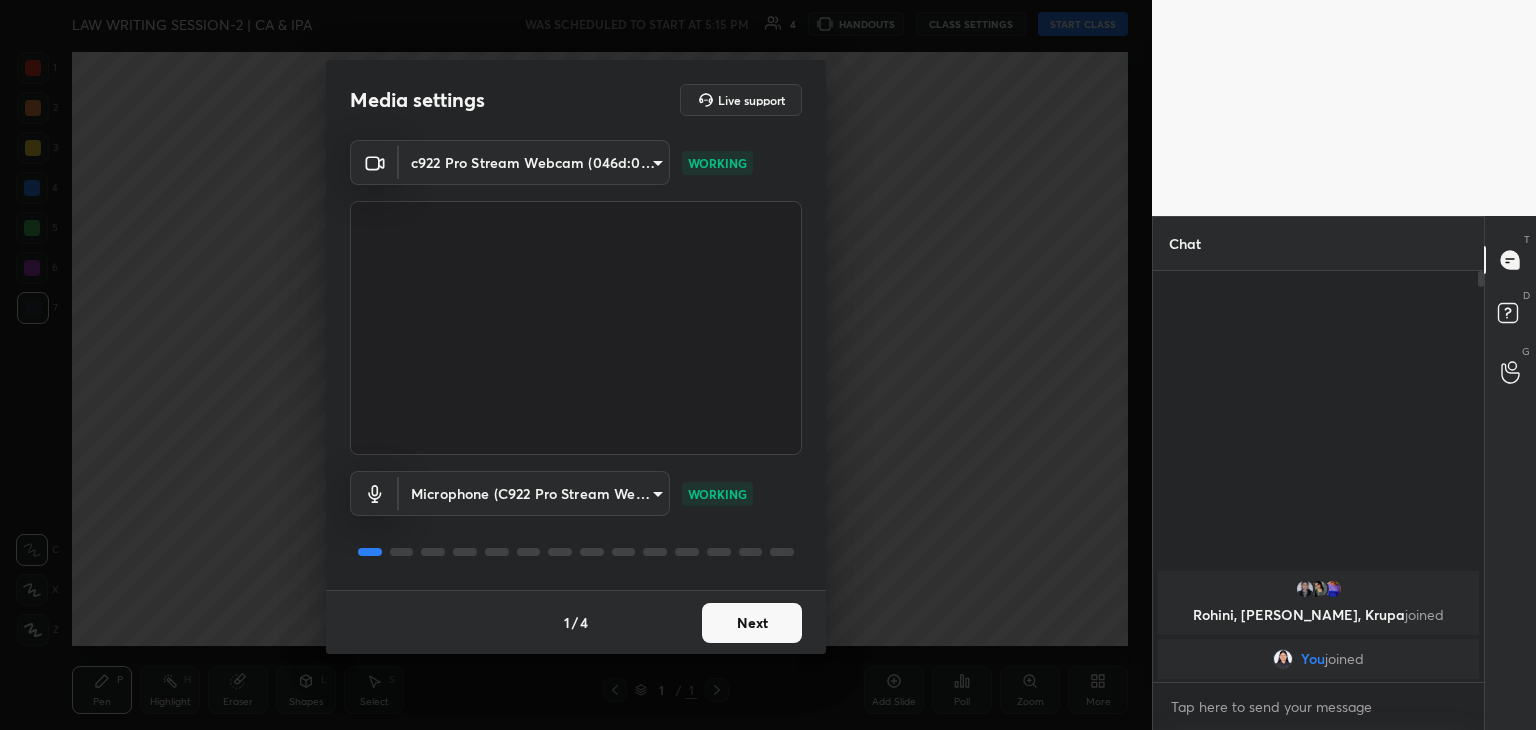 scroll, scrollTop: 0, scrollLeft: 0, axis: both 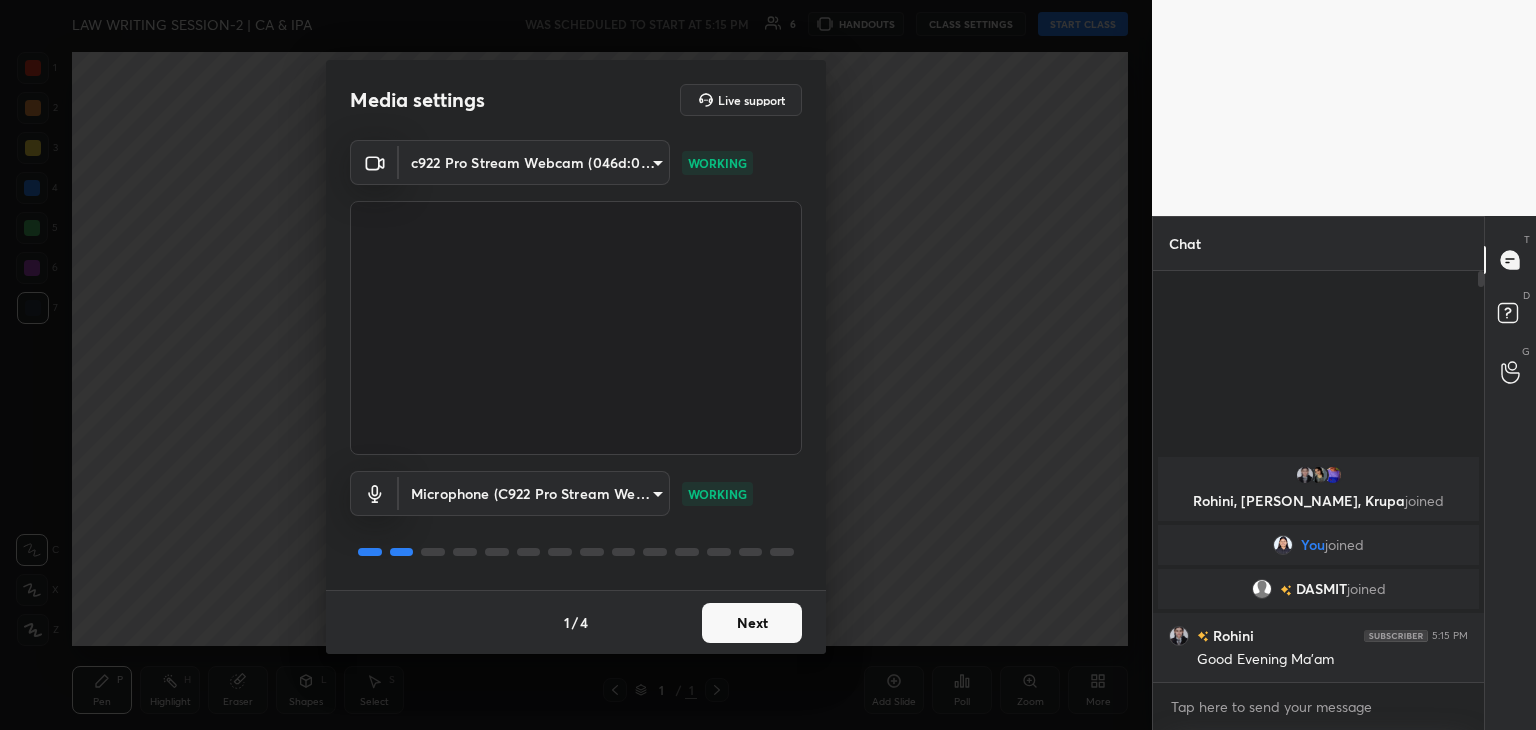 click on "Next" at bounding box center (752, 623) 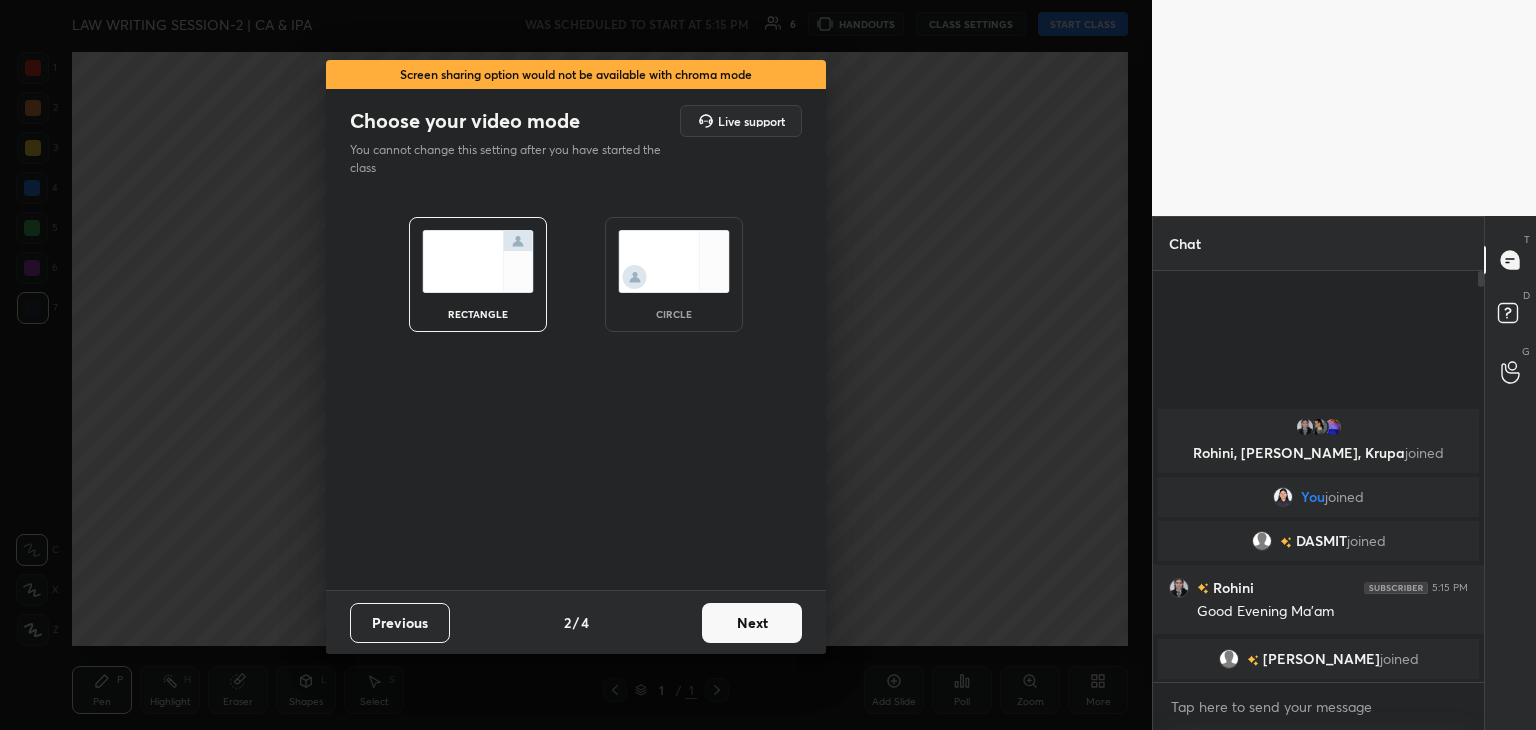 click on "Next" at bounding box center (752, 623) 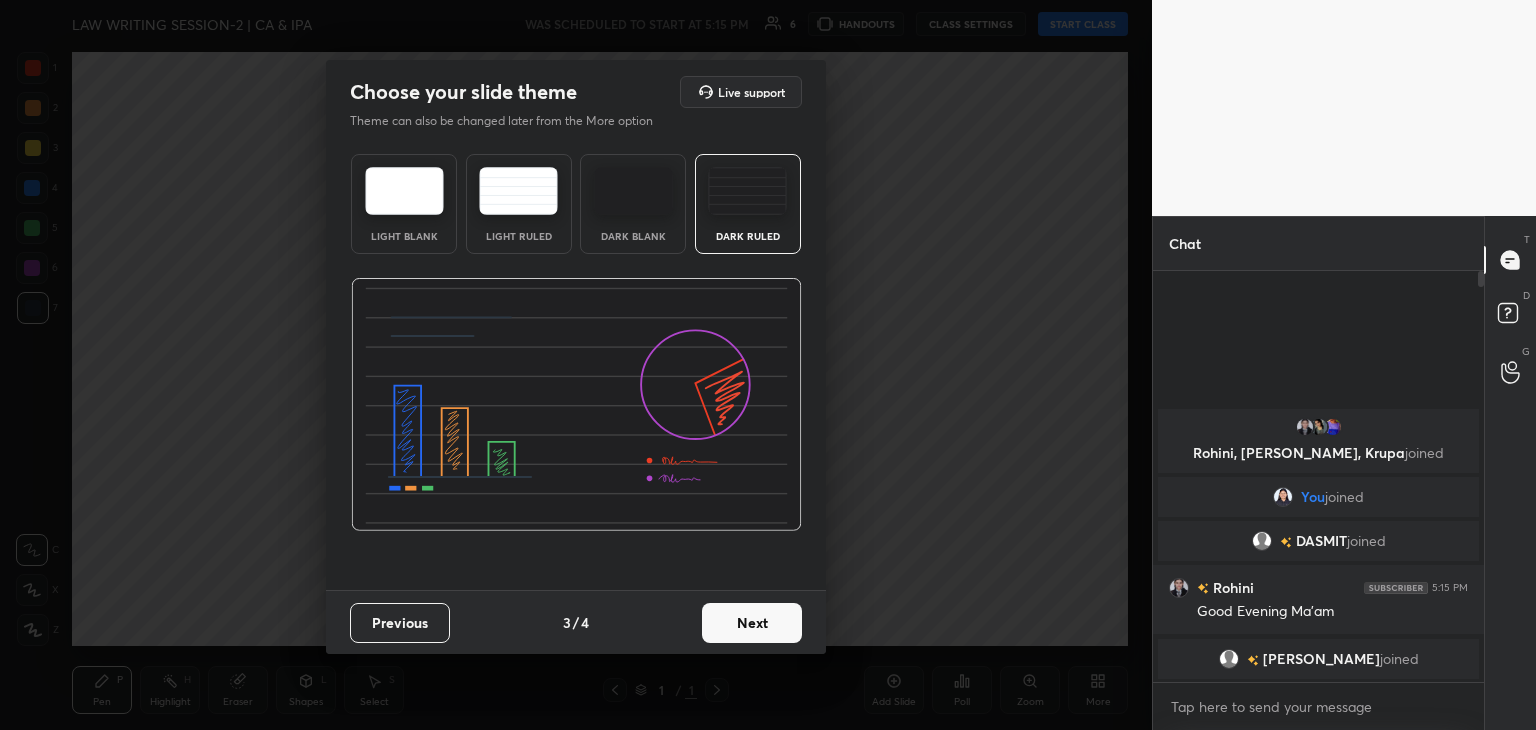 click on "Next" at bounding box center (752, 623) 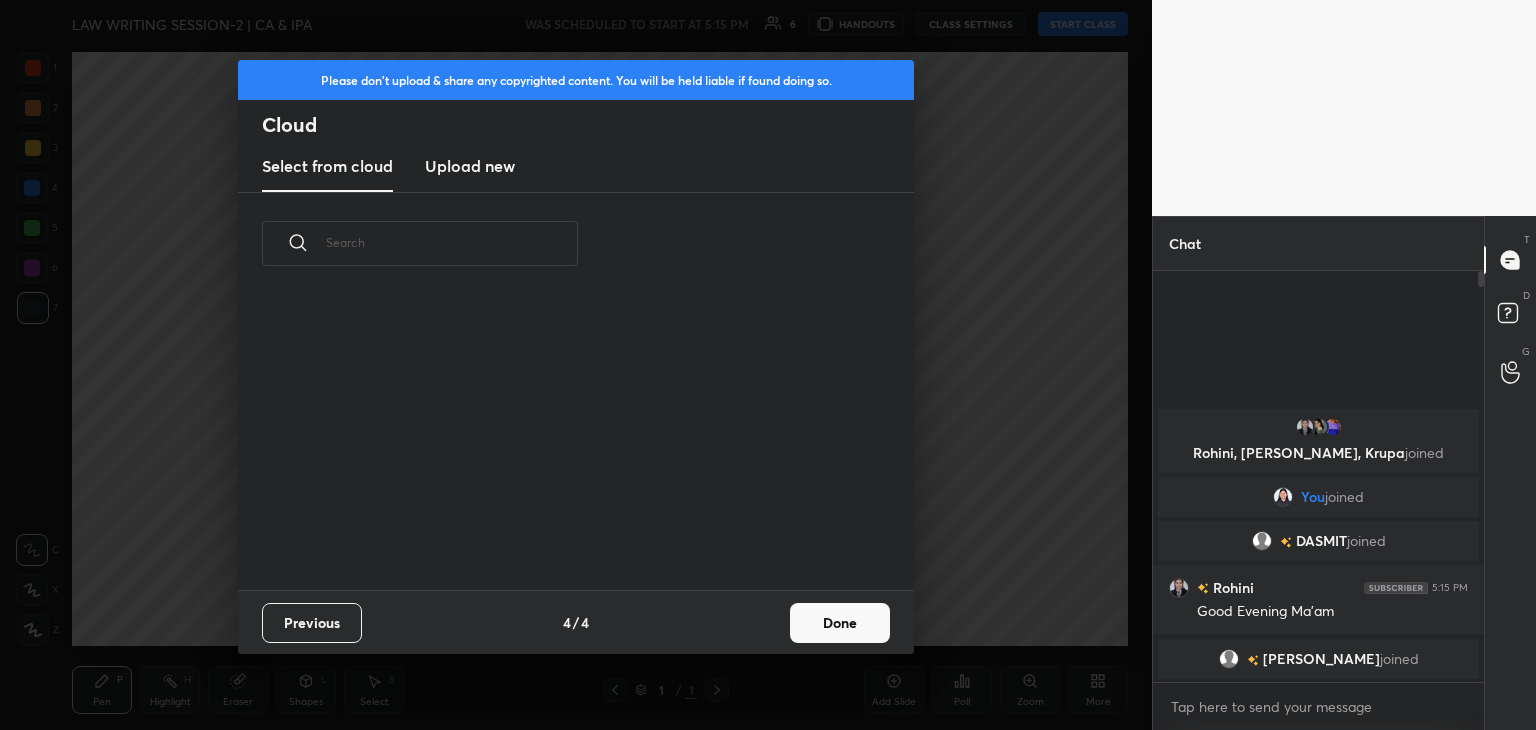 scroll, scrollTop: 6, scrollLeft: 10, axis: both 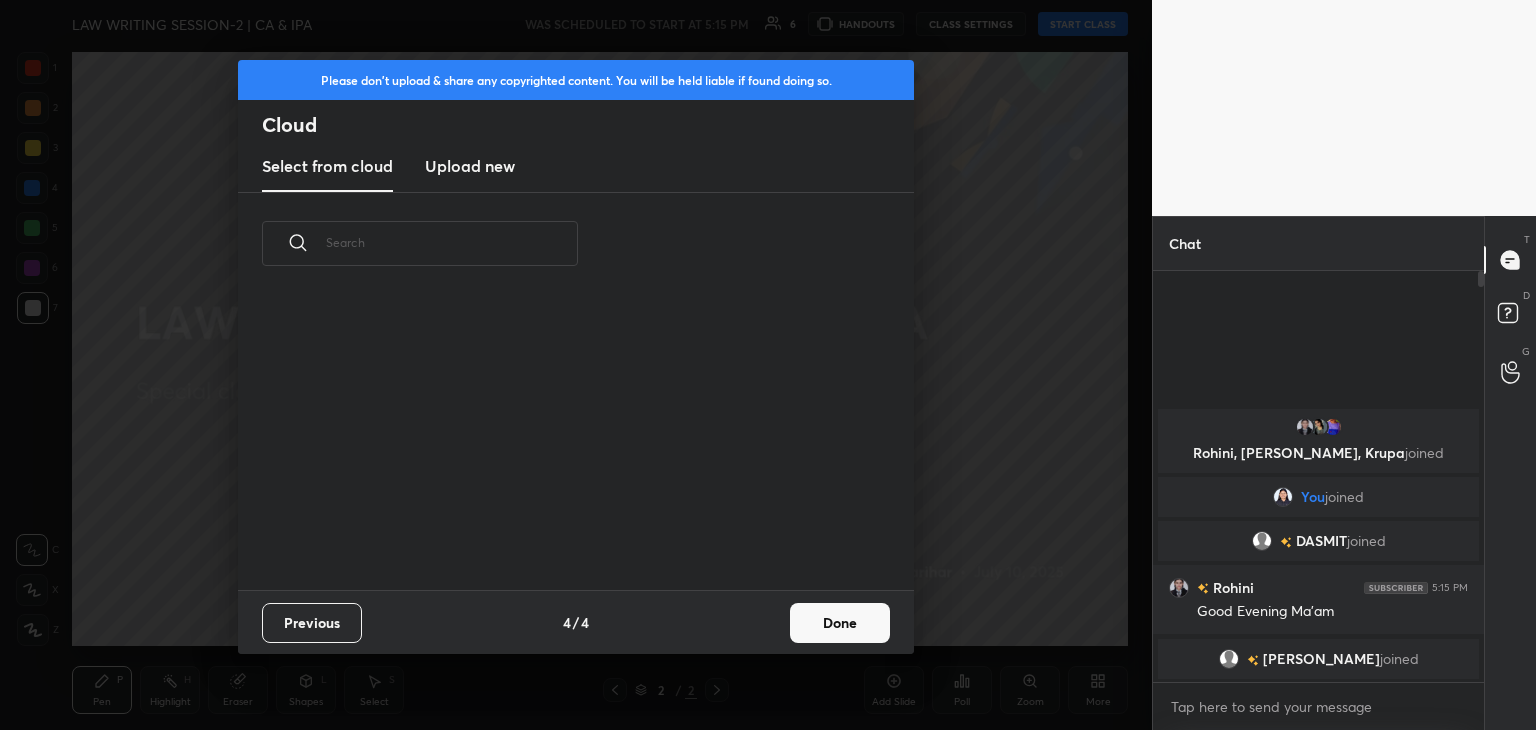 click on "Upload new" at bounding box center (470, 166) 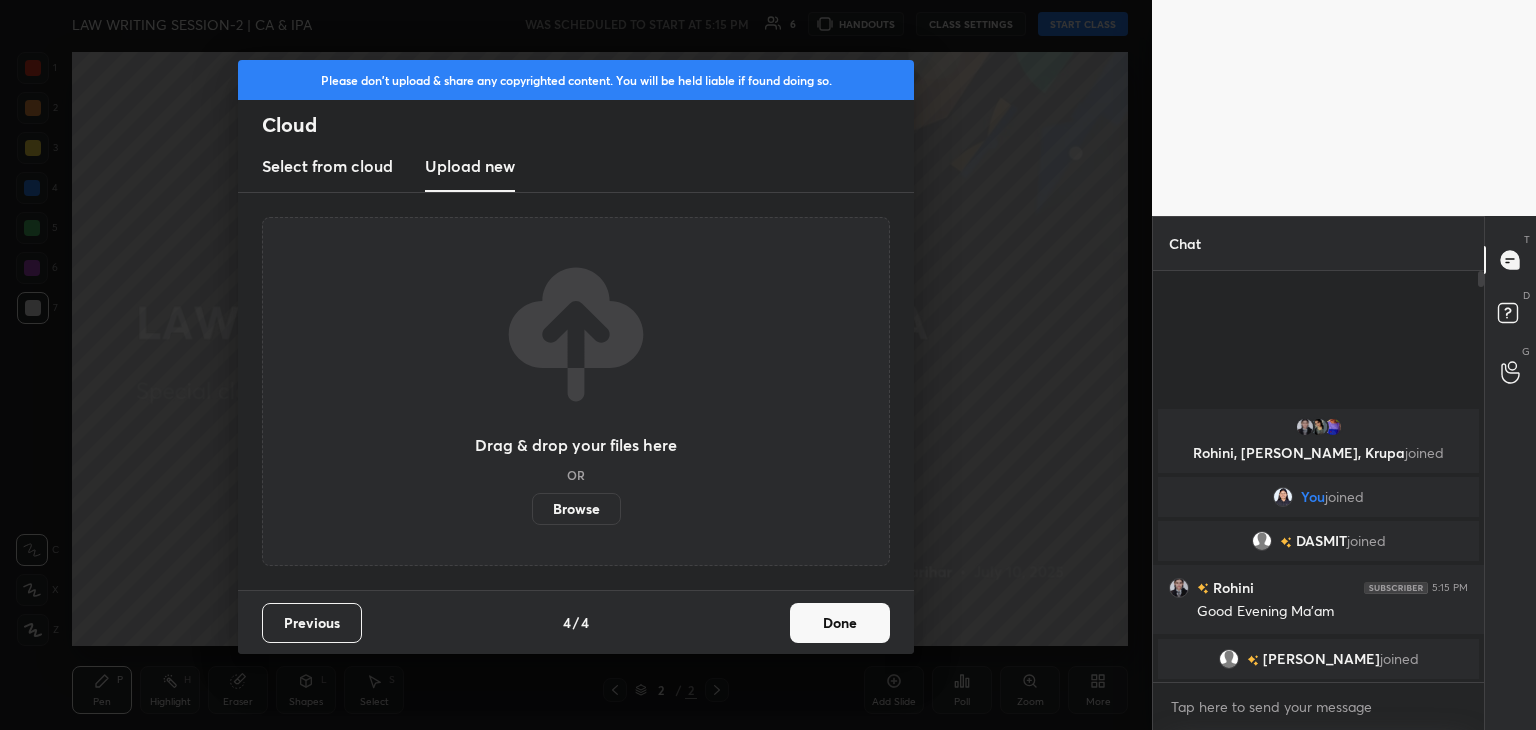 click on "Browse" at bounding box center (576, 509) 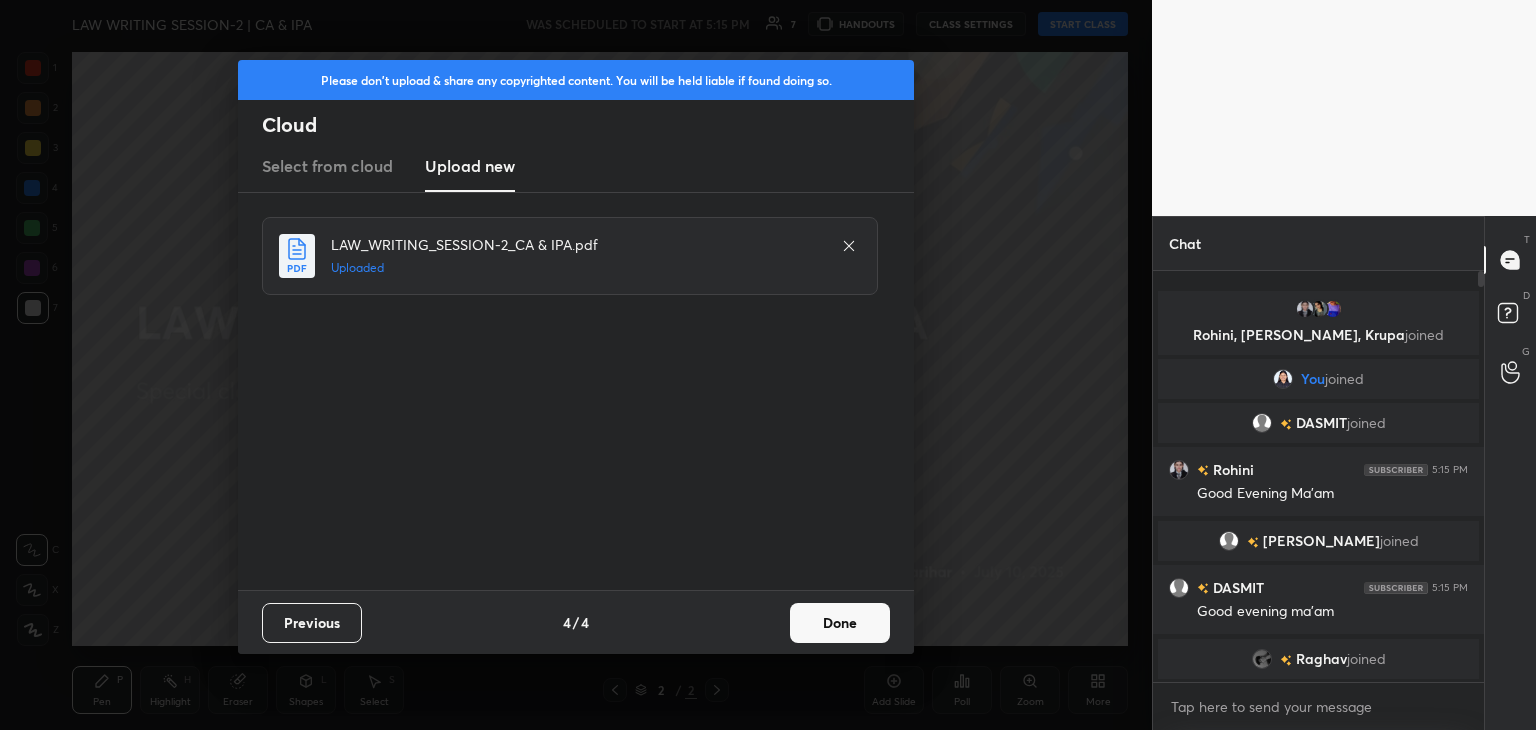 click on "Done" at bounding box center [840, 623] 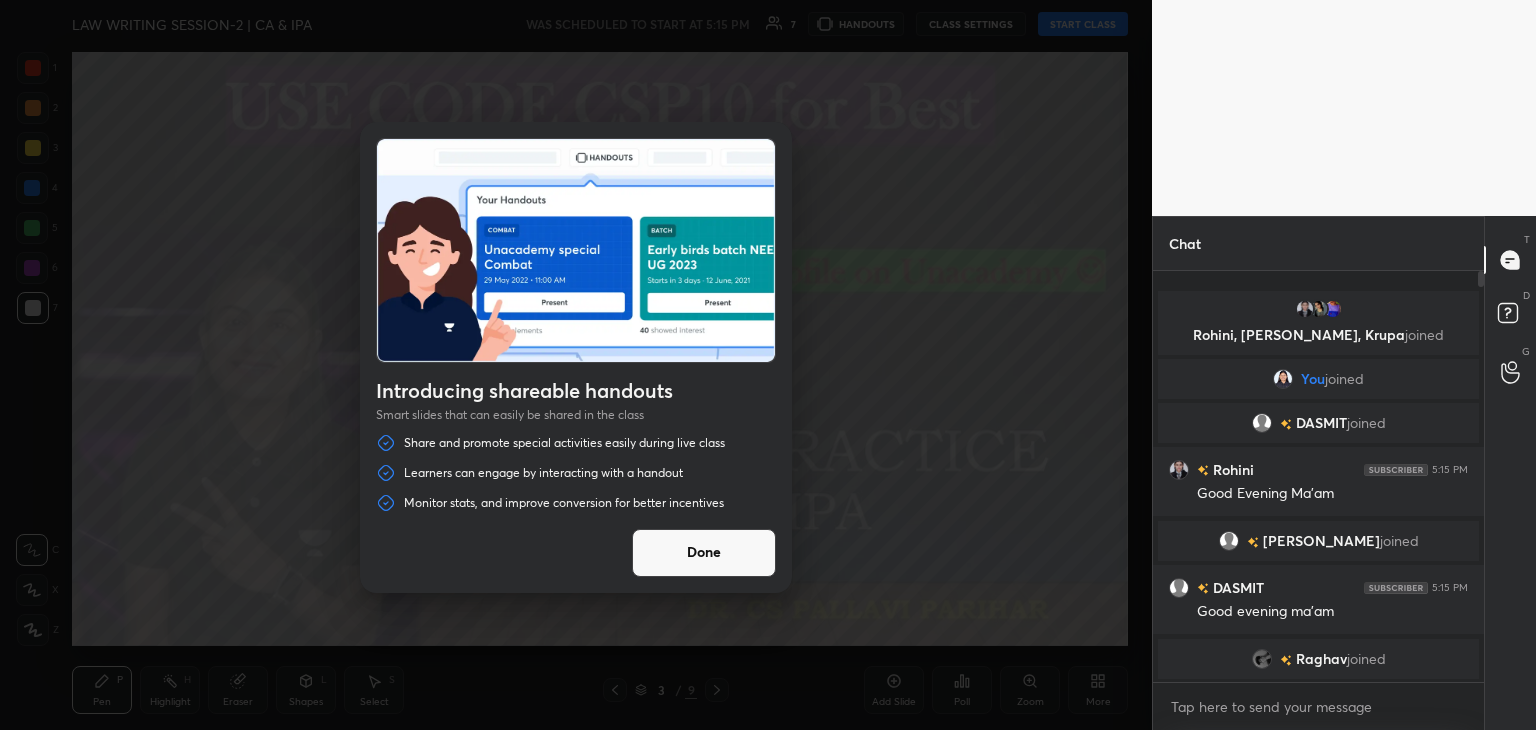 click on "Done" at bounding box center (704, 553) 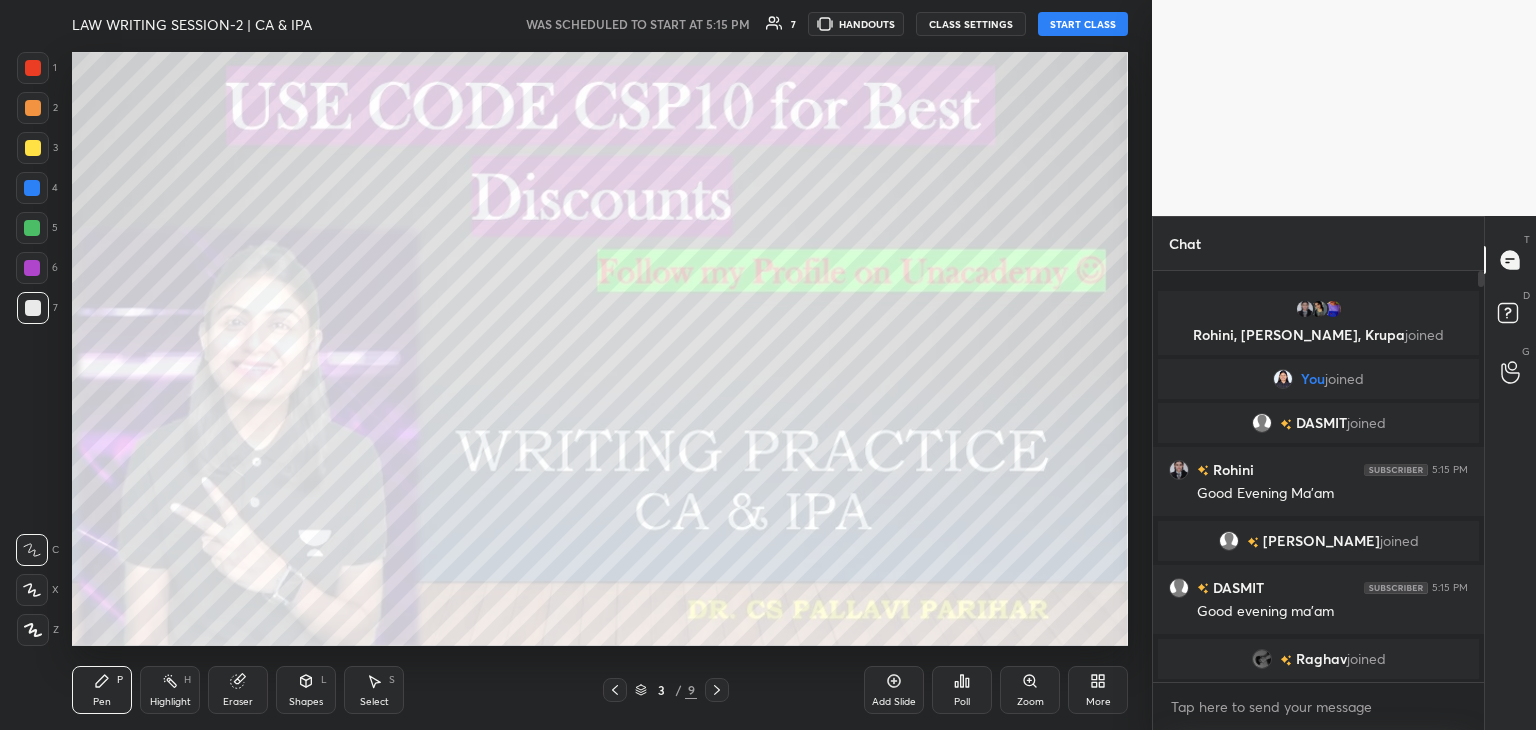 drag, startPoint x: 35, startPoint y: 626, endPoint x: 190, endPoint y: 705, distance: 173.97127 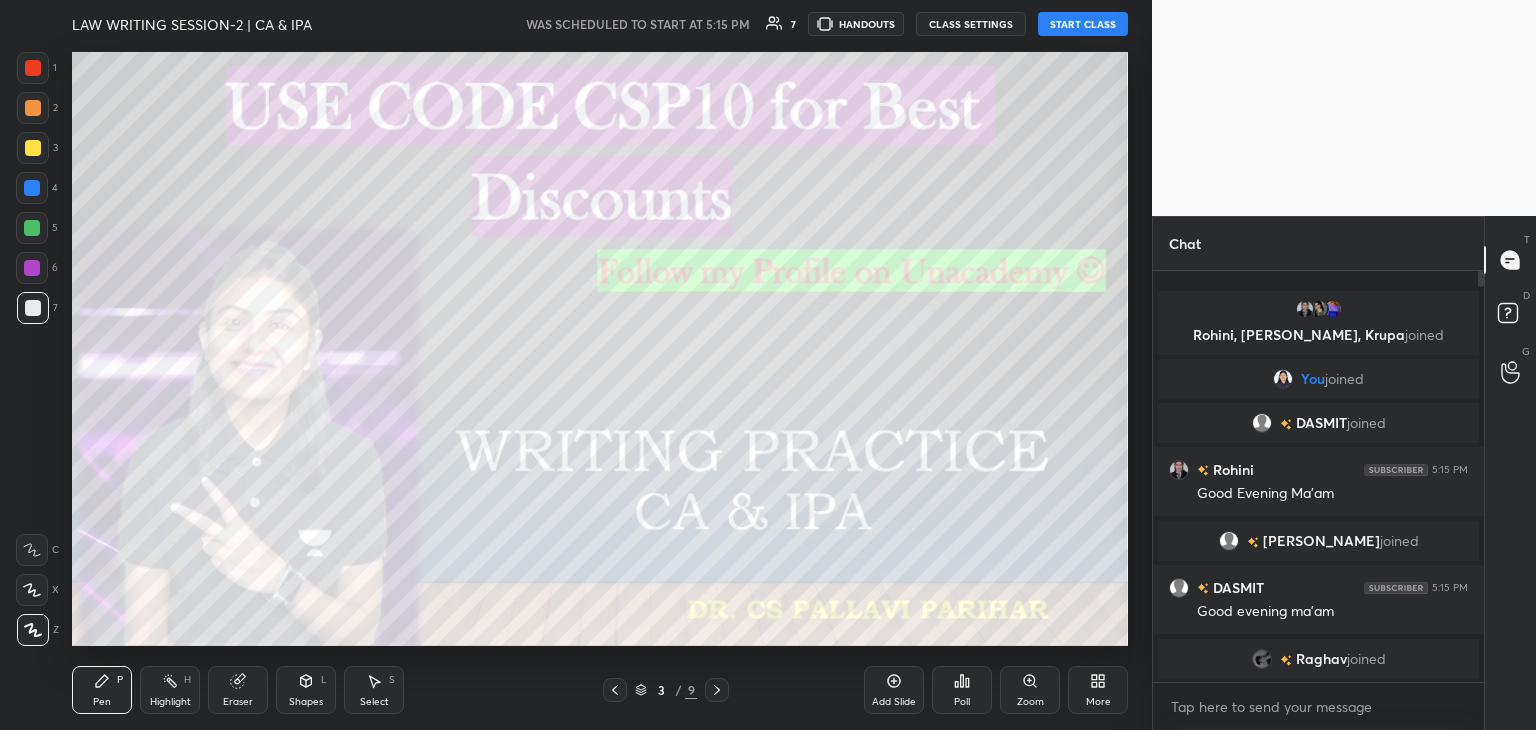 click on "Eraser" at bounding box center [238, 702] 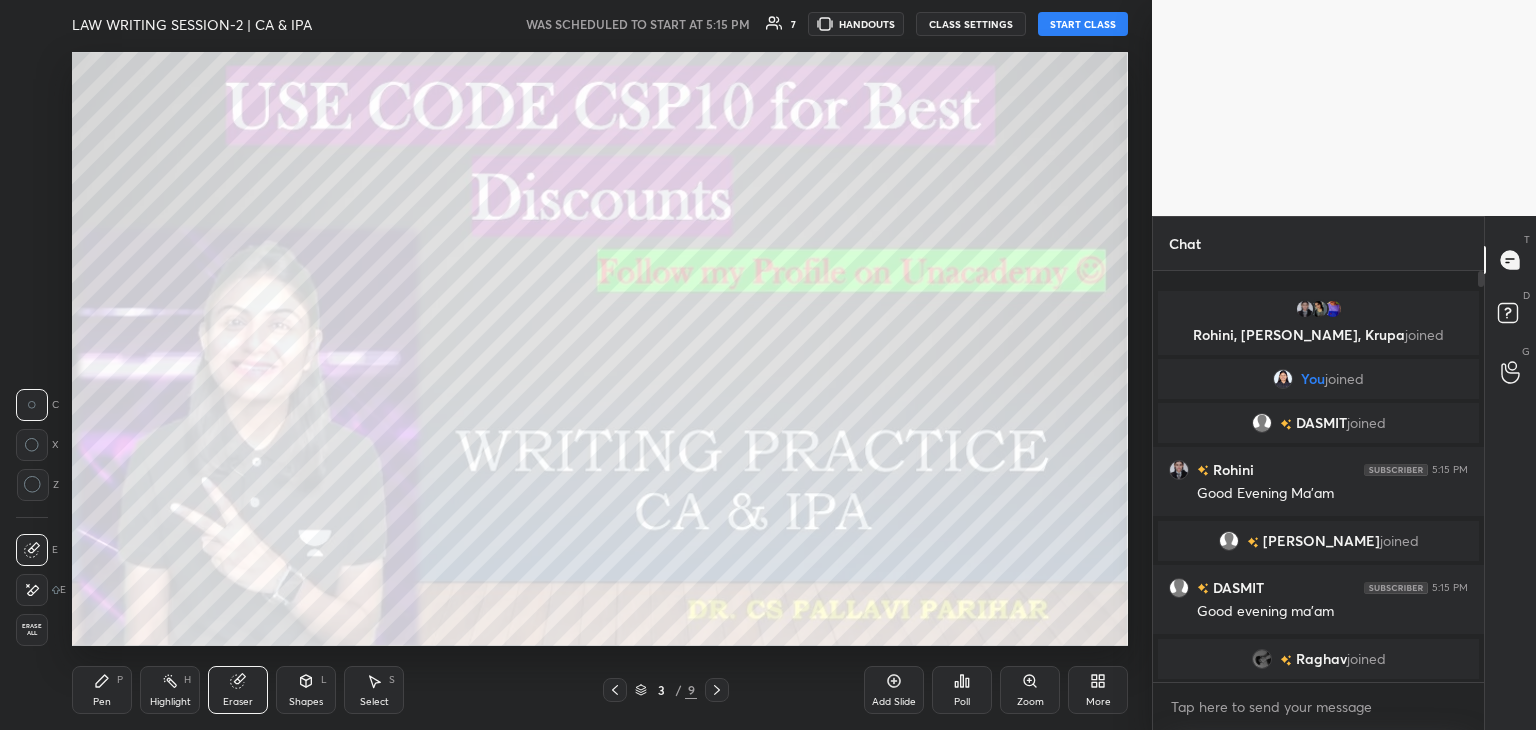 click 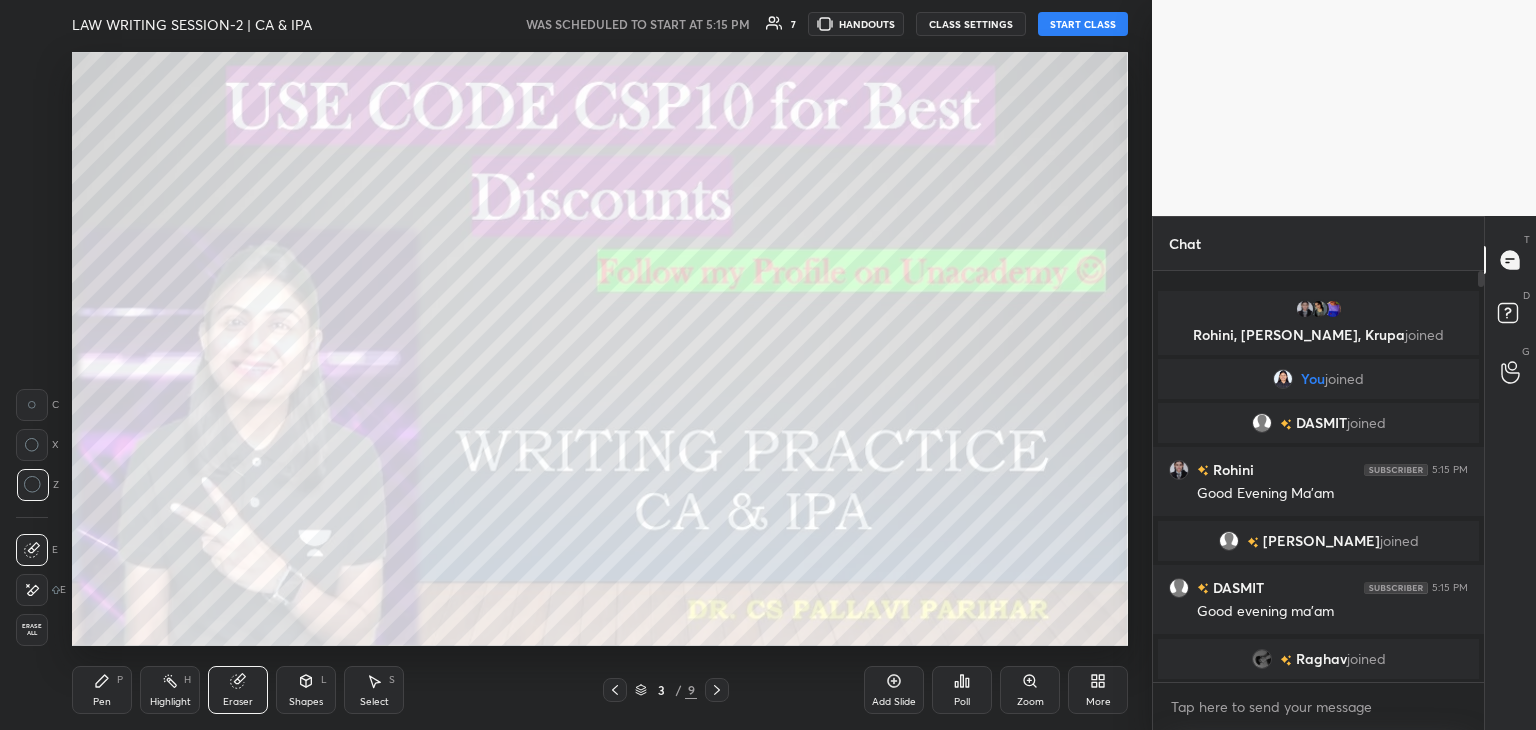 drag, startPoint x: 103, startPoint y: 687, endPoint x: 96, endPoint y: 651, distance: 36.67424 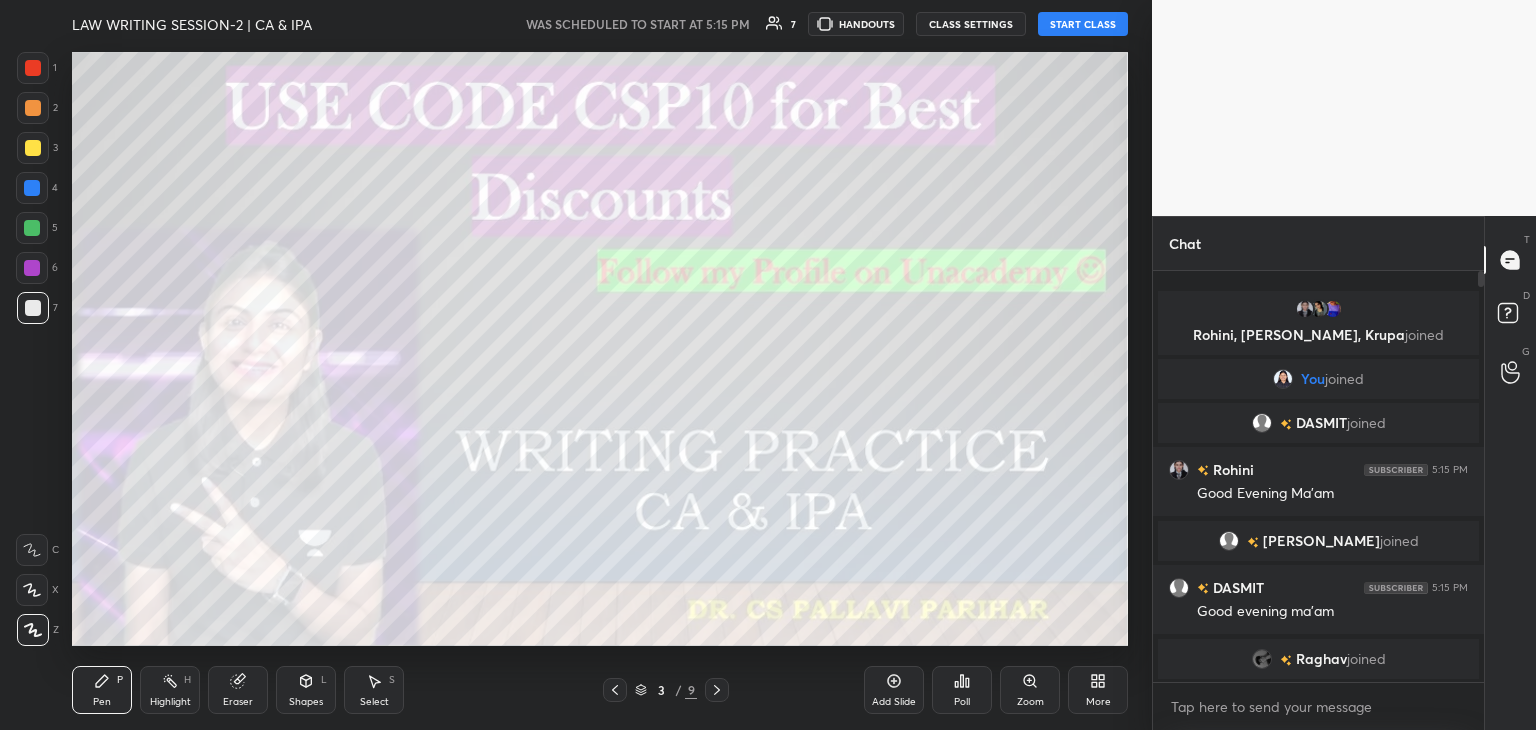click at bounding box center (33, 148) 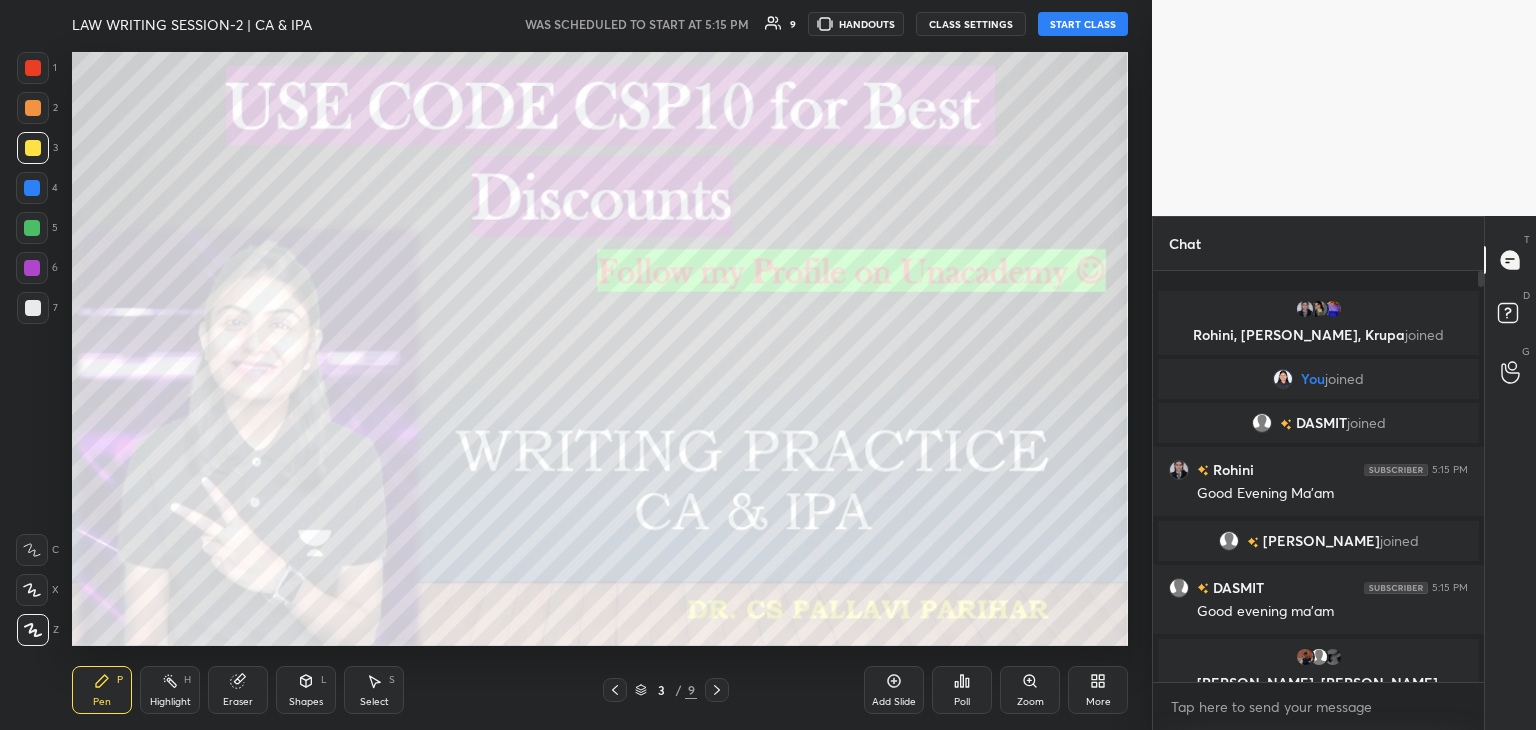 click on "1 2 3 4 5 6 7 C X Z C X Z E E Erase all   H H LAW WRITING SESSION-2 | CA & IPA WAS SCHEDULED TO START AT  5:15 PM 9 HANDOUTS CLASS SETTINGS START CLASS Setting up your live class Back LAW WRITING SESSION-2 | CA & IPA [PERSON_NAME] Pen P Highlight H Eraser Shapes L Select S 3 / 9 Add Slide Poll Zoom More Chat Rohini, [PERSON_NAME], Krupa  joined You  joined DASMIT  joined Rohini 5:15 PM Good Evening Ma'am [PERSON_NAME]  joined DASMIT 5:15 PM Good evening ma'am Aman, [PERSON_NAME], [PERSON_NAME]  joined 8 NEW MESSAGES Enable hand raising Enable raise hand to speak to learners. Once enabled, chat will be turned off temporarily. Enable x   introducing Raise a hand with a doubt Now learners can raise their hand along with a doubt  How it works? Doubts asked by learners will show up here Raise hand disabled You have disabled Raise hand currently. Enable it to invite learners to speak Enable Can't raise hand Looks like educator just invited you to speak. Please wait before you can raise your hand again. Got it T Messages (T) D Doubts (D) G" at bounding box center (768, 365) 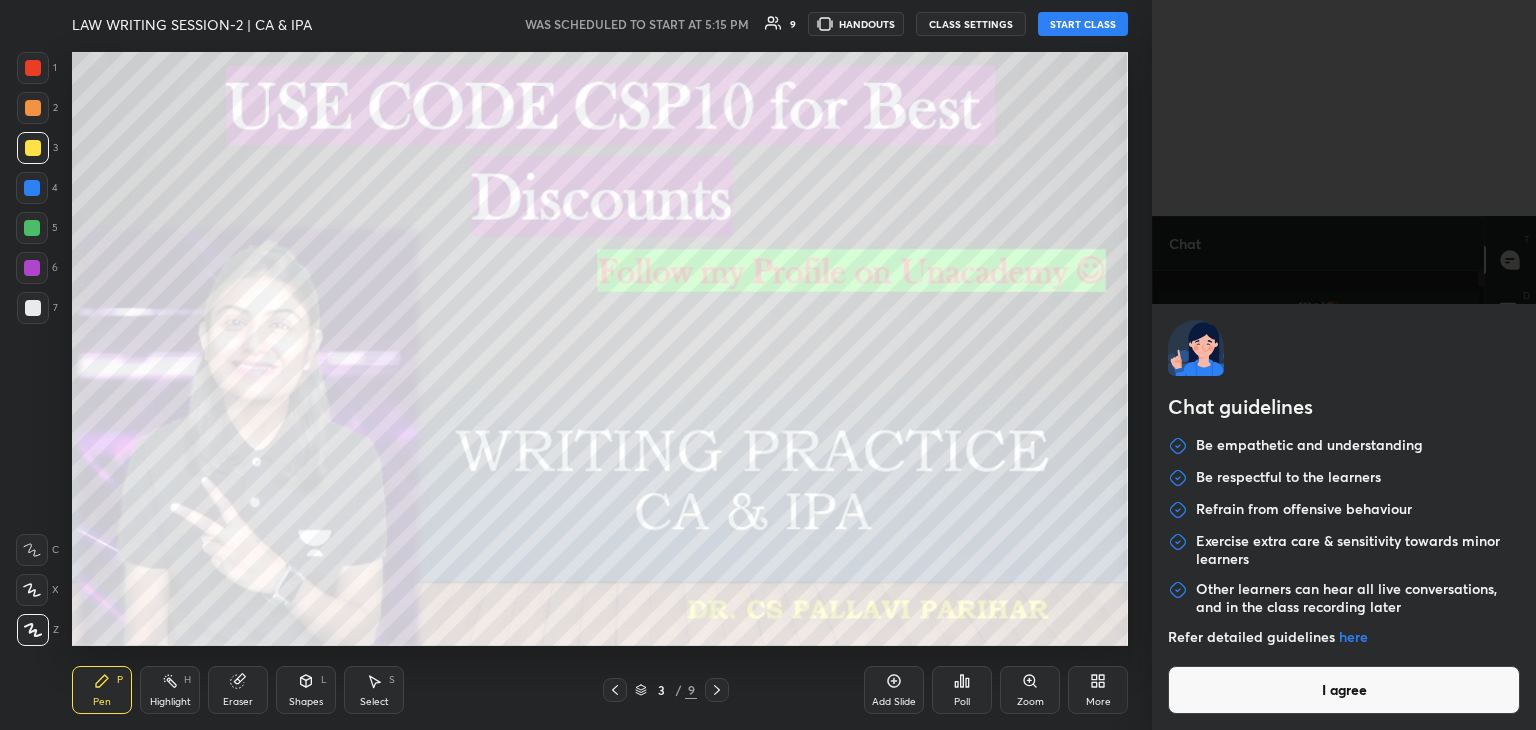 click on "I agree" at bounding box center [1344, 690] 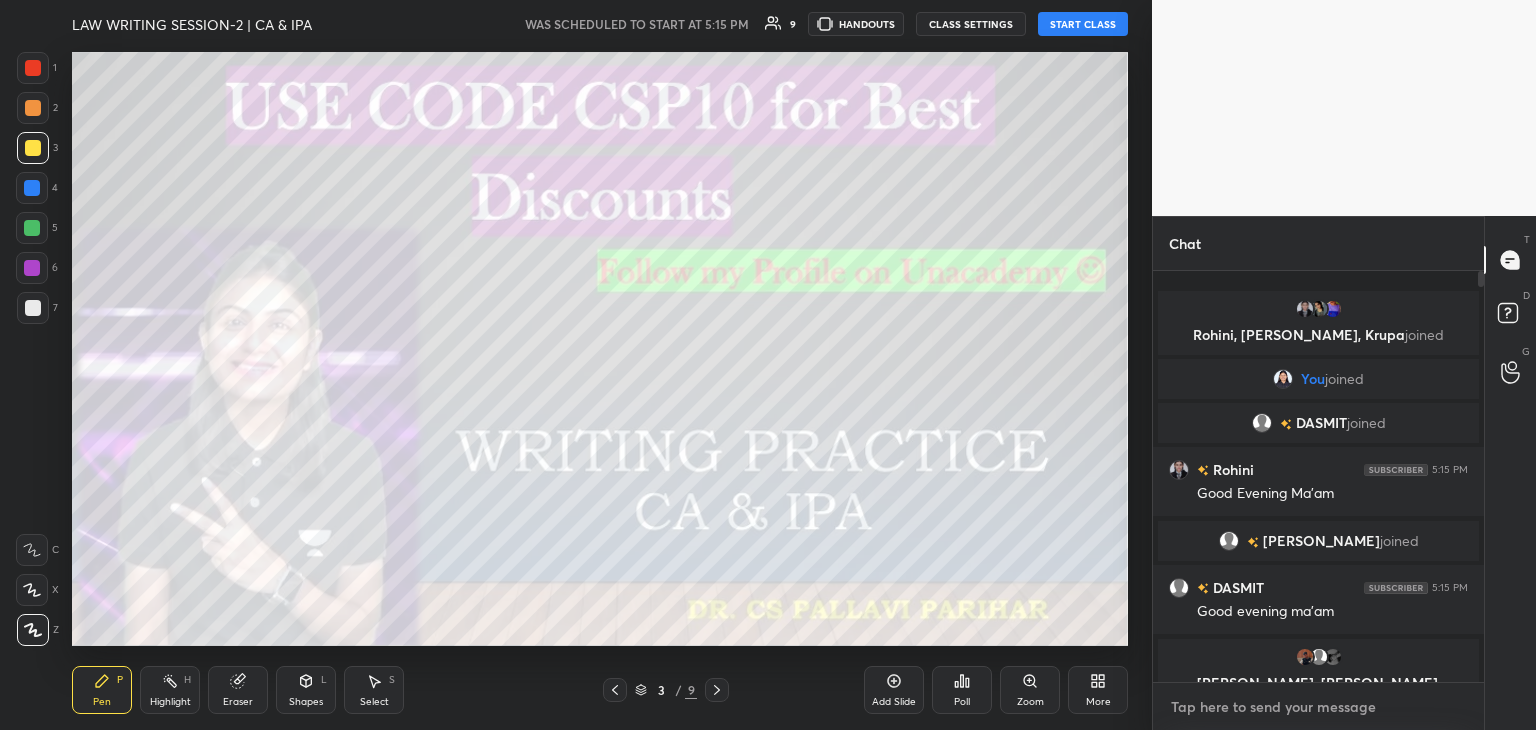 paste on "Our Tele Group-
[URL][DOMAIN_NAME]" 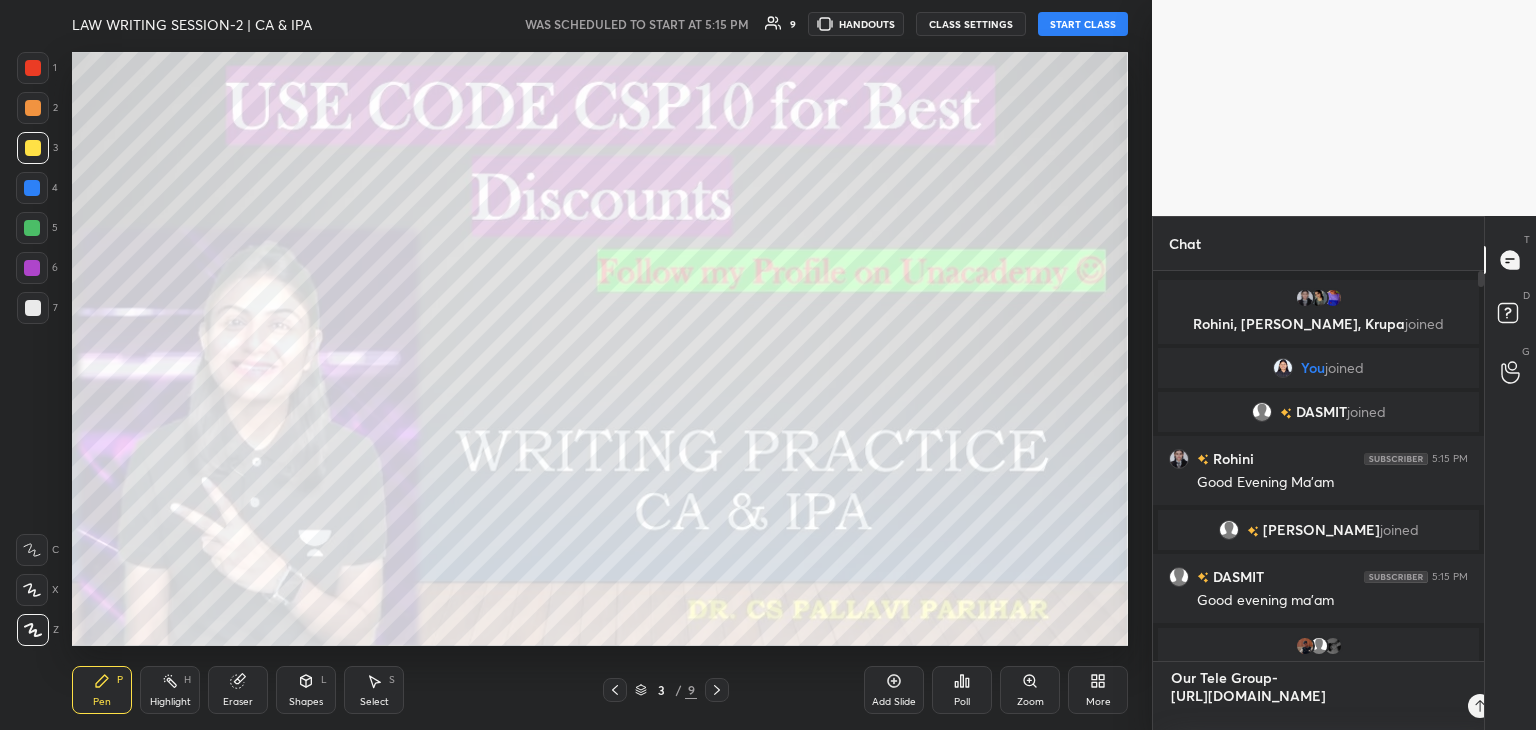 scroll, scrollTop: 0, scrollLeft: 0, axis: both 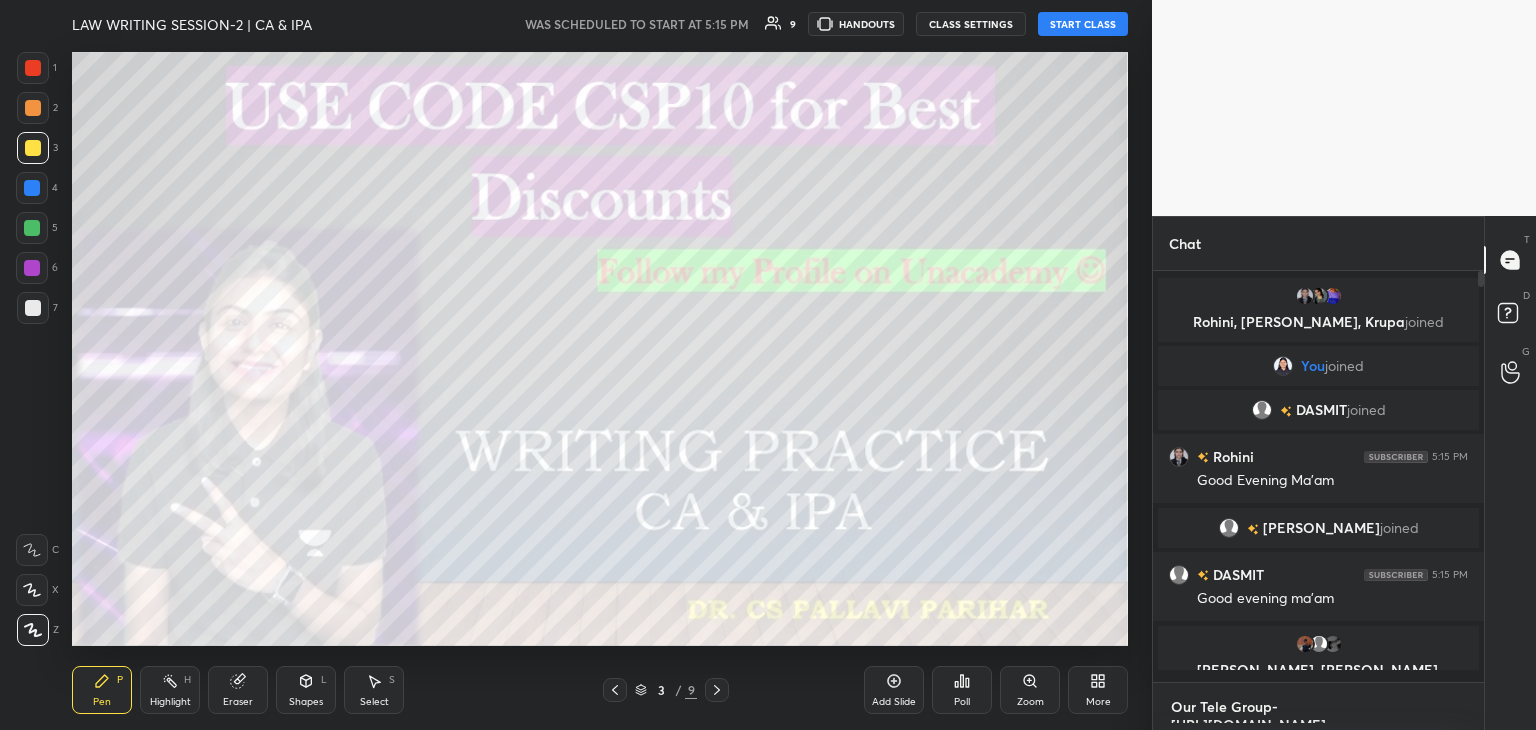 type 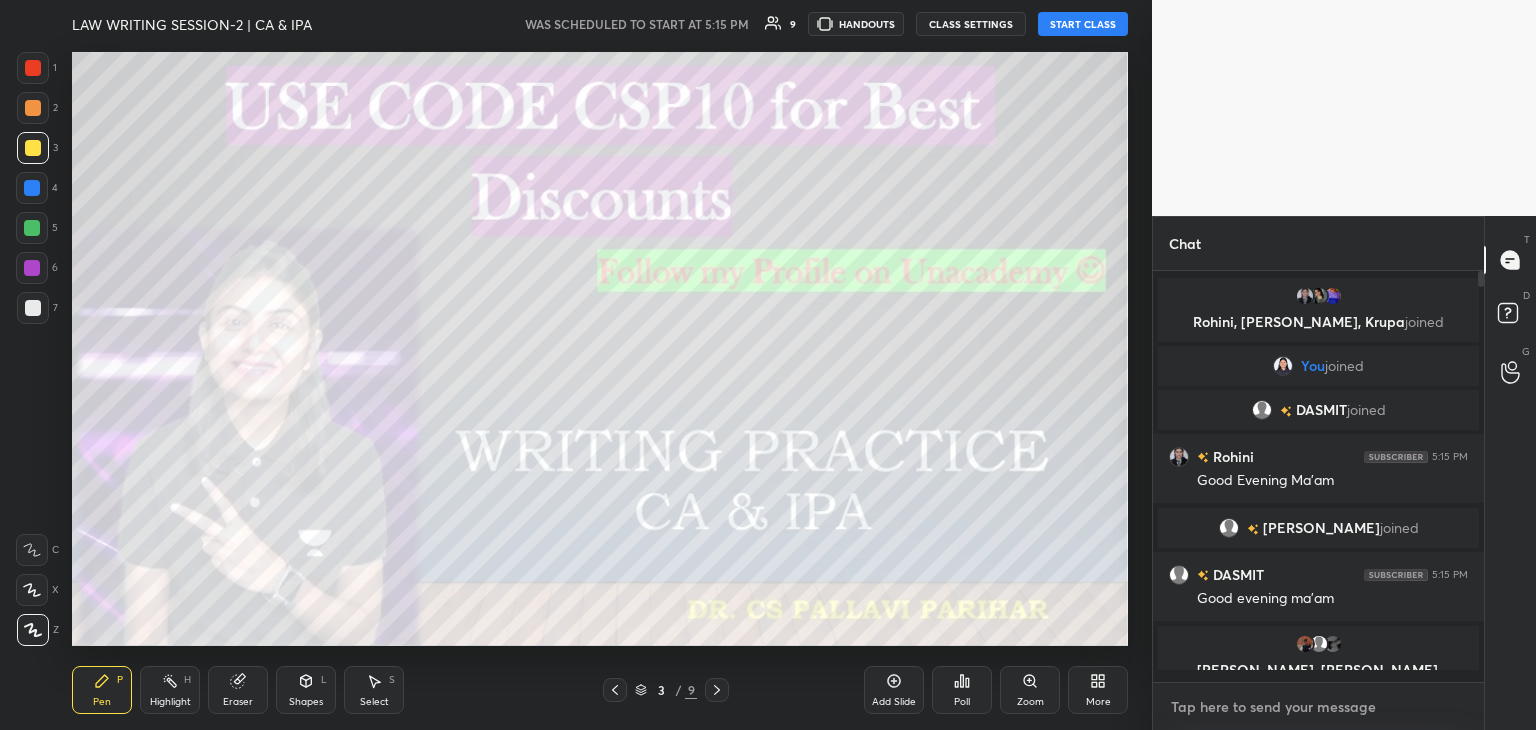 scroll, scrollTop: 6, scrollLeft: 6, axis: both 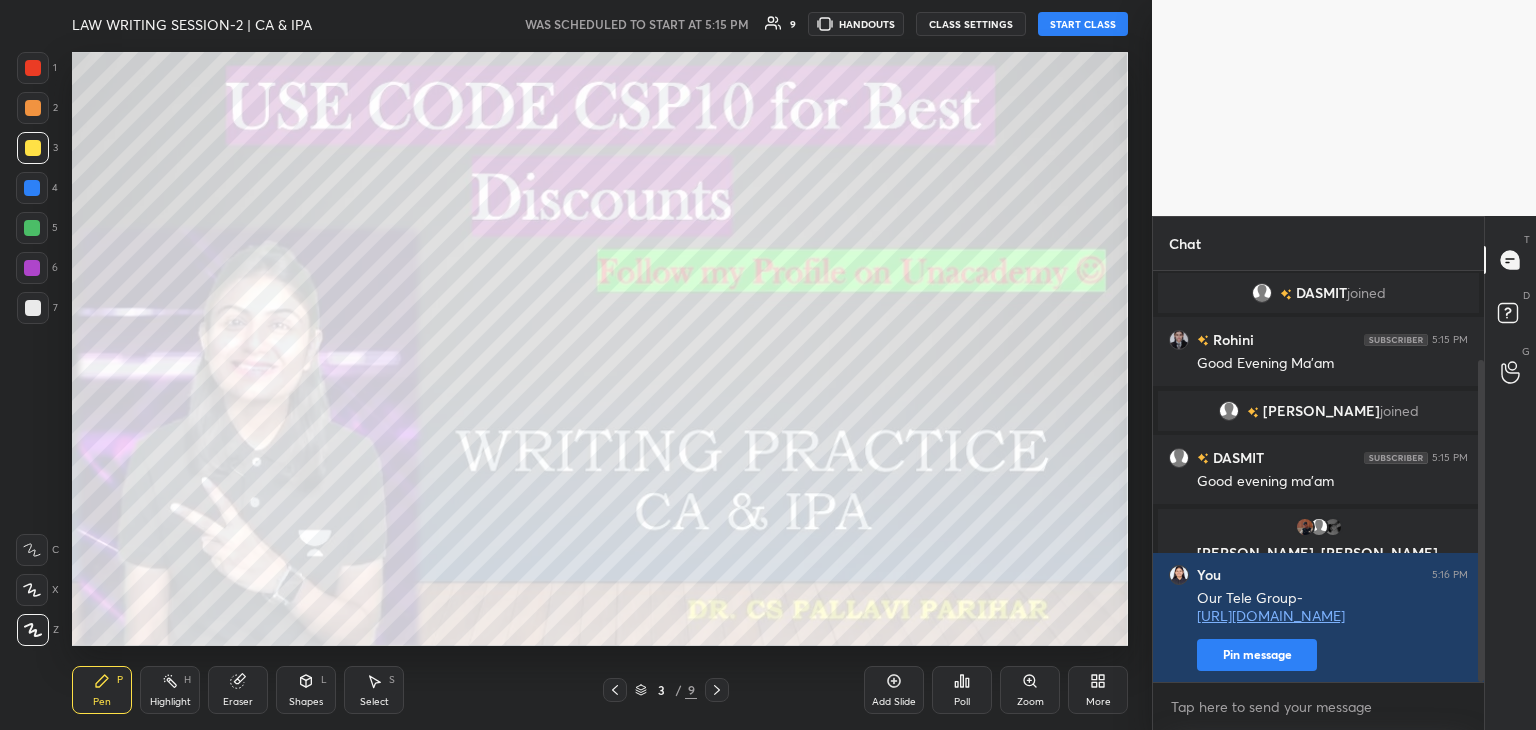 drag, startPoint x: 1481, startPoint y: 472, endPoint x: 1487, endPoint y: 598, distance: 126.14278 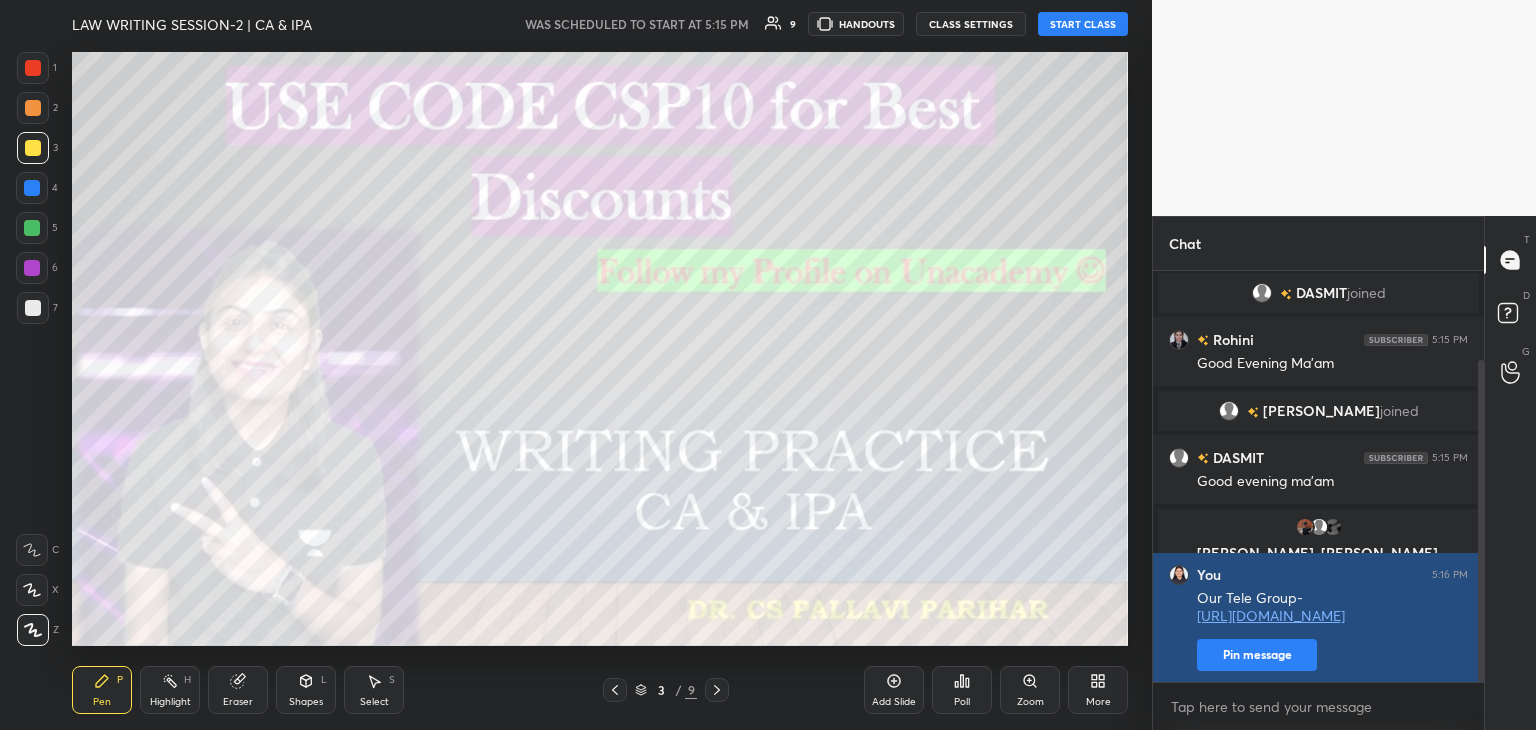 click on "Pin message" at bounding box center (1257, 655) 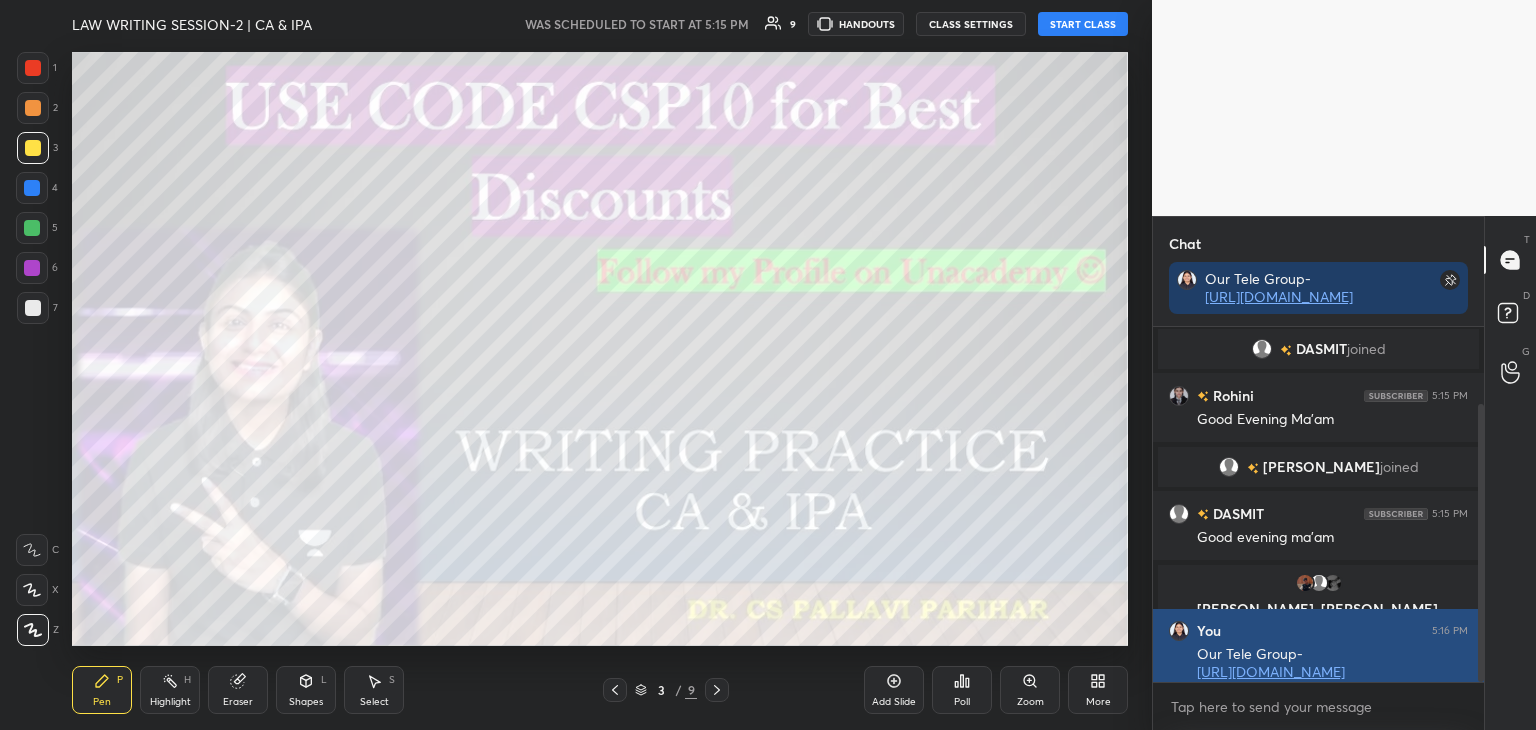 scroll, scrollTop: 349, scrollLeft: 325, axis: both 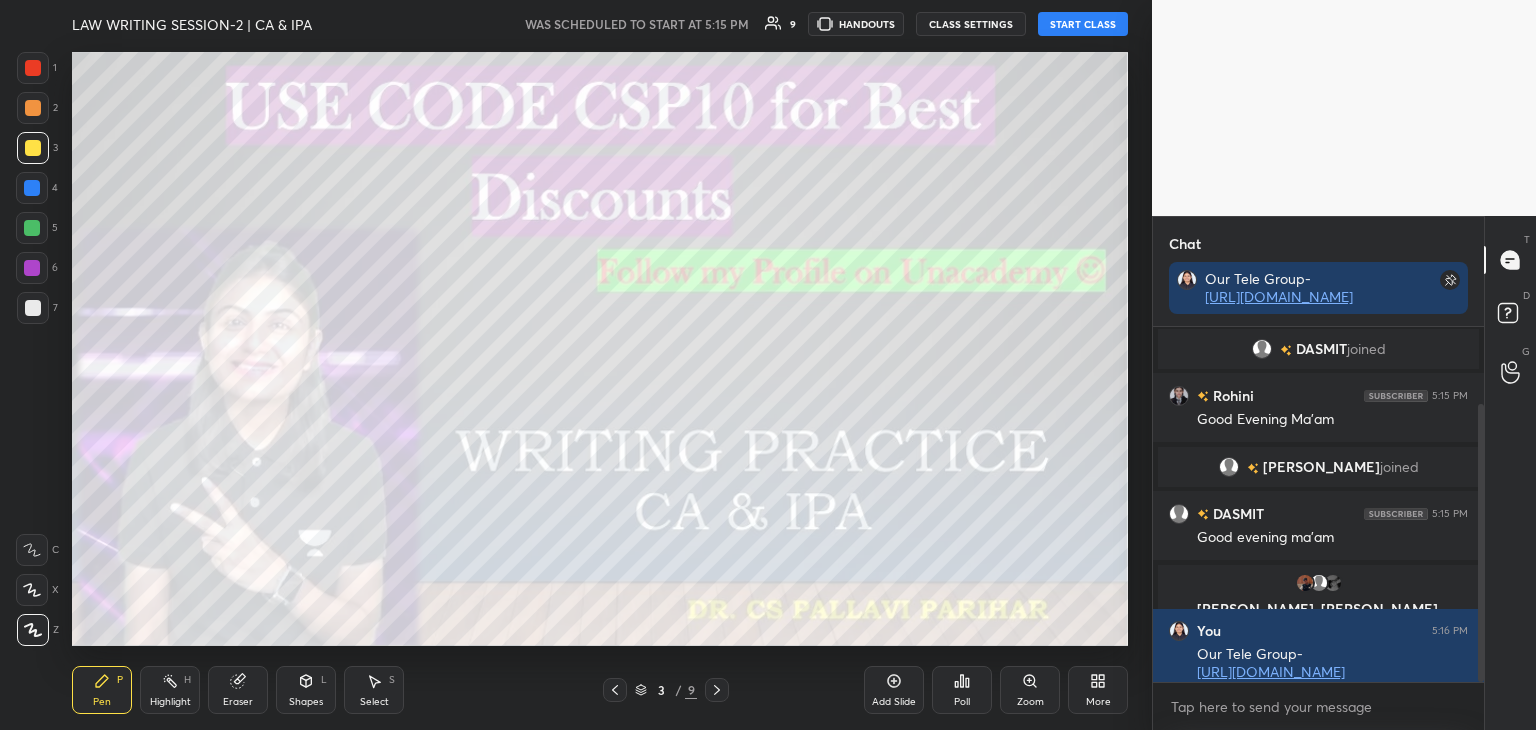click on "START CLASS" at bounding box center [1083, 24] 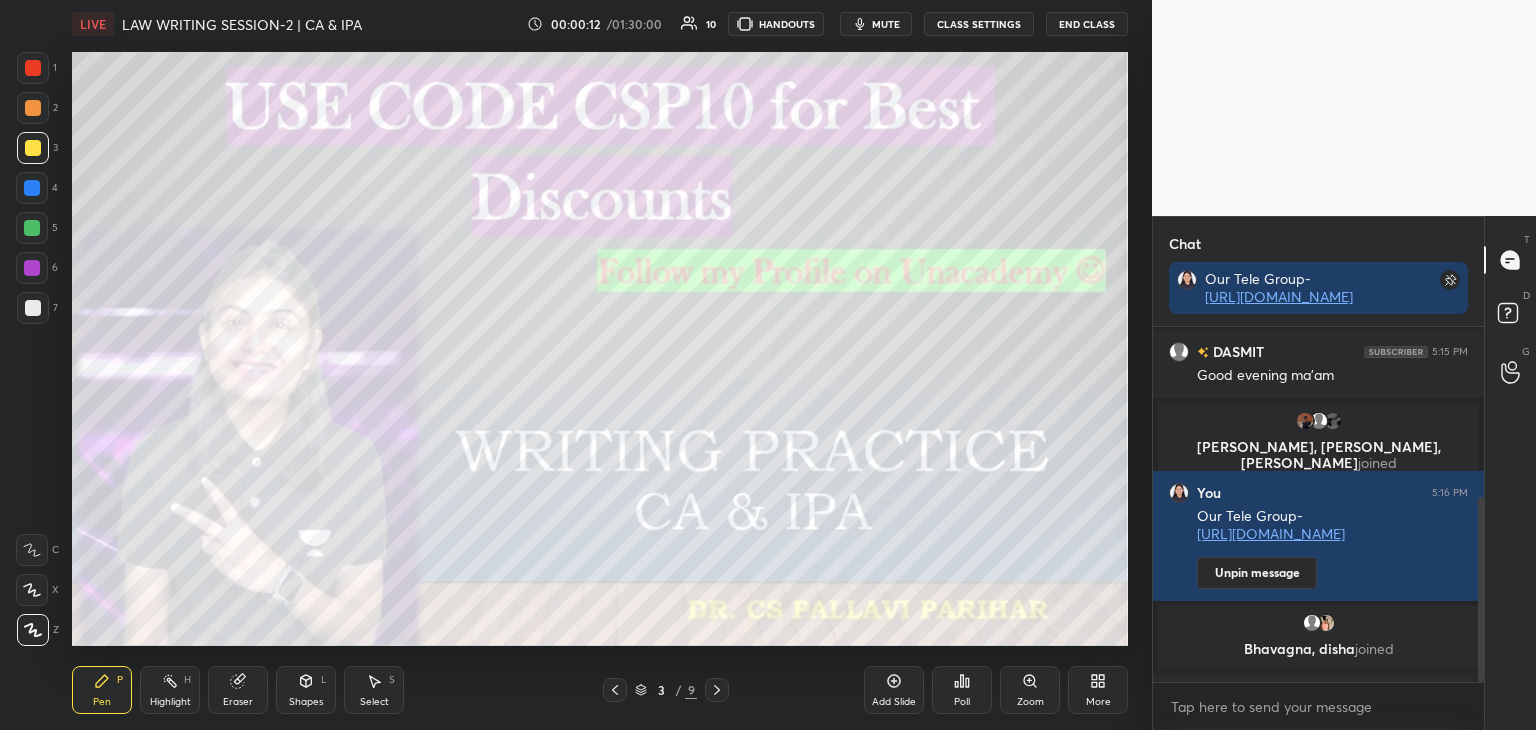 scroll, scrollTop: 326, scrollLeft: 0, axis: vertical 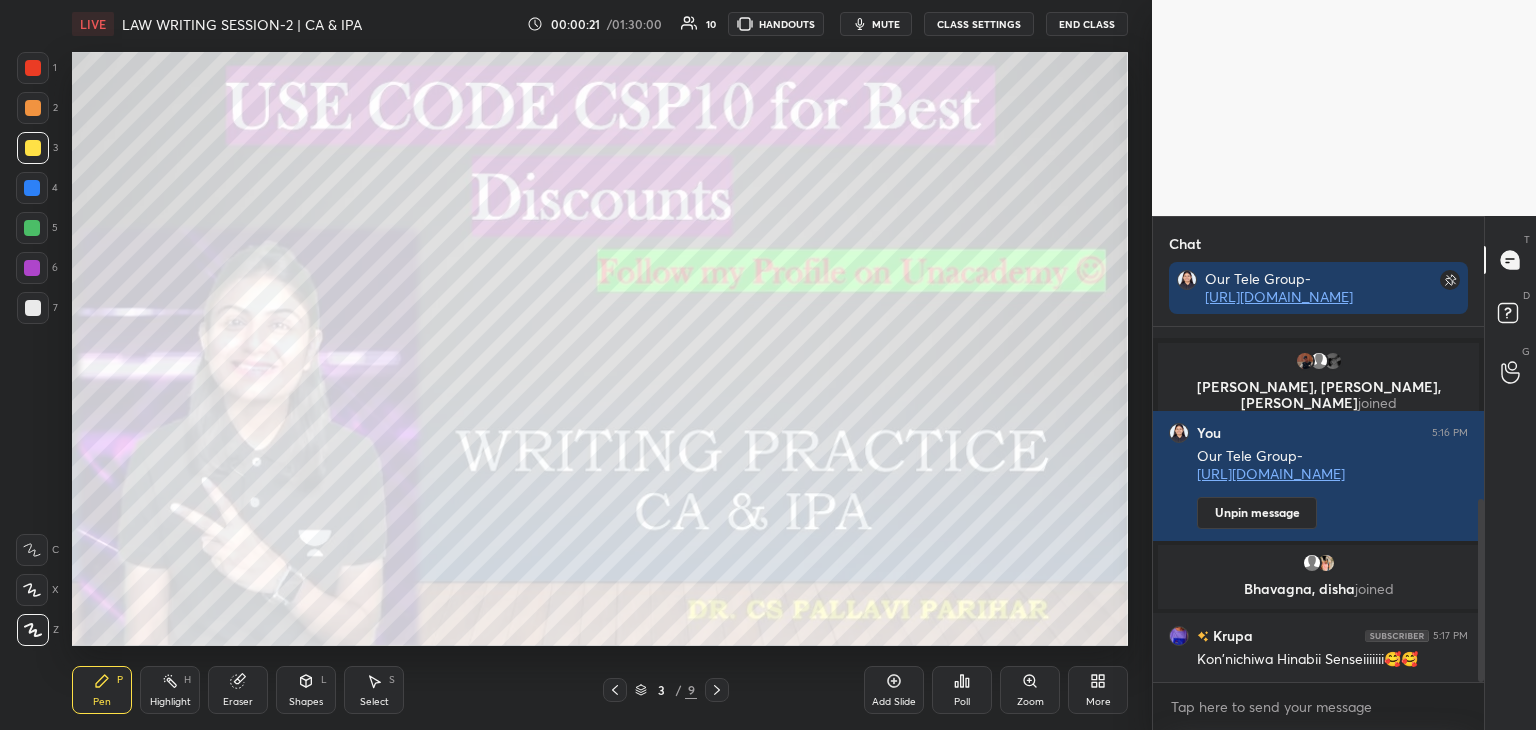 drag, startPoint x: 1481, startPoint y: 608, endPoint x: 1522, endPoint y: 737, distance: 135.35878 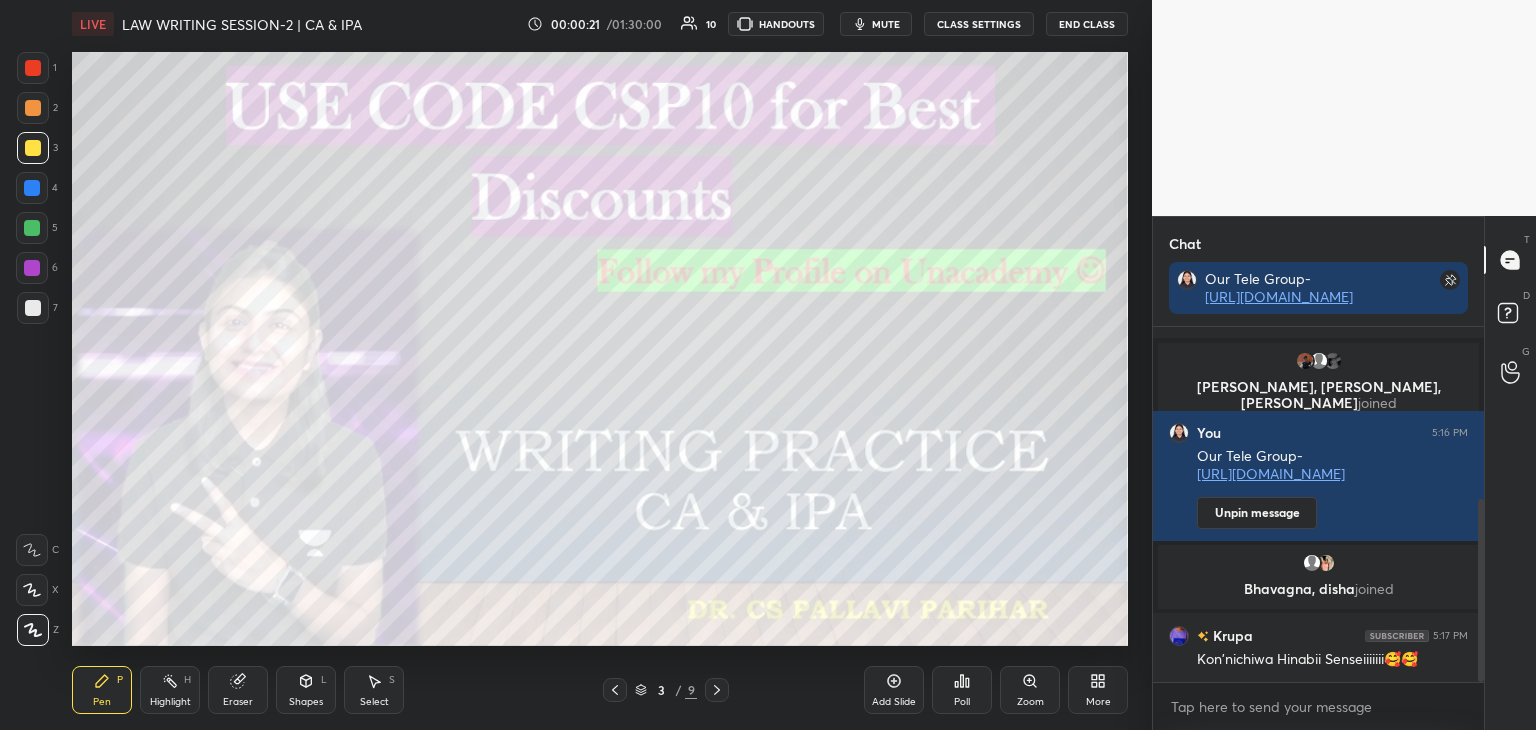 click on "1 2 3 4 5 6 7 C X Z C X Z E E Erase all   H H LIVE LAW WRITING SESSION-2 | CA & IPA 00:00:21 /  01:30:00 10 HANDOUTS mute CLASS SETTINGS End Class Setting up your live class Poll for   secs No correct answer Start poll Back LAW WRITING SESSION-2 | CA & IPA [PERSON_NAME] Pen P Highlight H Eraser Shapes L Select S 3 / 9 Add Slide Poll Zoom More Chat Our Tele Group-
[URL][DOMAIN_NAME] [PERSON_NAME]  joined DASMIT 5:15 PM Good evening ma'am Aman, [PERSON_NAME], [PERSON_NAME]  joined You 5:16 PM Our Tele Group-
[URL][DOMAIN_NAME] Unpin message Bhavagna, disha  joined Krupa 5:17 PM Kon'nichiwa Hinabii Senseiiiiiii🥰🥰 JUMP TO LATEST Enable hand raising Enable raise hand to speak to learners. Once enabled, chat will be turned off temporarily. Enable x   introducing Raise a hand with a doubt Now learners can raise their hand along with a doubt  How it works? Doubts asked by learners will show up here NEW DOUBTS ASKED No one has raised a hand yet Can't raise hand Got it T Messages (T) D Doubts (D) G ​" at bounding box center [768, 0] 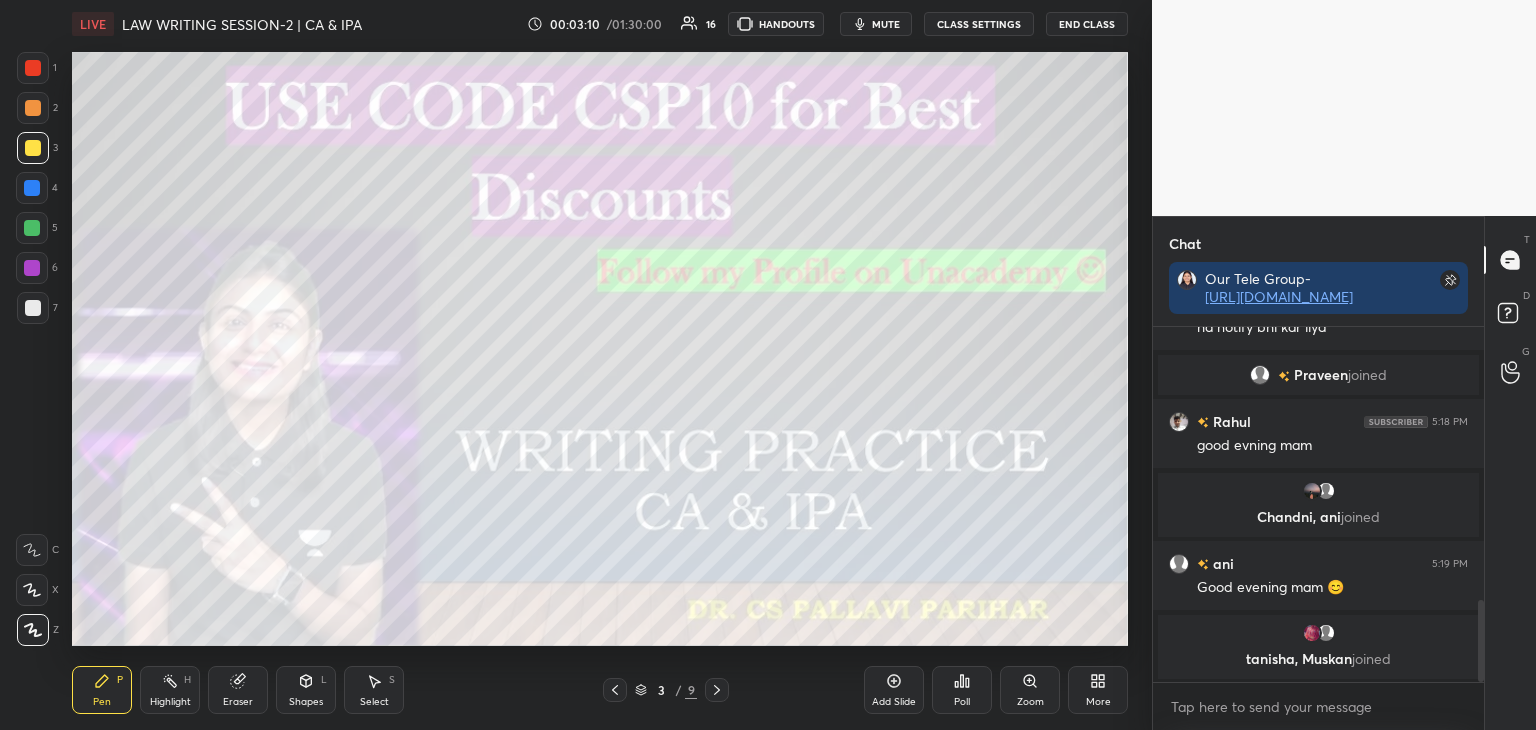 scroll, scrollTop: 1266, scrollLeft: 0, axis: vertical 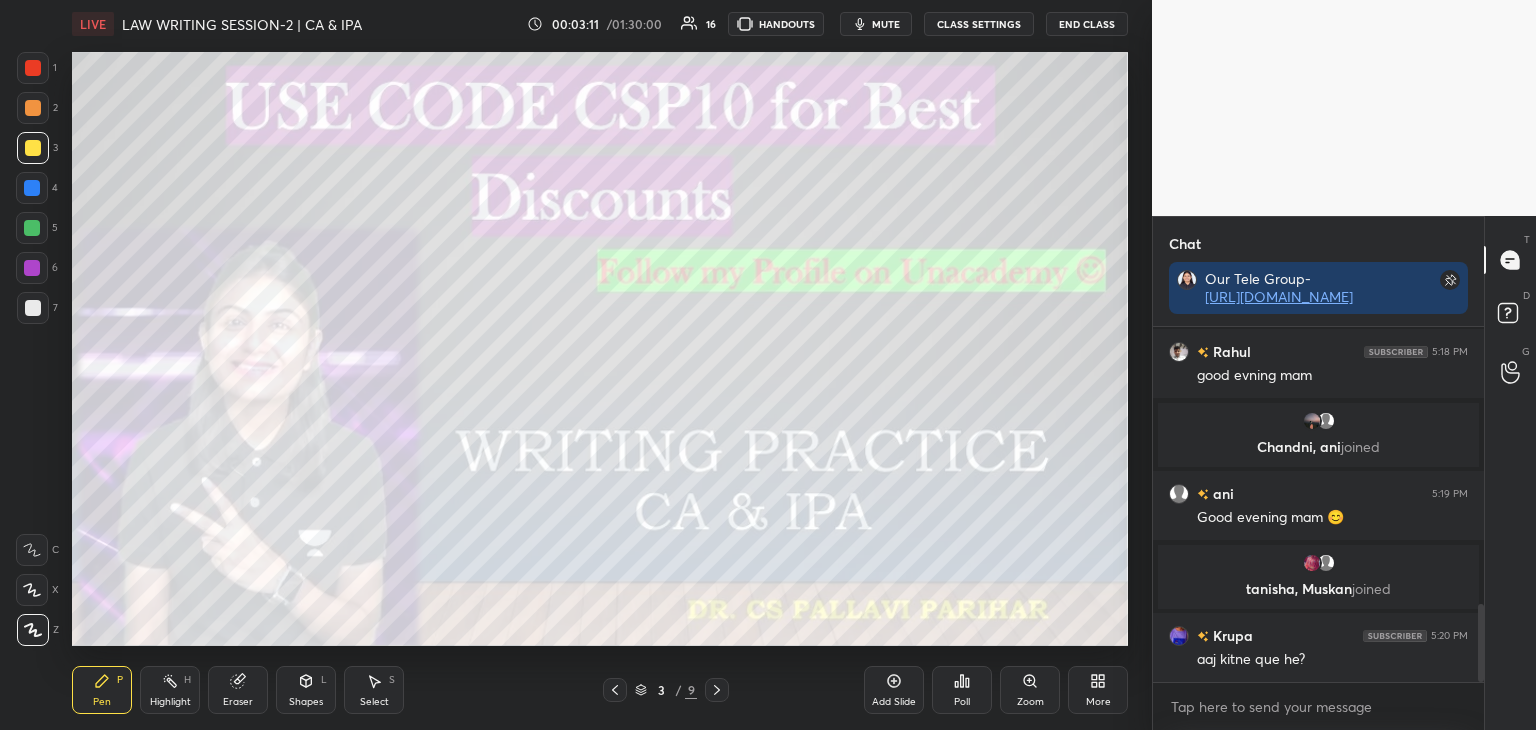 drag, startPoint x: 1480, startPoint y: 626, endPoint x: 1480, endPoint y: 645, distance: 19 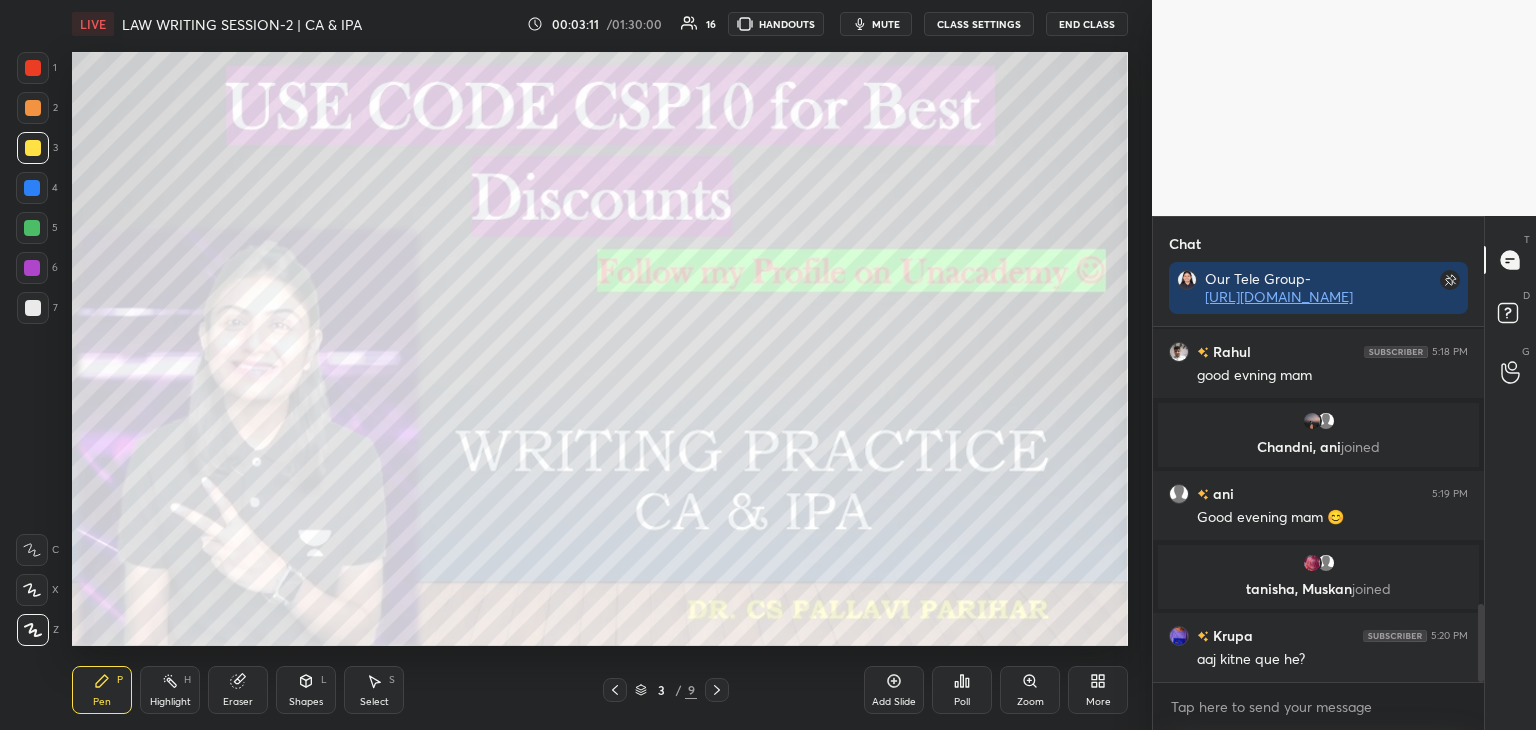 click at bounding box center (1481, 643) 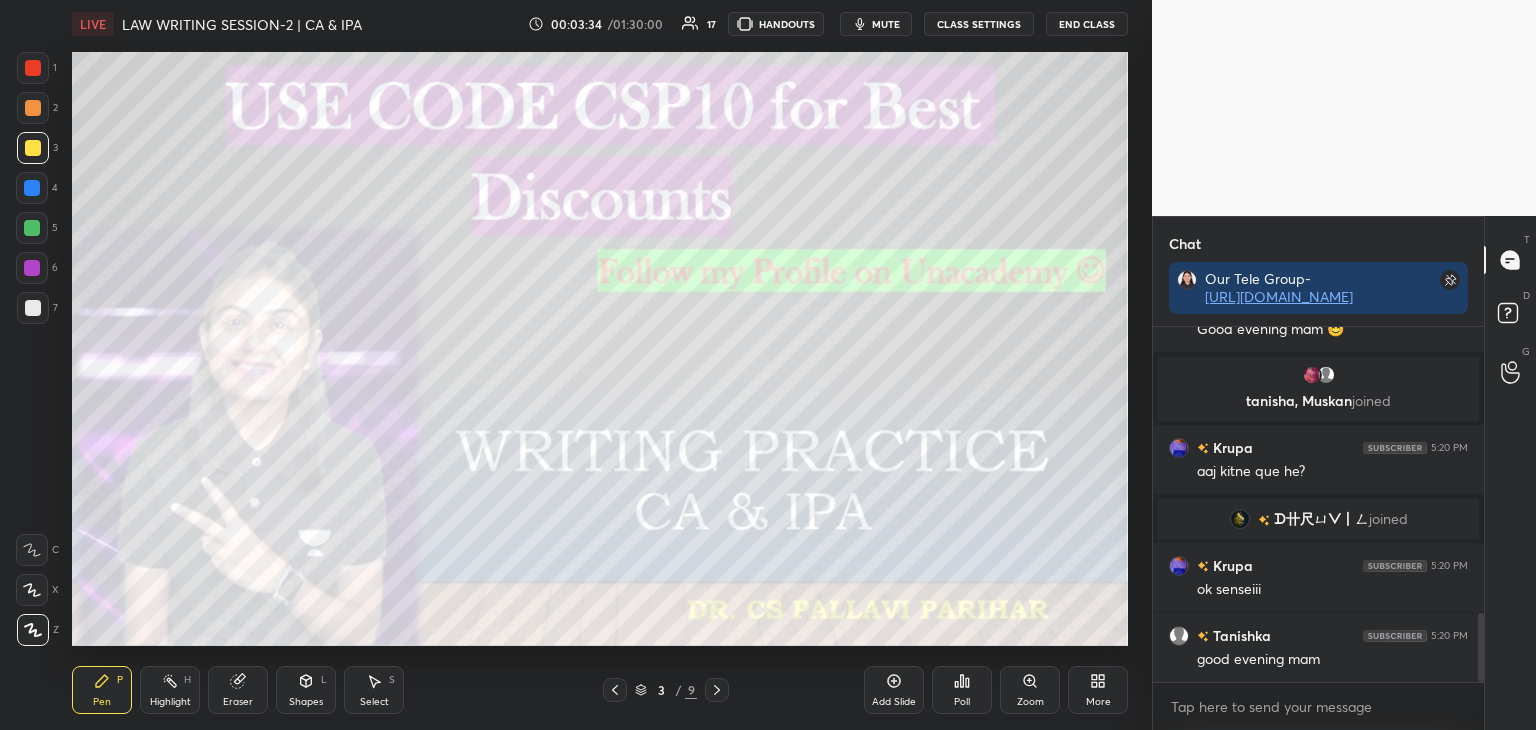scroll, scrollTop: 1488, scrollLeft: 0, axis: vertical 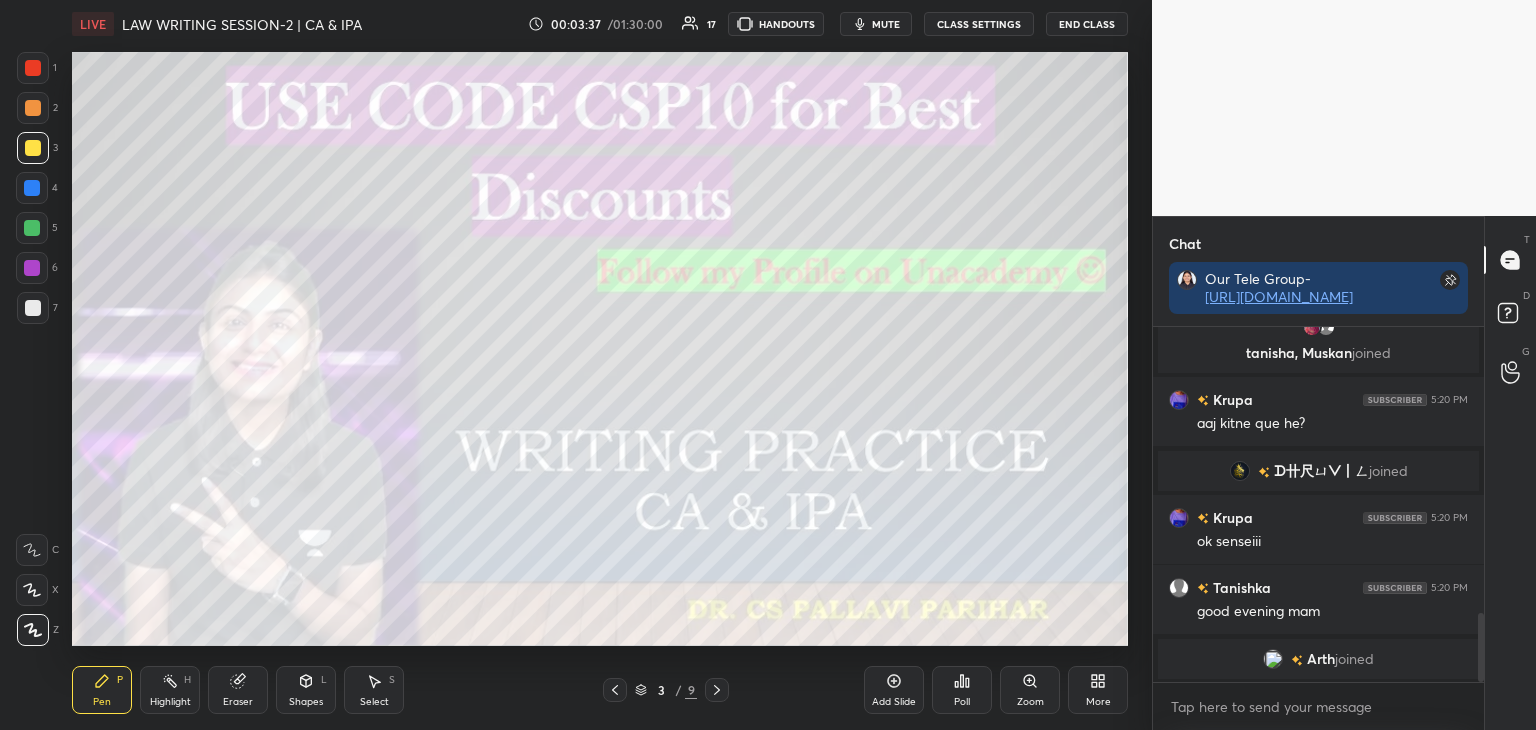 click 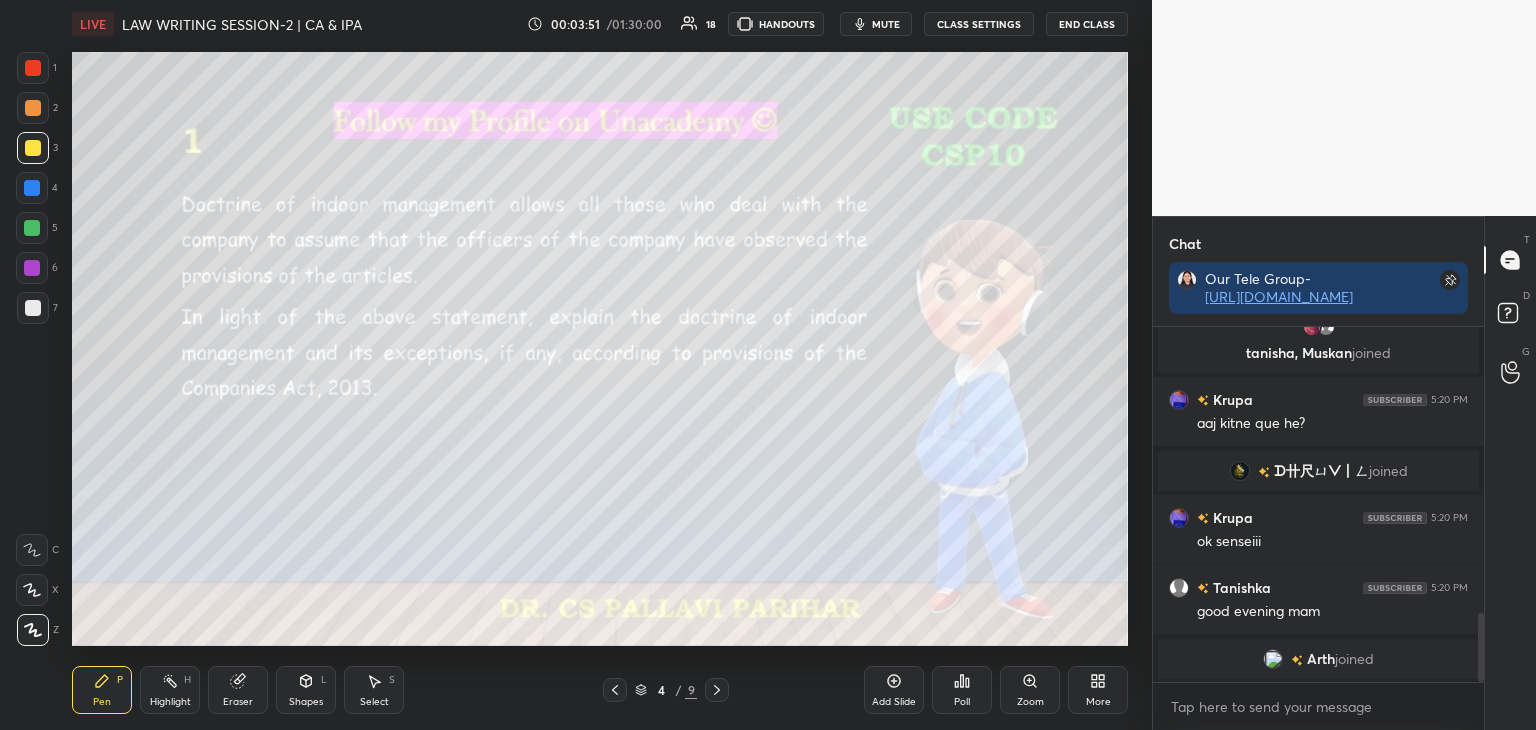 scroll, scrollTop: 1512, scrollLeft: 0, axis: vertical 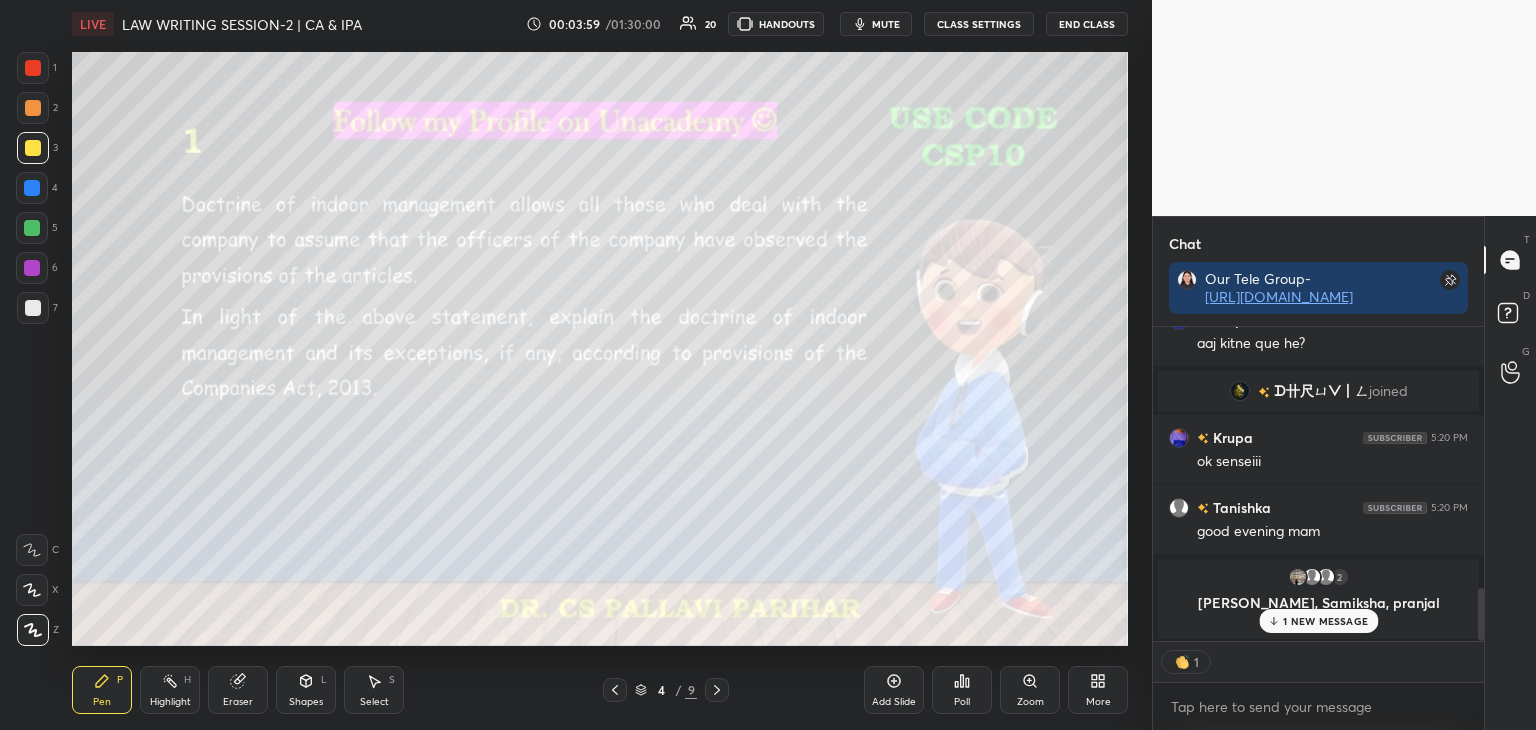 click on "1 NEW MESSAGE" at bounding box center (1325, 621) 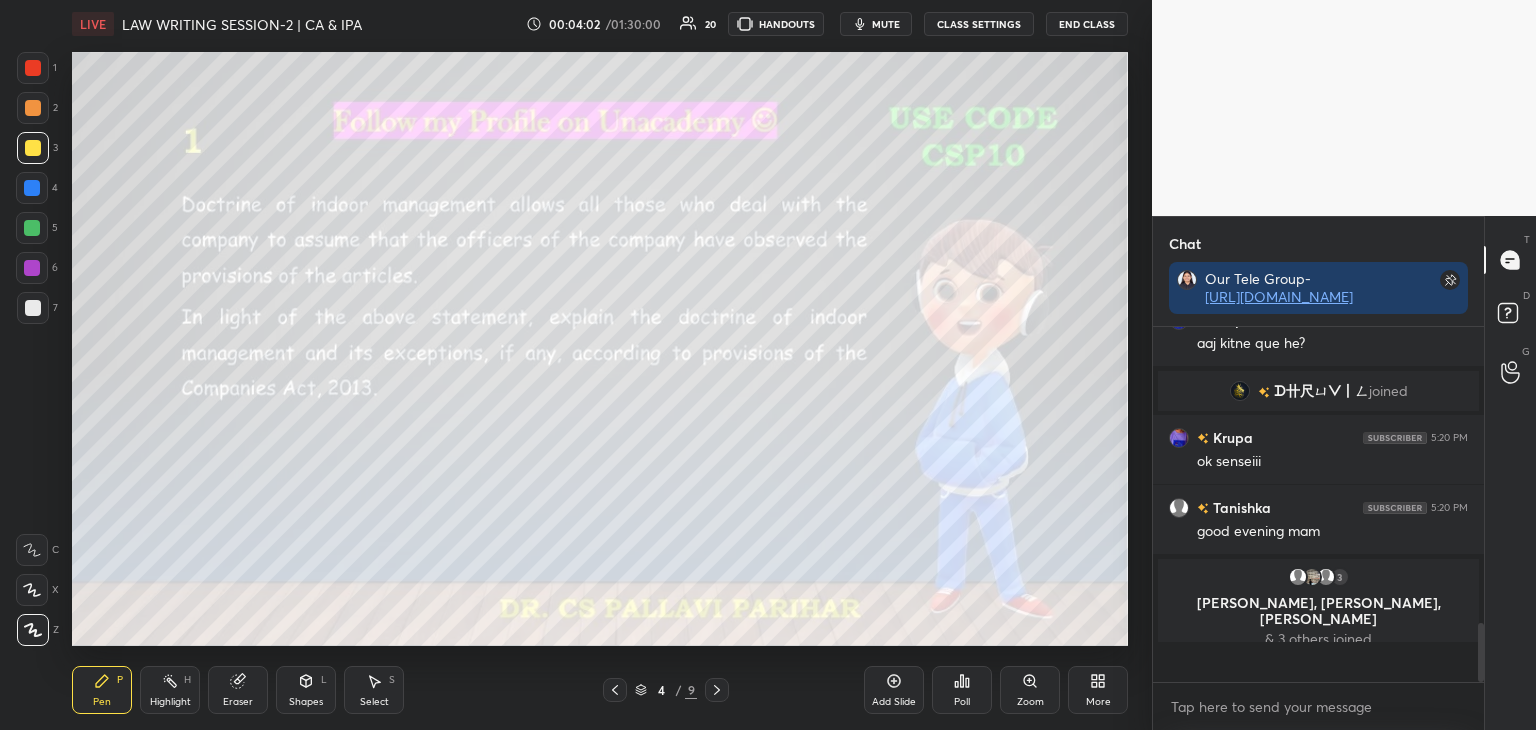 scroll, scrollTop: 6, scrollLeft: 6, axis: both 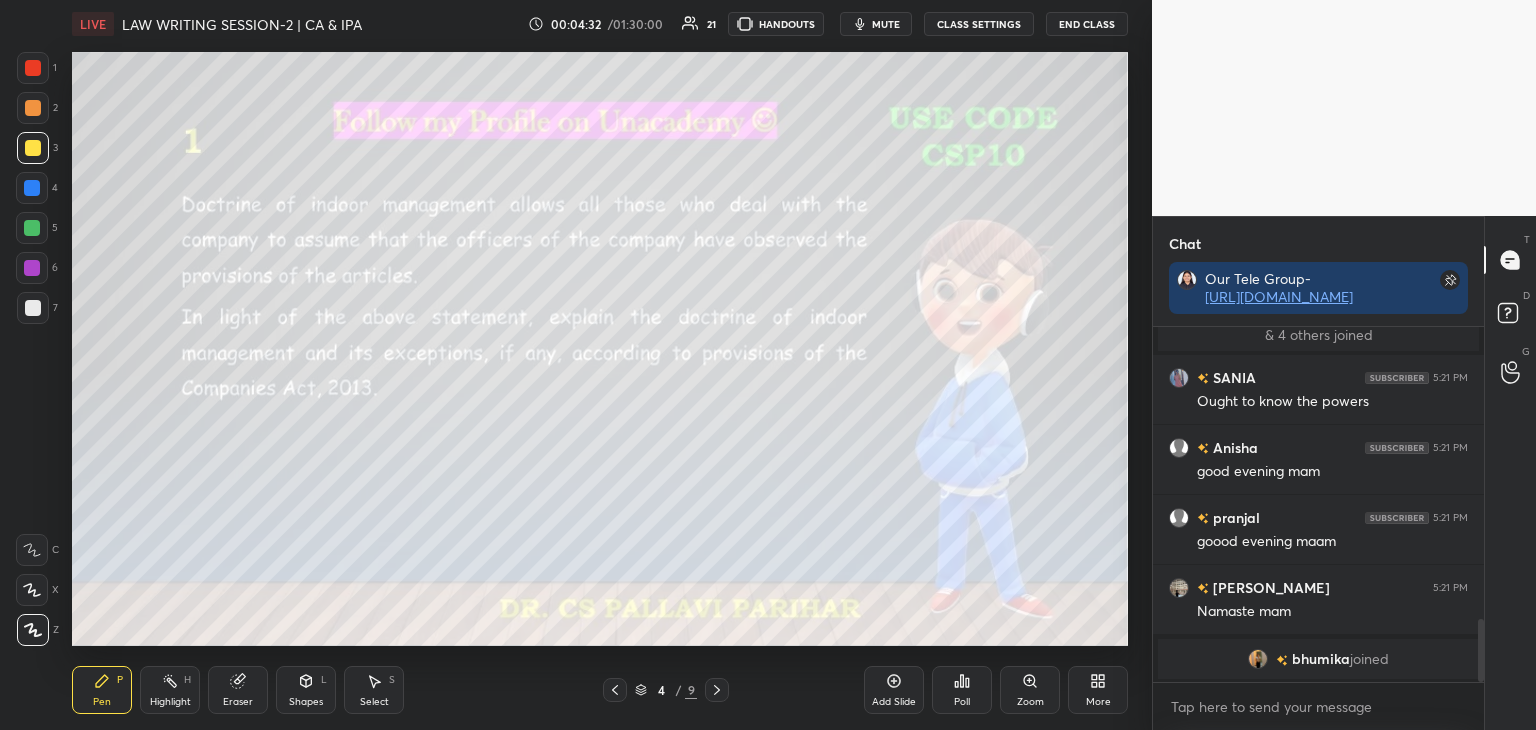 click at bounding box center (32, 188) 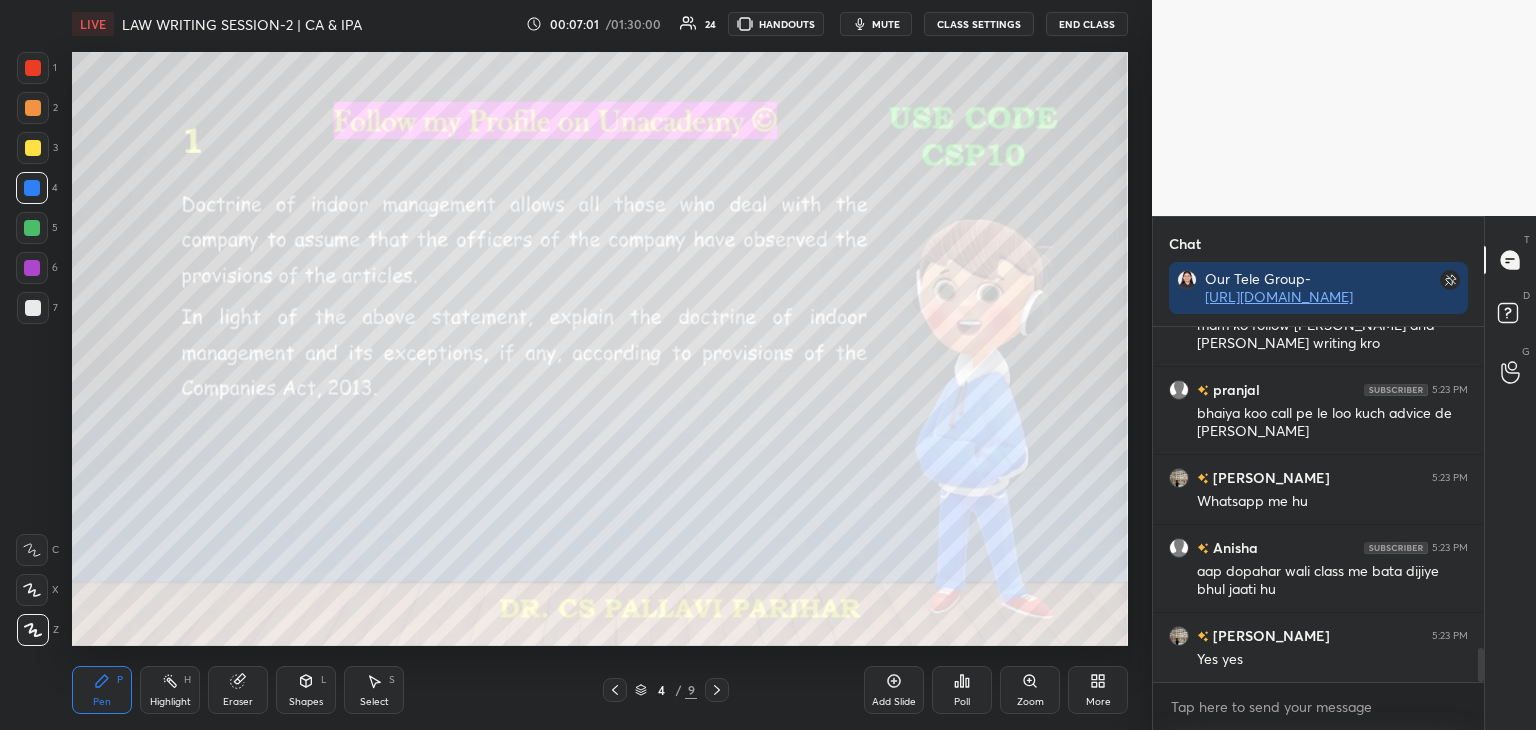scroll, scrollTop: 3476, scrollLeft: 0, axis: vertical 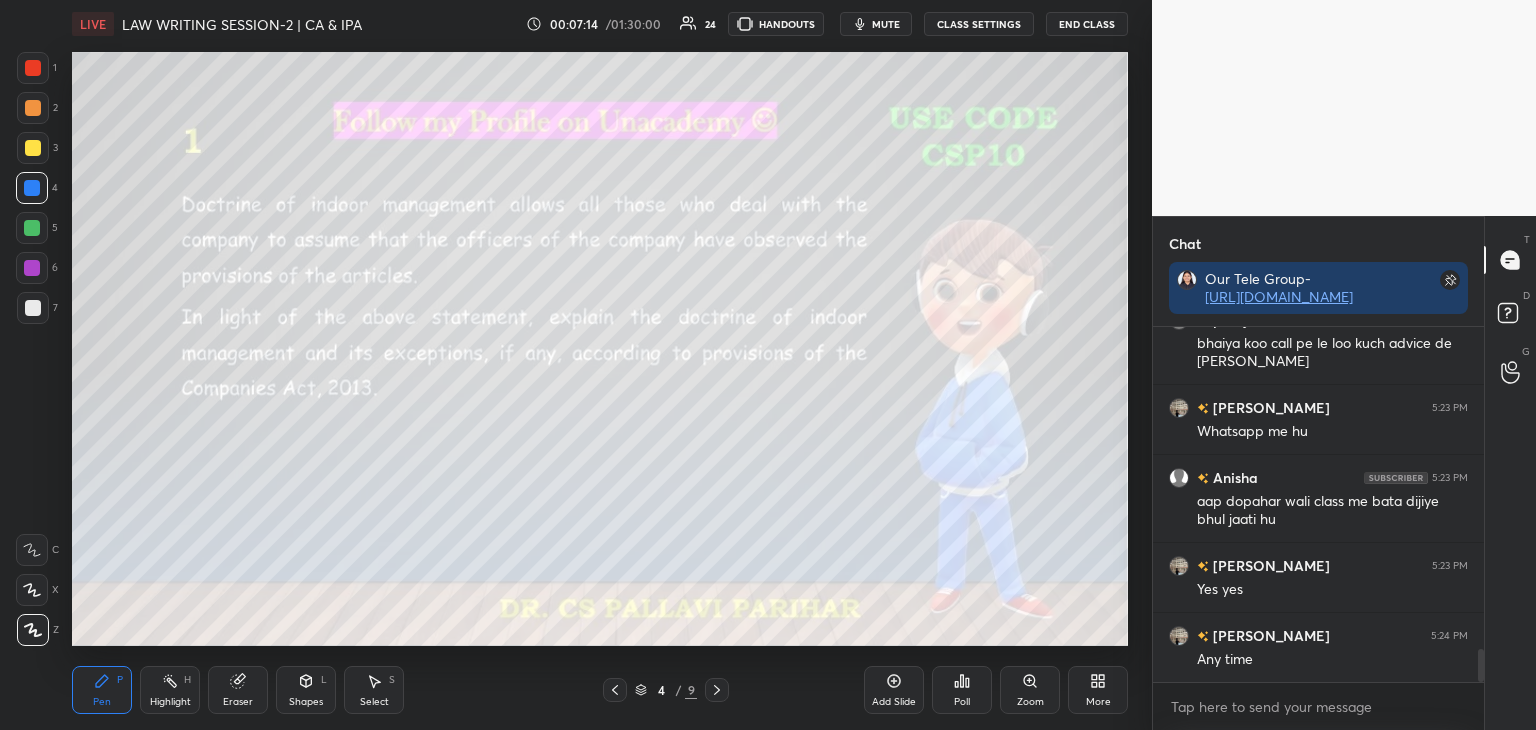 drag, startPoint x: 1481, startPoint y: 667, endPoint x: 1481, endPoint y: 682, distance: 15 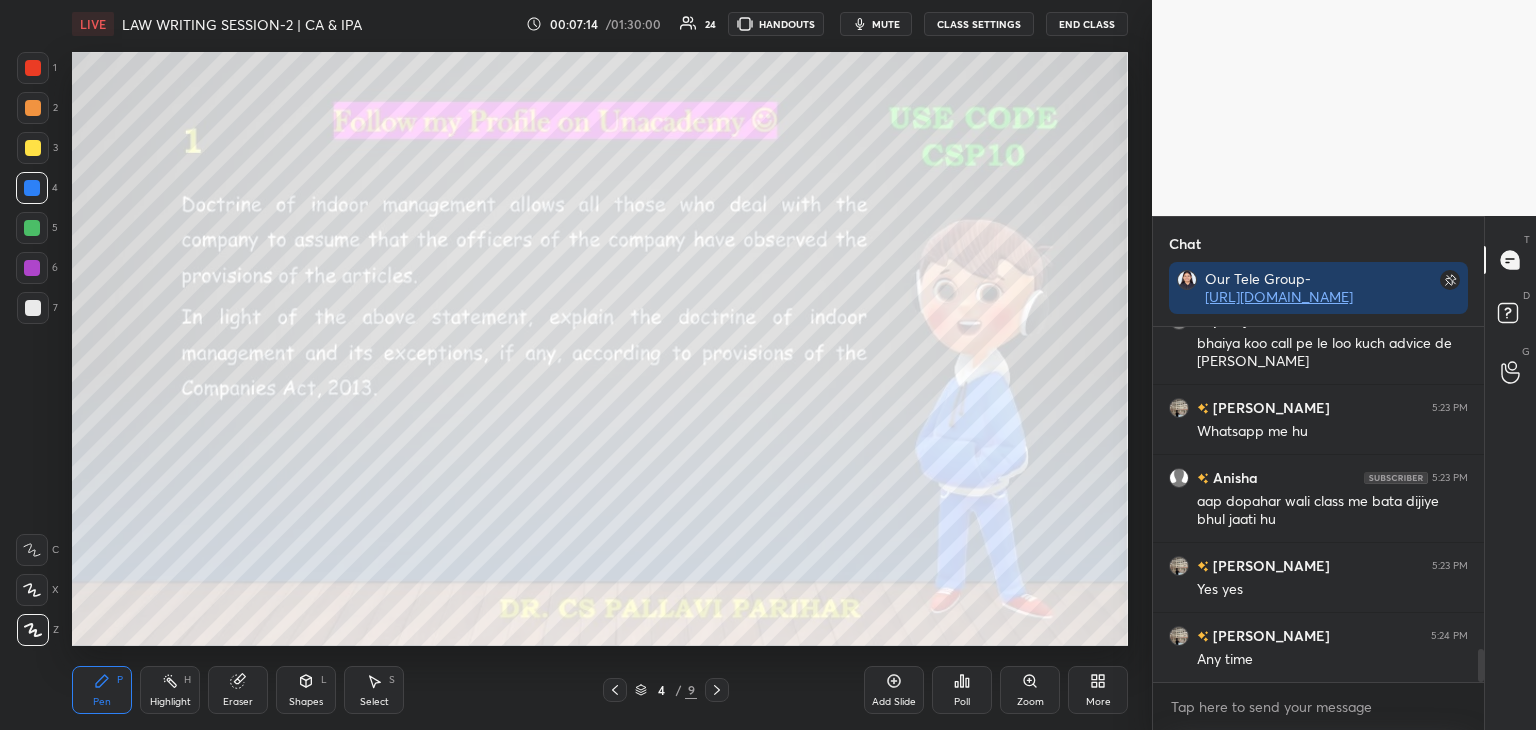 click on "[PERSON_NAME] 5:23 PM mam ko follow kro and [PERSON_NAME] writing kro pranjal 5:23 PM bhaiya koo call pe le loo kuch advice de [PERSON_NAME] 5:23 PM Whatsapp me hu Anisha 5:23 PM aap dopahar wali class me bata dijiye bhul jaati [PERSON_NAME] 5:23 PM Yes yes [PERSON_NAME] 5:24 PM Any time JUMP TO LATEST Enable hand raising Enable raise hand to speak to learners. Once enabled, chat will be turned off temporarily. Enable x" at bounding box center (1318, 528) 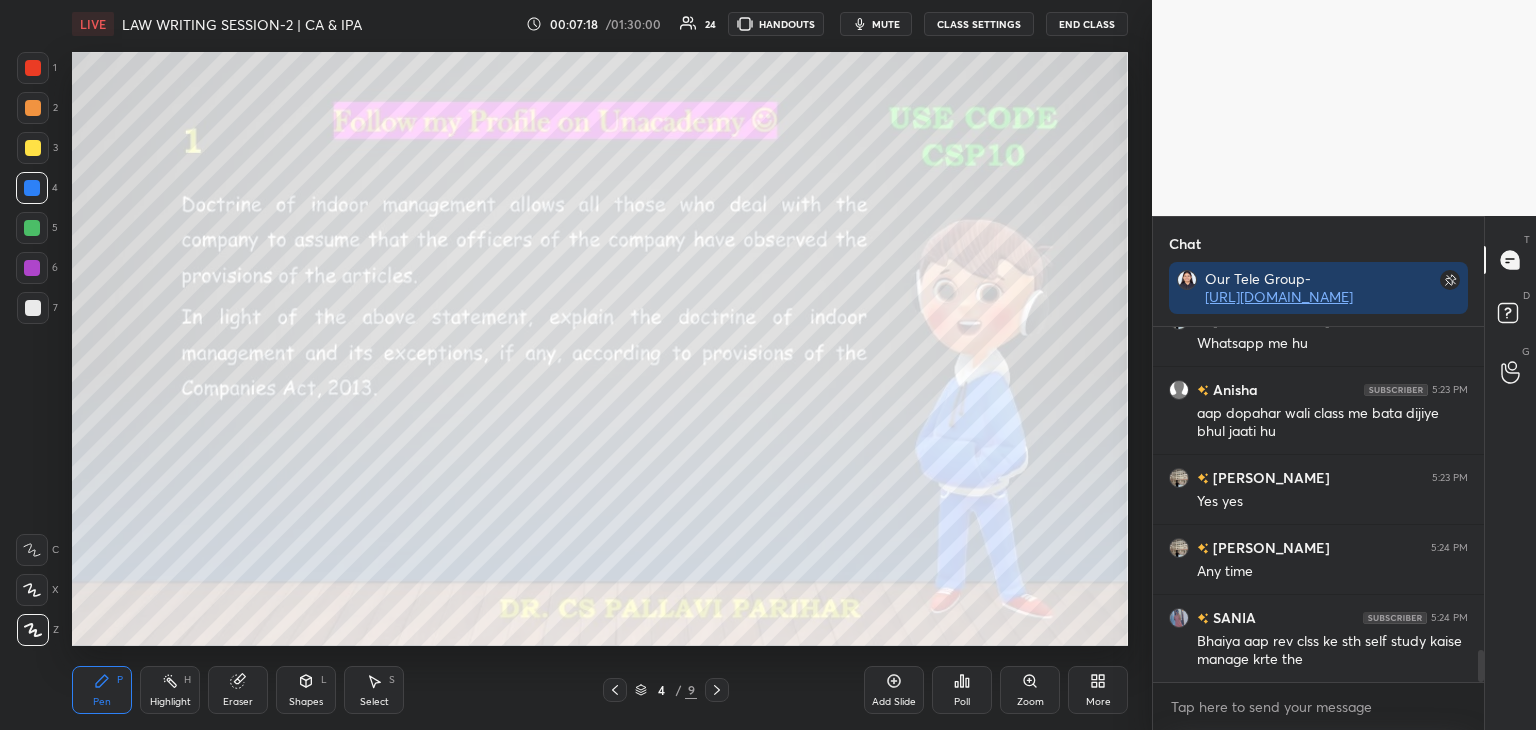 scroll, scrollTop: 3634, scrollLeft: 0, axis: vertical 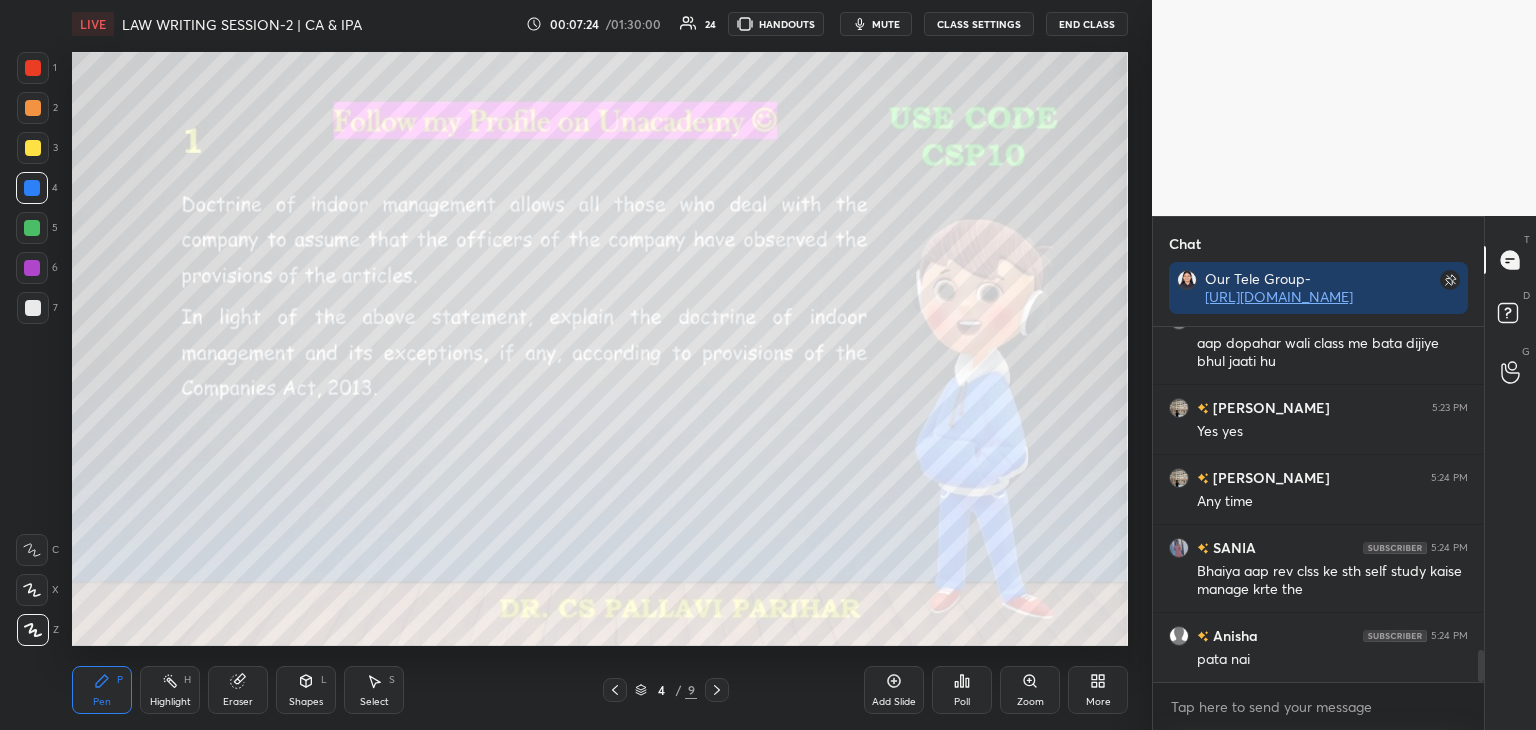 drag, startPoint x: 1480, startPoint y: 670, endPoint x: 1480, endPoint y: 697, distance: 27 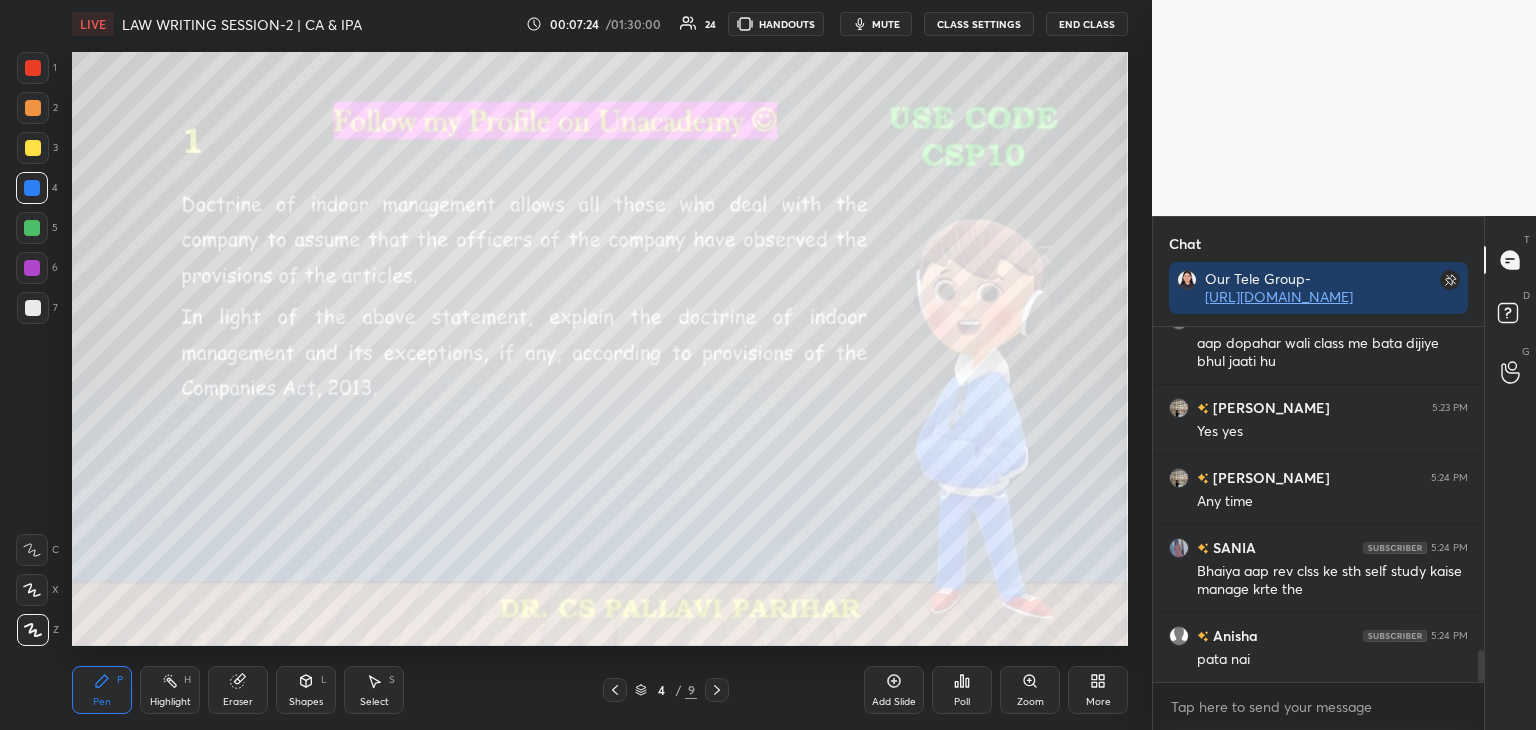 click on "[PERSON_NAME] 5:23 PM Whatsapp me hu Anisha 5:23 PM aap dopahar wali class me bata dijiye bhul jaati [PERSON_NAME] 5:23 PM Yes yes [PERSON_NAME] 5:24 PM Any time SANIA 5:24 PM Bhaiya aap rev clss ke sth self study kaise manage krte the Anisha 5:24 PM pata nai JUMP TO LATEST Enable hand raising Enable raise hand to speak to learners. Once enabled, chat will be turned off temporarily. Enable x" at bounding box center (1318, 528) 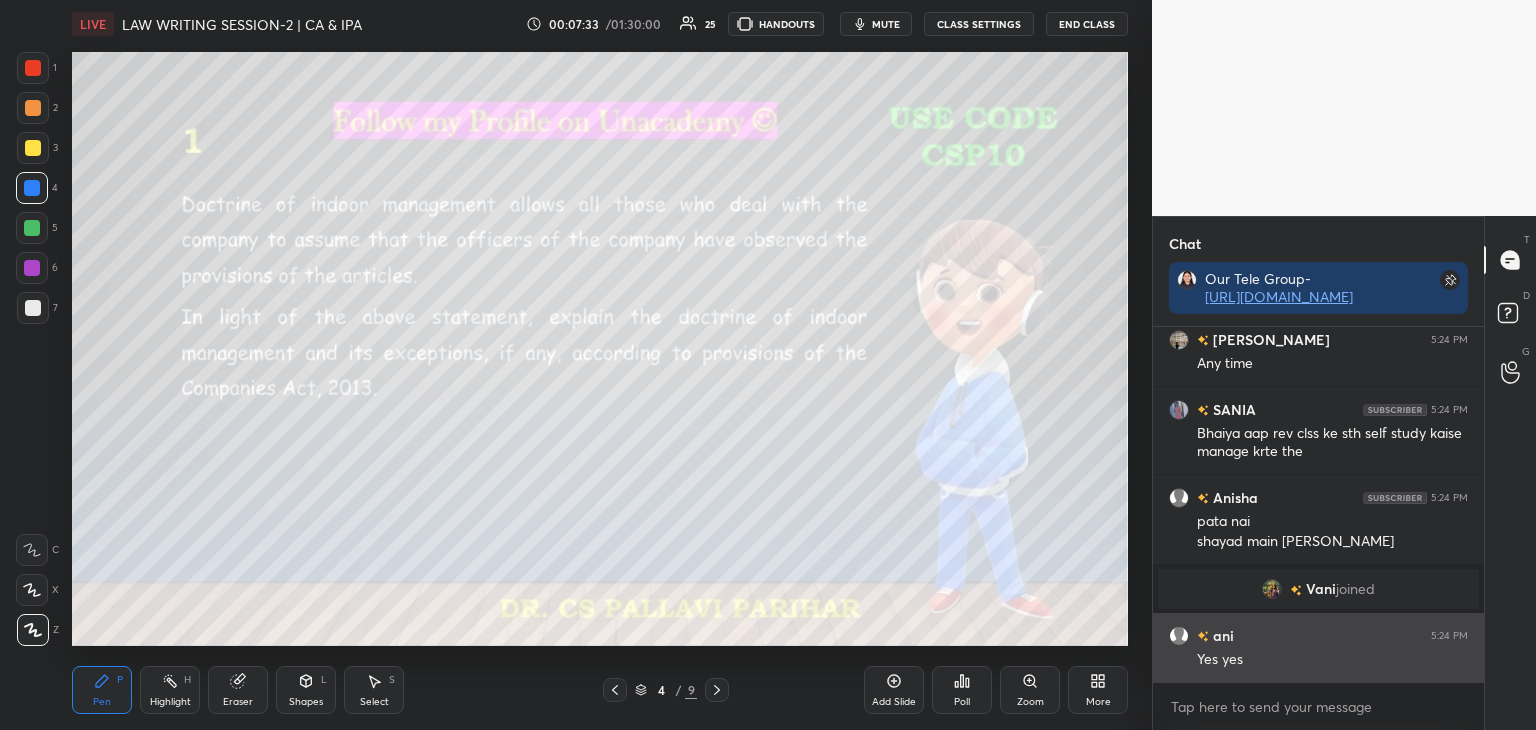 scroll, scrollTop: 3622, scrollLeft: 0, axis: vertical 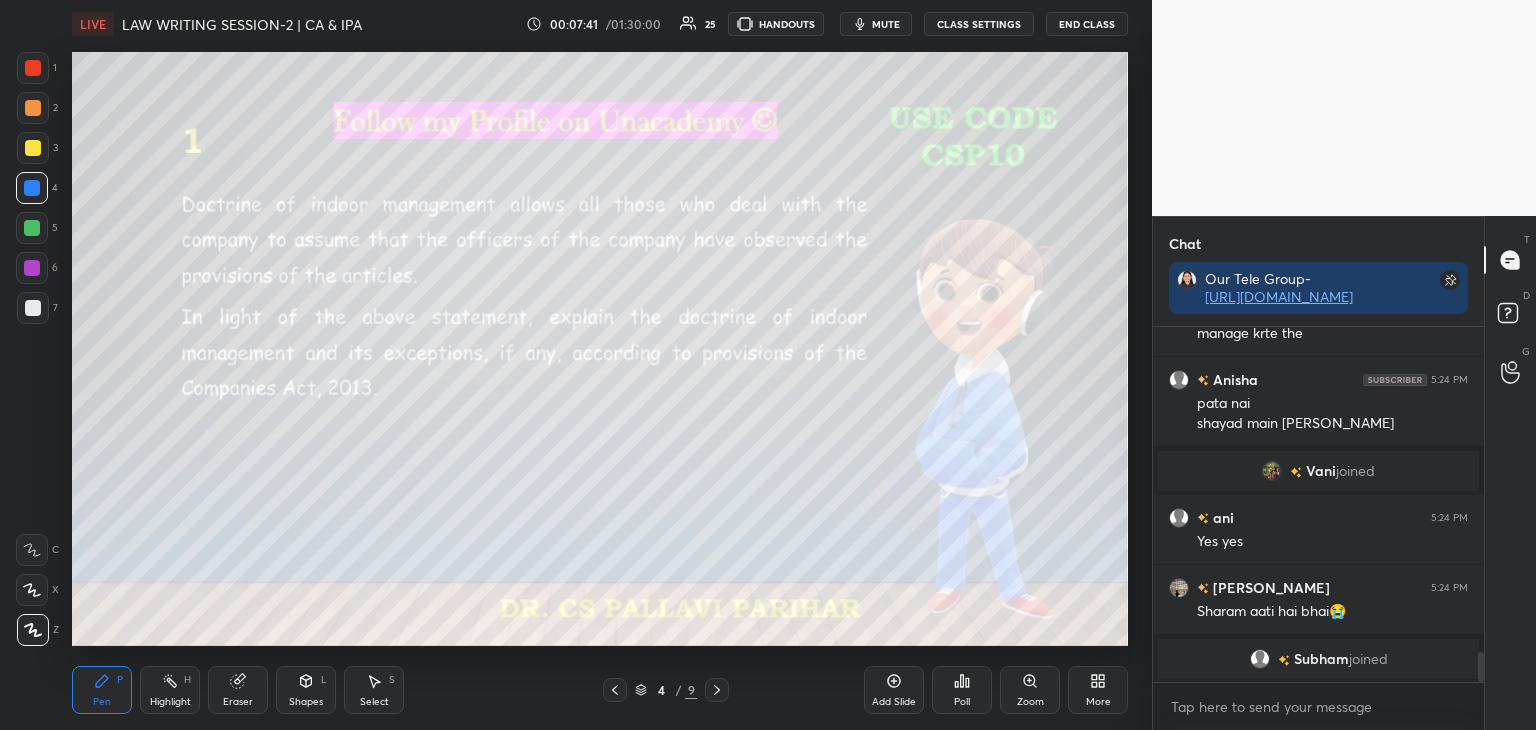 drag, startPoint x: 1482, startPoint y: 672, endPoint x: 1494, endPoint y: 700, distance: 30.463093 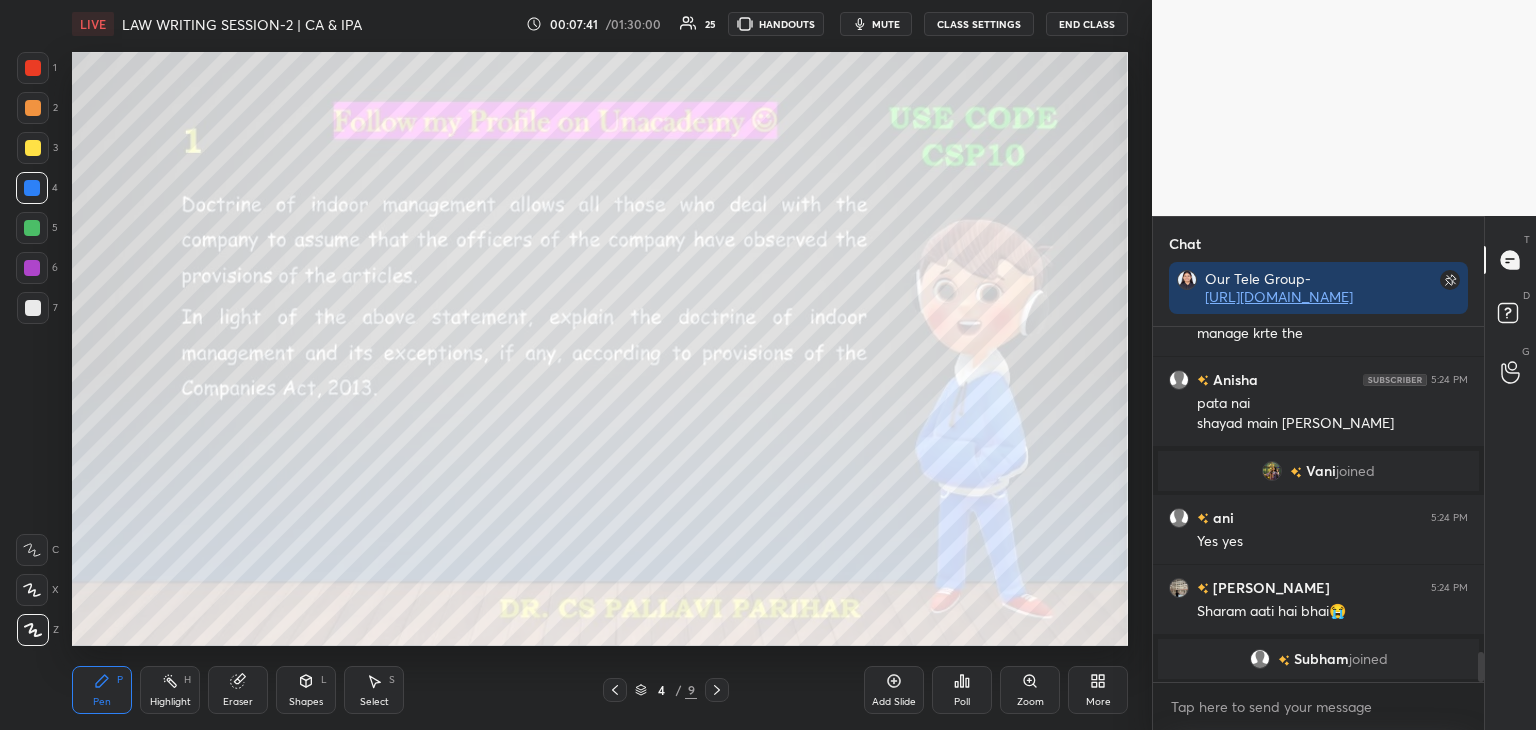 click on "Chat Our Tele Group-
[URL][DOMAIN_NAME] [PERSON_NAME] 5:24 PM Any time SANIA 5:24 PM Bhaiya aap rev clss ke sth self study kaise manage krte the Anisha 5:24 PM pata nai shayad main chali gayi hogi Vani  joined ani 5:24 PM Yes yes [PERSON_NAME] 5:24 PM Sharam aati hai bhai😭 Subham  joined JUMP TO LATEST Enable hand raising Enable raise hand to speak to learners. Once enabled, chat will be turned off temporarily. Enable x   introducing Raise a hand with a doubt Now learners can raise their hand along with a doubt  How it works? Doubts asked by learners will show up here NEW DOUBTS ASKED No one has raised a hand yet Can't raise hand Looks like educator just invited you to speak. Please wait before you can raise your hand again. Got it T Messages (T) D Doubts (D) G Raise Hand (G)" at bounding box center [1344, 473] 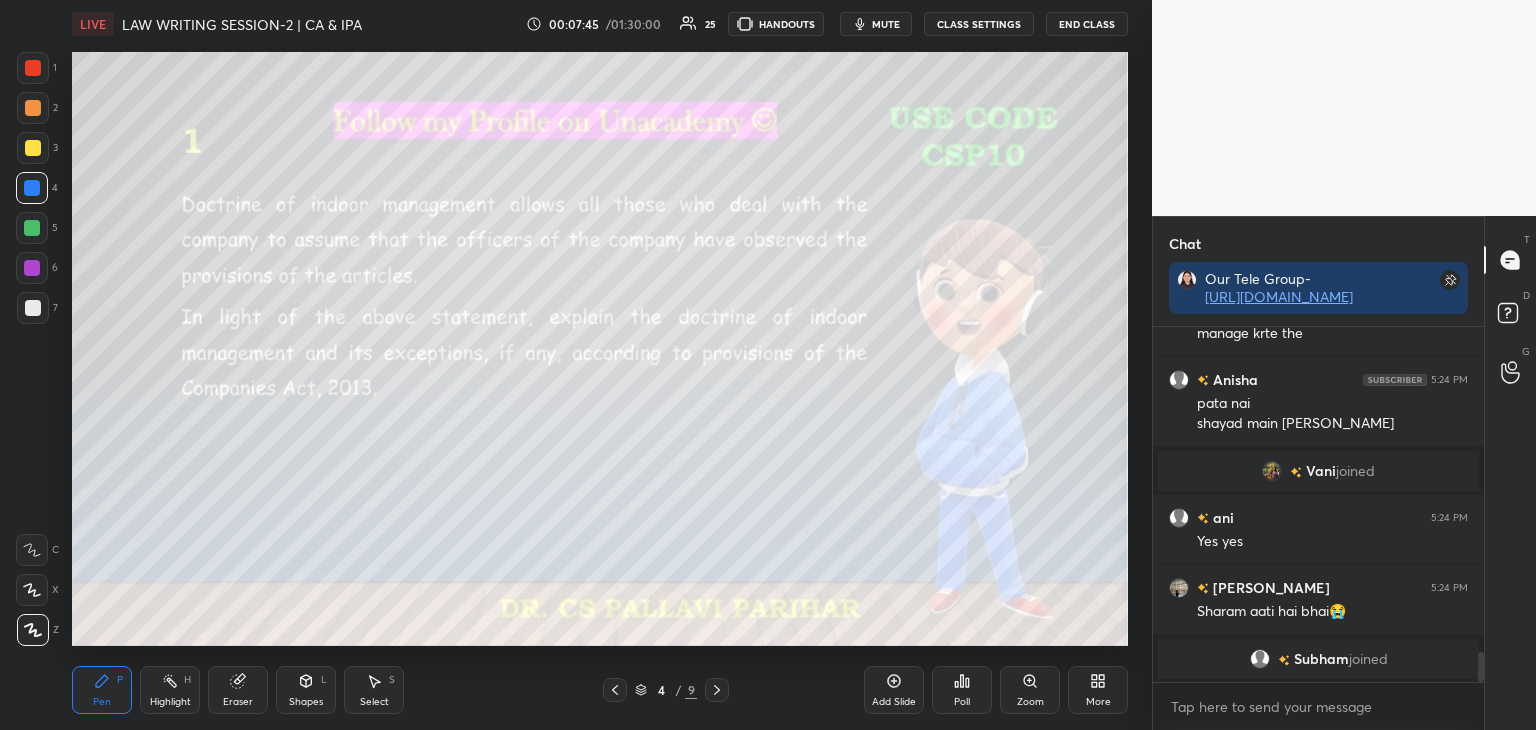 scroll, scrollTop: 3900, scrollLeft: 0, axis: vertical 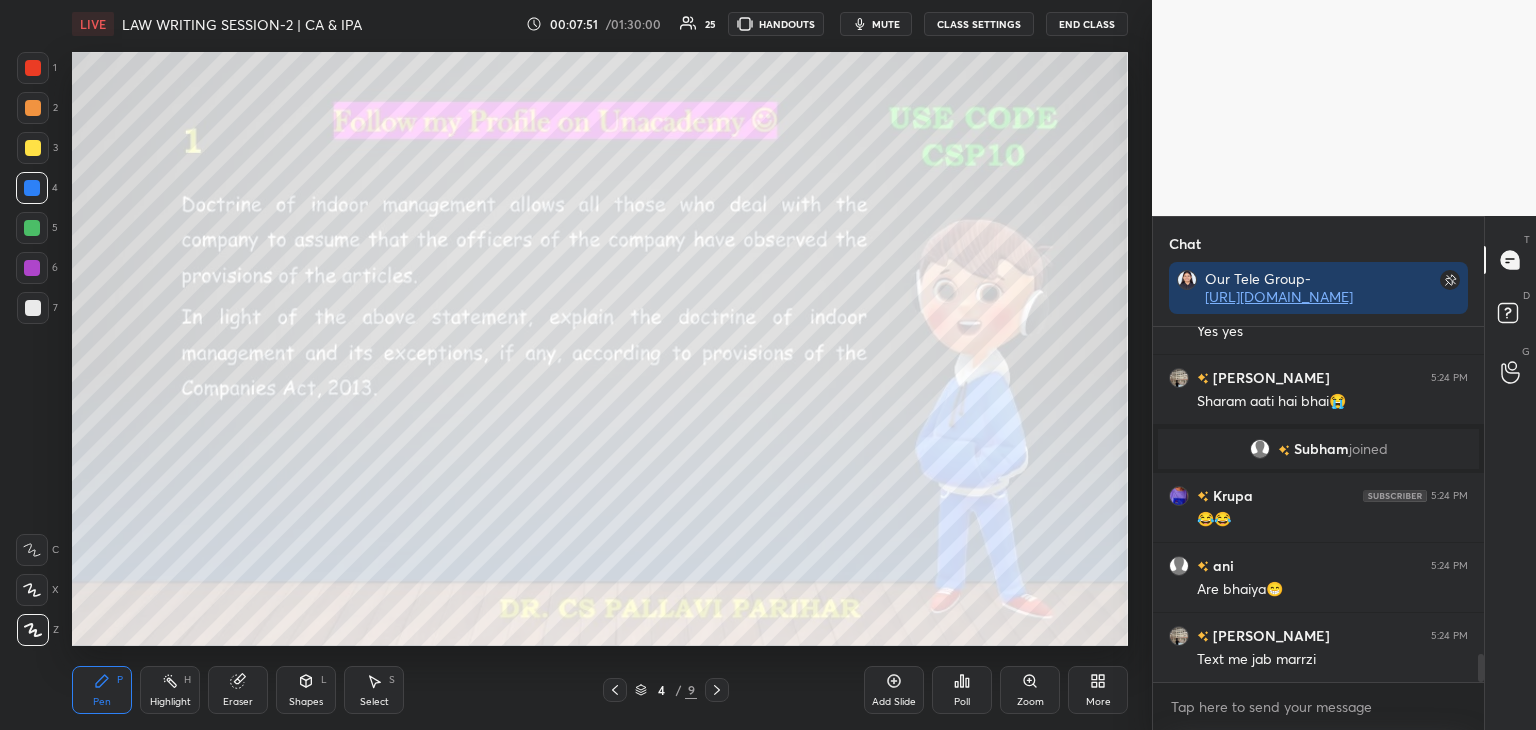 drag, startPoint x: 1480, startPoint y: 674, endPoint x: 1477, endPoint y: 731, distance: 57.07889 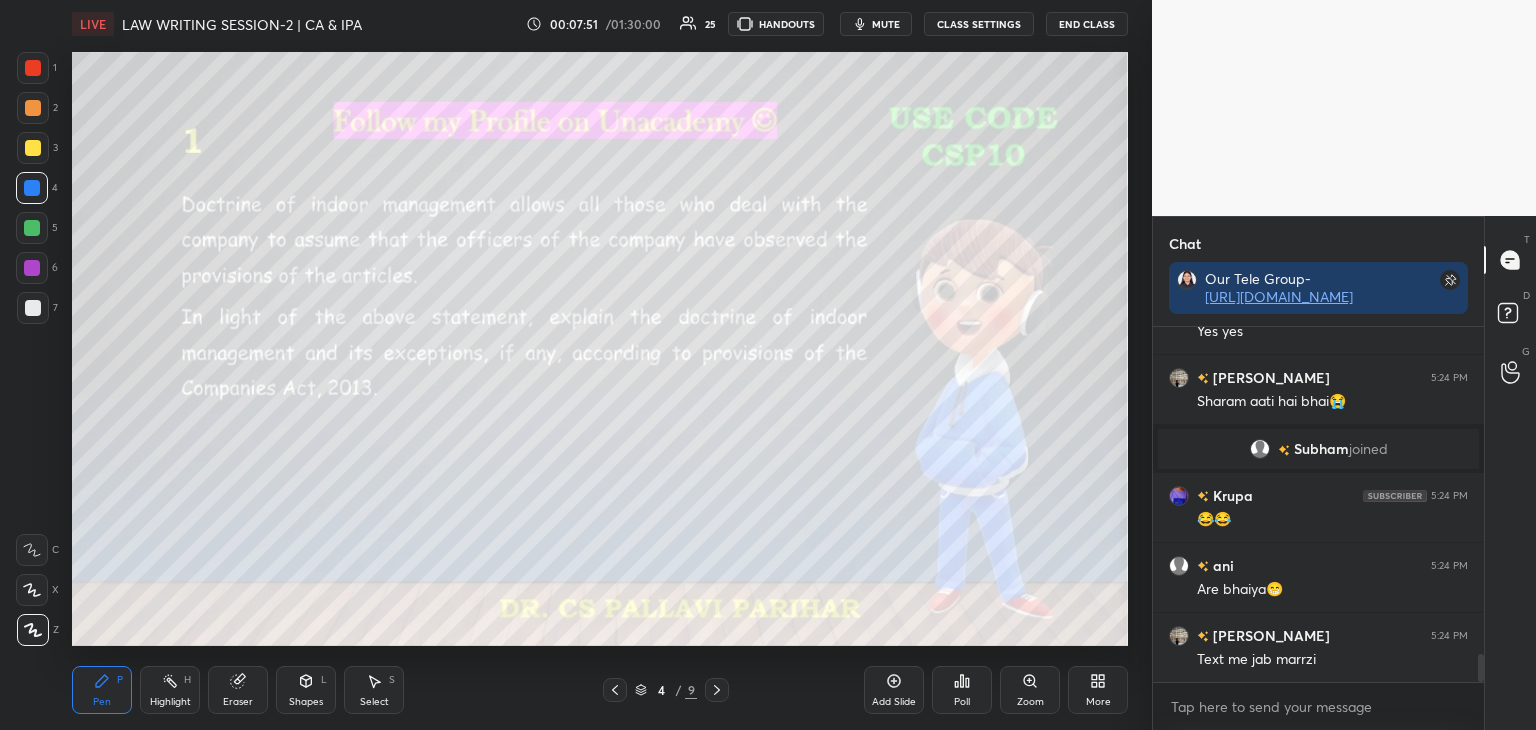 click on "1 2 3 4 5 6 7 C X Z C X Z E E Erase all   H H LIVE LAW WRITING SESSION-2 | CA & IPA 00:07:51 /  01:30:00 25 HANDOUTS mute CLASS SETTINGS End Class Setting up your live class Poll for   secs No correct answer Start poll Back LAW WRITING SESSION-2 | CA & IPA [PERSON_NAME] Pen P Highlight H Eraser Shapes L Select S 4 / 9 Add Slide Poll Zoom More Chat Our Tele Group-
[URL][DOMAIN_NAME] Vani  joined ani 5:24 PM Yes yes [PERSON_NAME] 5:24 PM Sharam aati hai bhai😭 Subham  joined Krupa 5:24 PM 😂😂 ani 5:24 PM Are bhaiya😁 [PERSON_NAME] 5:24 PM Text me jab marrzi JUMP TO LATEST Enable hand raising Enable raise hand to speak to learners. Once enabled, chat will be turned off temporarily. Enable x   introducing Raise a hand with a doubt Now learners can raise their hand along with a doubt  How it works? Doubts asked by learners will show up here NEW DOUBTS ASKED No one has raised a hand yet Can't raise hand Looks like educator just invited you to speak. Please wait before you can raise your hand again. T D G" at bounding box center [768, 0] 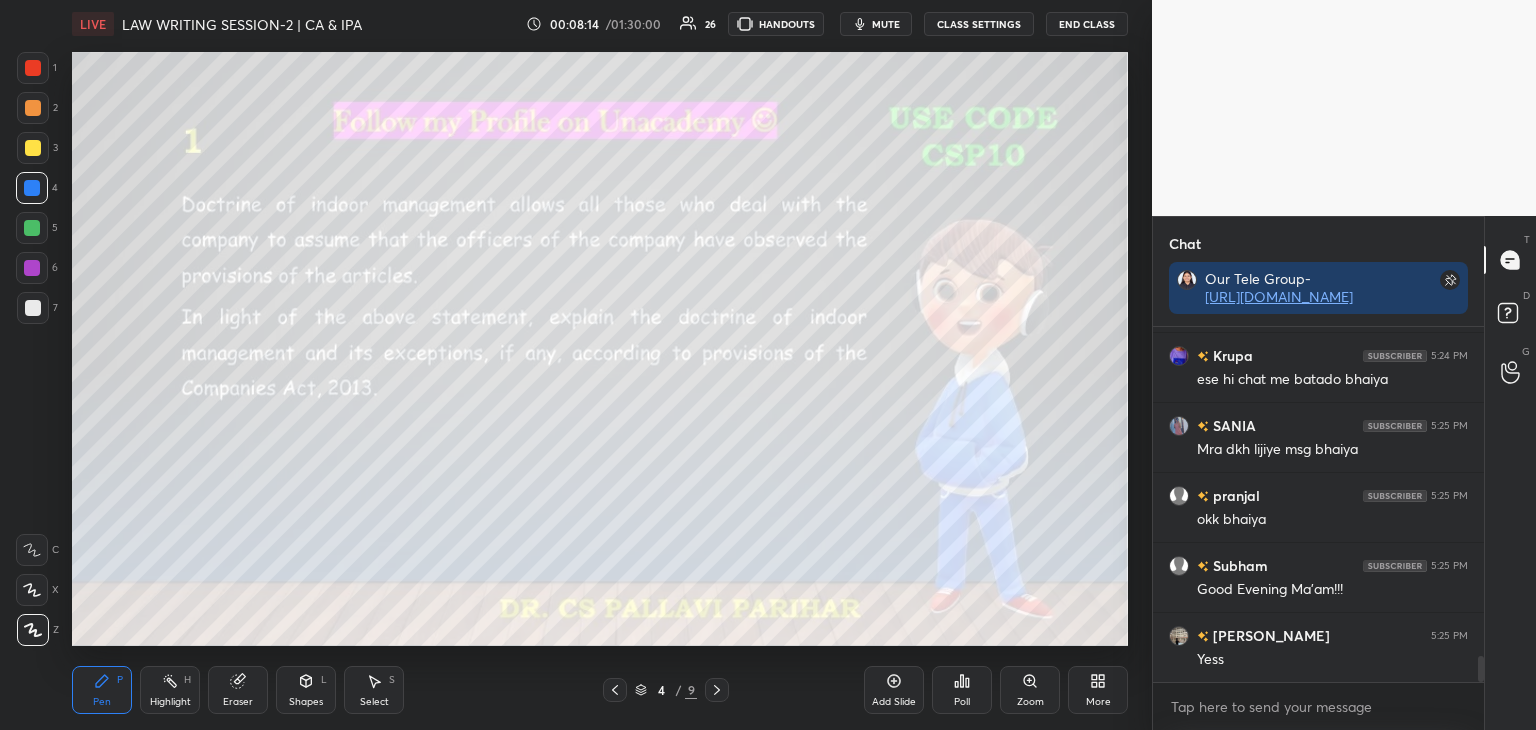 scroll, scrollTop: 4630, scrollLeft: 0, axis: vertical 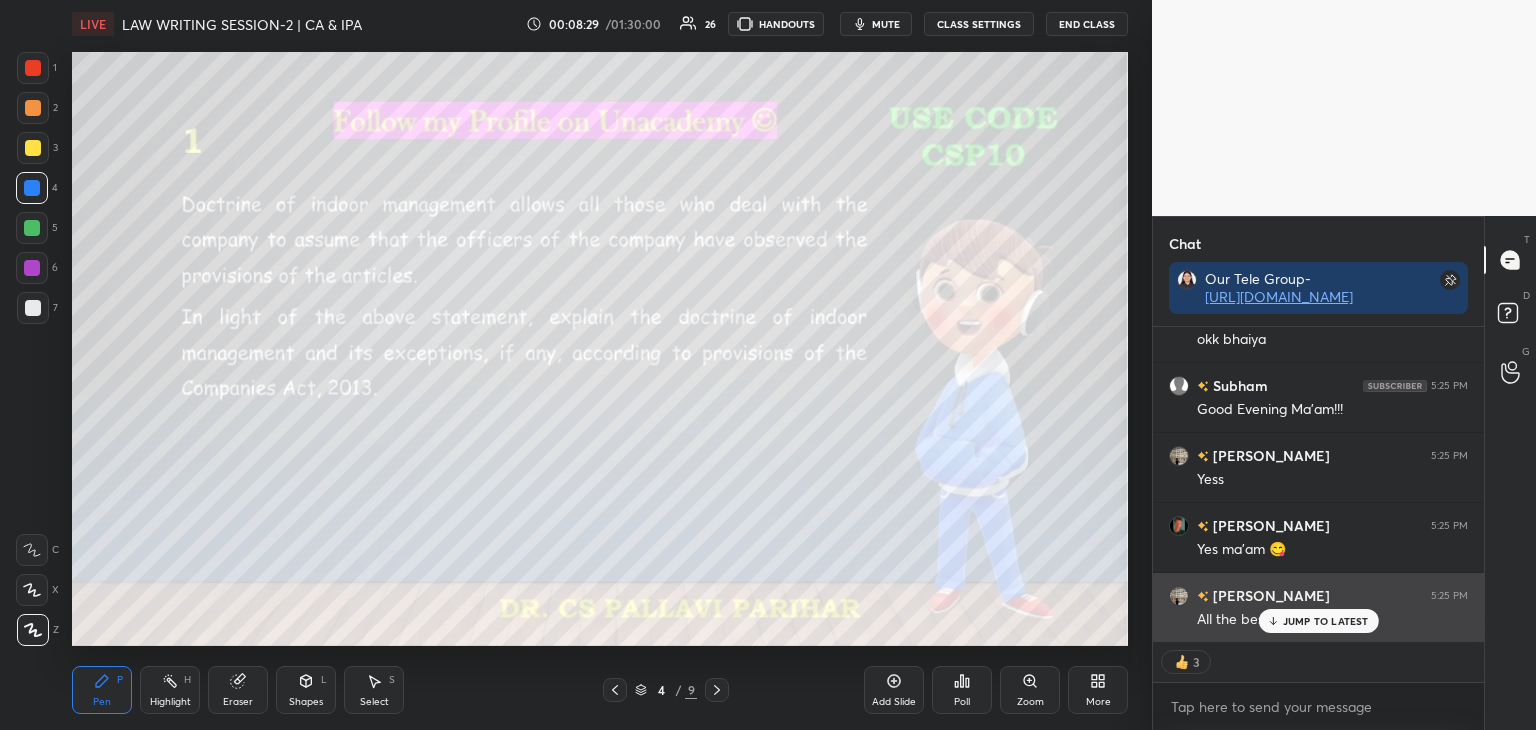 click on "JUMP TO LATEST" at bounding box center [1318, 621] 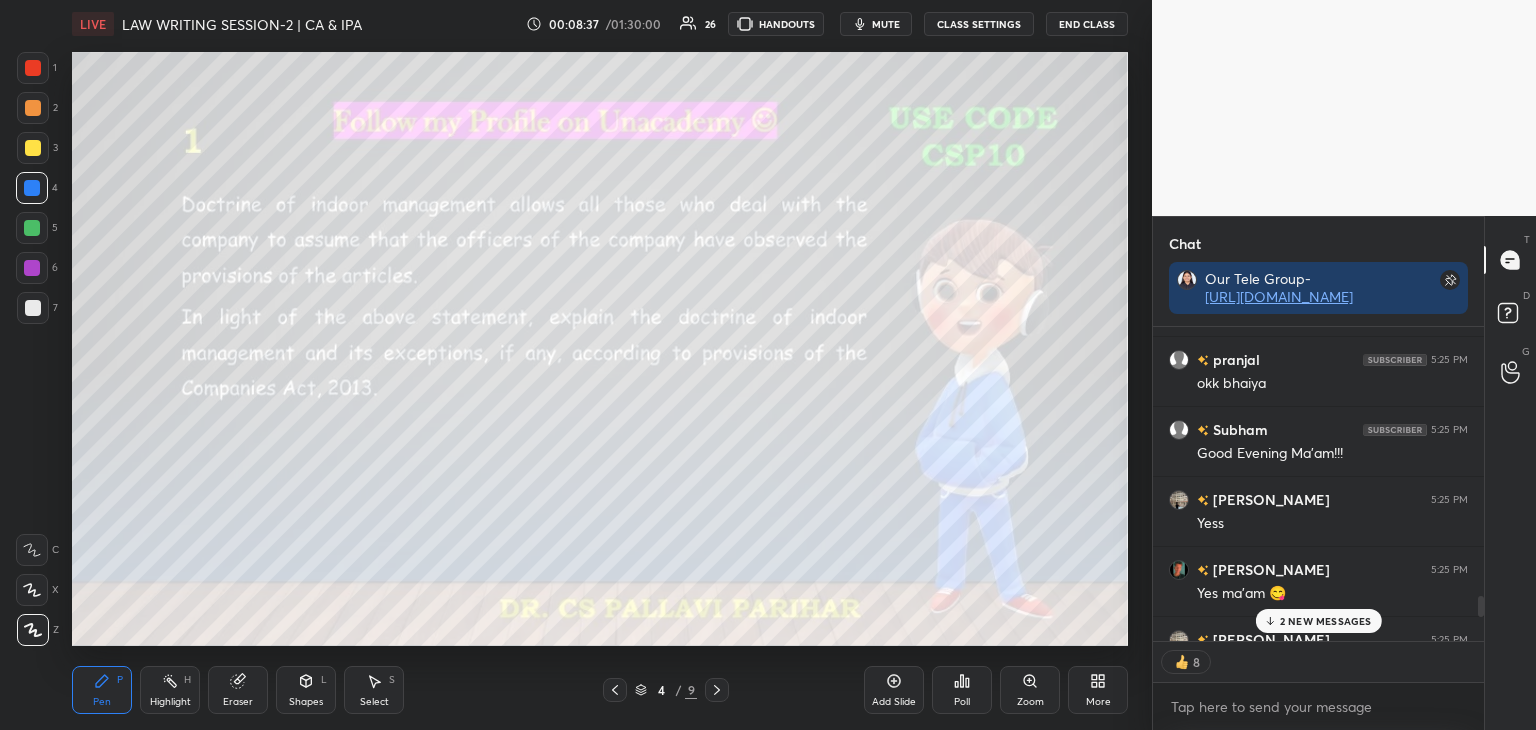 scroll, scrollTop: 4899, scrollLeft: 0, axis: vertical 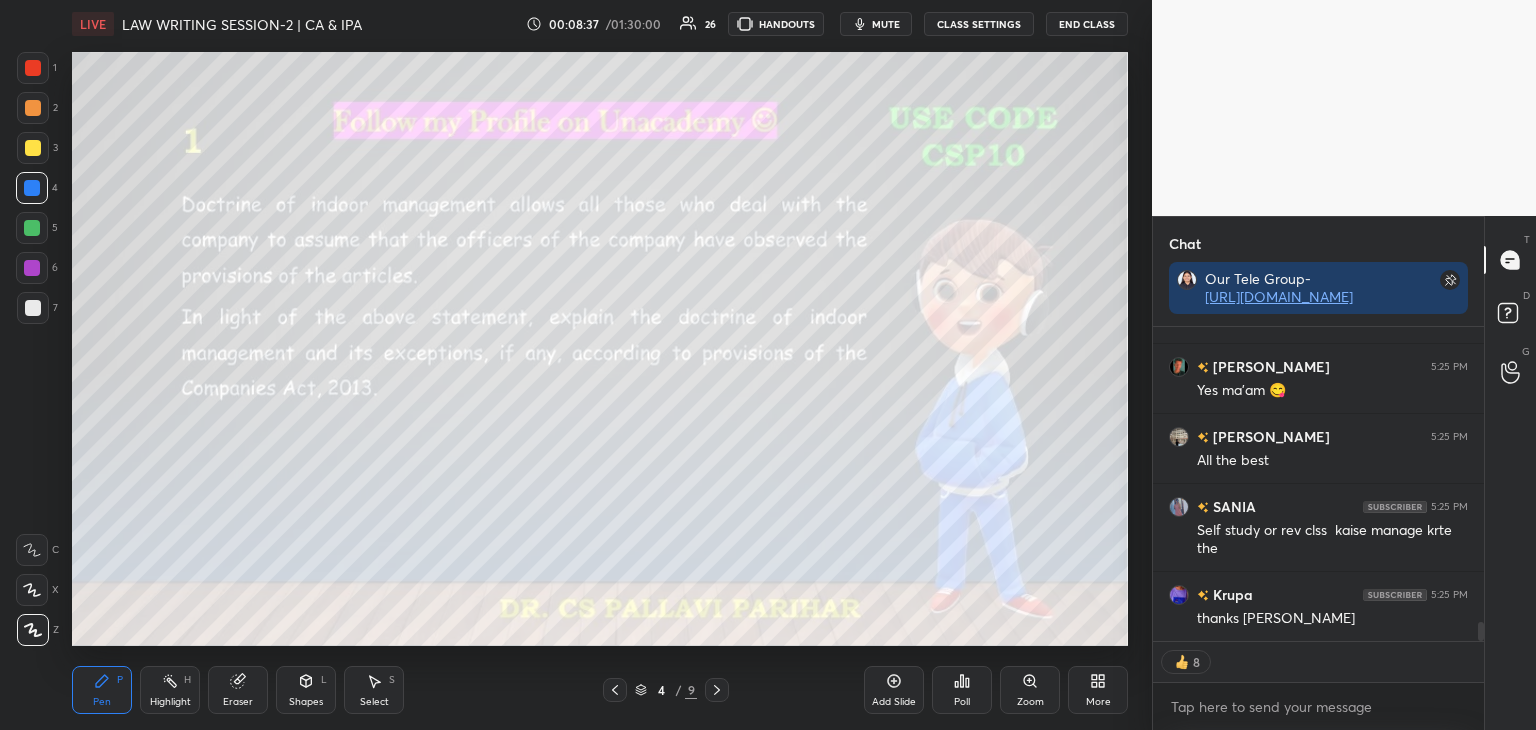 drag, startPoint x: 1479, startPoint y: 631, endPoint x: 1489, endPoint y: 704, distance: 73.68175 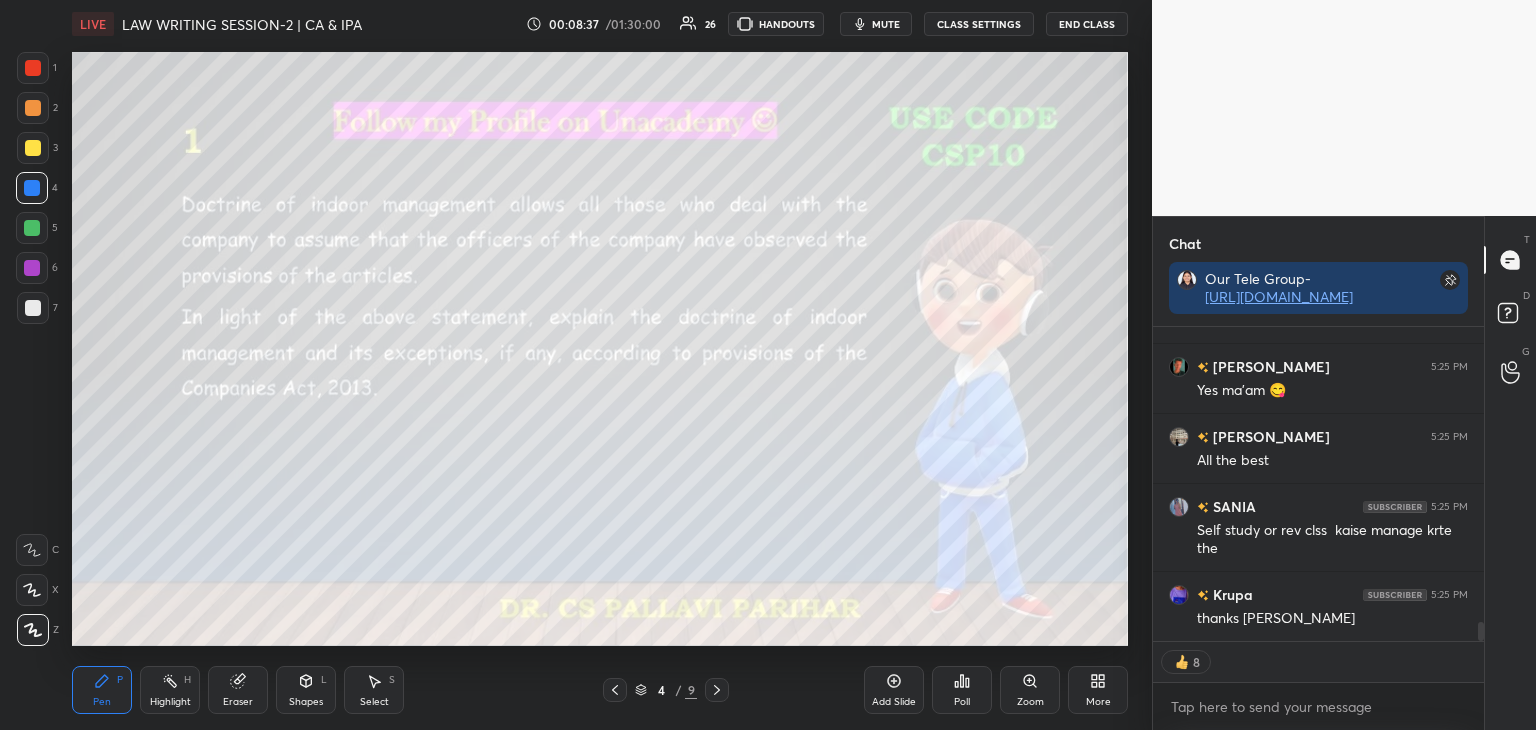 click on "Chat Our Tele Group-
[URL][DOMAIN_NAME] Subham 5:25 PM Good Evening Ma'am!!! [PERSON_NAME] 5:25 PM Yess [PERSON_NAME] 5:25 PM Yes ma'am 😋 [PERSON_NAME] 5:25 PM All the best SANIA 5:25 PM Self study or rev clss  kaise manage krte the Krupa 5:25 PM thanks [PERSON_NAME] JUMP TO LATEST 8 Enable hand raising Enable raise hand to speak to learners. Once enabled, chat will be turned off temporarily. Enable x   introducing Raise a hand with a doubt Now learners can raise their hand along with a doubt  How it works? Doubts asked by learners will show up here NEW DOUBTS ASKED No one has raised a hand yet Can't raise hand Looks like educator just invited you to speak. Please wait before you can raise your hand again. Got it T Messages (T) D Doubts (D) G Raise Hand (G)" at bounding box center (1344, 473) 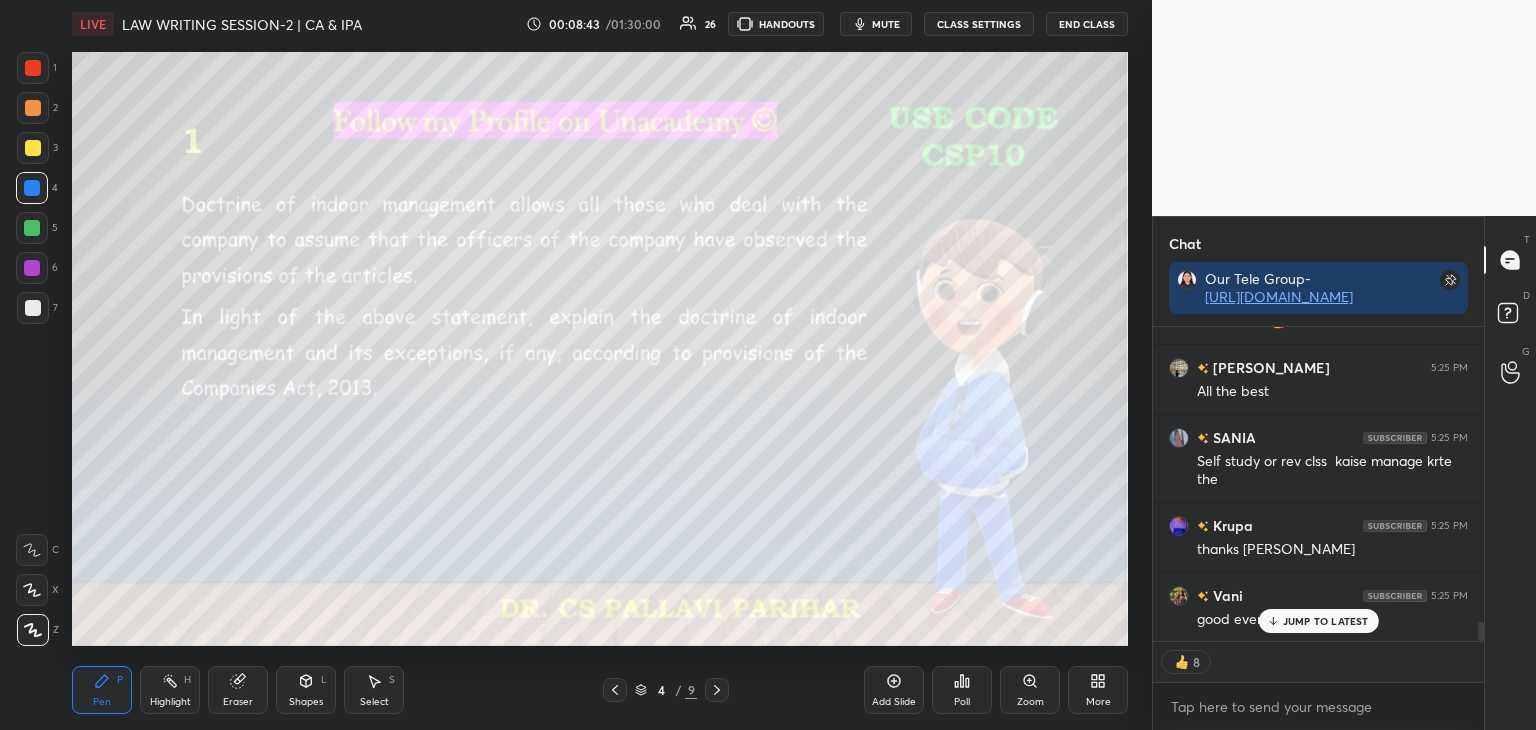 scroll, scrollTop: 5039, scrollLeft: 0, axis: vertical 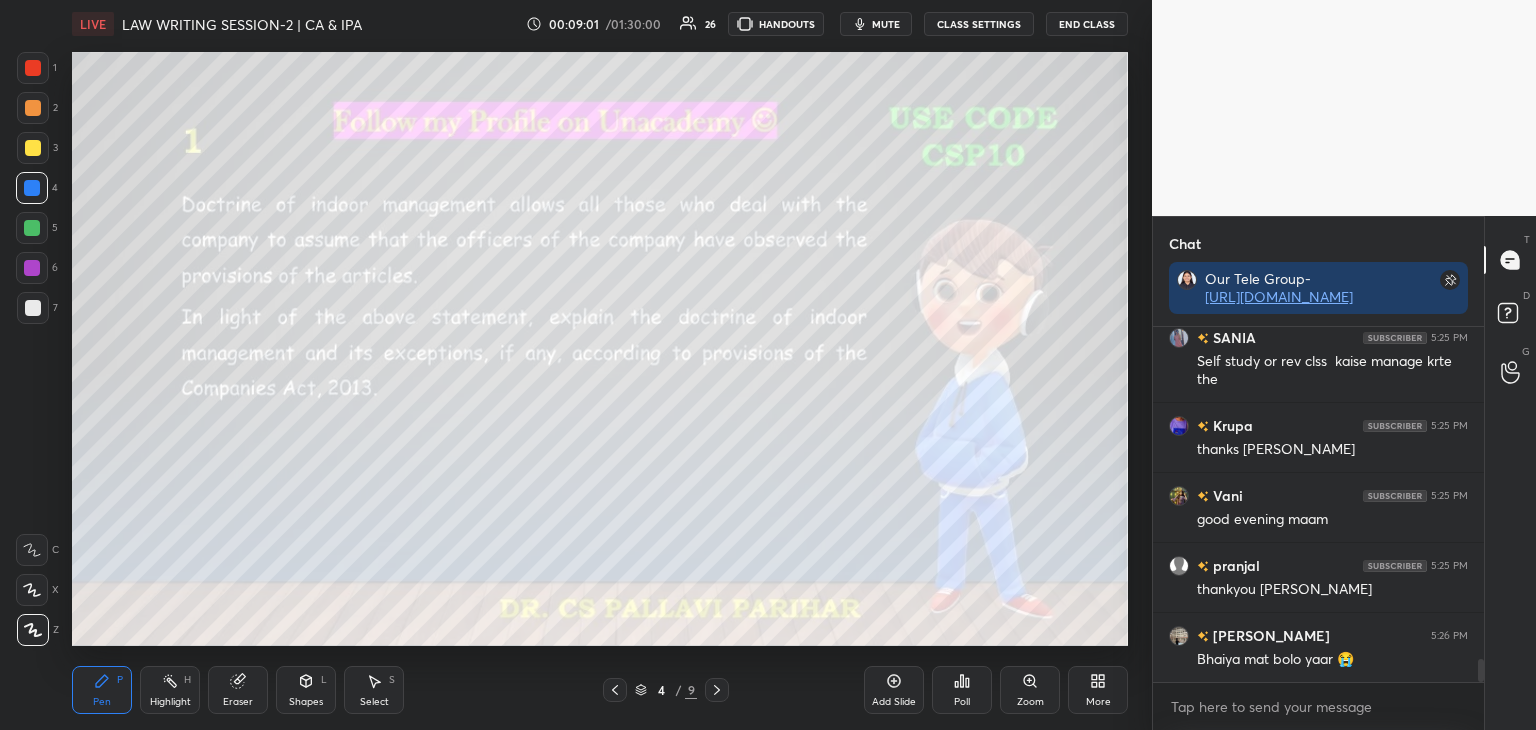 drag, startPoint x: 31, startPoint y: 145, endPoint x: 38, endPoint y: 156, distance: 13.038404 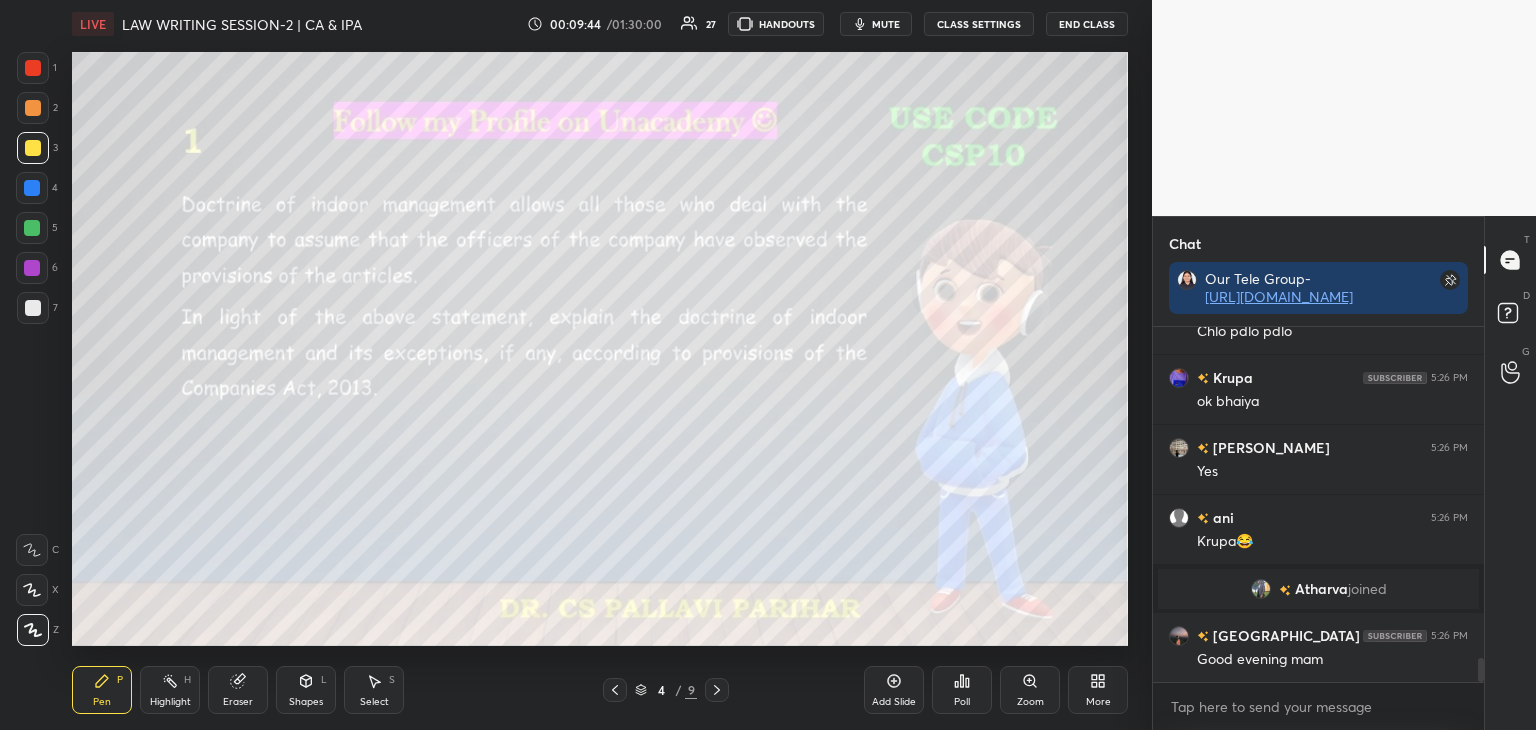 scroll, scrollTop: 4840, scrollLeft: 0, axis: vertical 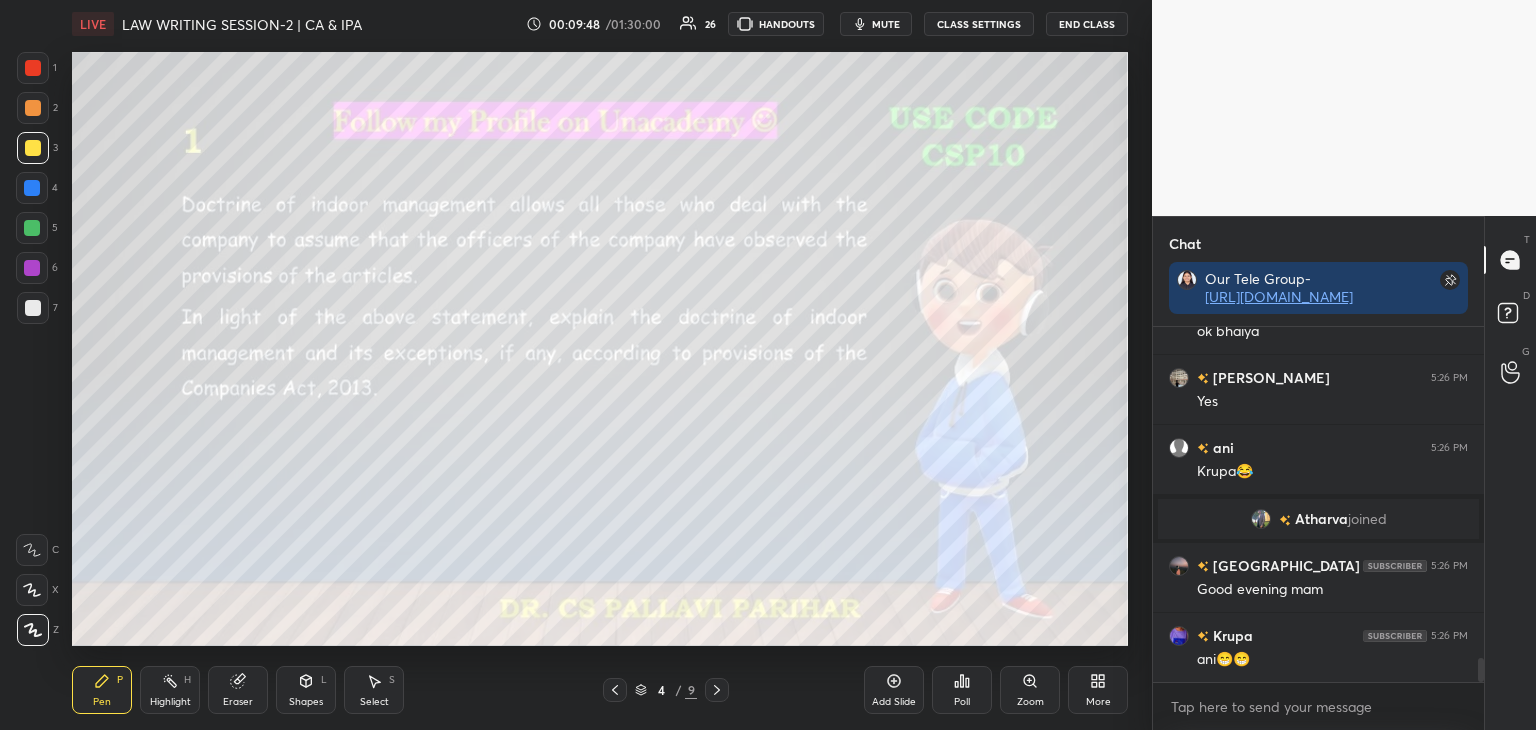 click at bounding box center (1481, 670) 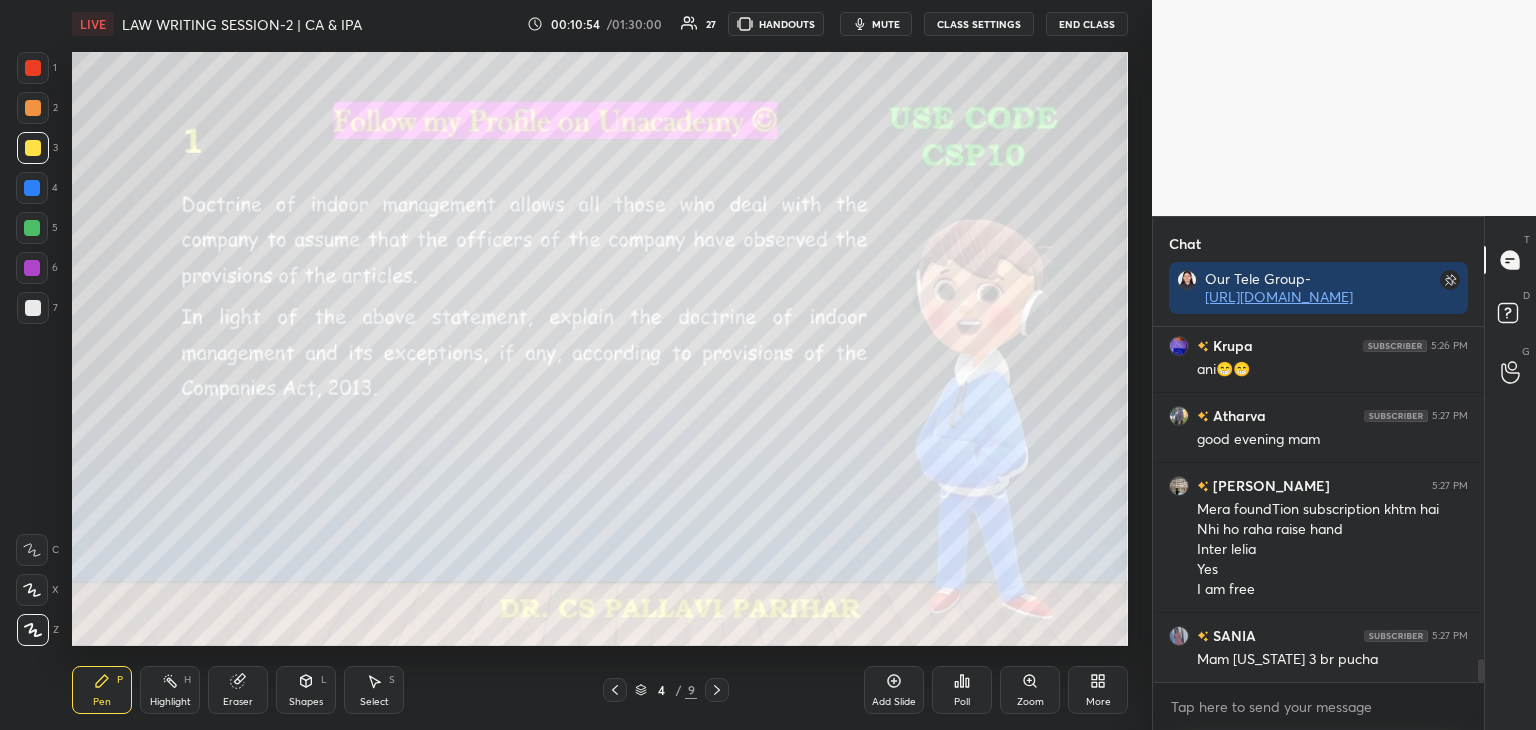 scroll, scrollTop: 5200, scrollLeft: 0, axis: vertical 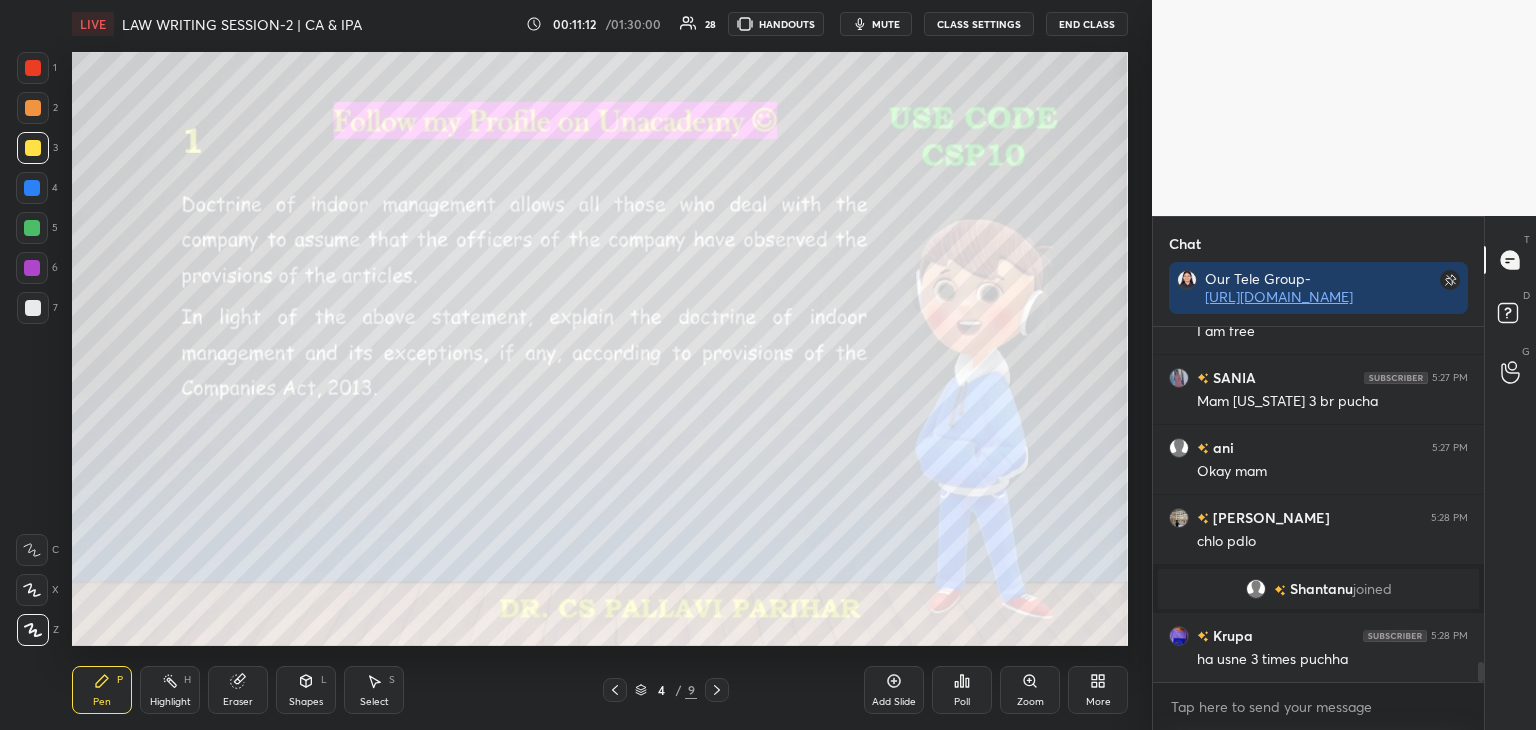 drag, startPoint x: 1482, startPoint y: 671, endPoint x: 1494, endPoint y: 744, distance: 73.97973 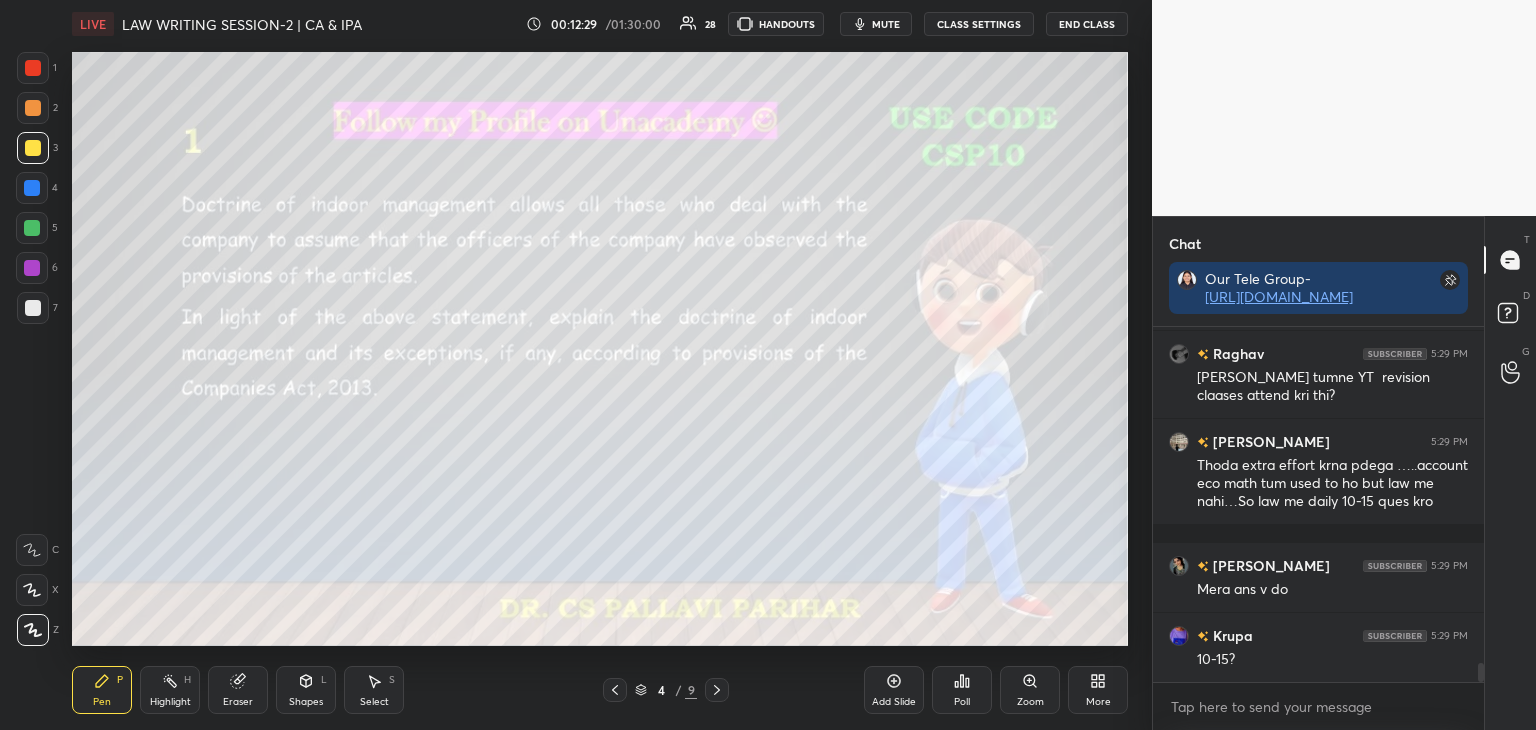 scroll, scrollTop: 6288, scrollLeft: 0, axis: vertical 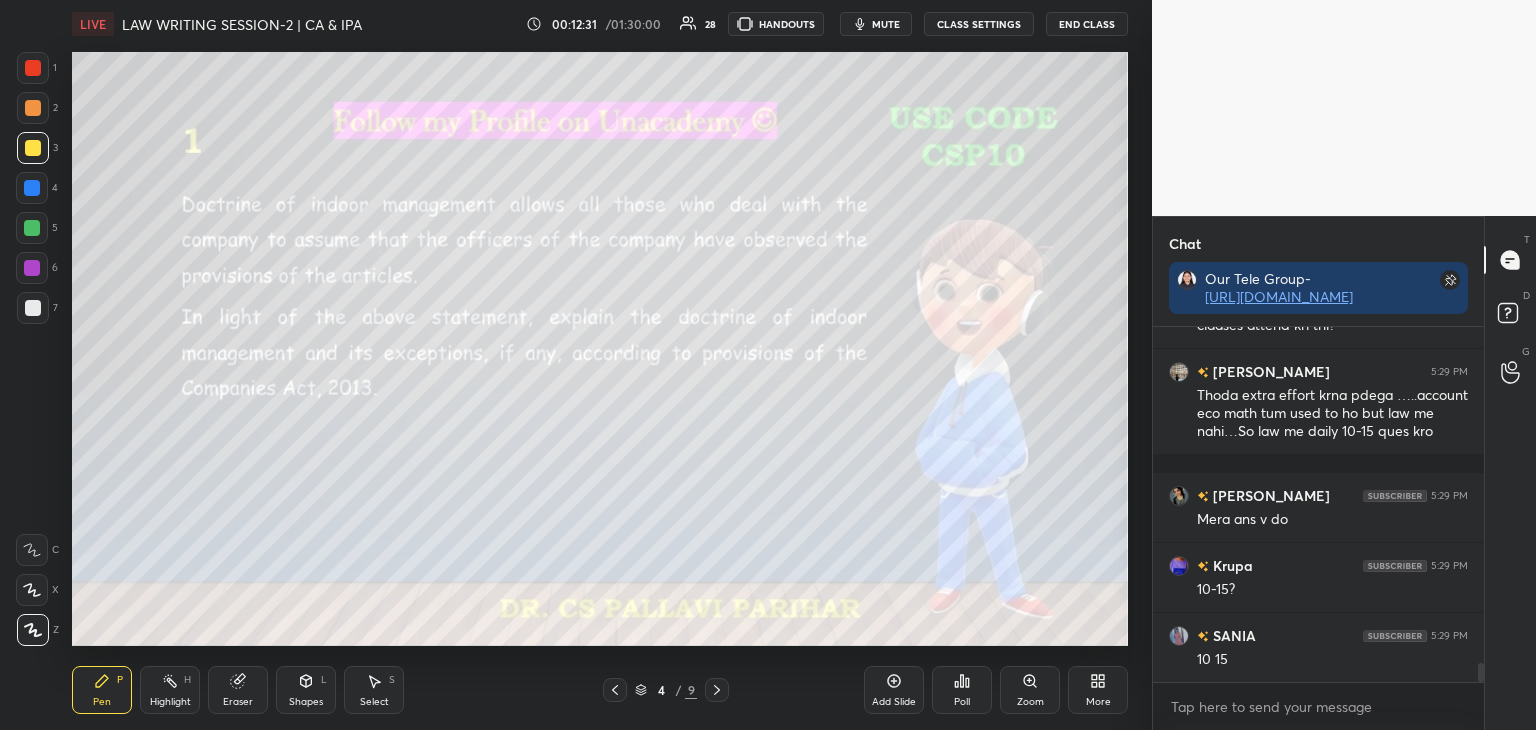 click 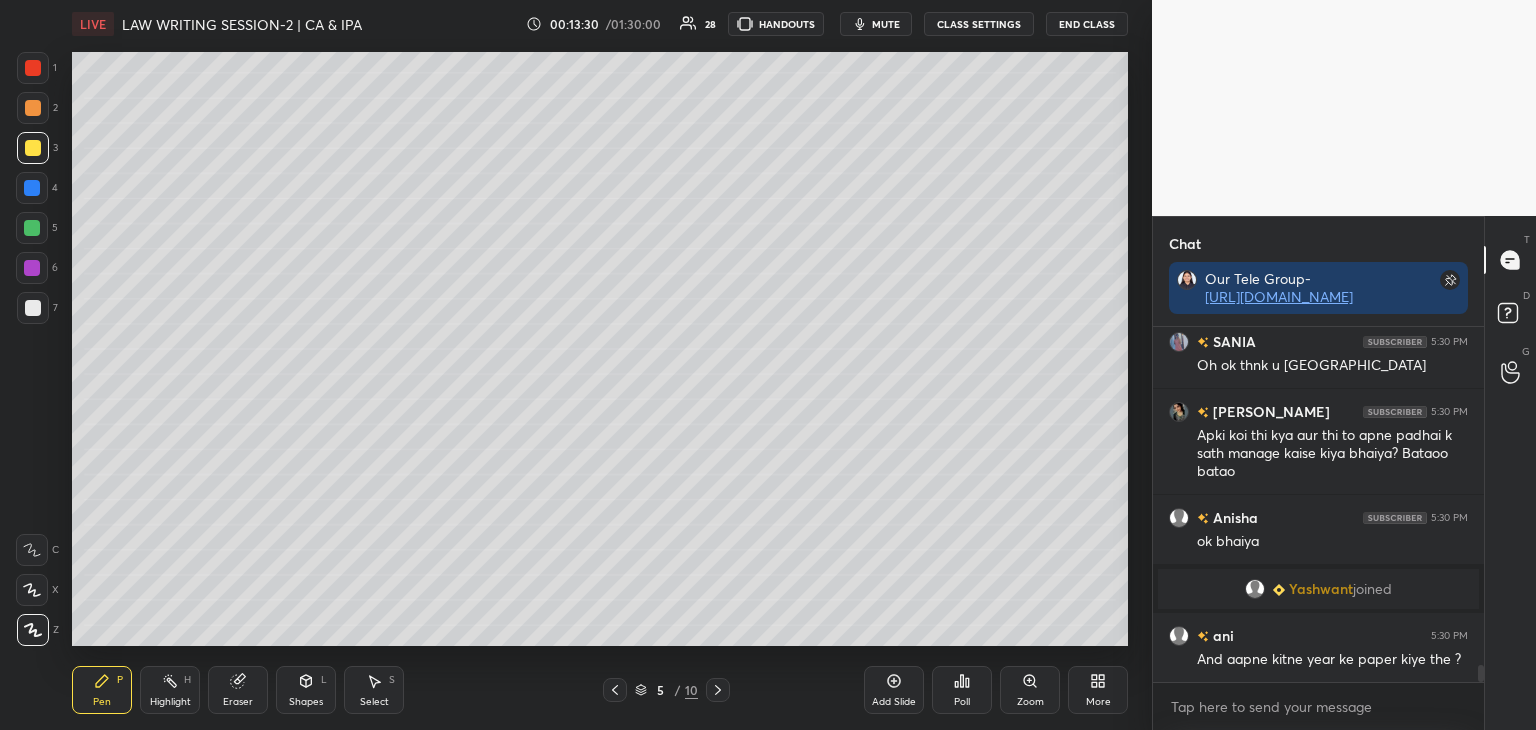 scroll, scrollTop: 6972, scrollLeft: 0, axis: vertical 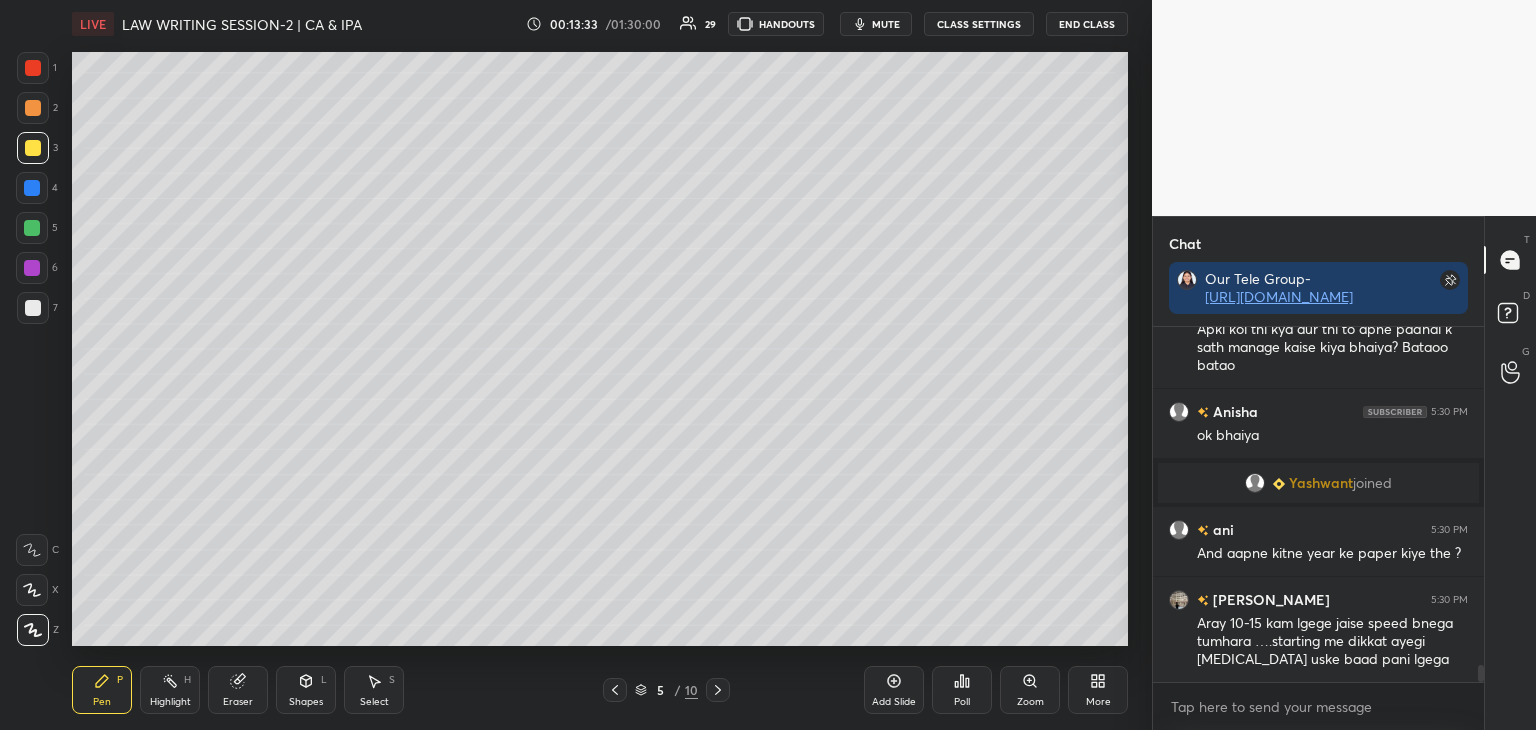 drag, startPoint x: 29, startPoint y: 185, endPoint x: 60, endPoint y: 202, distance: 35.35534 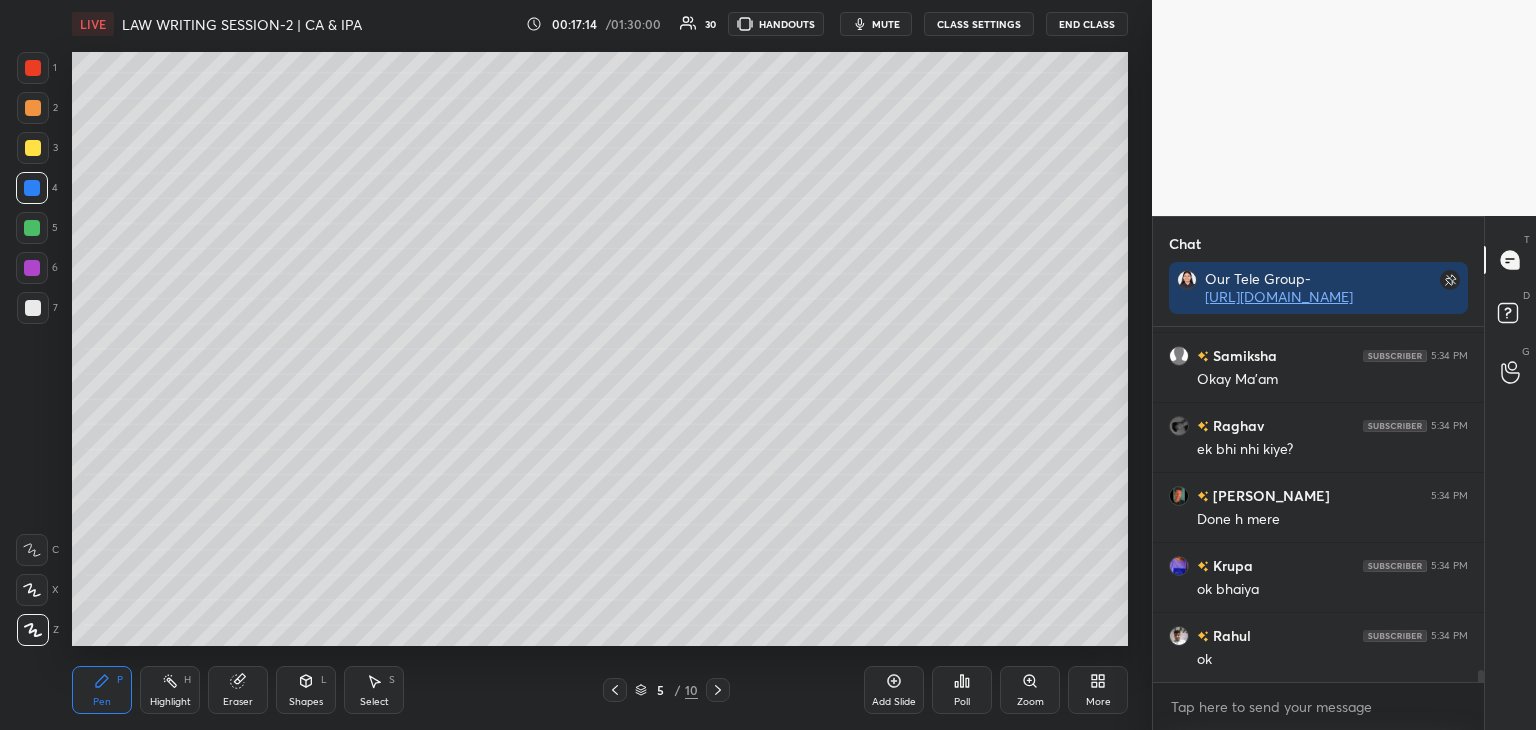 scroll, scrollTop: 9912, scrollLeft: 0, axis: vertical 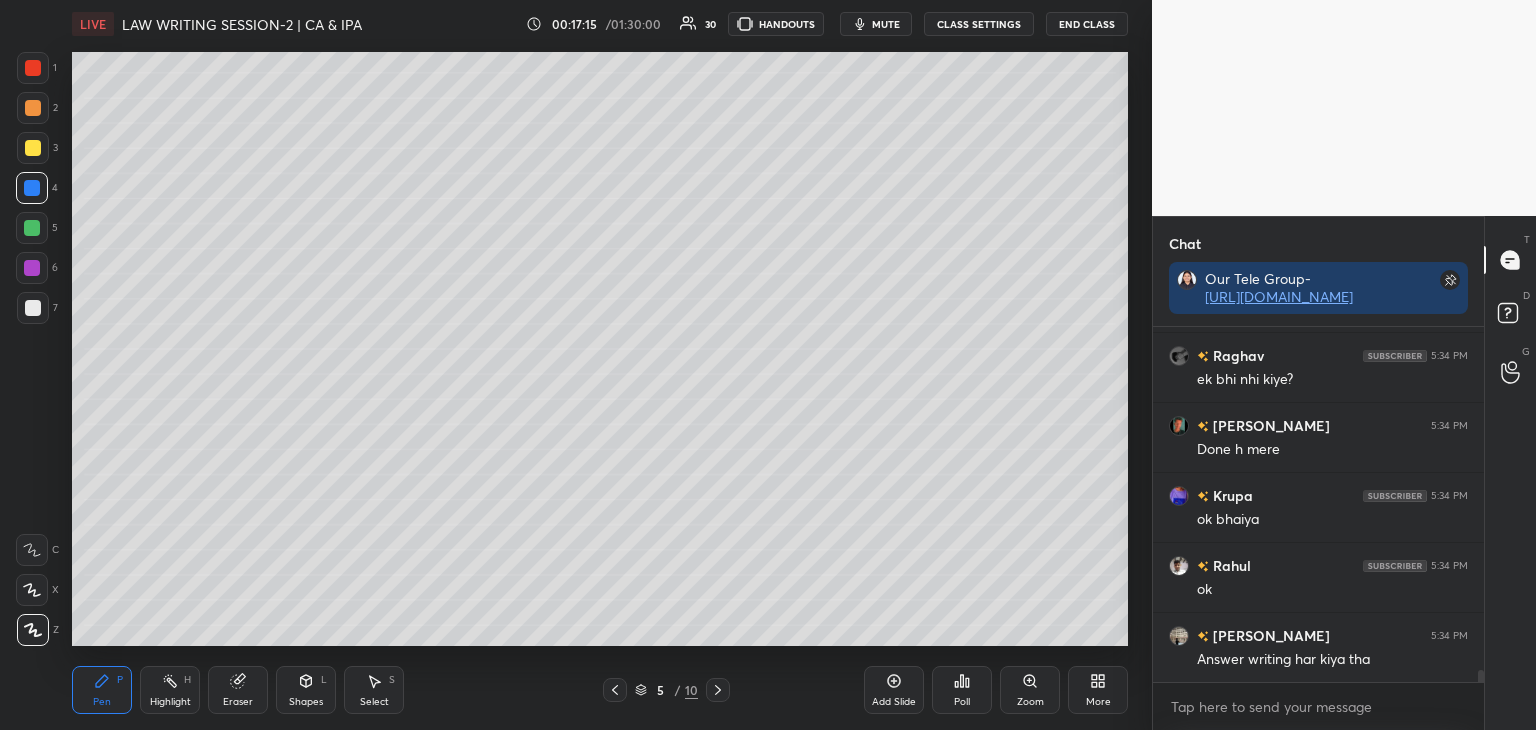 click 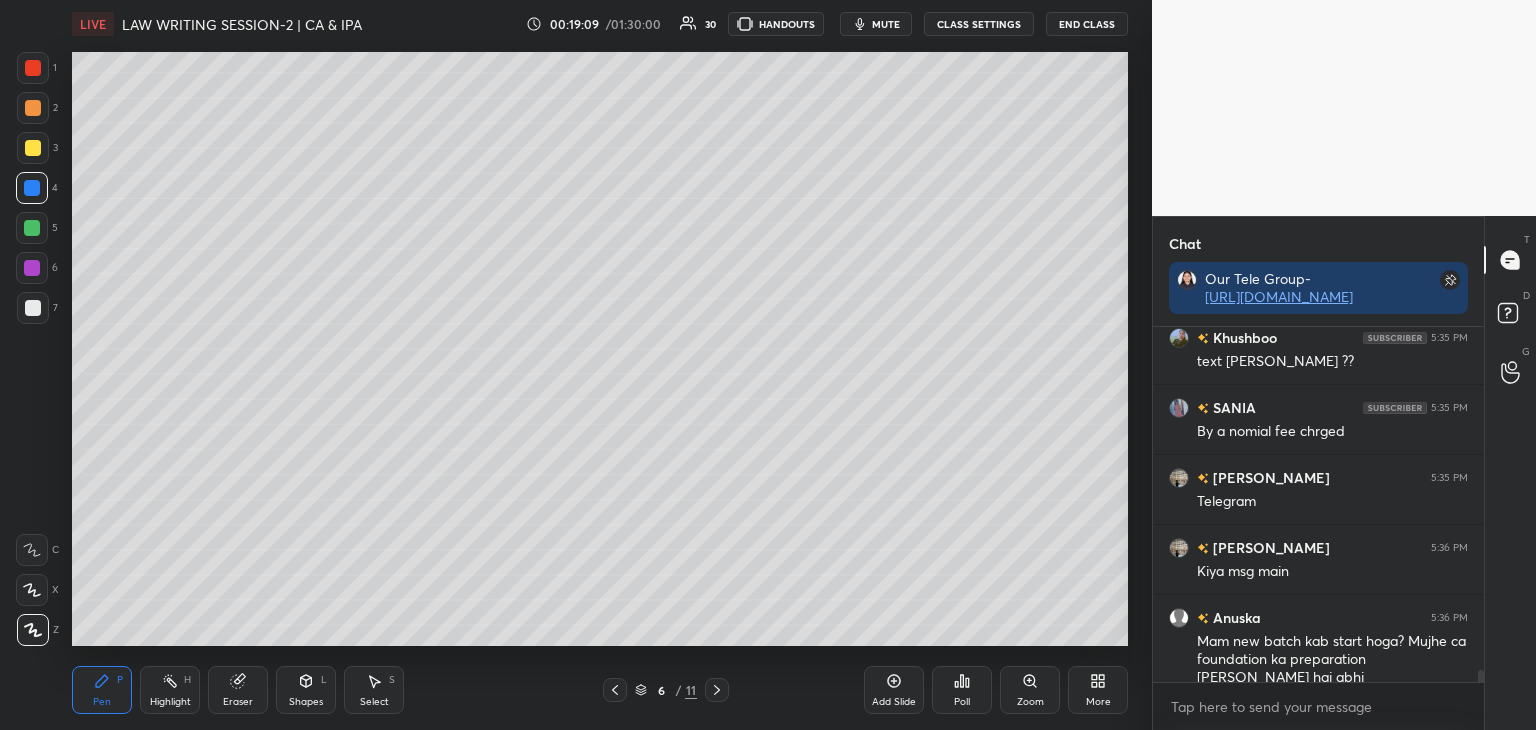 scroll, scrollTop: 10242, scrollLeft: 0, axis: vertical 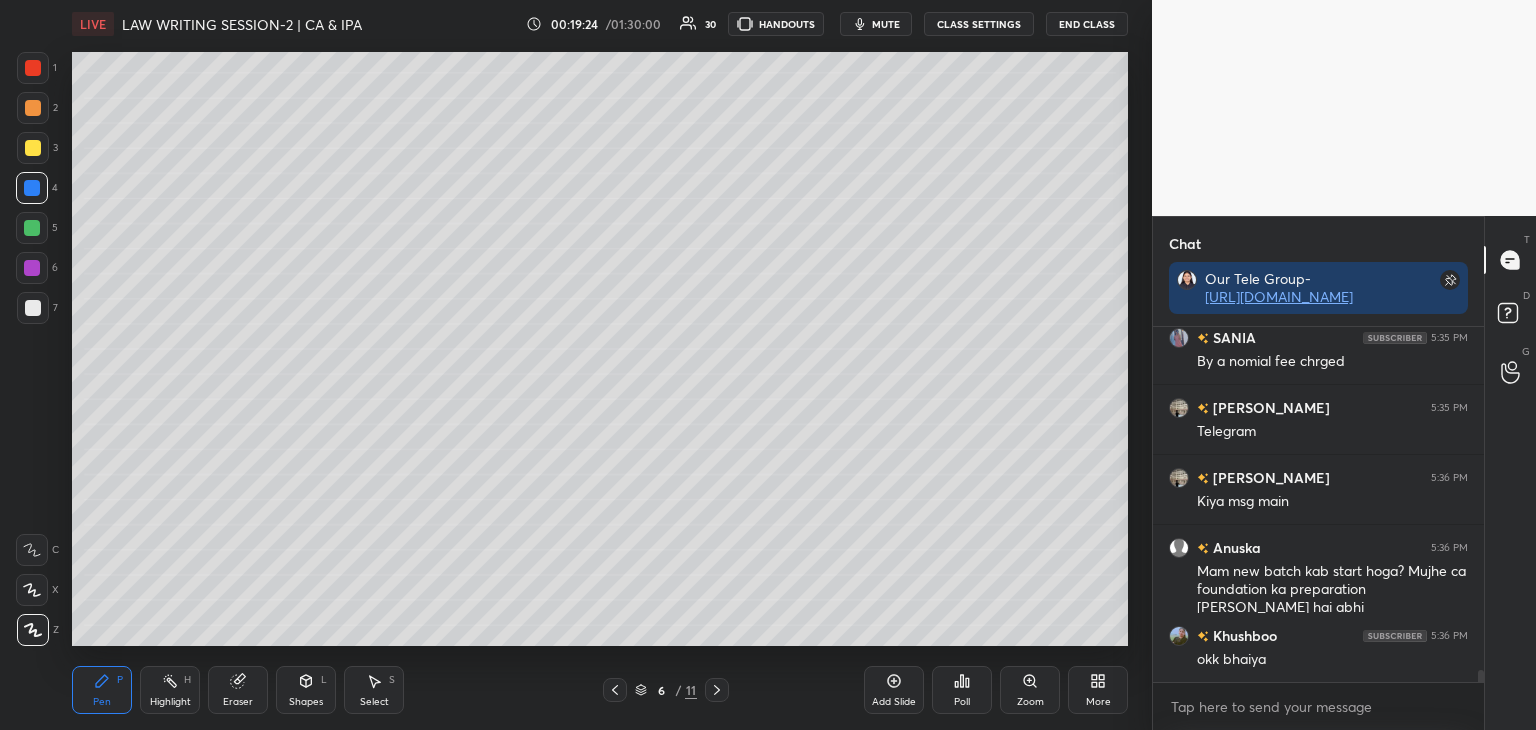click 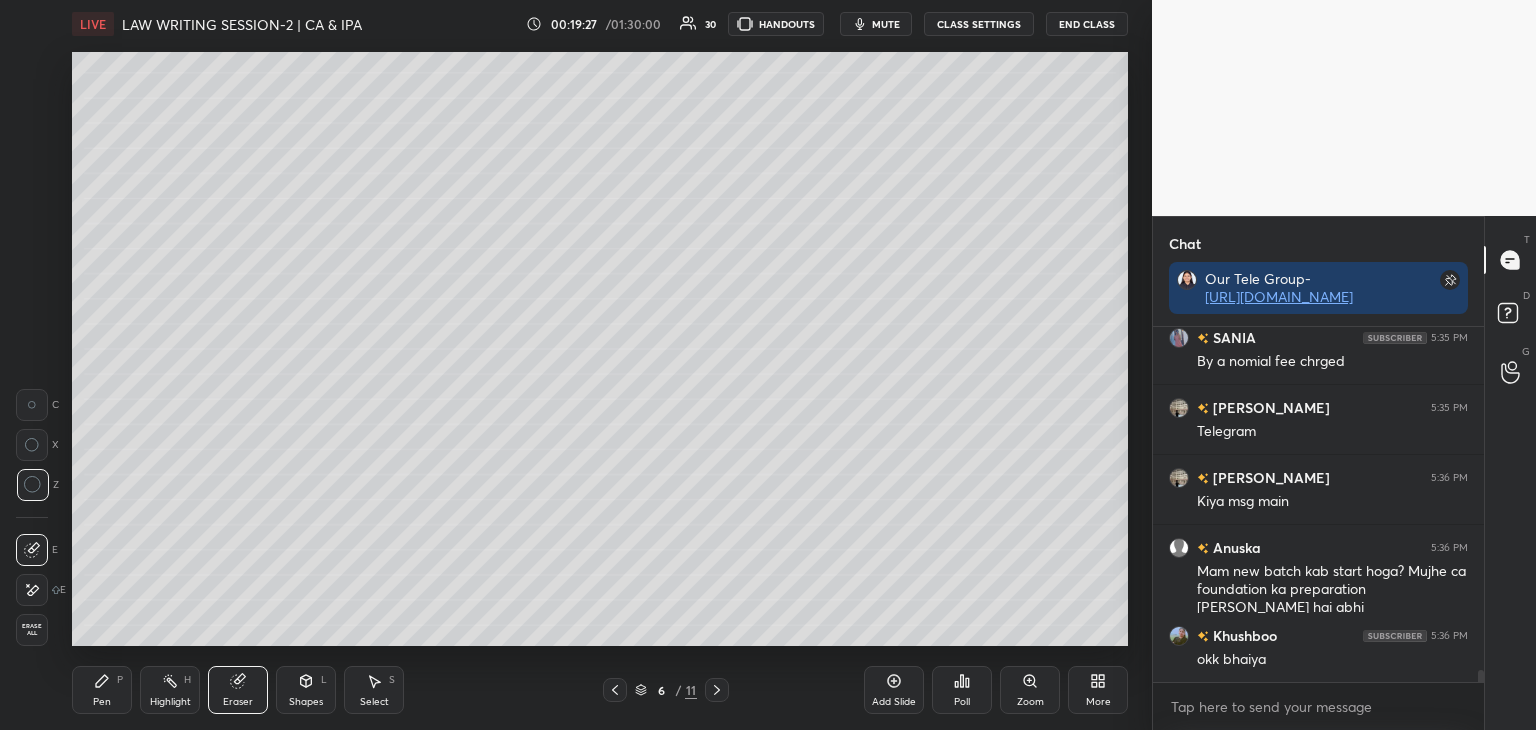 click 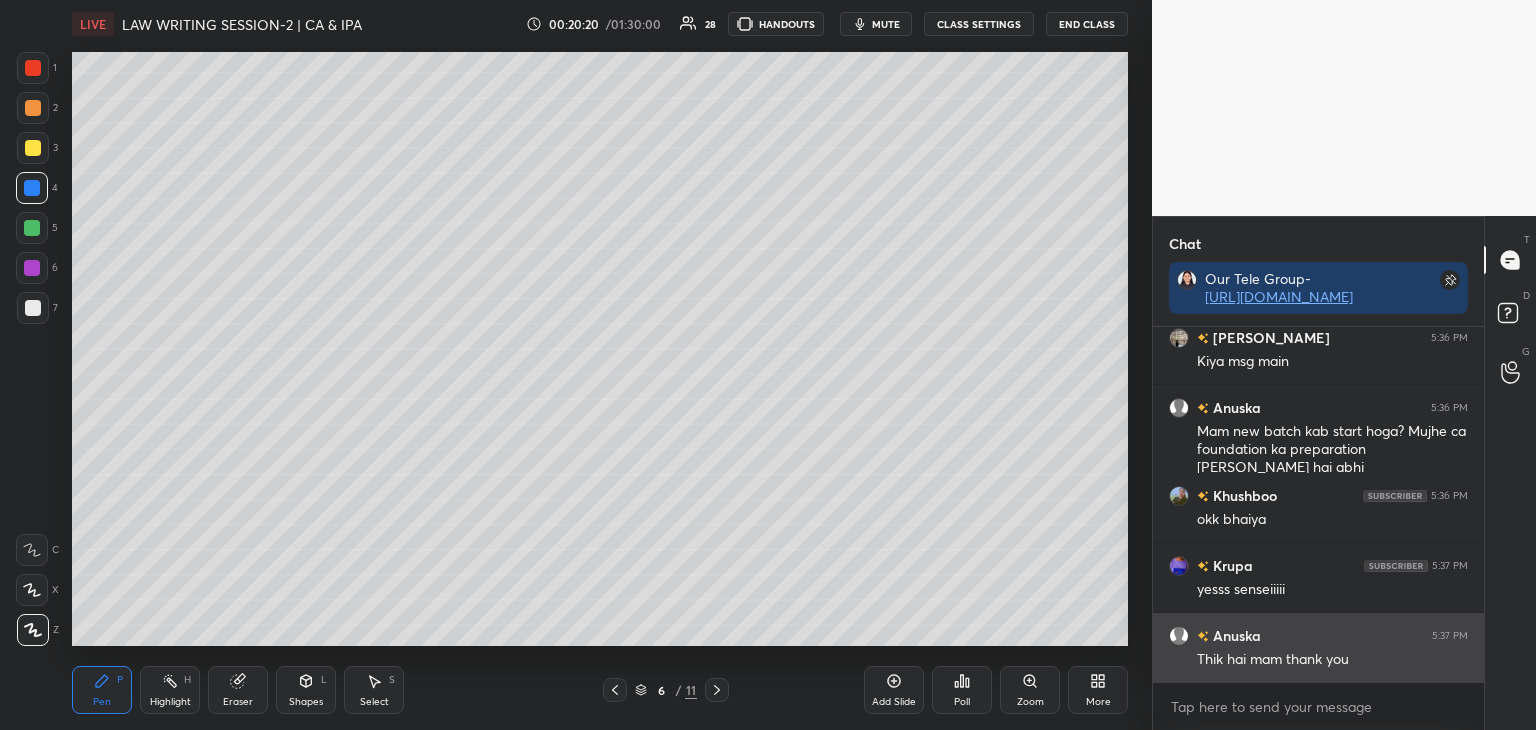 scroll, scrollTop: 10452, scrollLeft: 0, axis: vertical 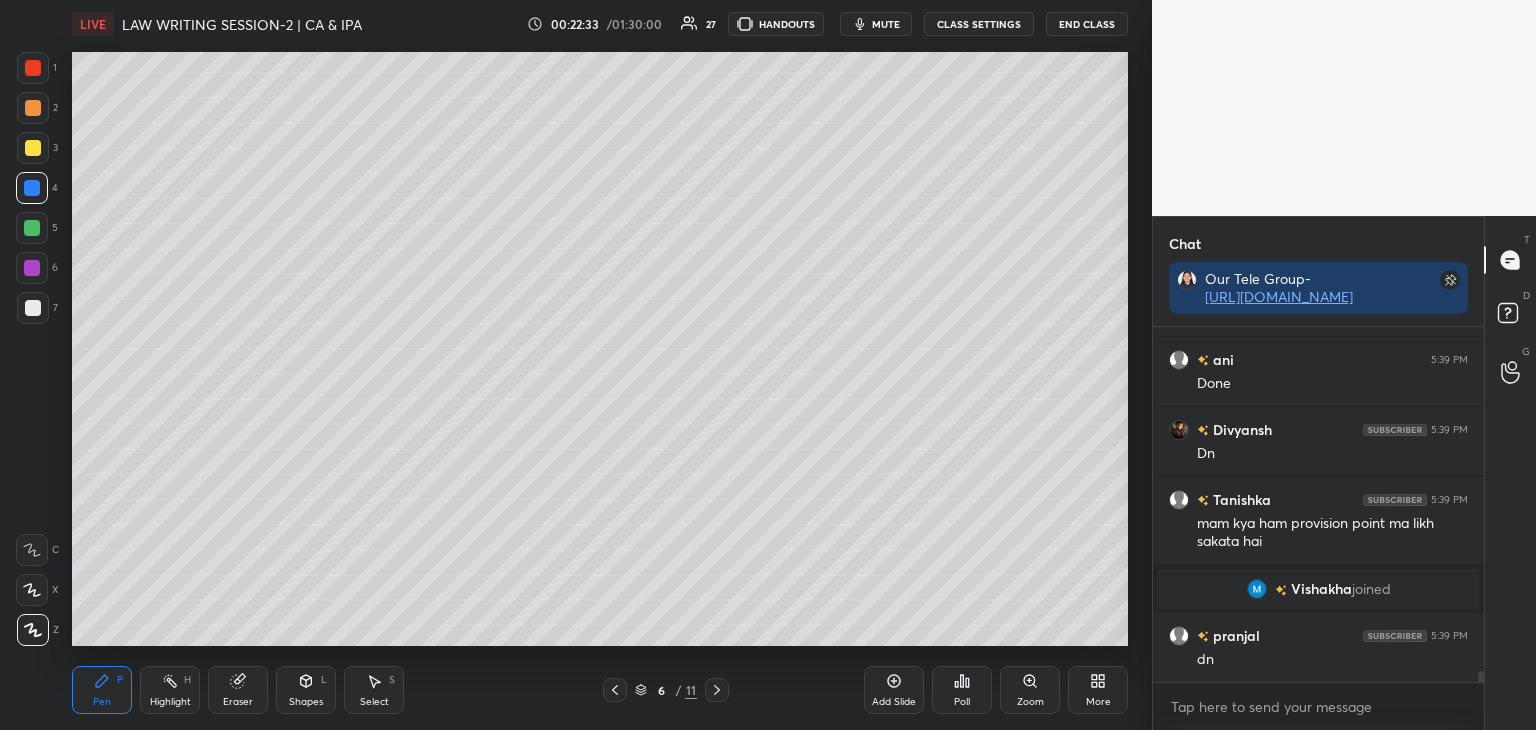 click 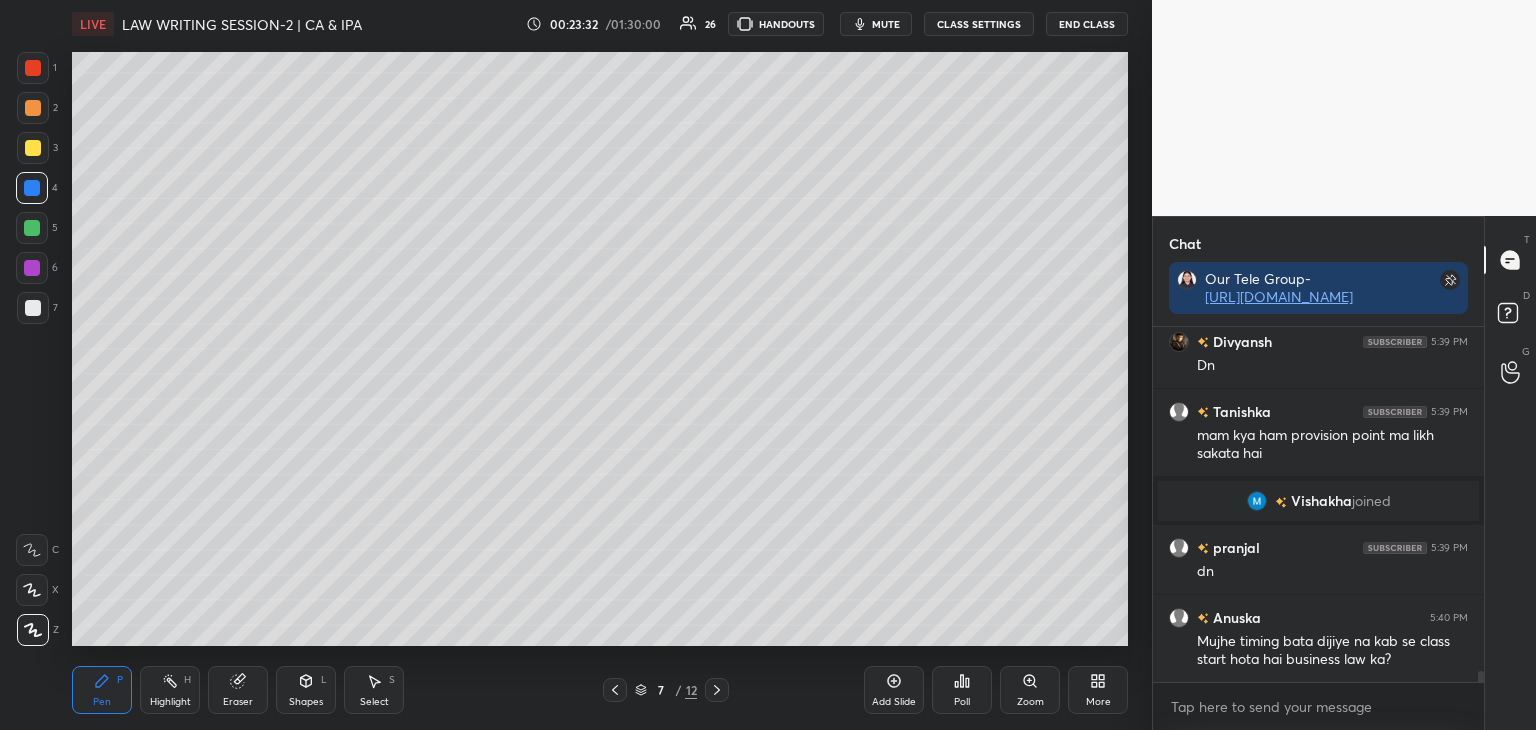 scroll, scrollTop: 11094, scrollLeft: 0, axis: vertical 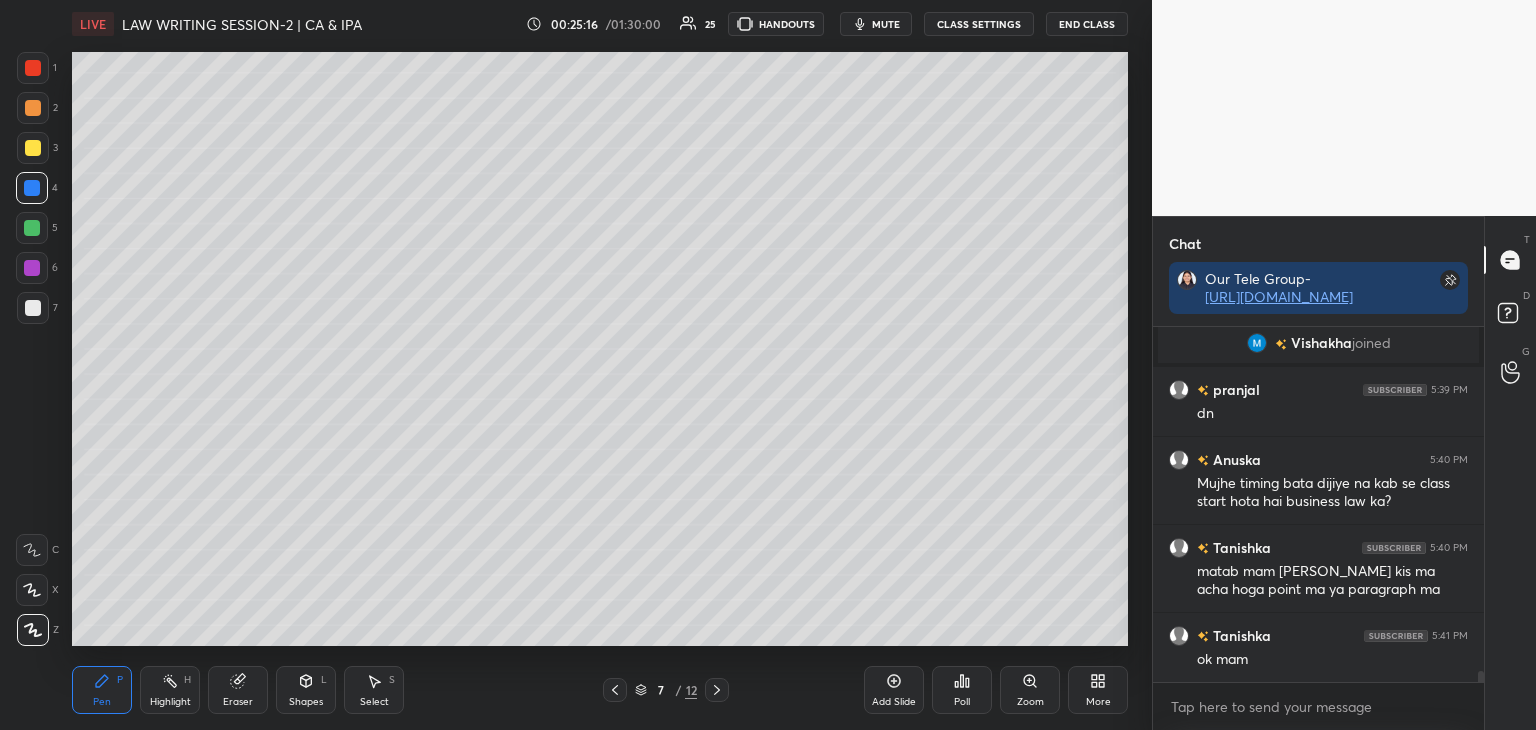 click at bounding box center (33, 148) 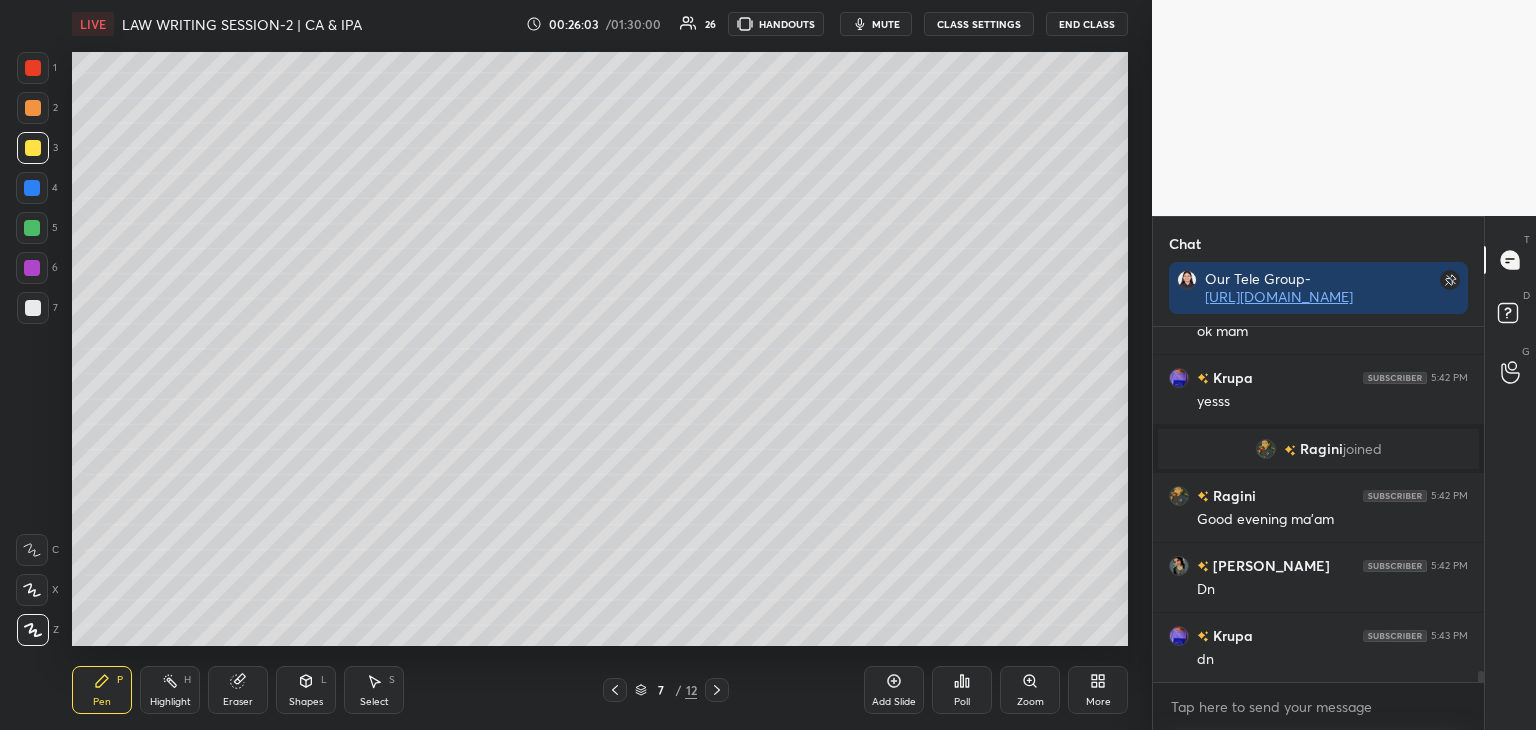 scroll, scrollTop: 11422, scrollLeft: 0, axis: vertical 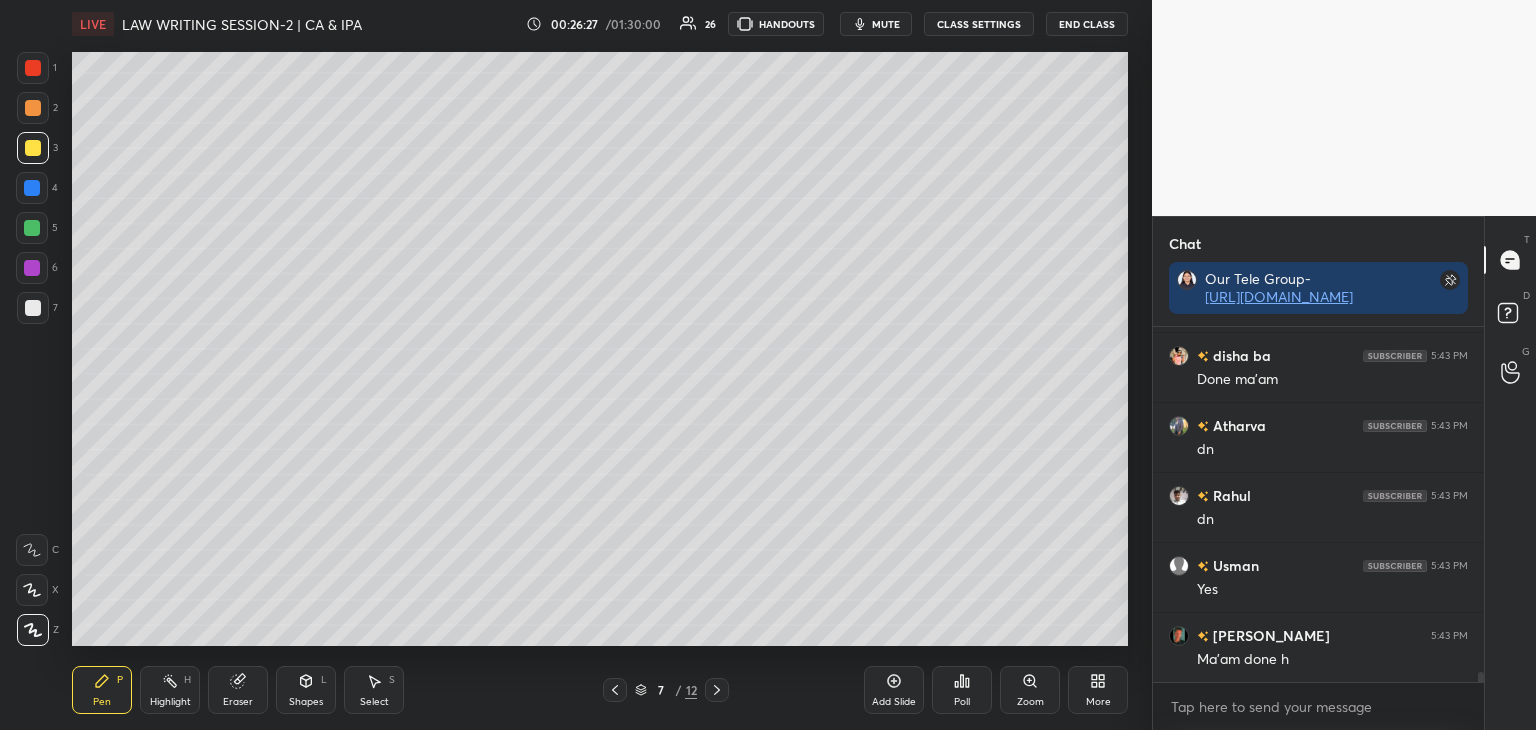 click 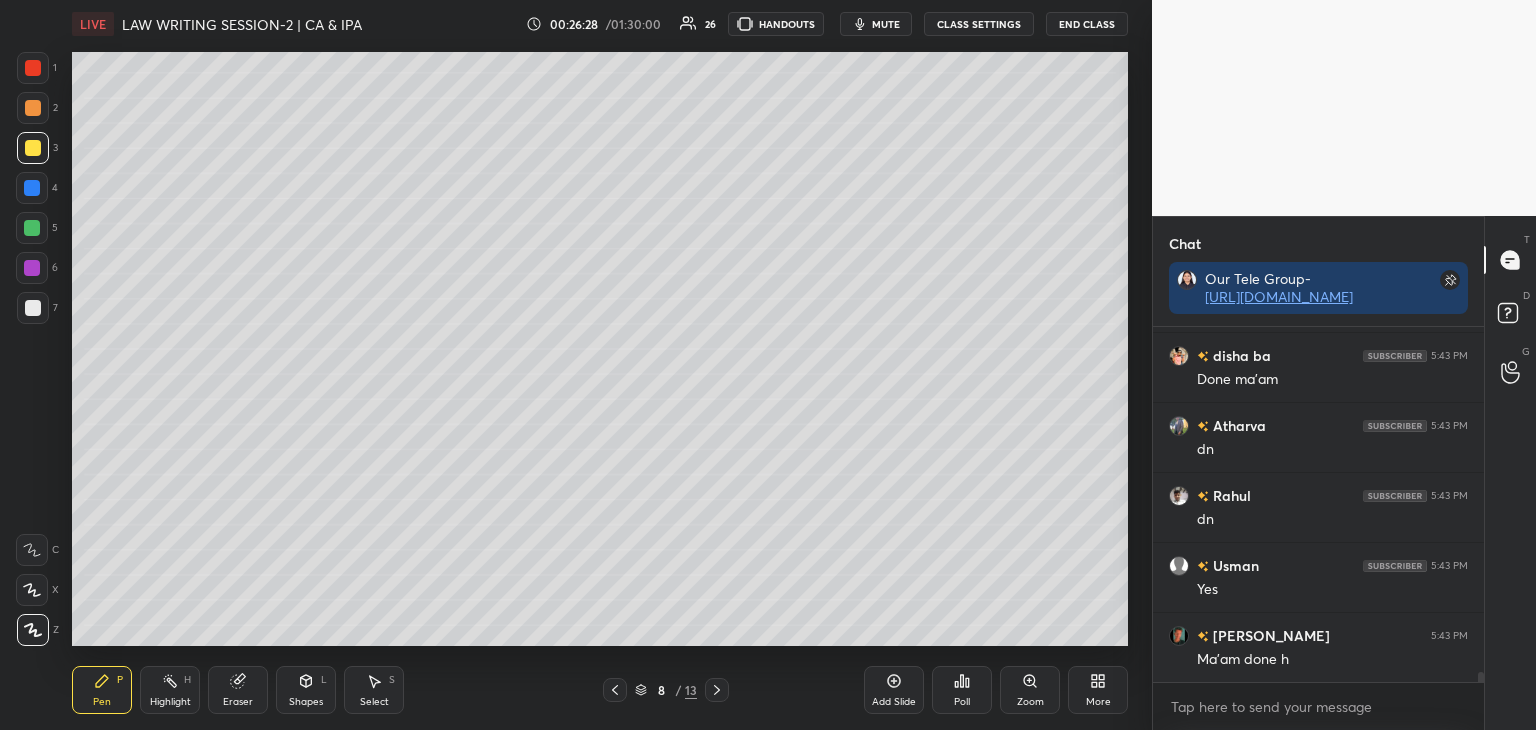 click at bounding box center [32, 188] 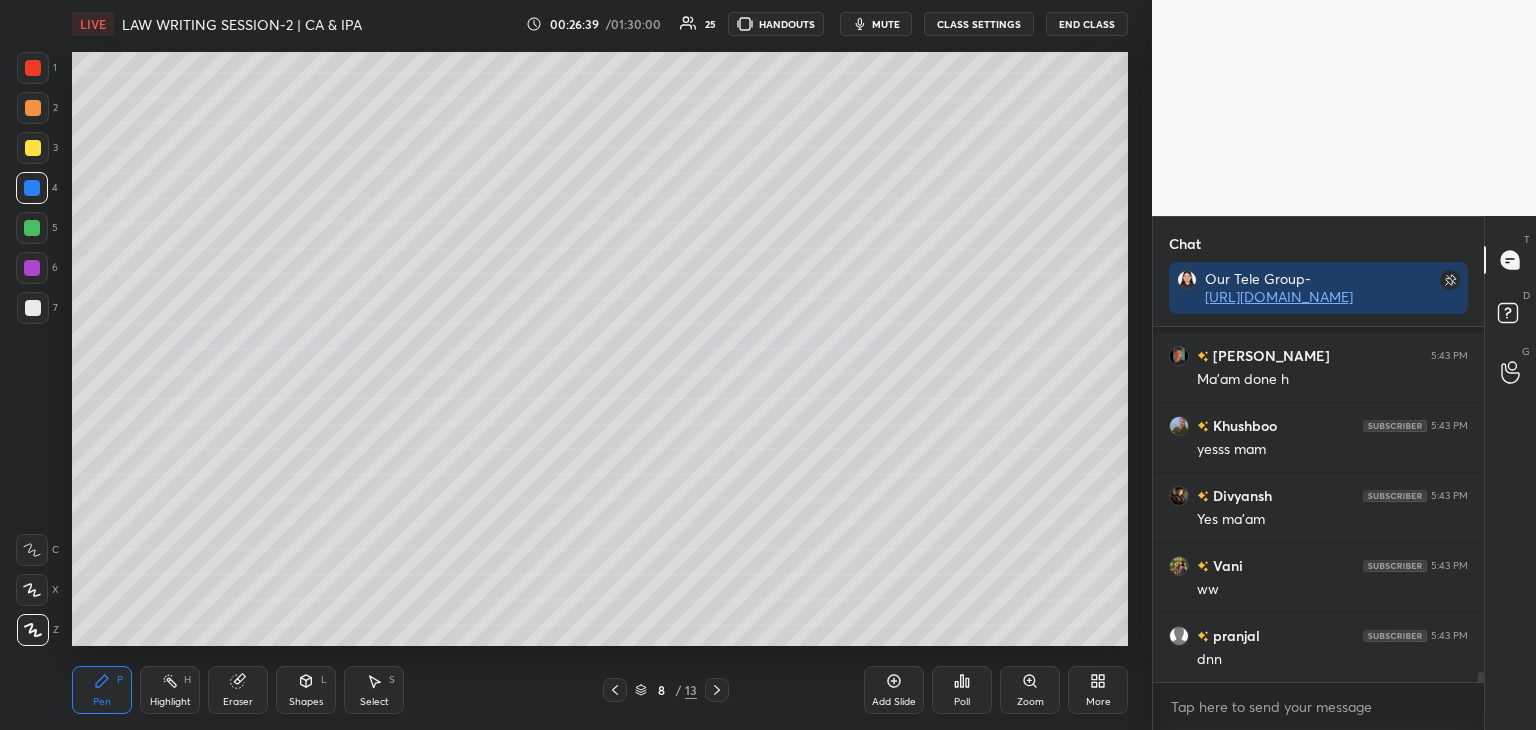 scroll, scrollTop: 12280, scrollLeft: 0, axis: vertical 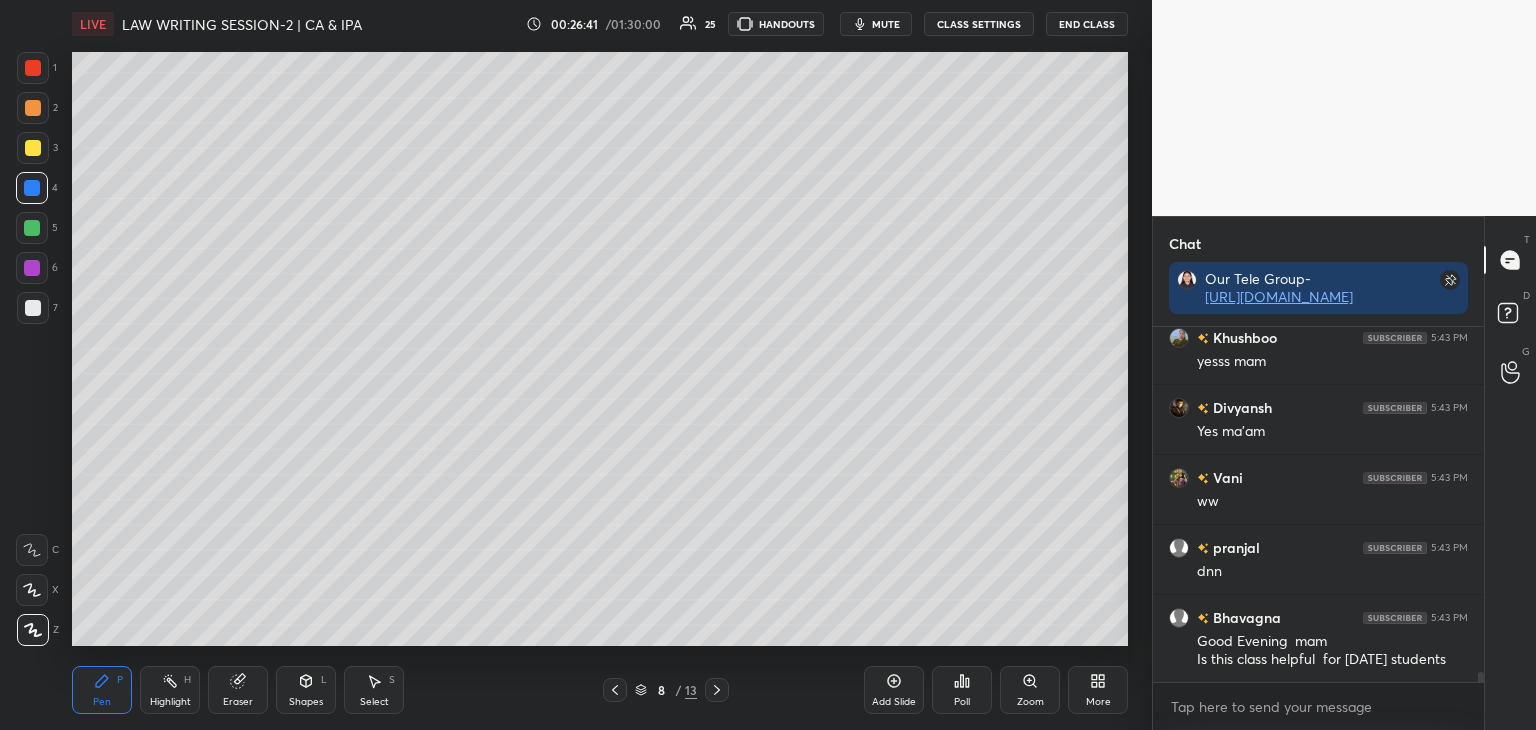 click 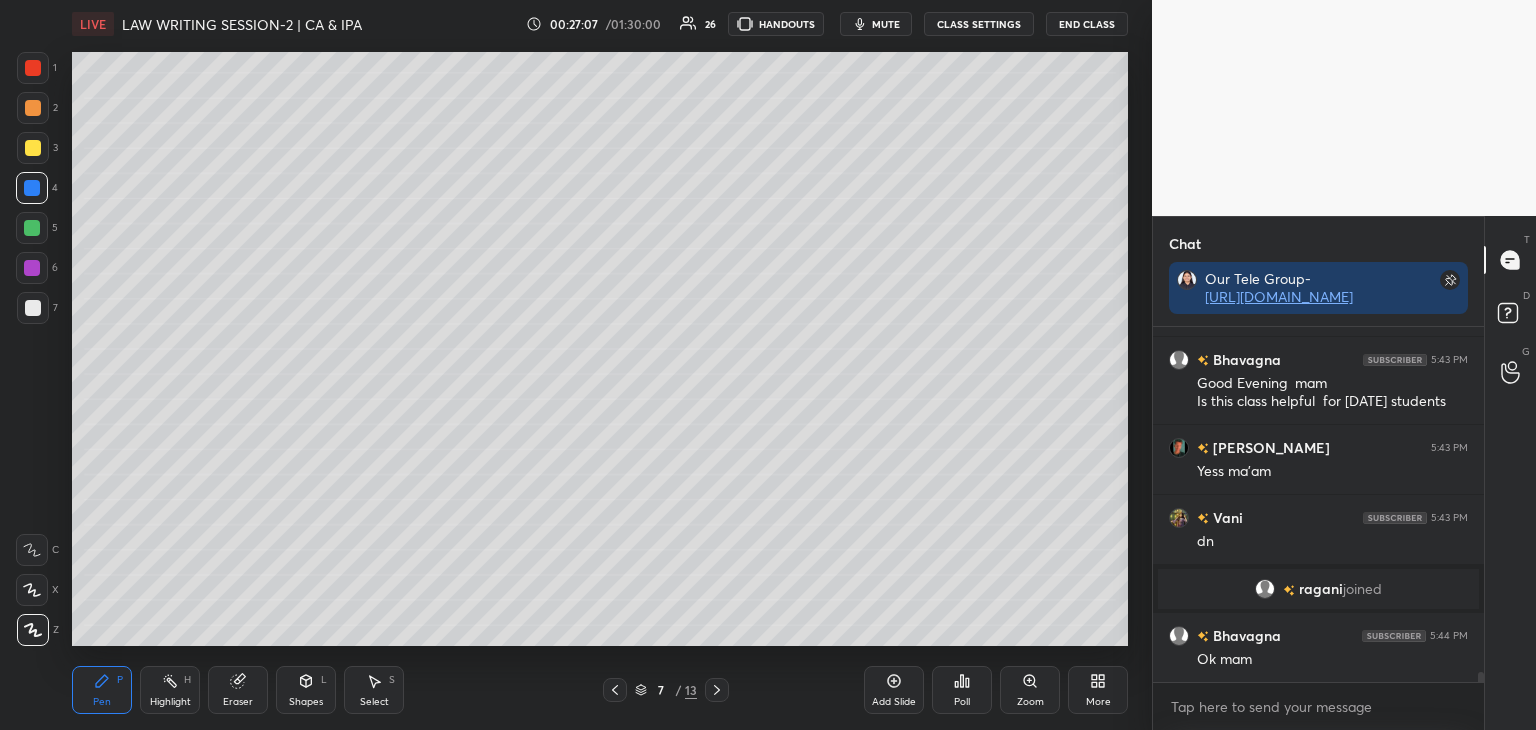 scroll, scrollTop: 12150, scrollLeft: 0, axis: vertical 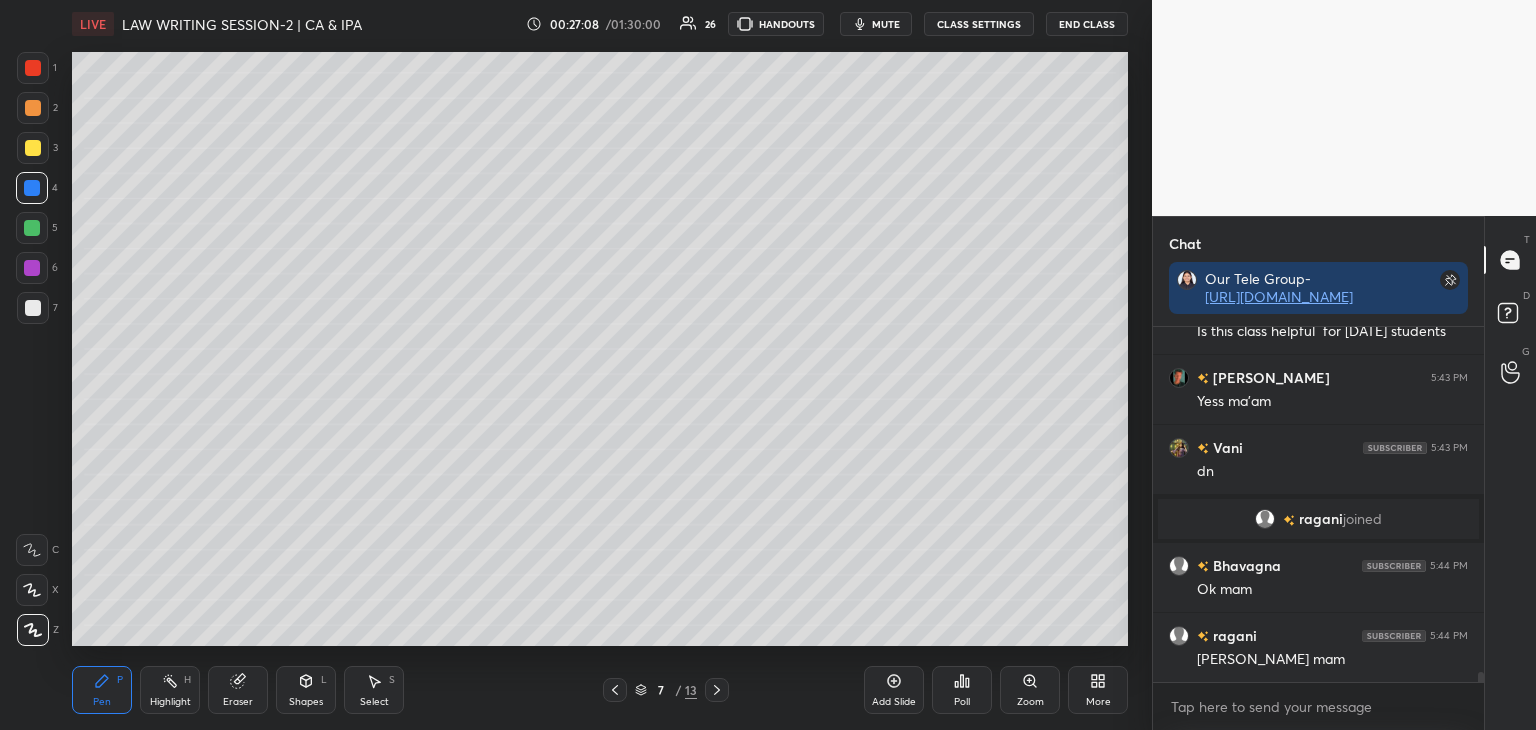 click 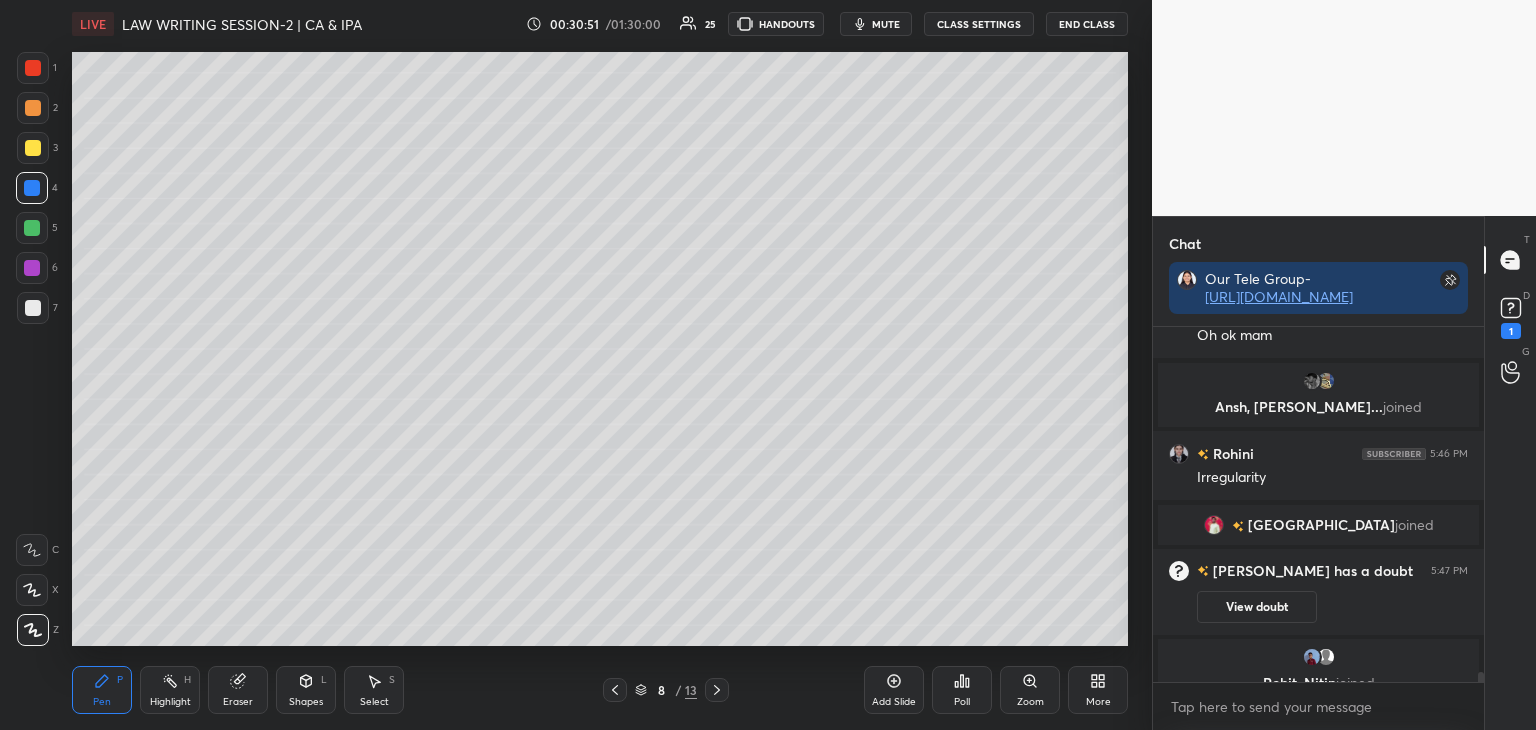 scroll, scrollTop: 12634, scrollLeft: 0, axis: vertical 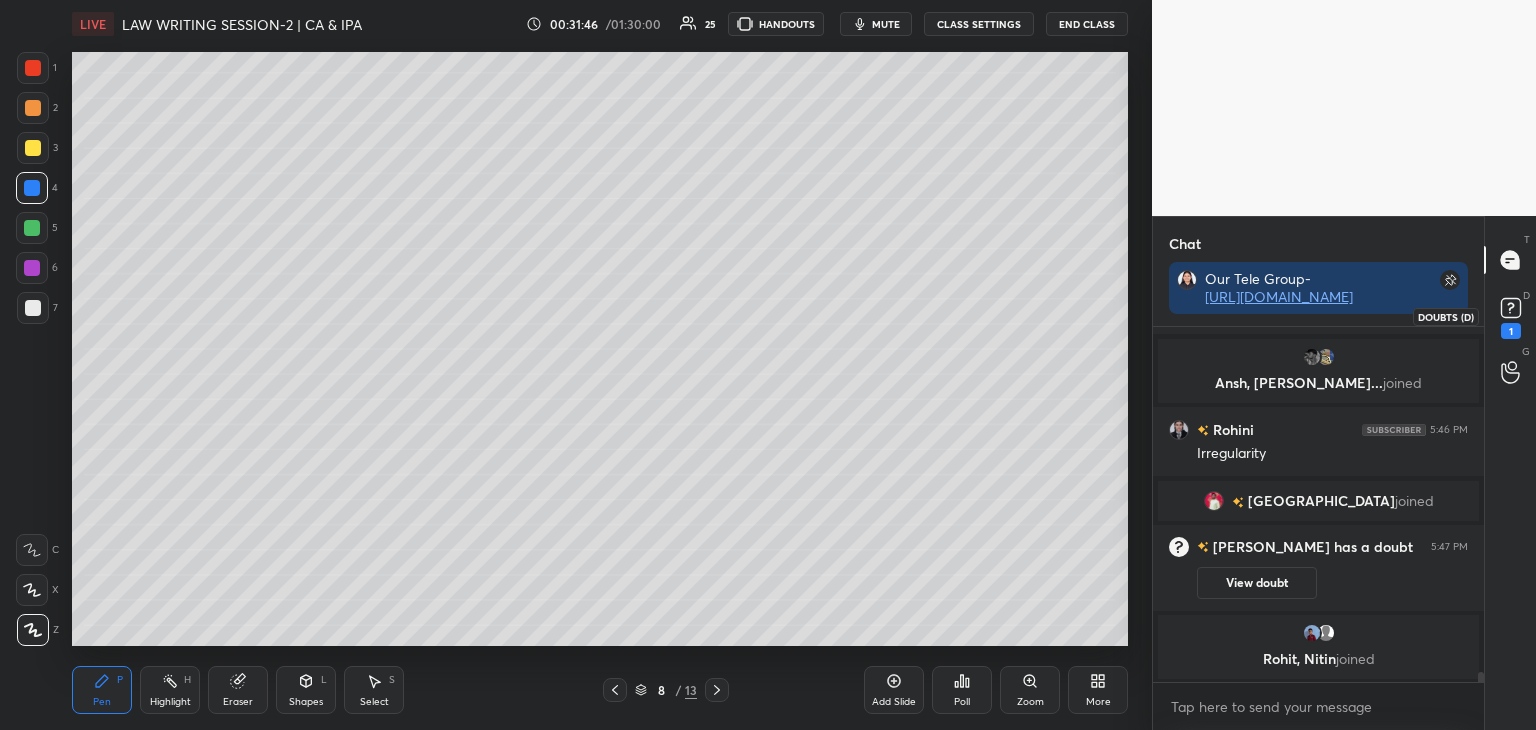click 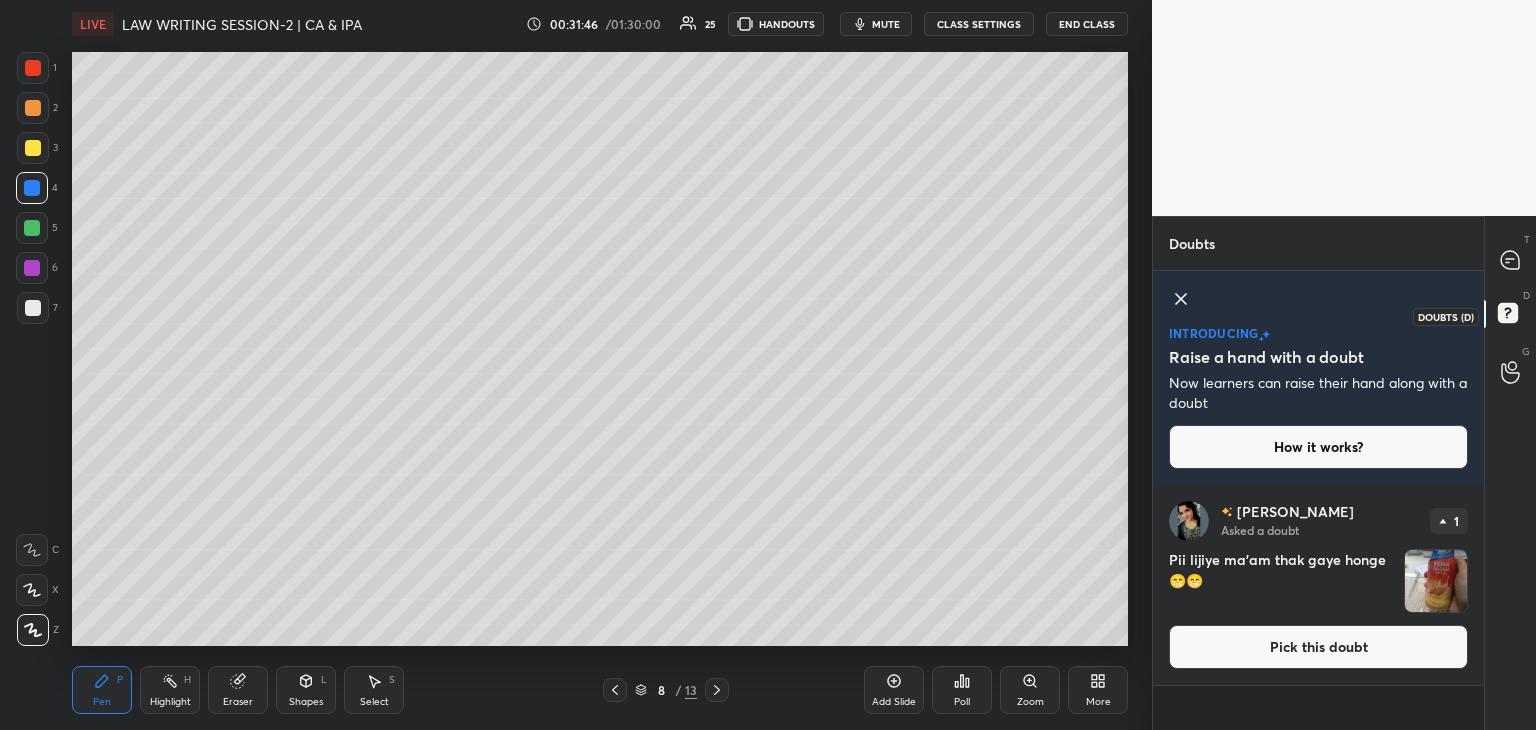 scroll, scrollTop: 0, scrollLeft: 0, axis: both 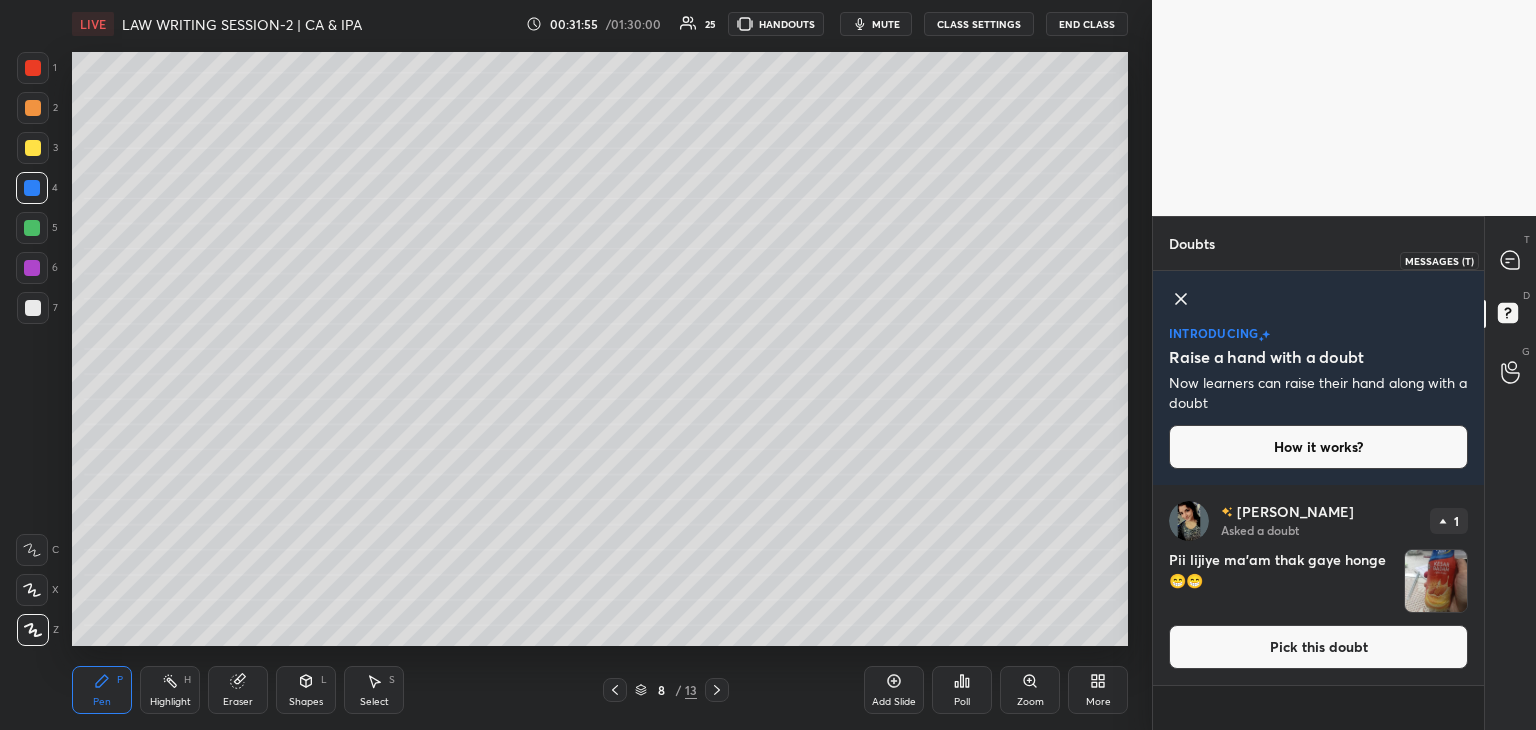 drag, startPoint x: 1504, startPoint y: 263, endPoint x: 1494, endPoint y: 266, distance: 10.440307 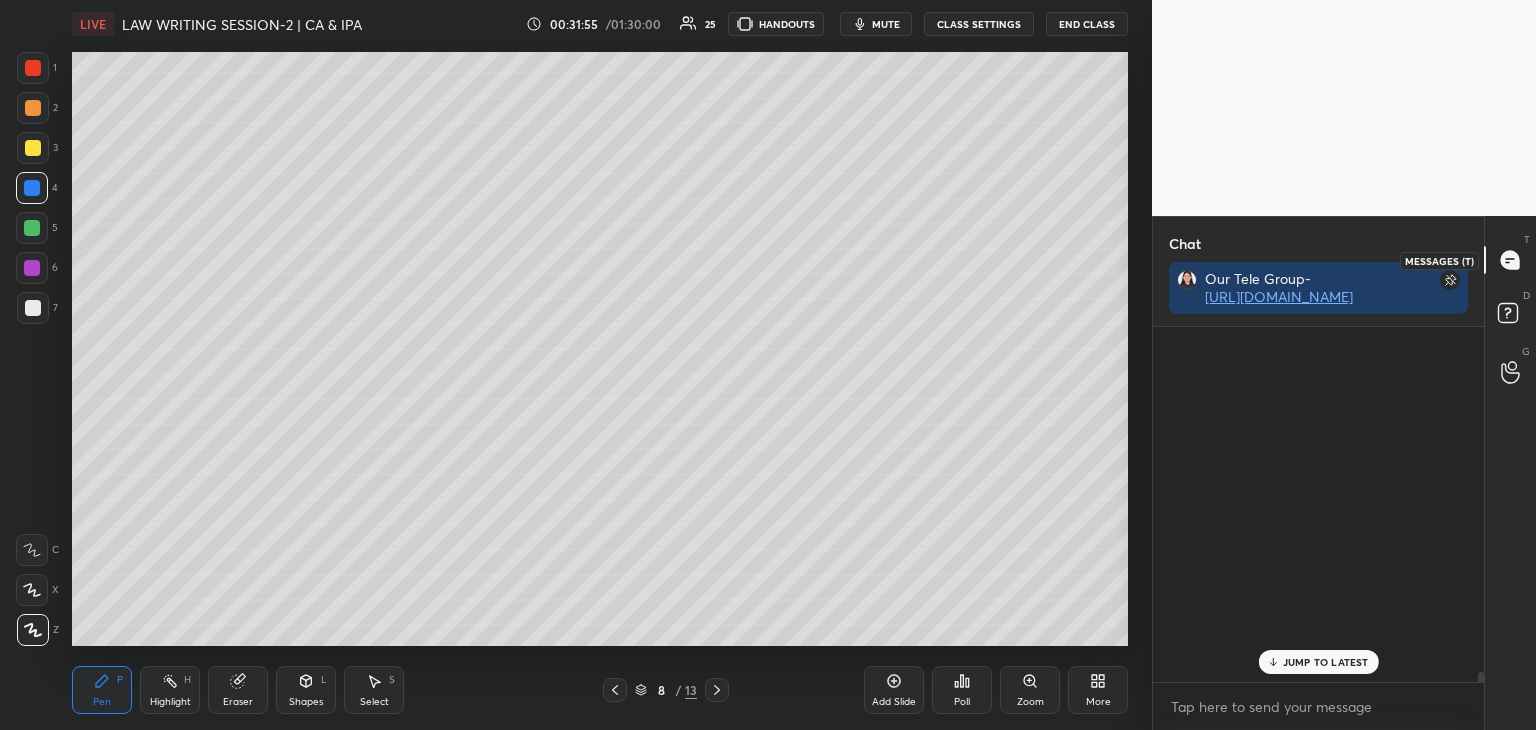 scroll, scrollTop: 13208, scrollLeft: 0, axis: vertical 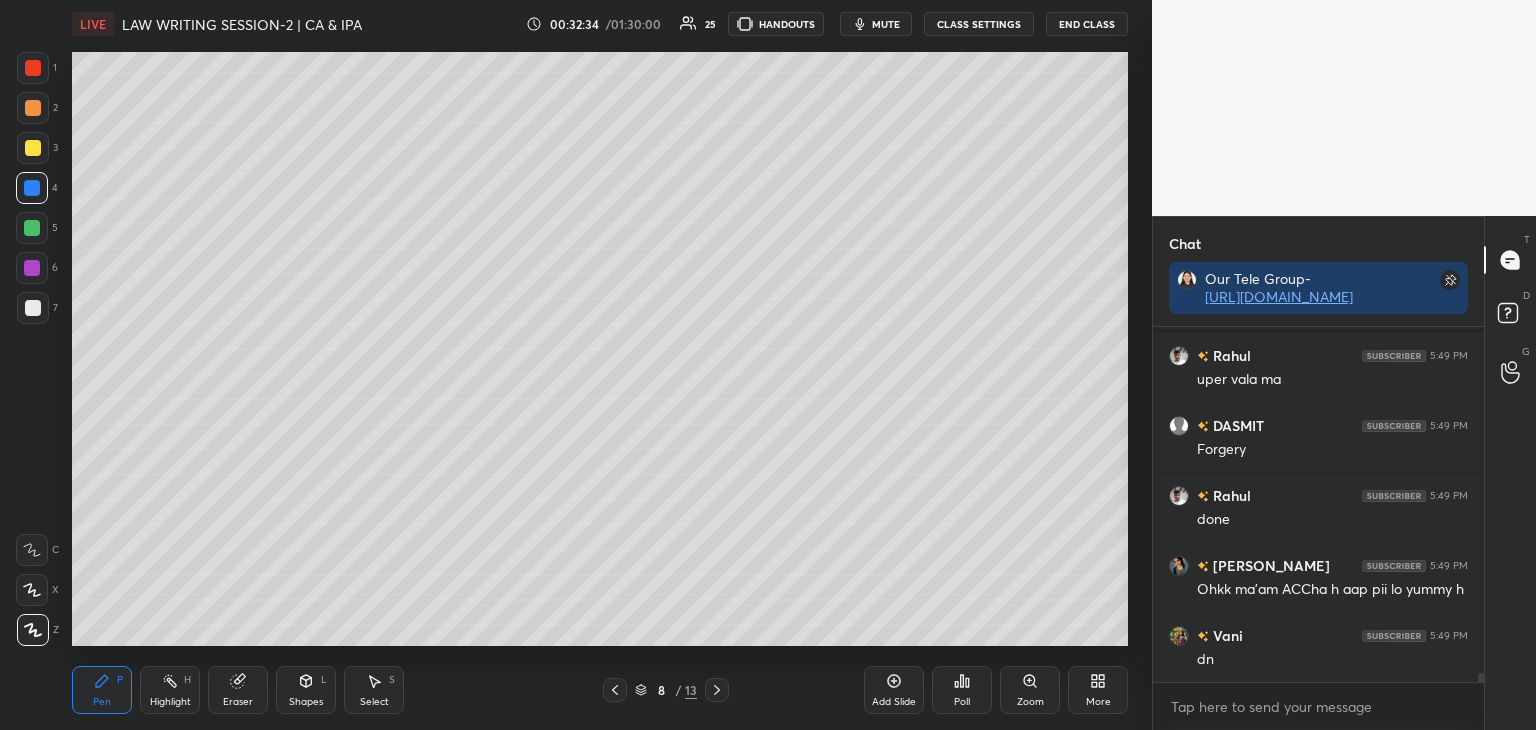 click on "Add Slide" at bounding box center [894, 690] 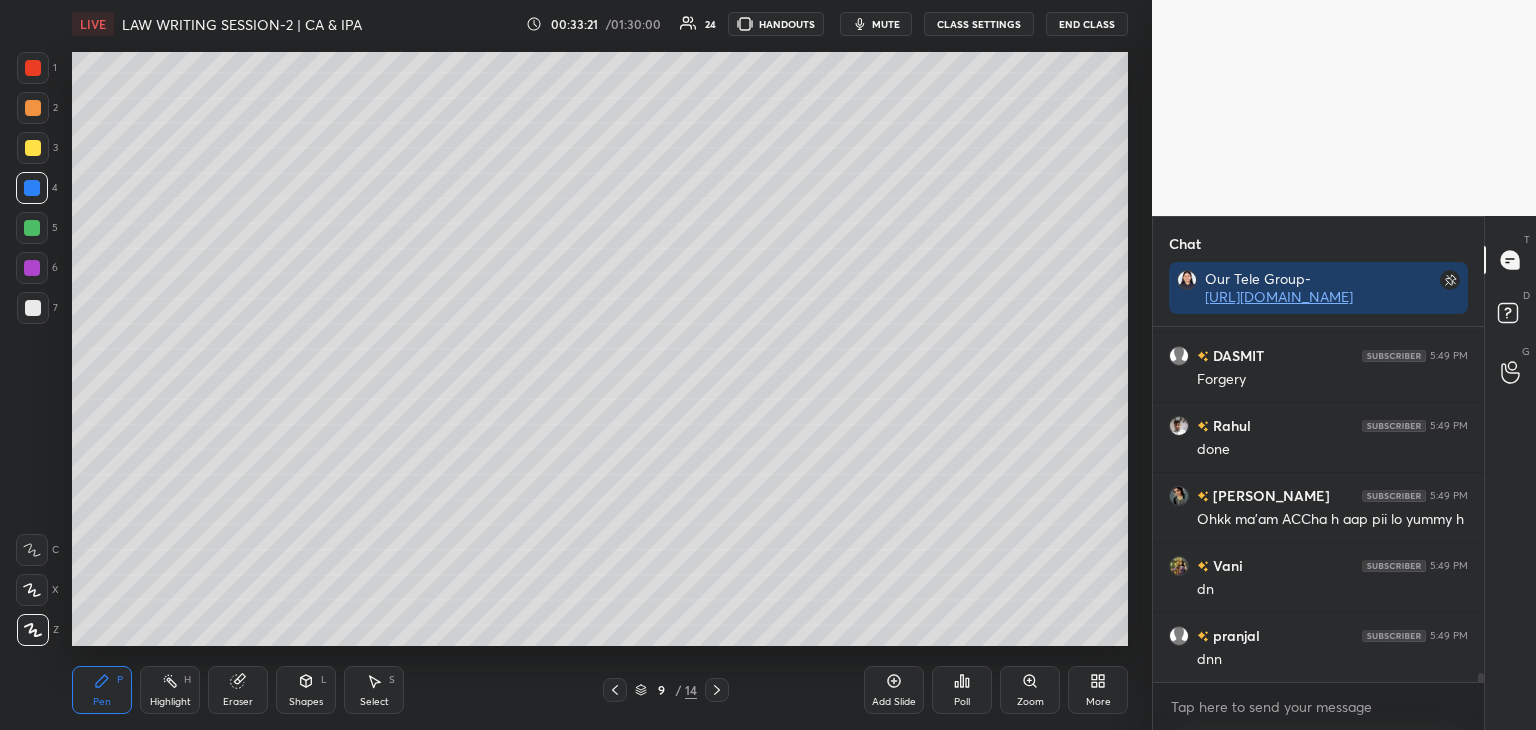scroll, scrollTop: 13370, scrollLeft: 0, axis: vertical 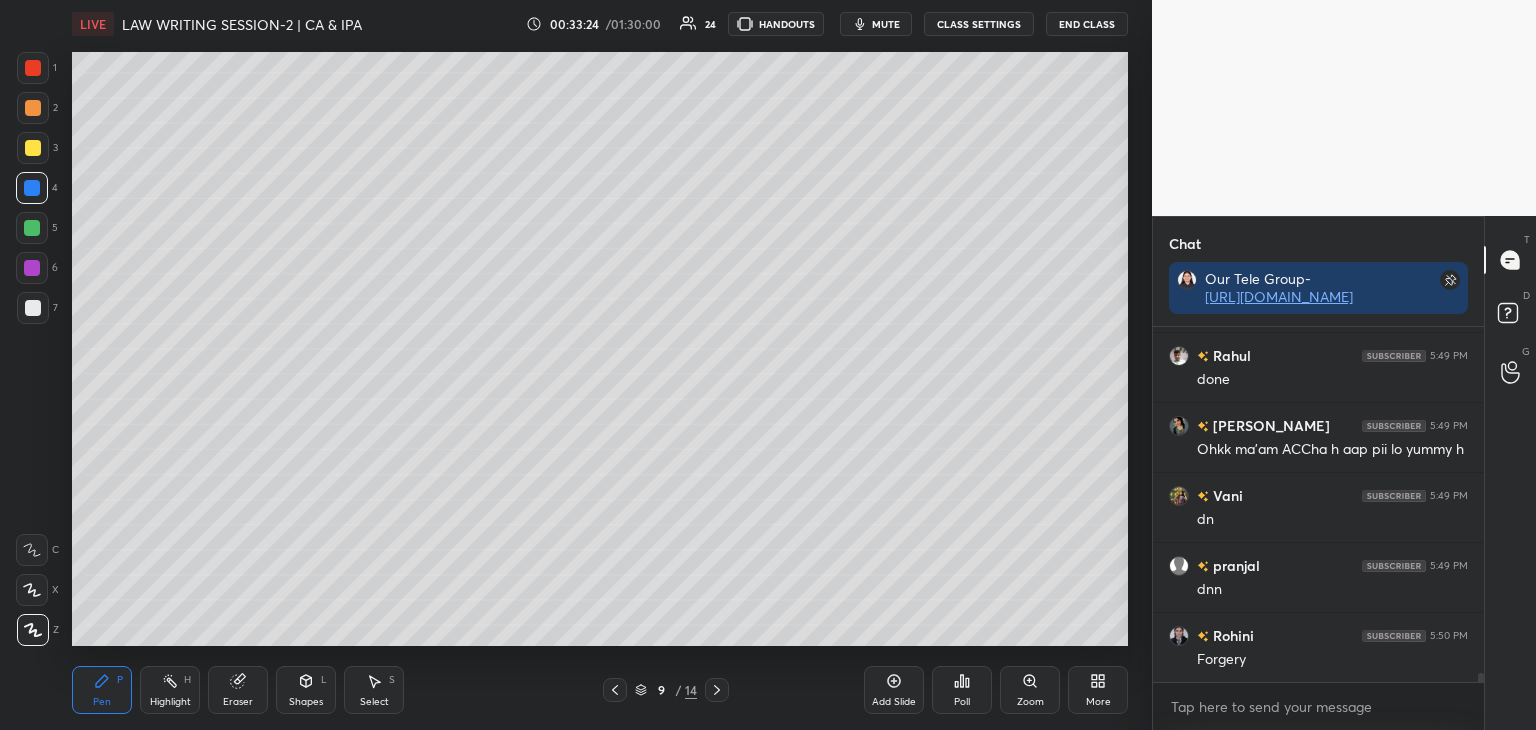 drag, startPoint x: 223, startPoint y: 681, endPoint x: 238, endPoint y: 647, distance: 37.161808 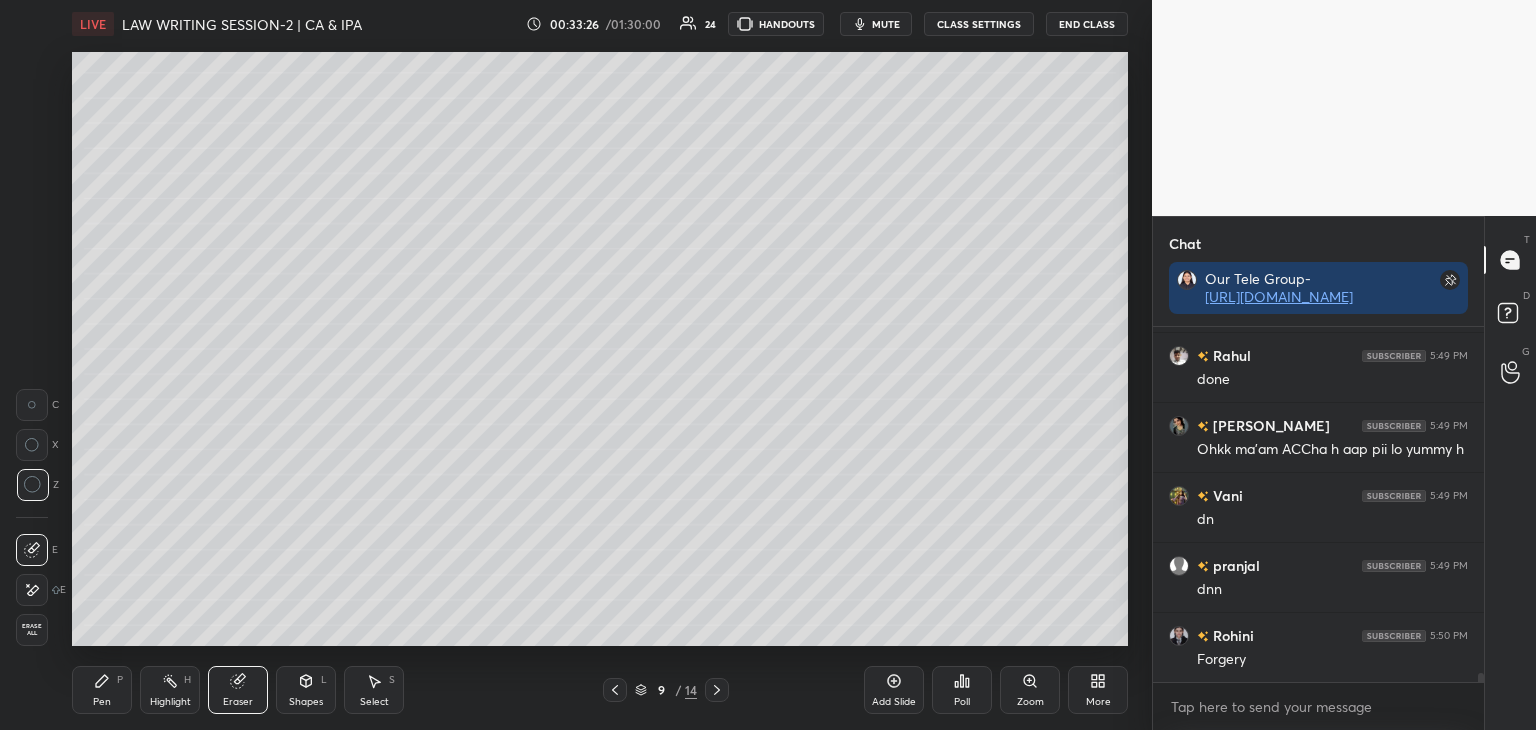 drag, startPoint x: 103, startPoint y: 689, endPoint x: 120, endPoint y: 669, distance: 26.24881 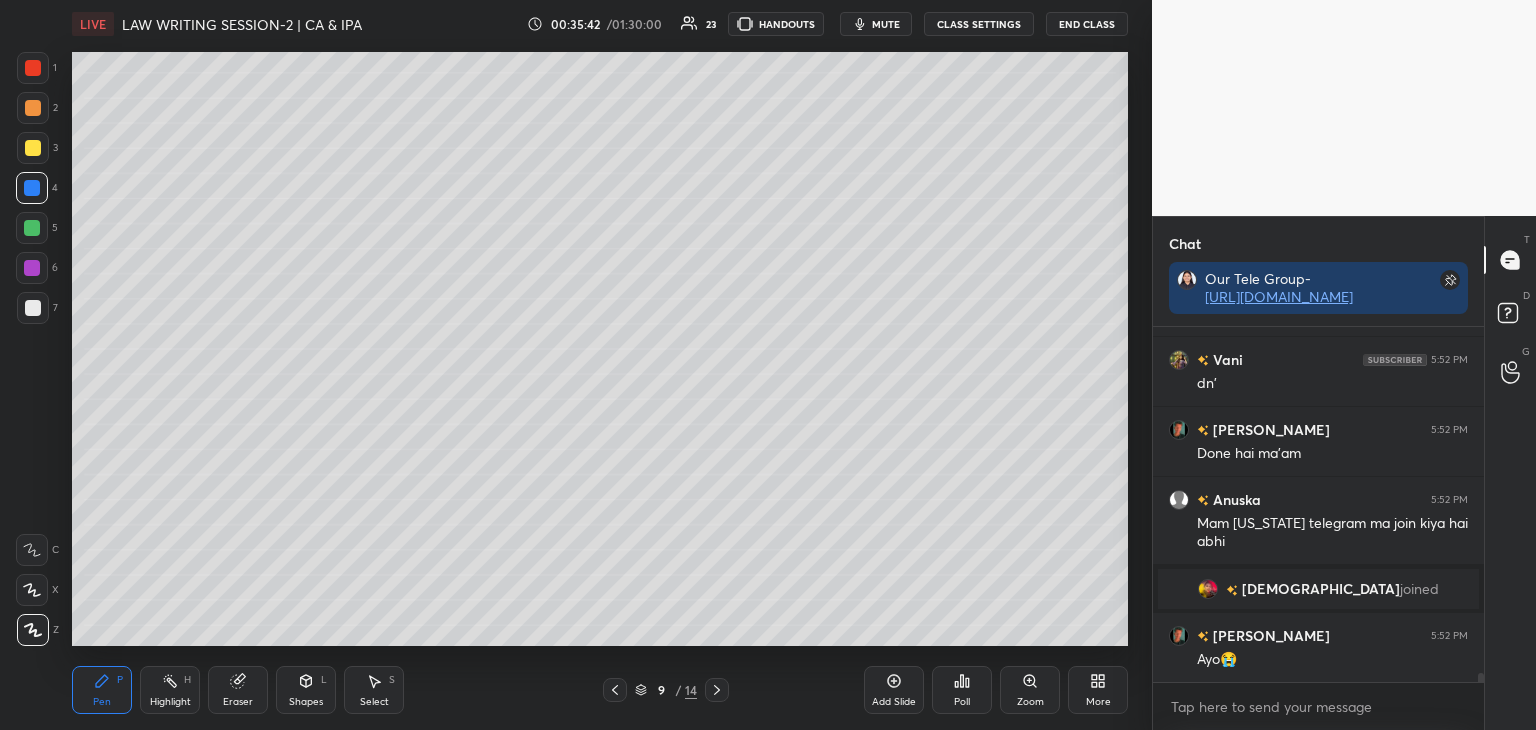 scroll, scrollTop: 14050, scrollLeft: 0, axis: vertical 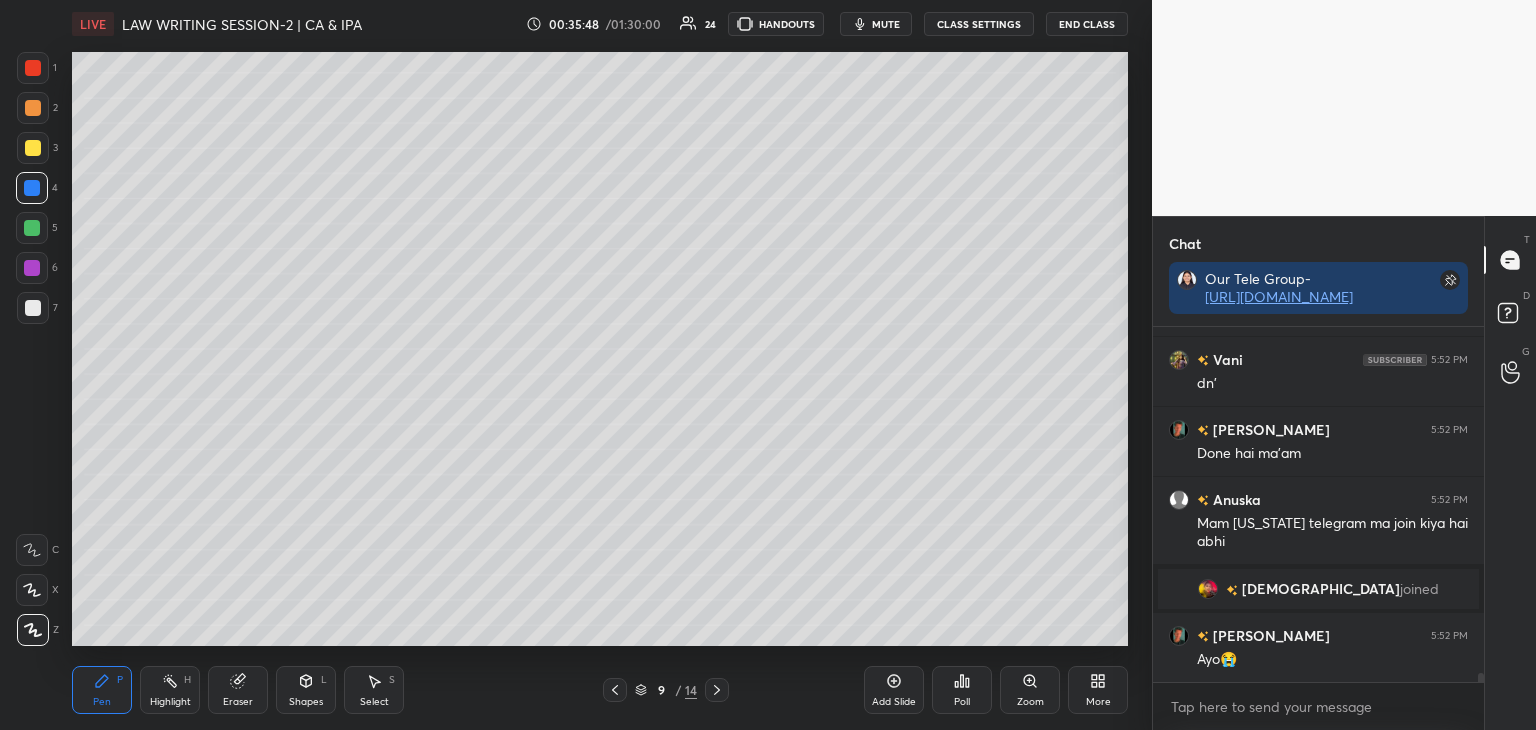 click 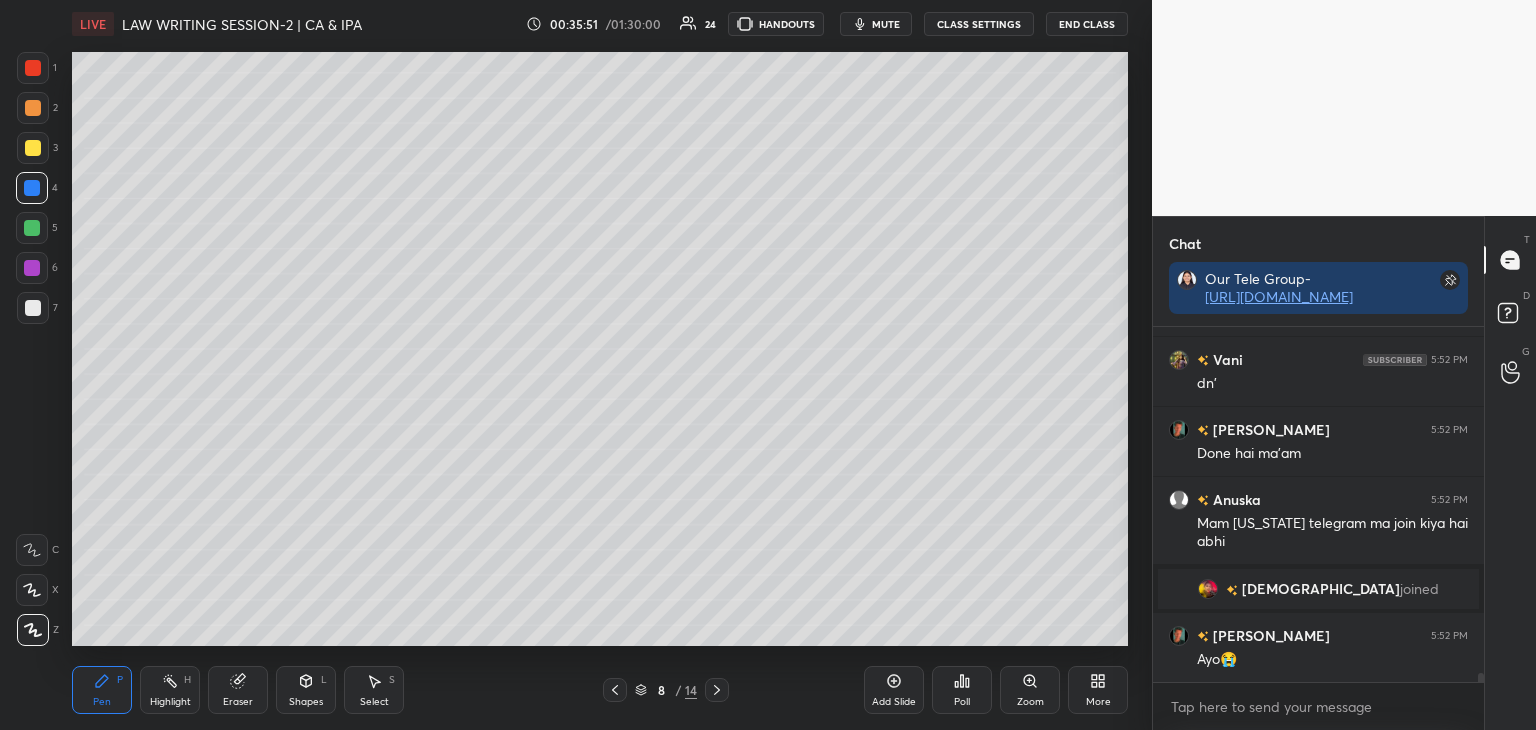 click 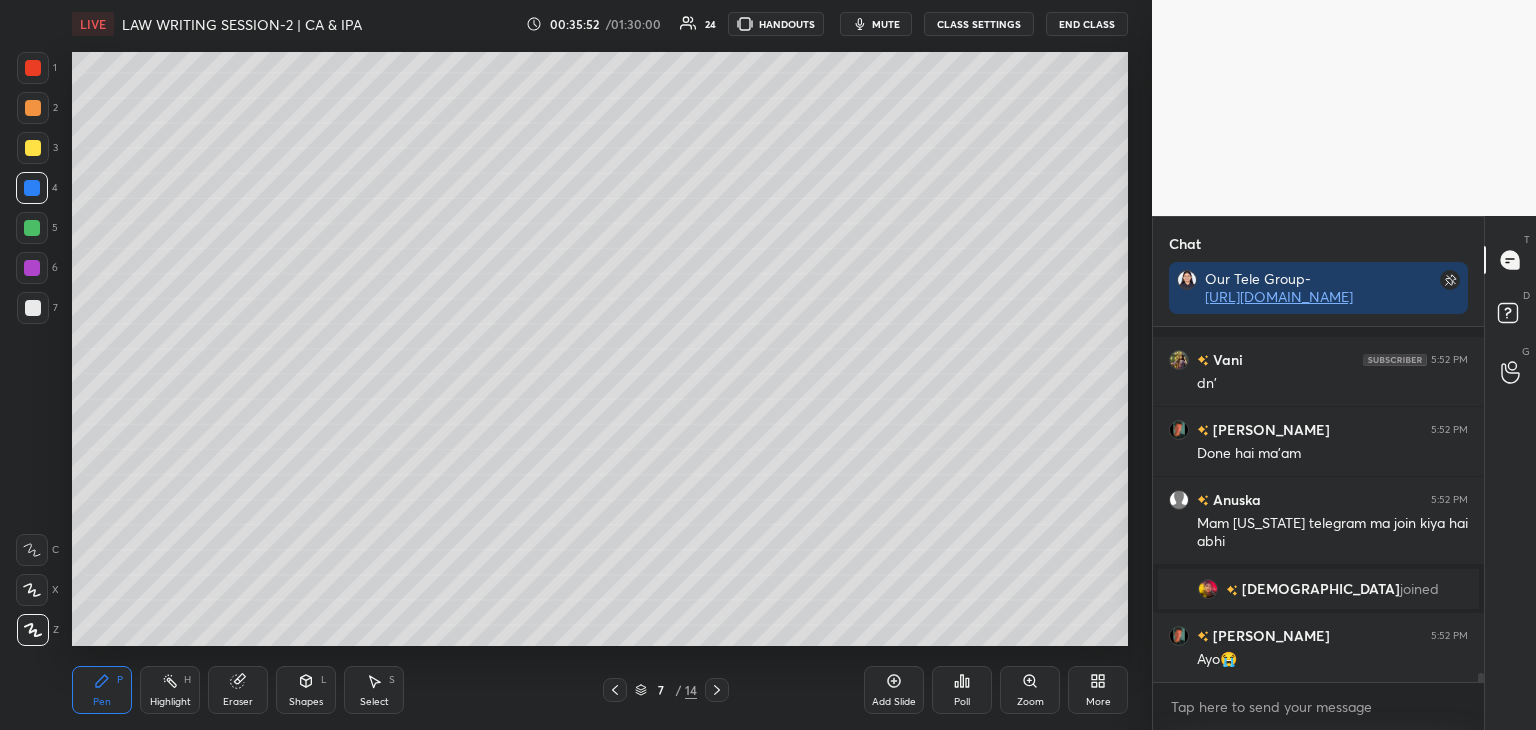 scroll, scrollTop: 14138, scrollLeft: 0, axis: vertical 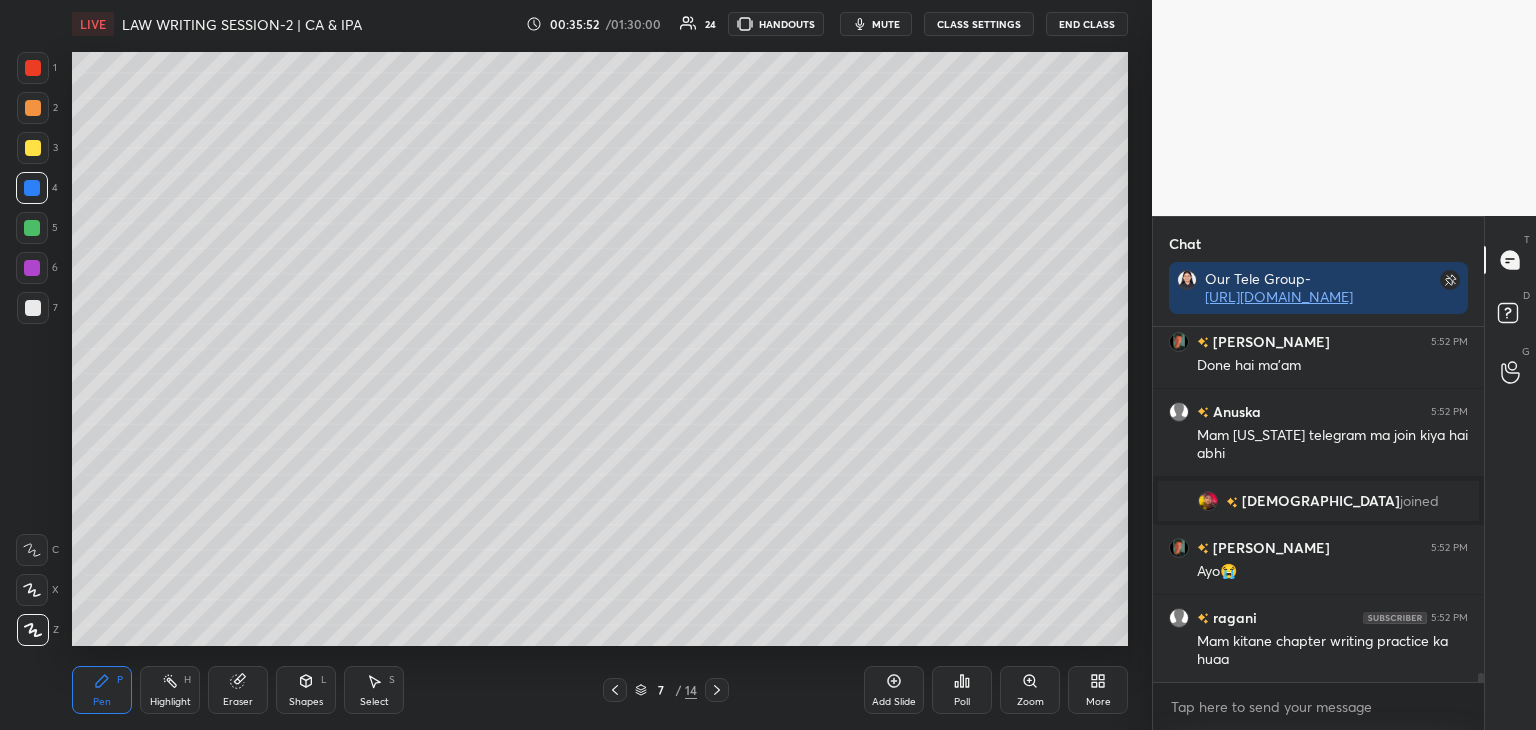 click 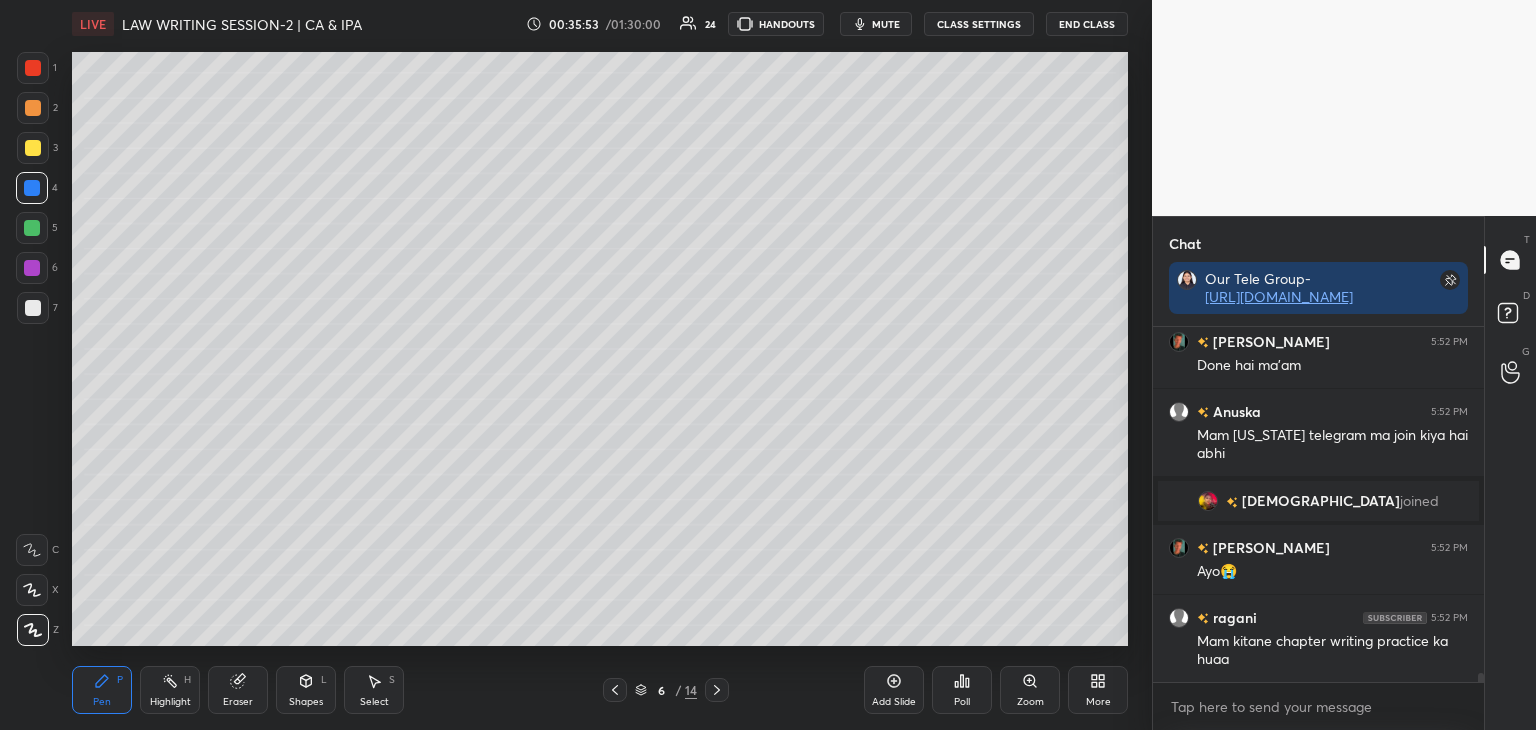 click 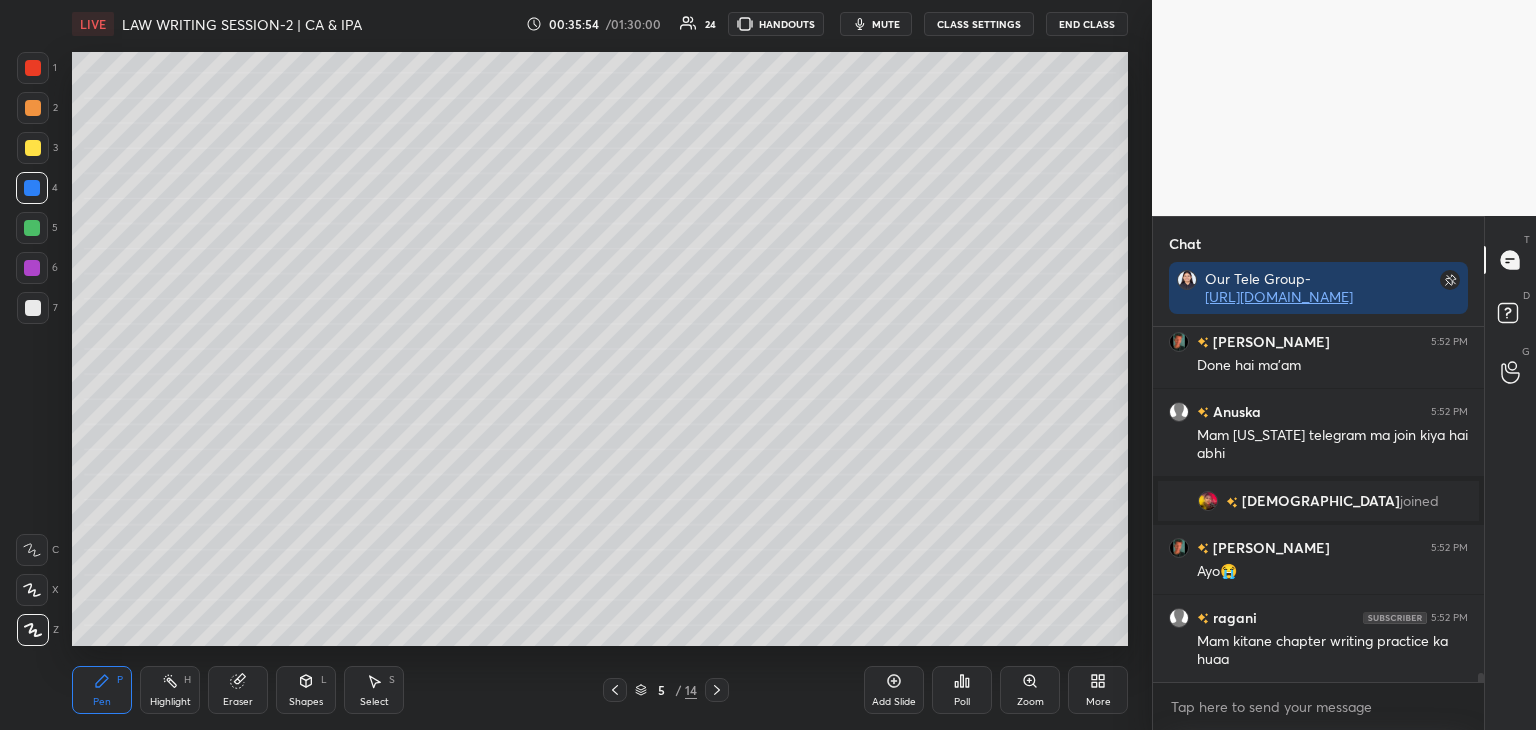 click 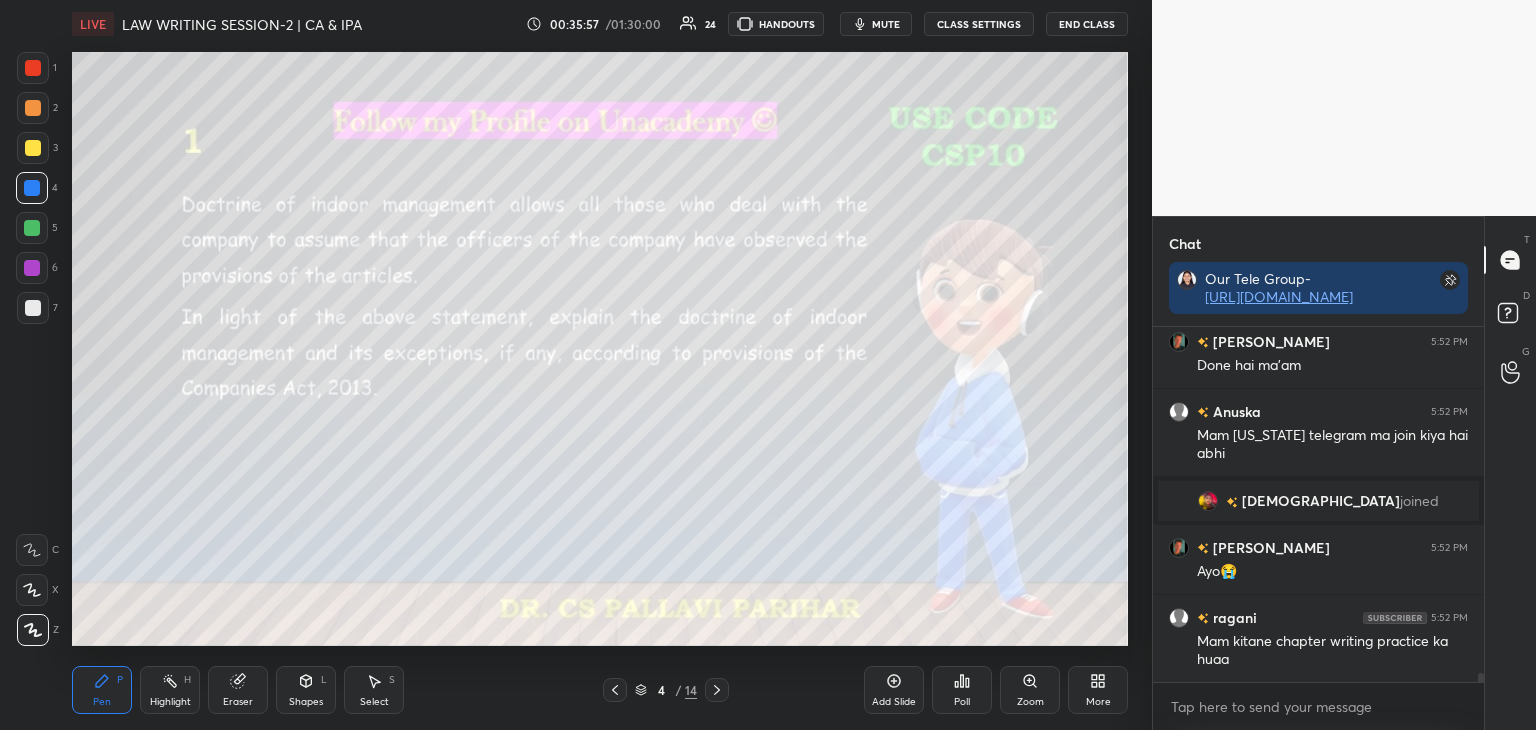 click at bounding box center (33, 148) 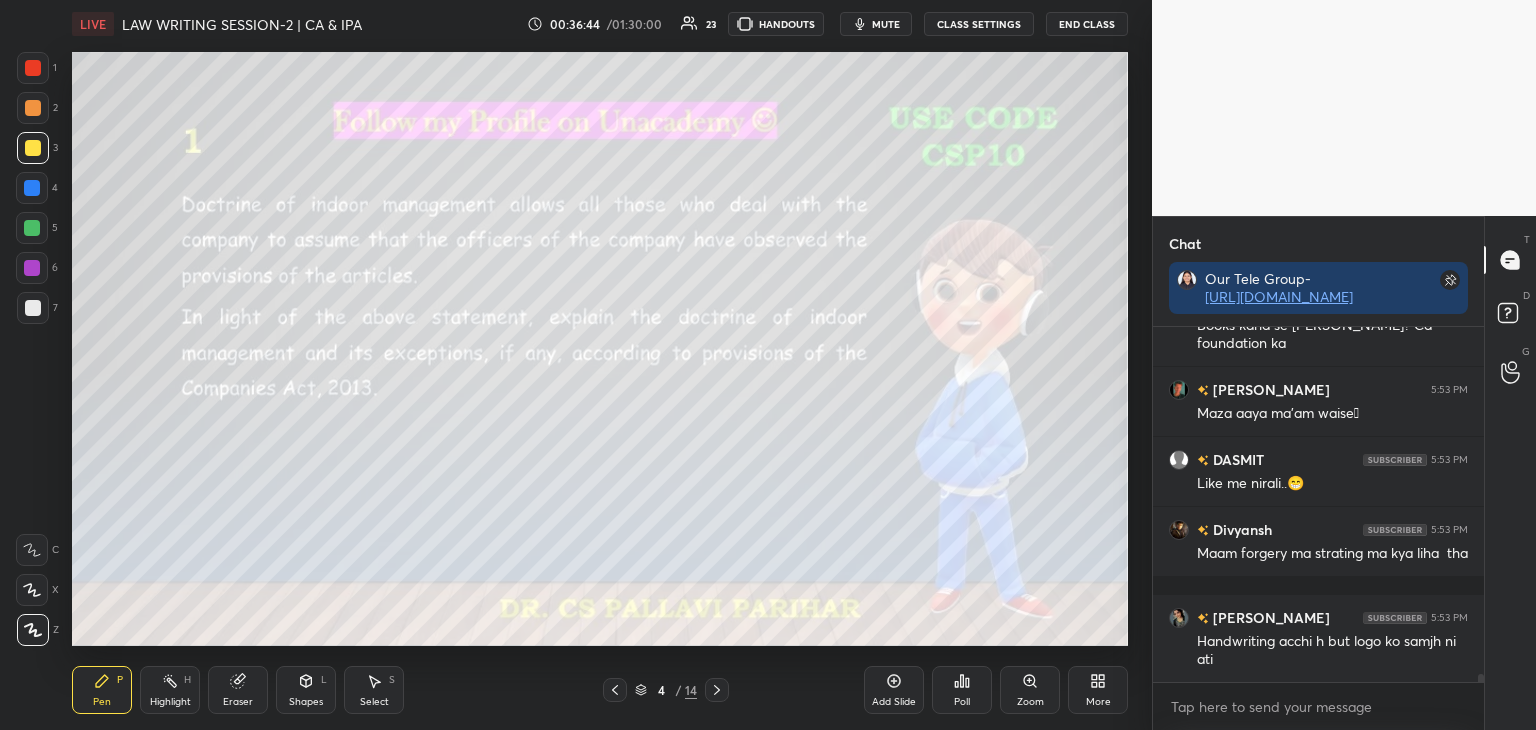 scroll, scrollTop: 14682, scrollLeft: 0, axis: vertical 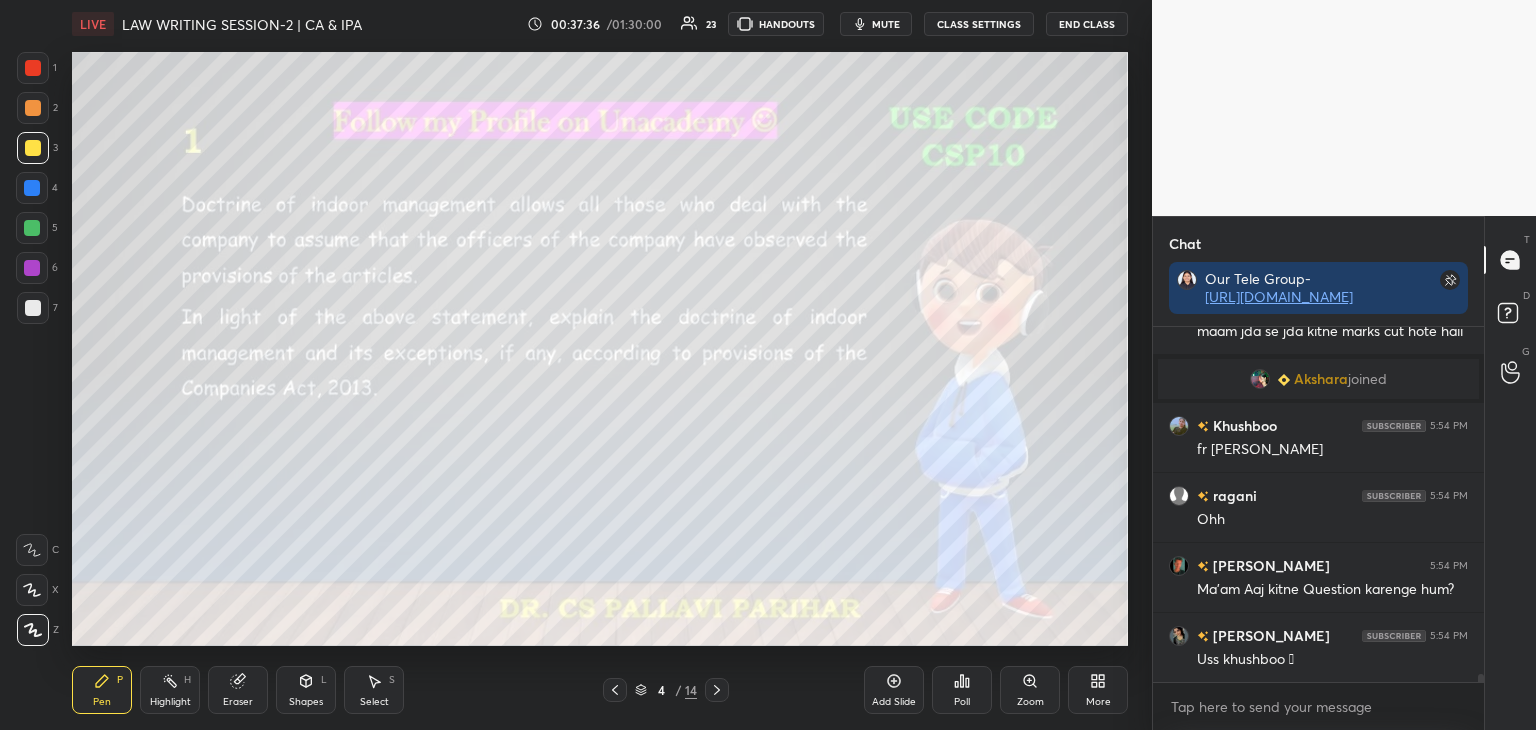 drag, startPoint x: 1480, startPoint y: 679, endPoint x: 1495, endPoint y: 693, distance: 20.518284 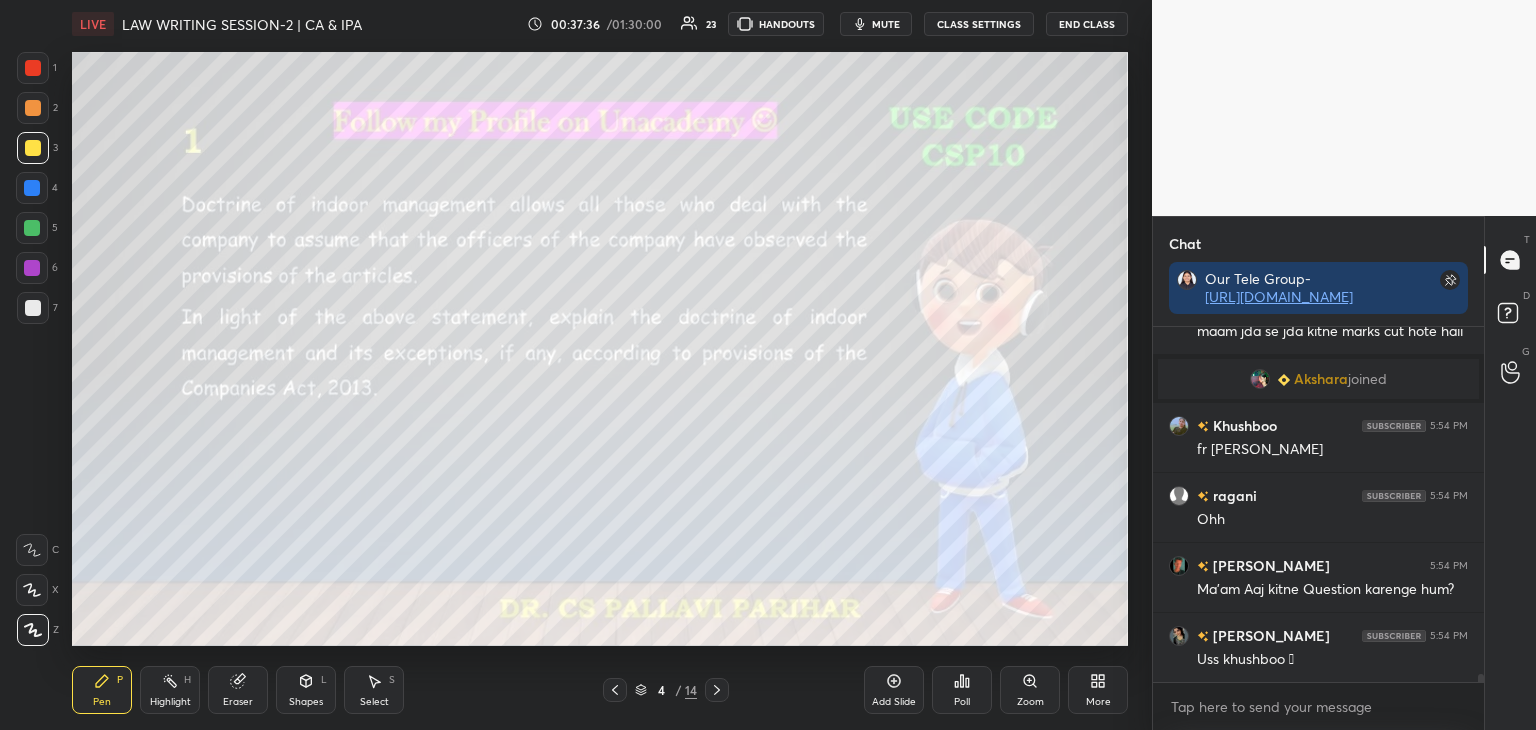 click on "Chat Our Tele Group-
[URL][DOMAIN_NAME] [PERSON_NAME] 5:53 PM Handwriting acchi h but logo ko samjh ni ati pranjal 5:53 PM maam jda se jda kitne marks cut hote haii Akshara  joined Khushboo 5:54 PM fr [PERSON_NAME] ragani 5:54 PM Ohh [PERSON_NAME] 5:54 PM Ma'am Aaj kitne Question karenge hum? [PERSON_NAME] 5:54 PM Uss khushboo 🥹 JUMP TO LATEST Enable hand raising Enable raise hand to speak to learners. Once enabled, chat will be turned off temporarily. Enable x   introducing Raise a hand with a doubt Now learners can raise their hand along with a doubt  How it works? [PERSON_NAME] Asked a doubt 1 Pii lijiye ma'am thak gaye honge 😁😁 Pick this doubt NEW DOUBTS ASKED No one has raised a hand yet Can't raise hand Looks like educator just invited you to speak. Please wait before you can raise your hand again. Got it T Messages (T) D Doubts (D) G Raise Hand (G)" at bounding box center (1344, 473) 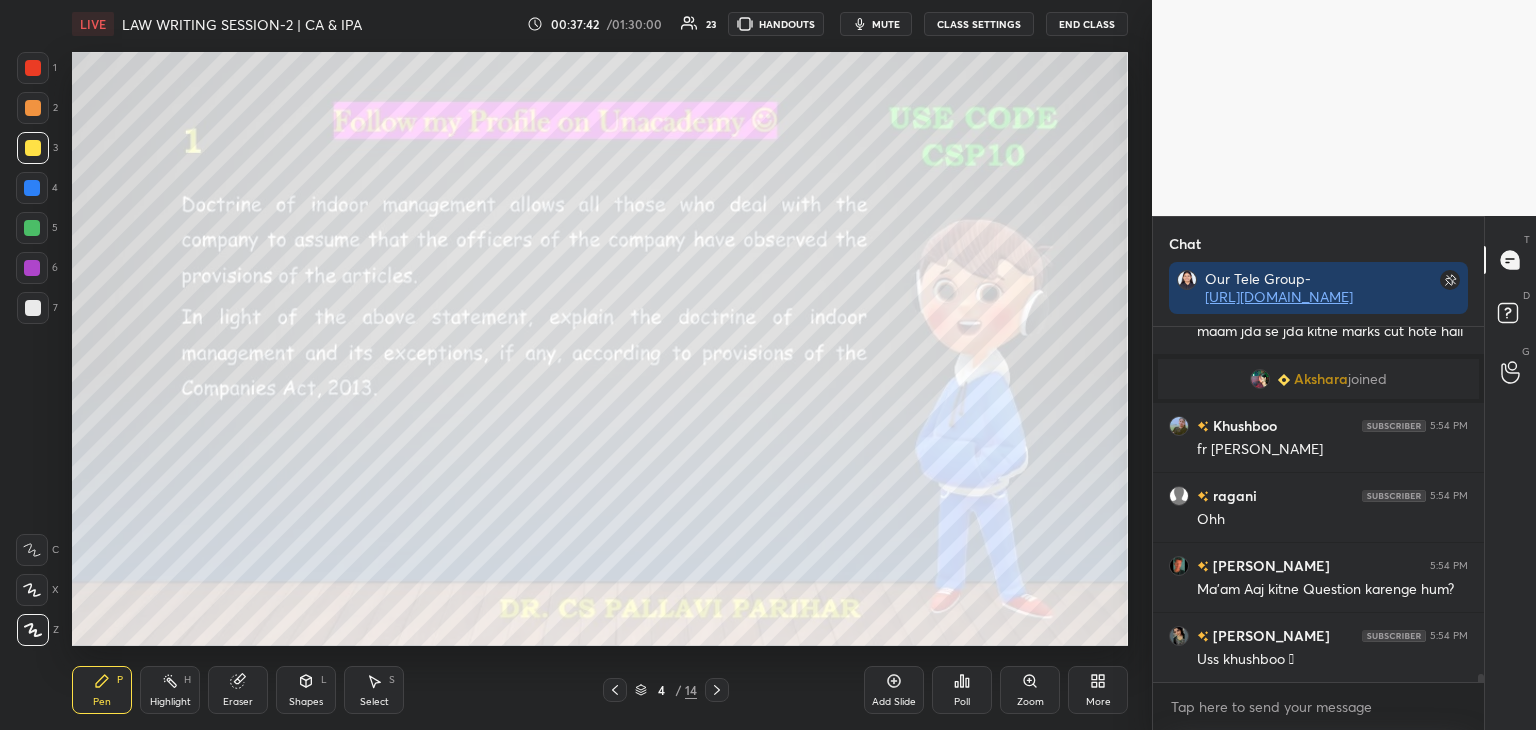click 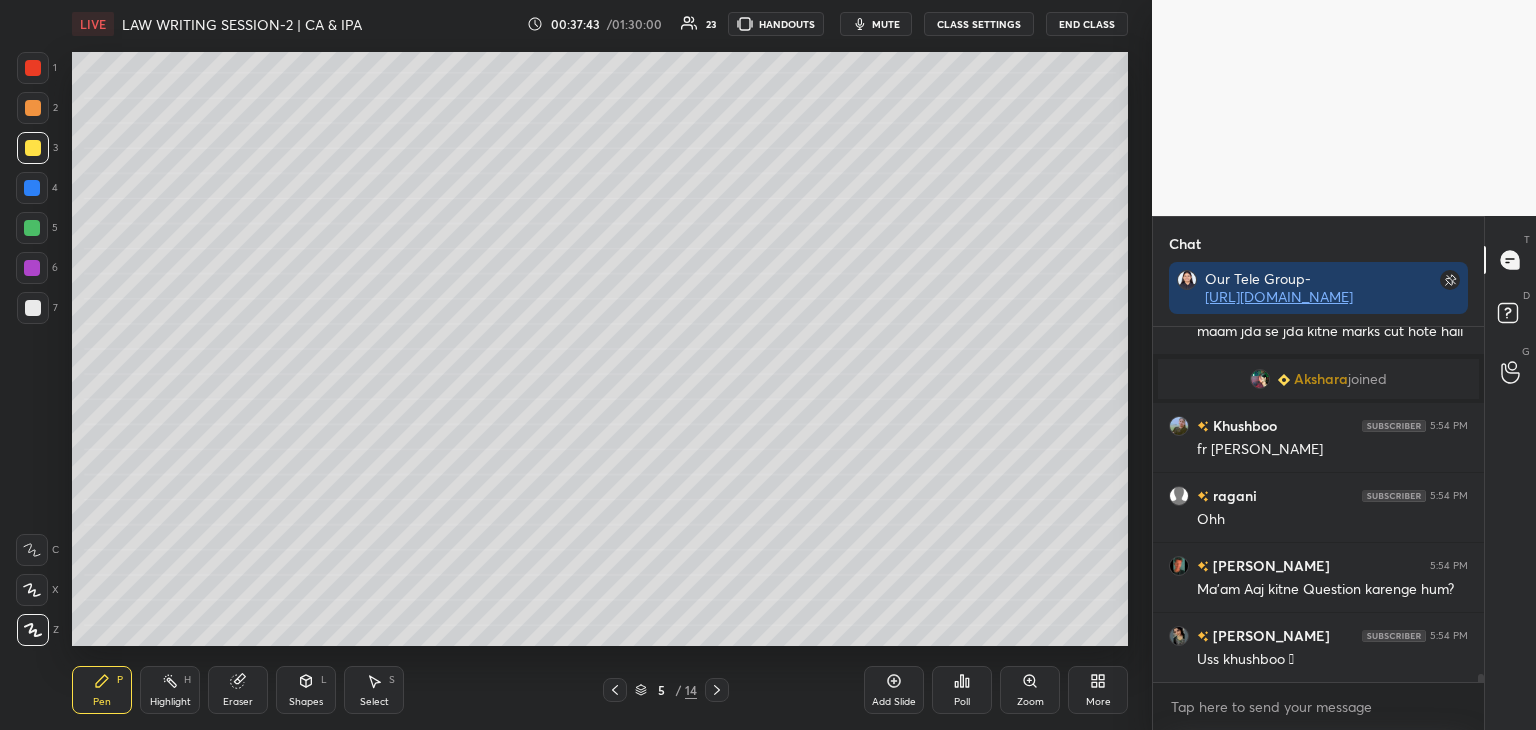 click 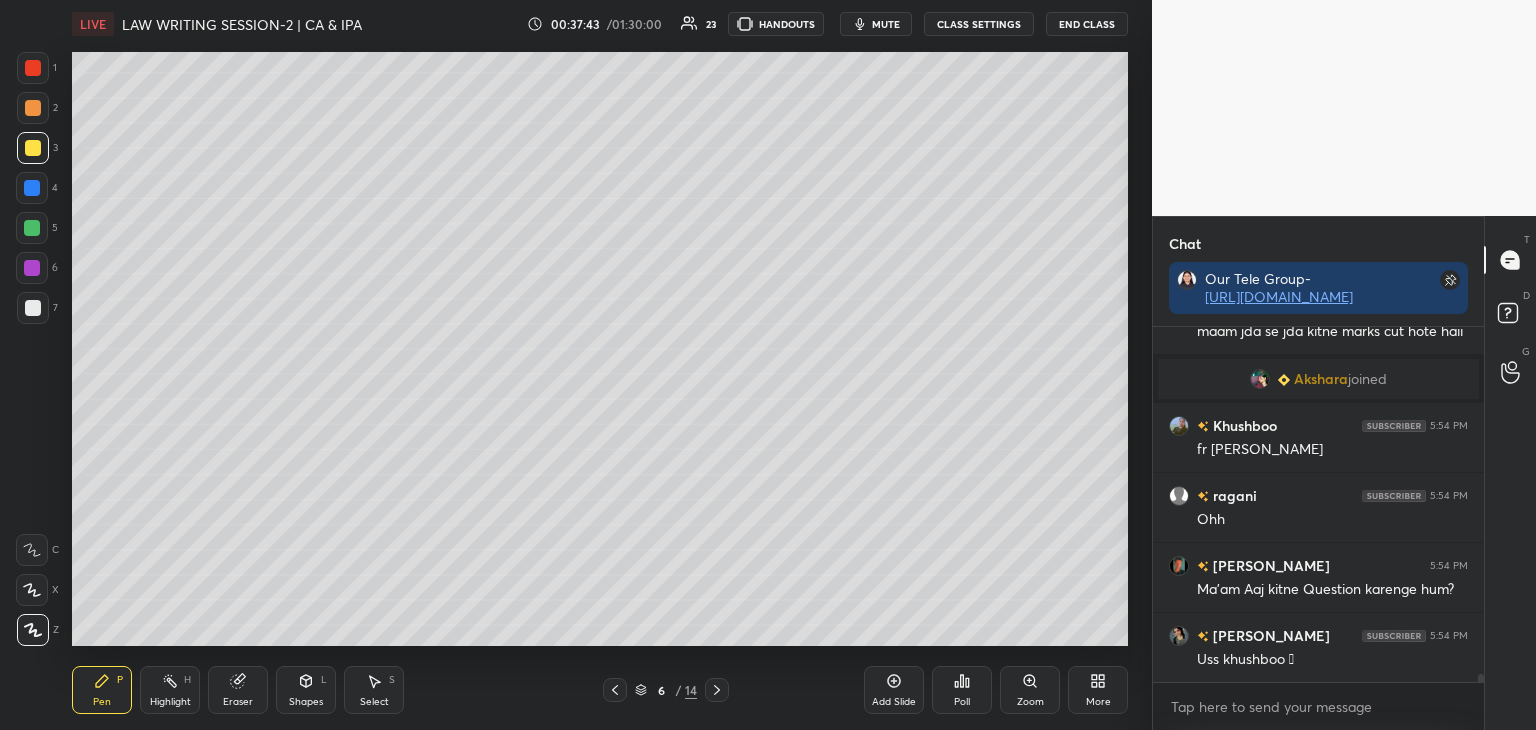 scroll, scrollTop: 15080, scrollLeft: 0, axis: vertical 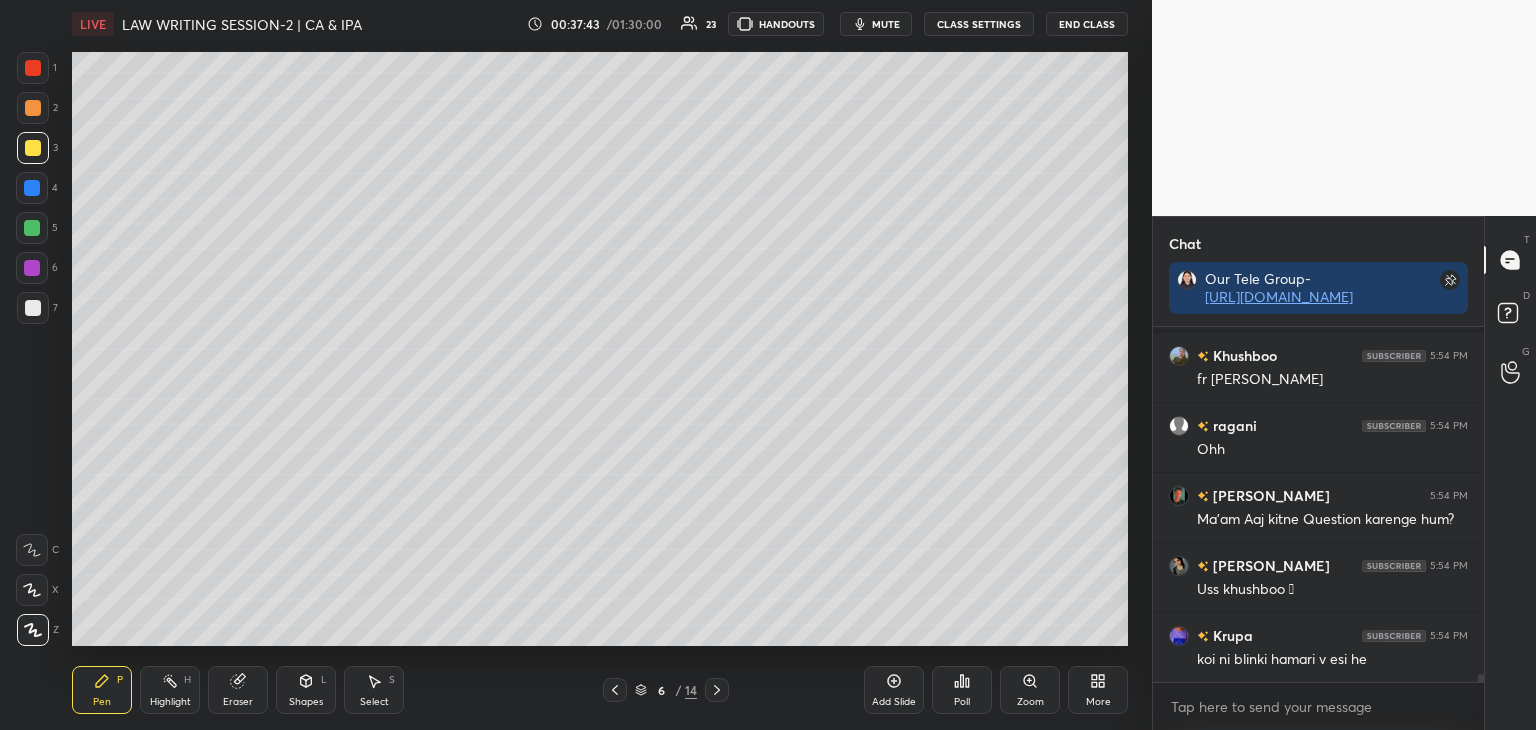 click at bounding box center (717, 690) 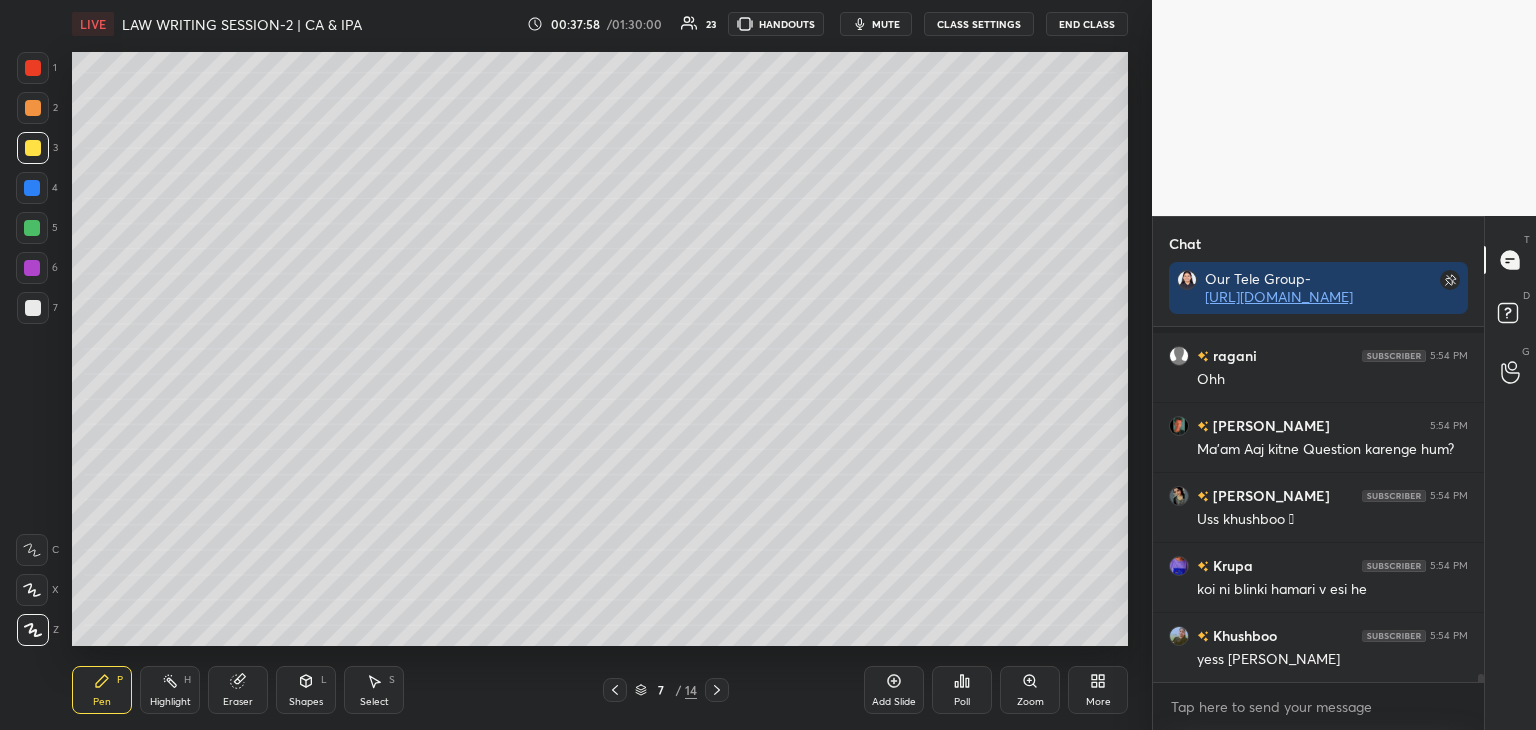 scroll, scrollTop: 15238, scrollLeft: 0, axis: vertical 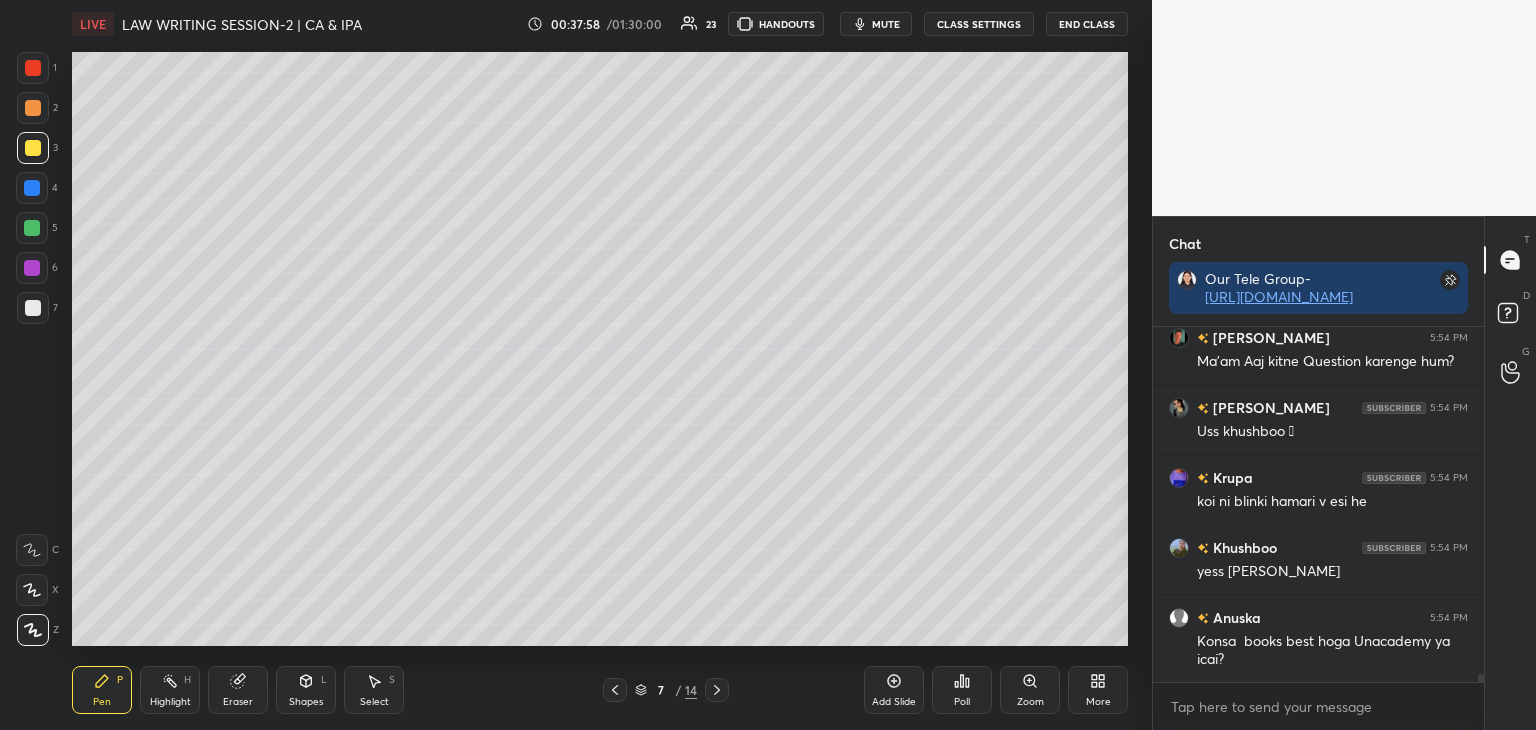 click 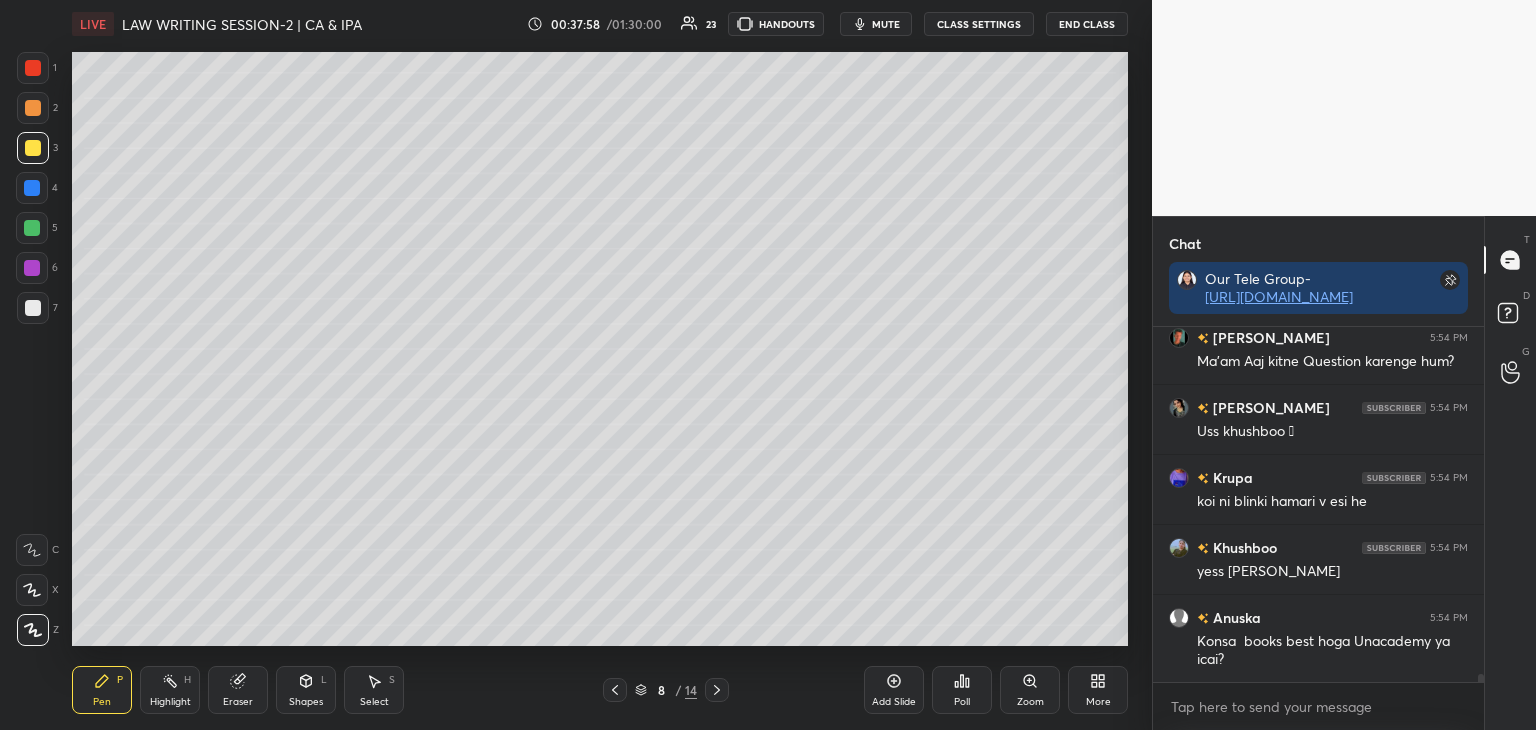 click 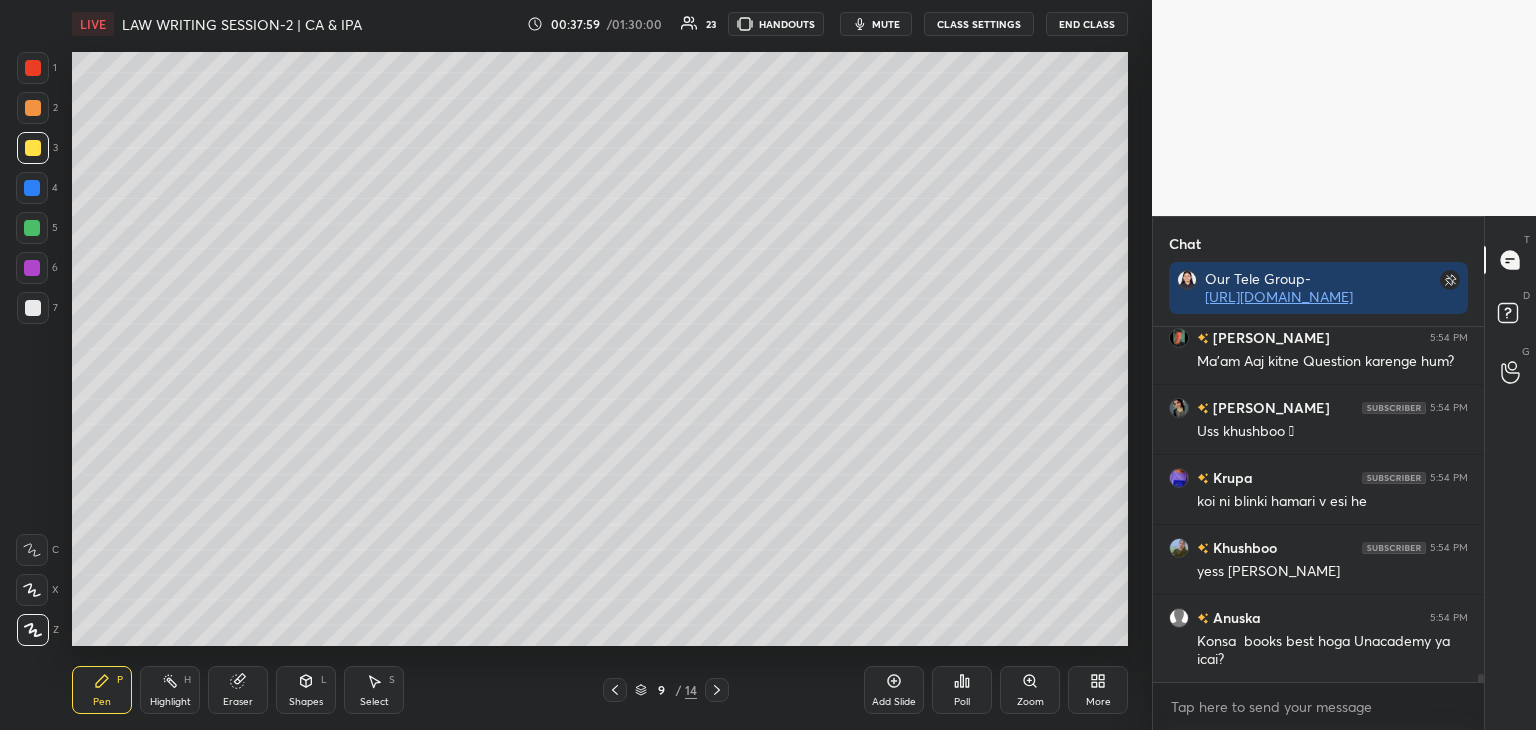 scroll, scrollTop: 15308, scrollLeft: 0, axis: vertical 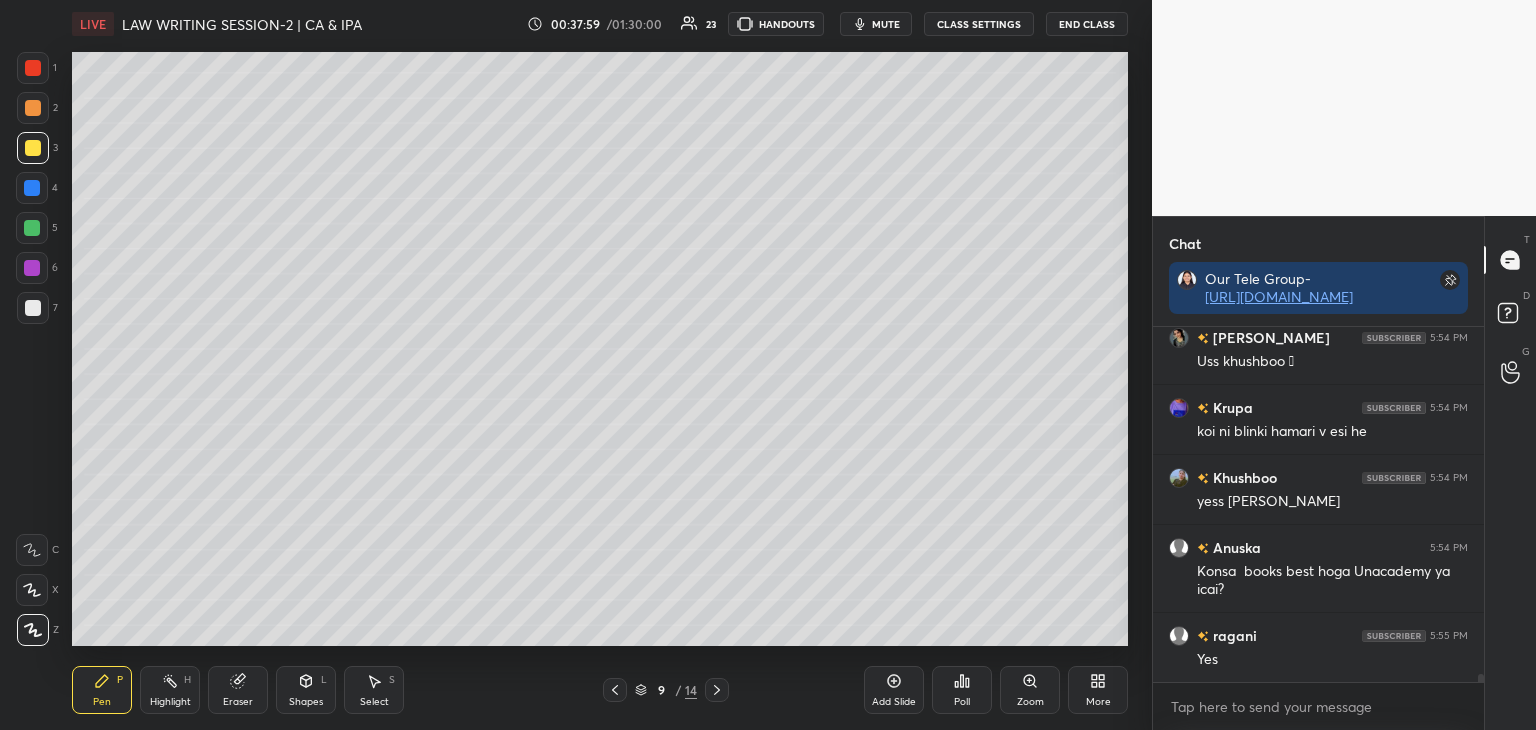 click at bounding box center (717, 690) 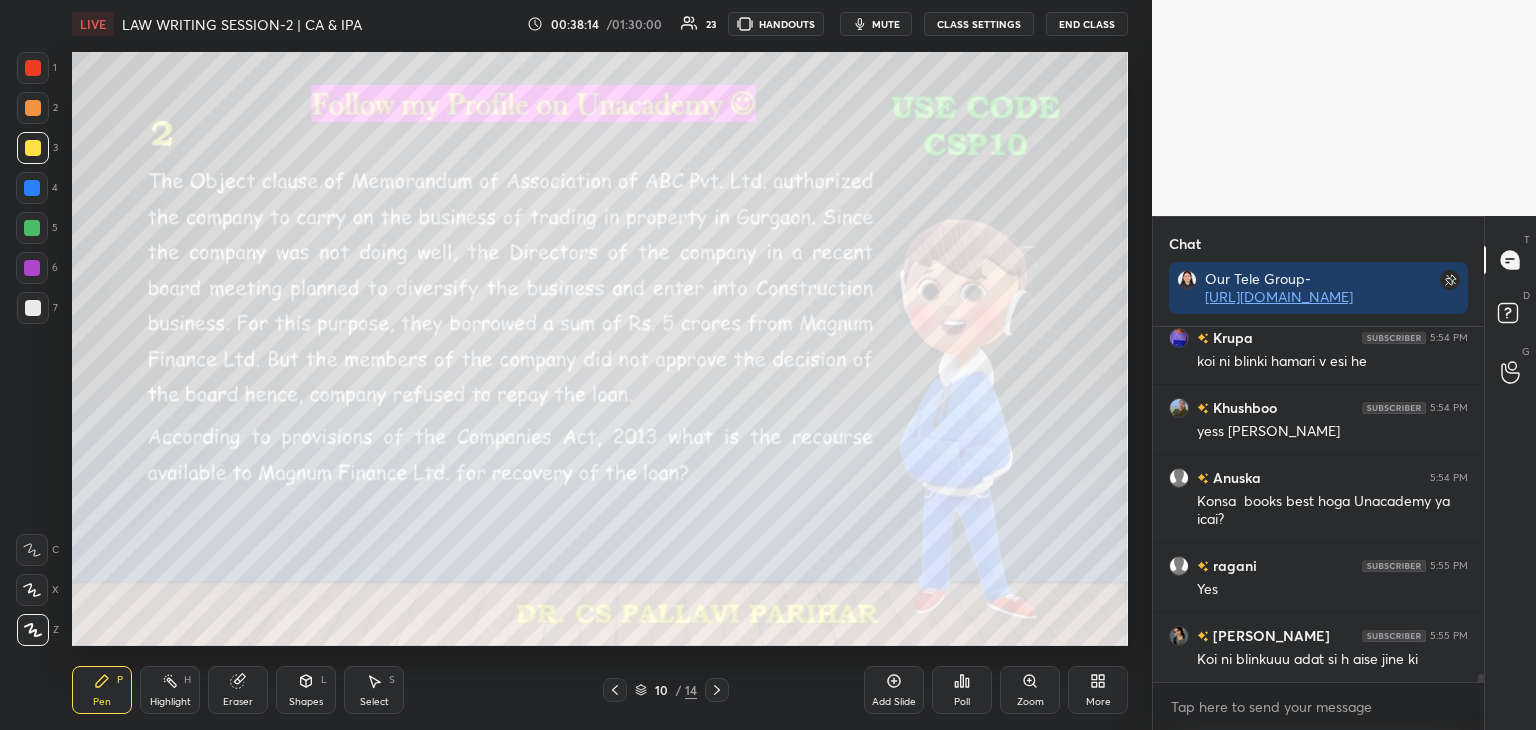 scroll, scrollTop: 15448, scrollLeft: 0, axis: vertical 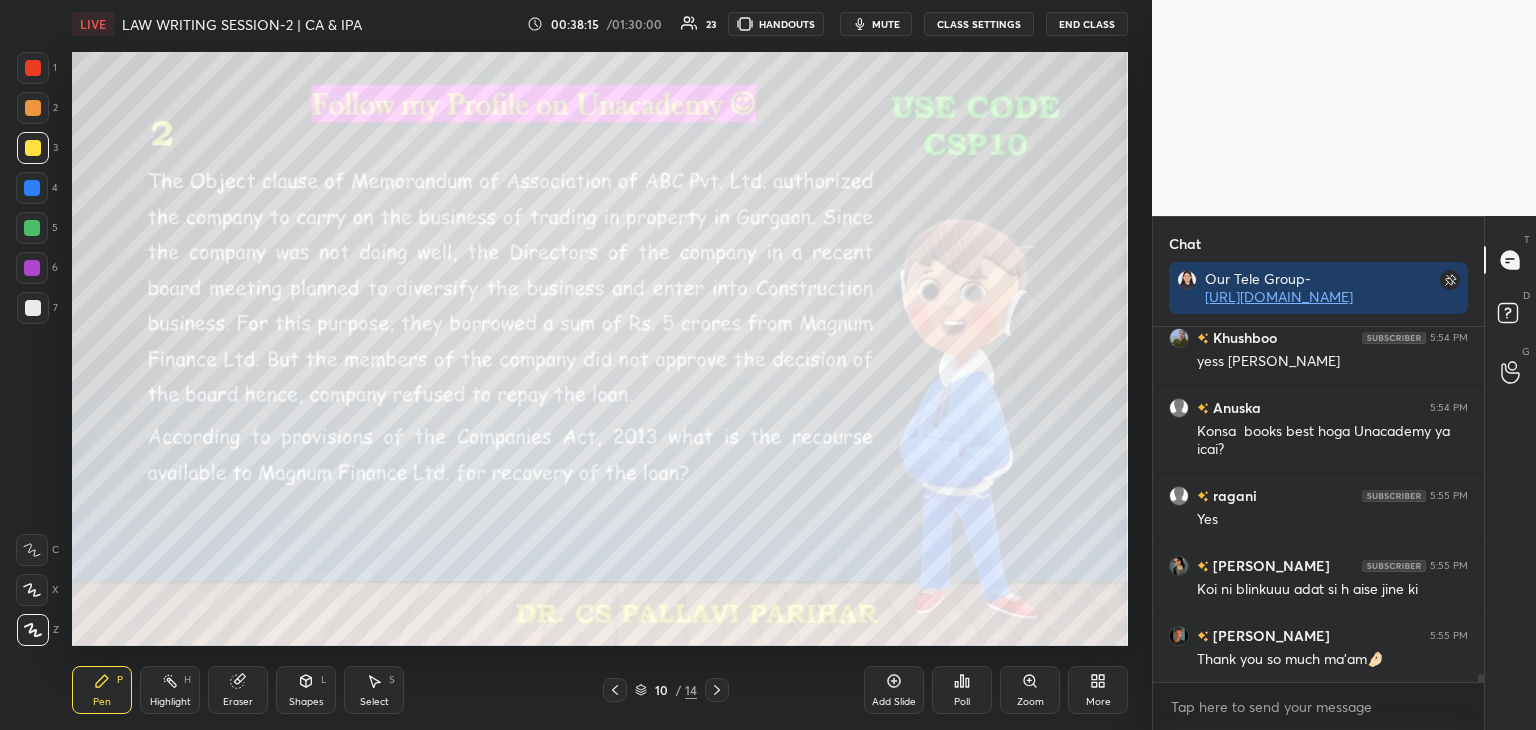click 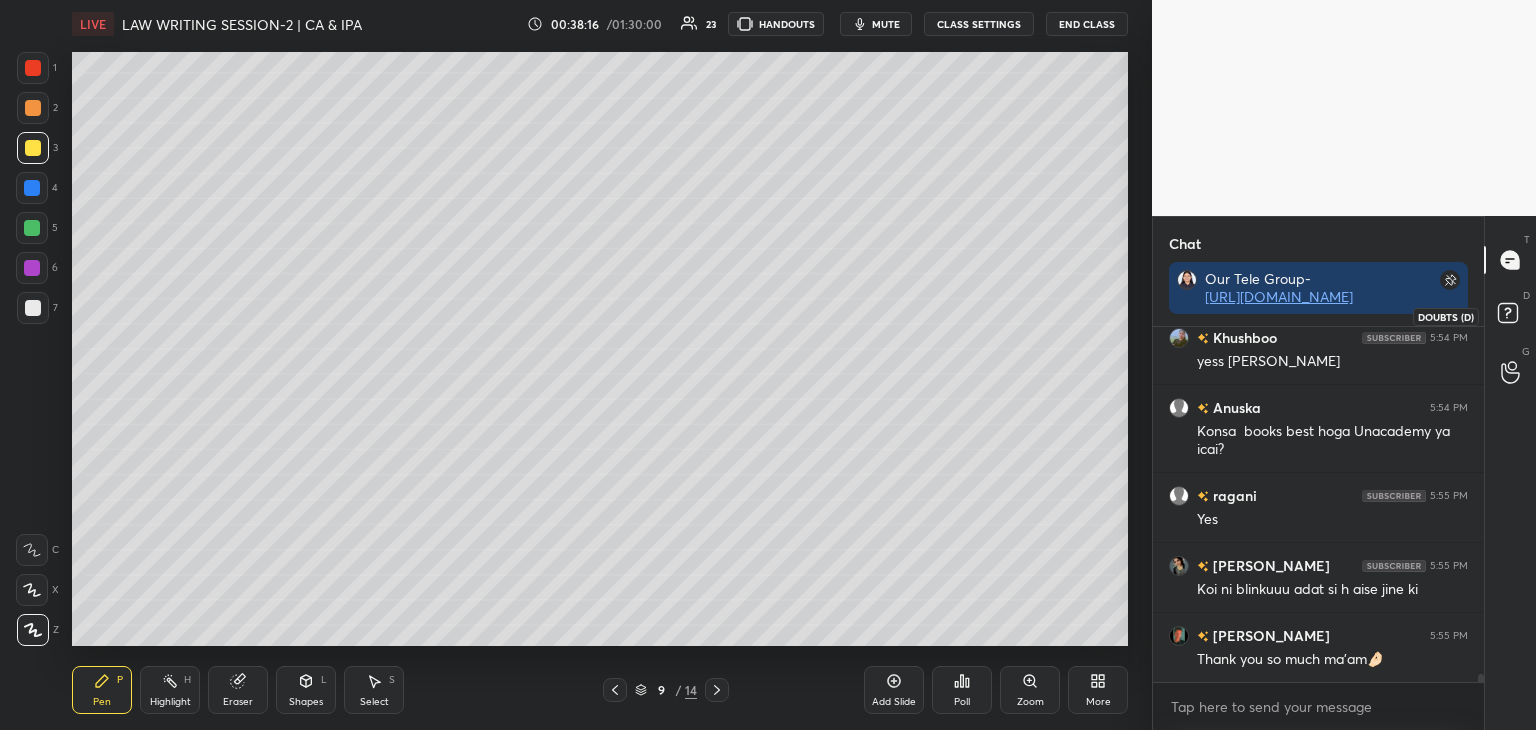 scroll, scrollTop: 15518, scrollLeft: 0, axis: vertical 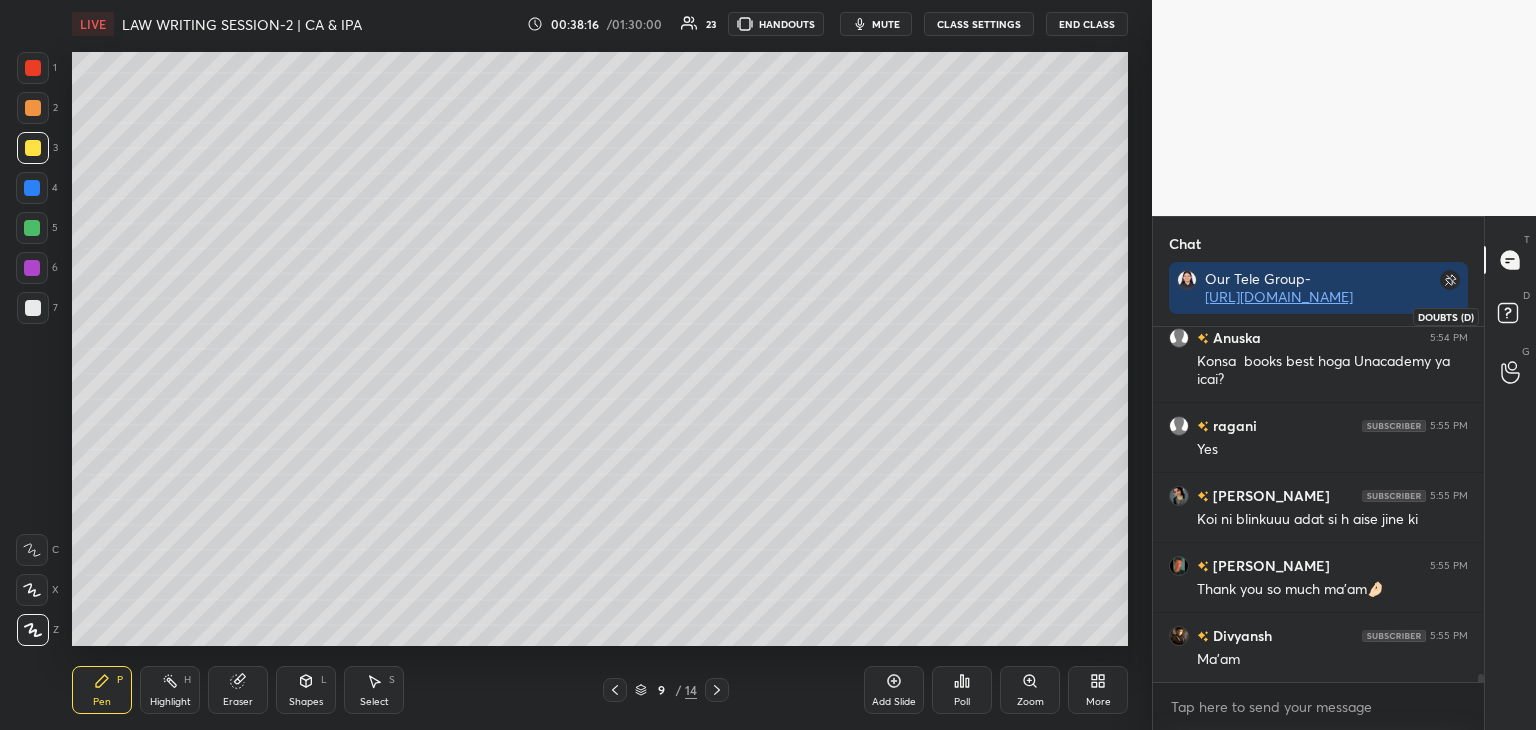click 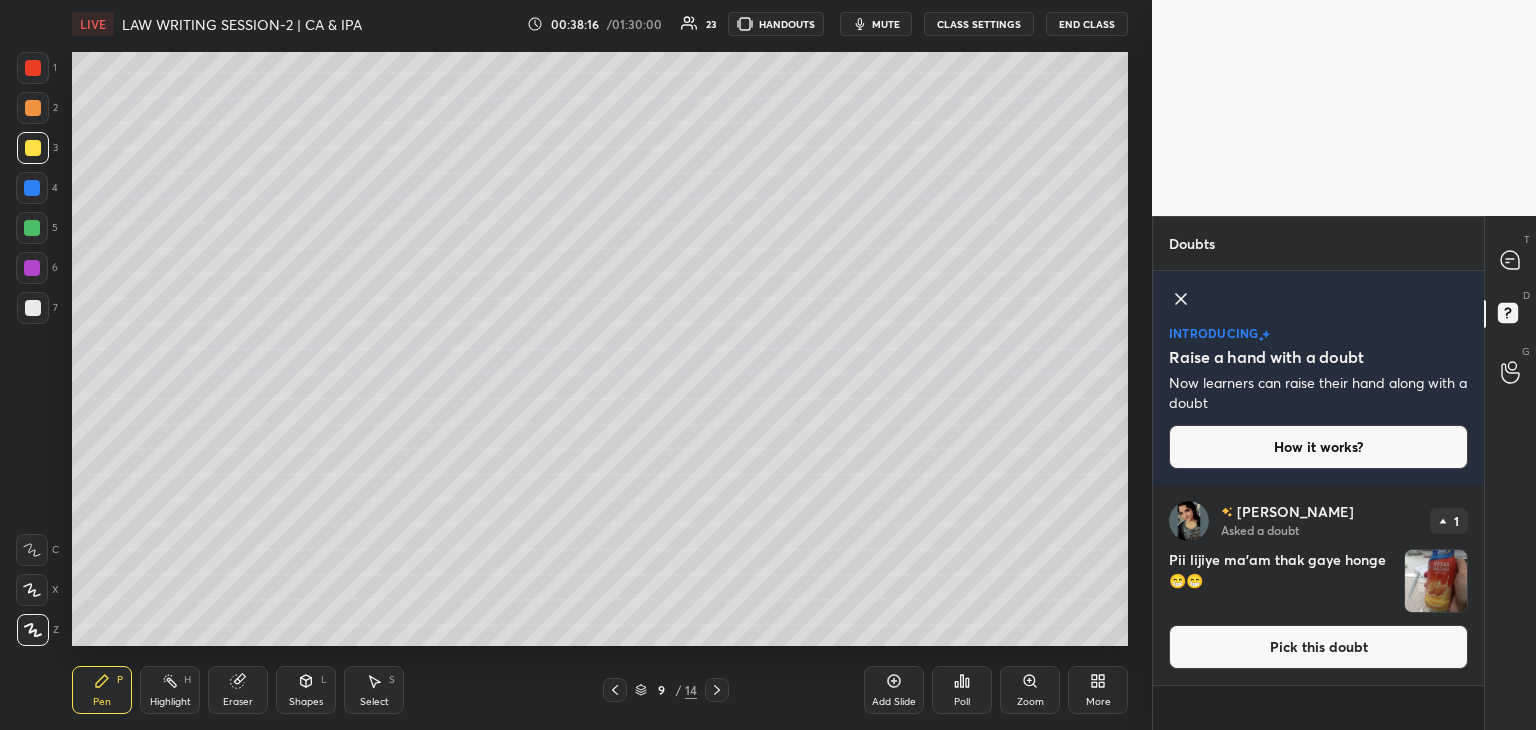 scroll, scrollTop: 0, scrollLeft: 0, axis: both 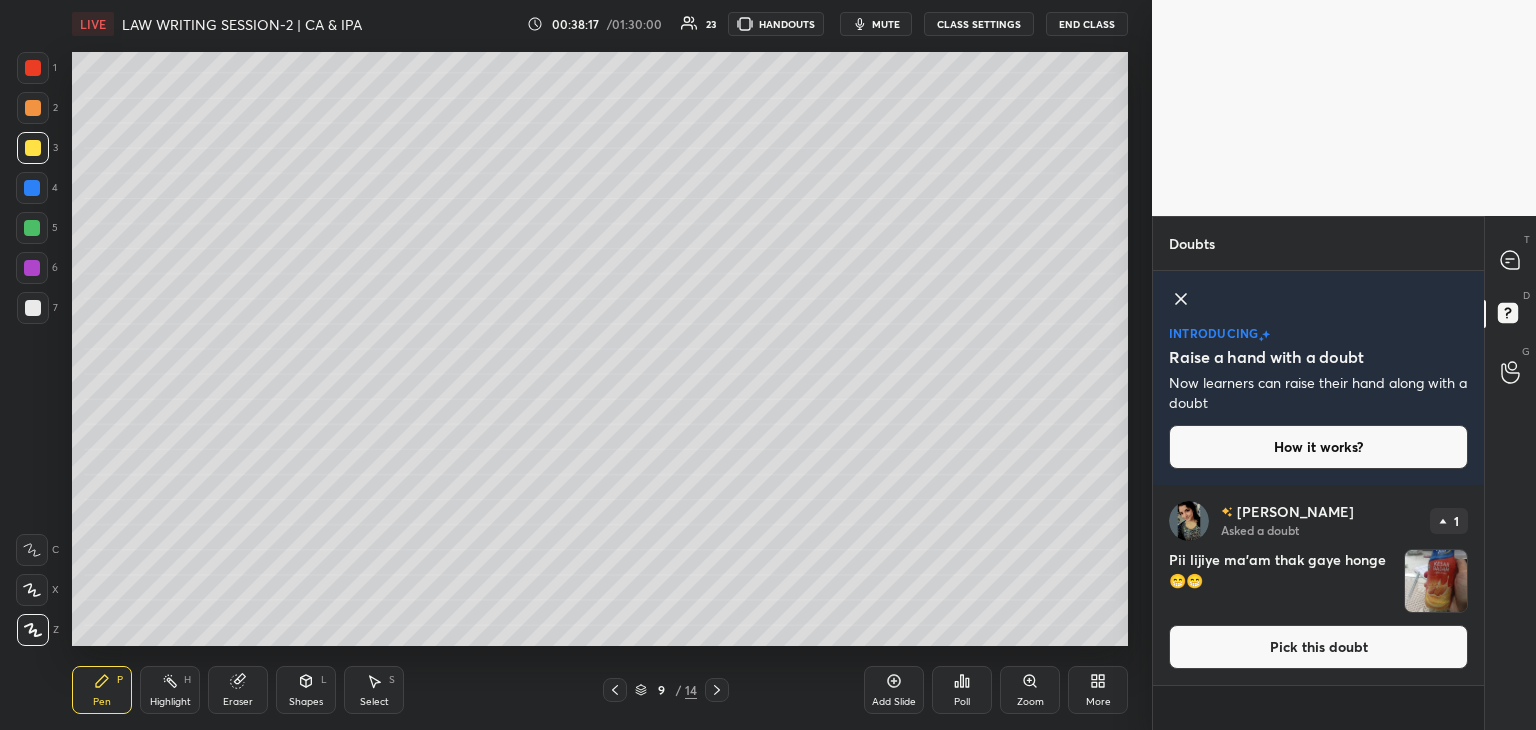 click on "Pick this doubt" at bounding box center [1318, 647] 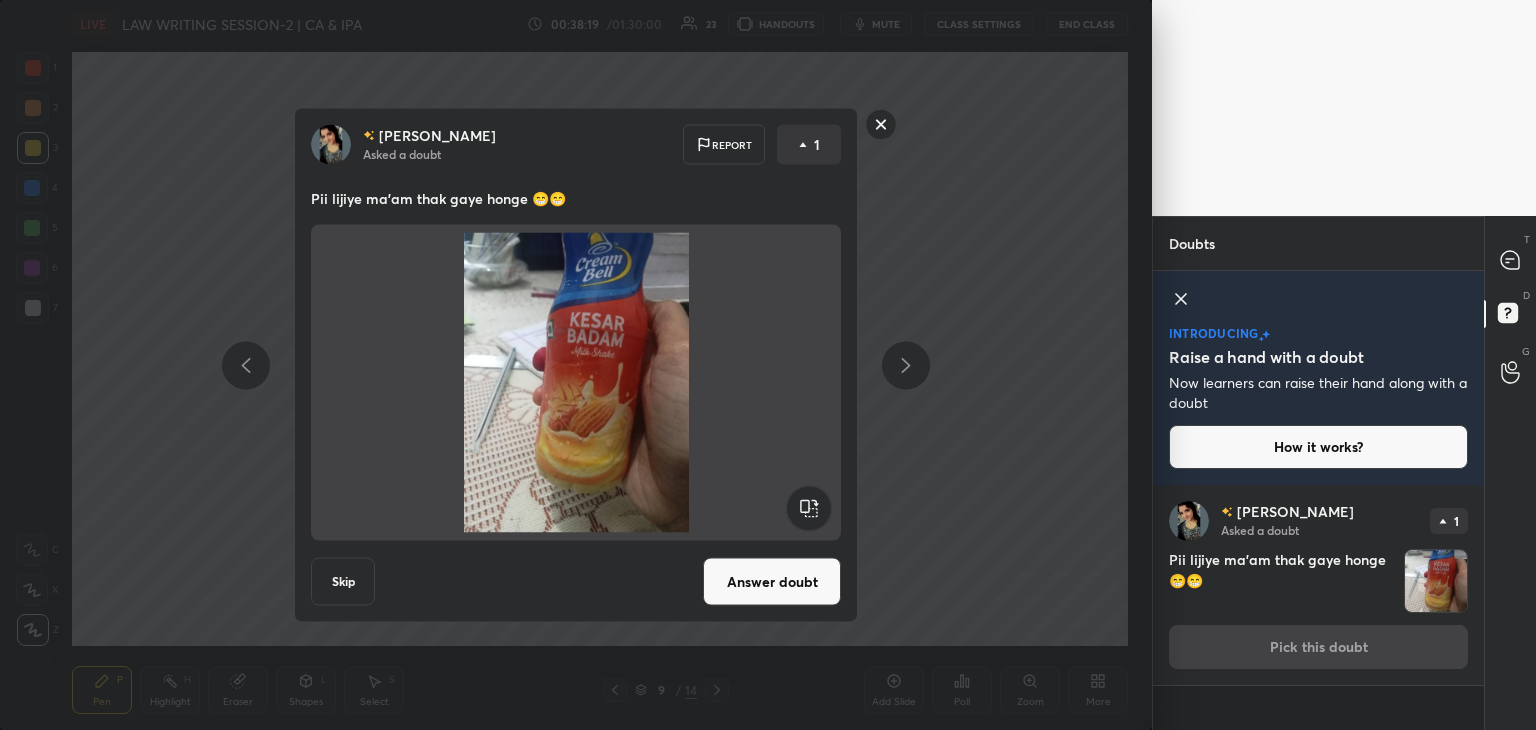 click on "Answer doubt" at bounding box center [772, 582] 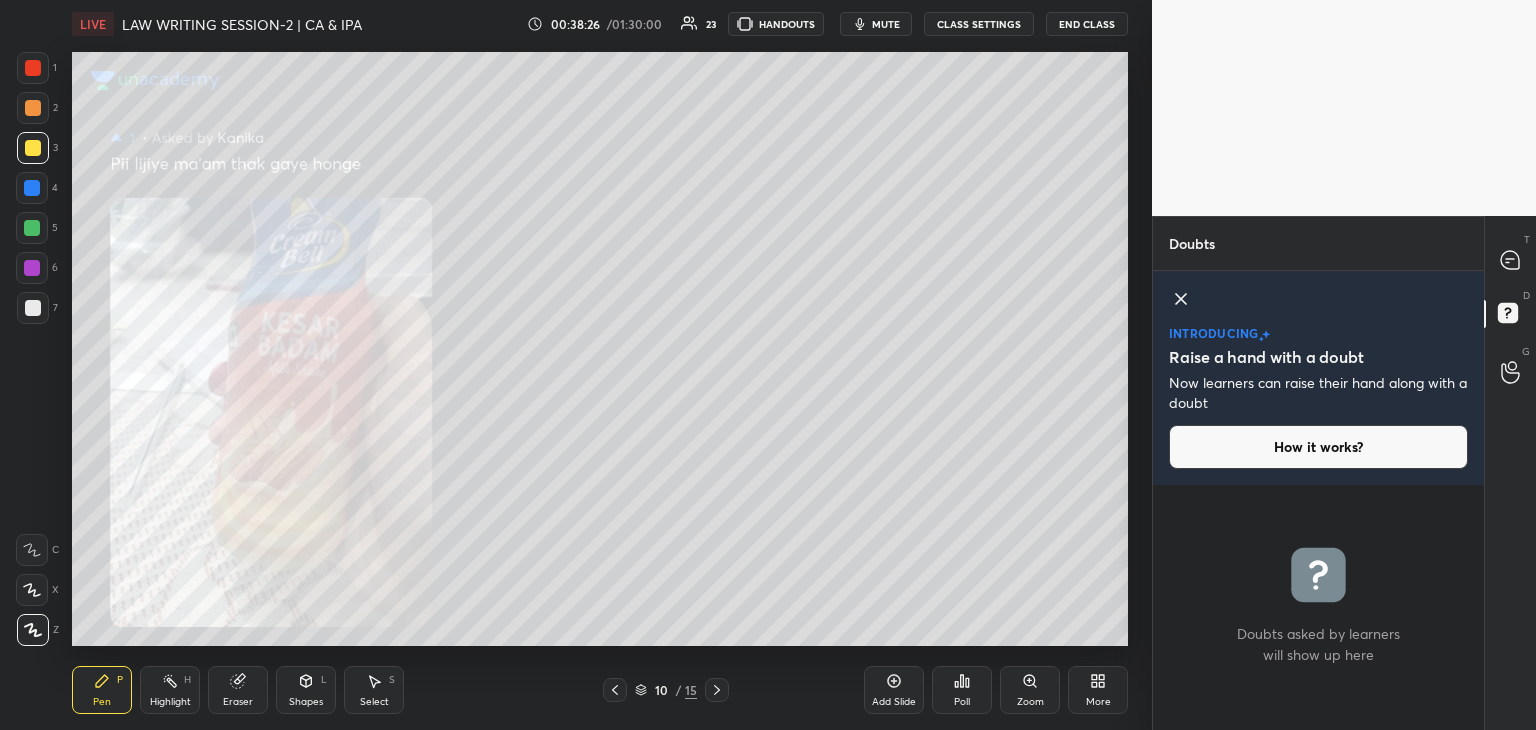 click at bounding box center [717, 690] 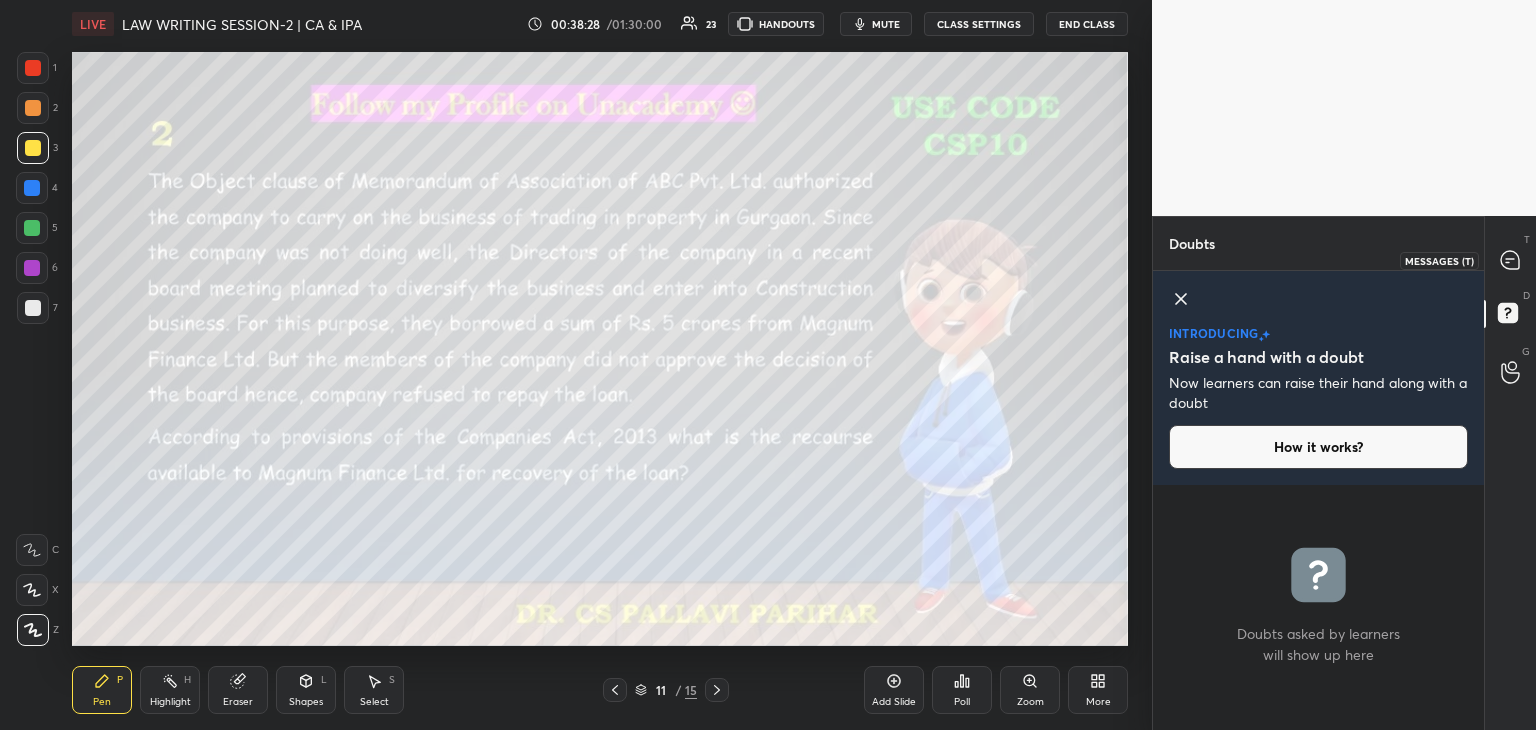 click 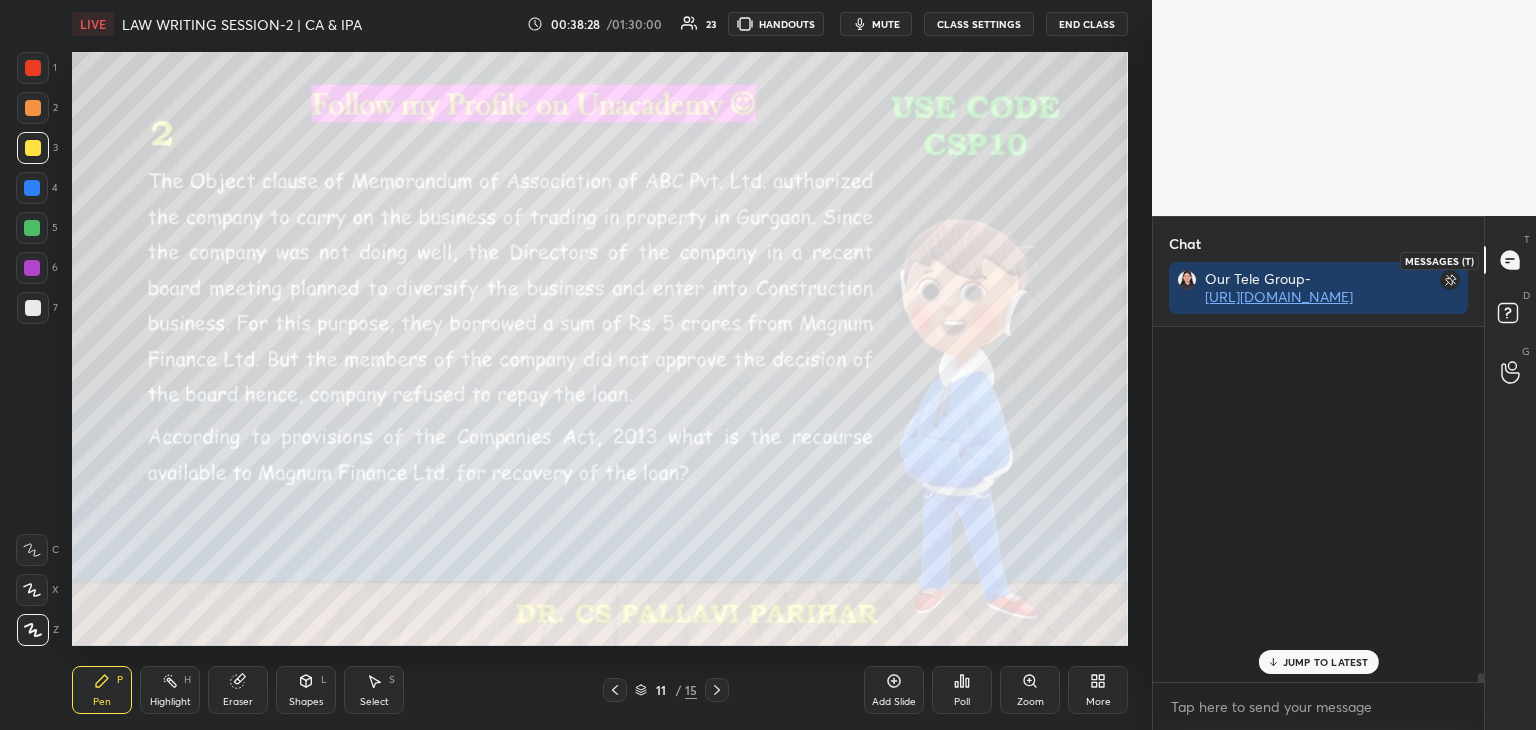 scroll, scrollTop: 15906, scrollLeft: 0, axis: vertical 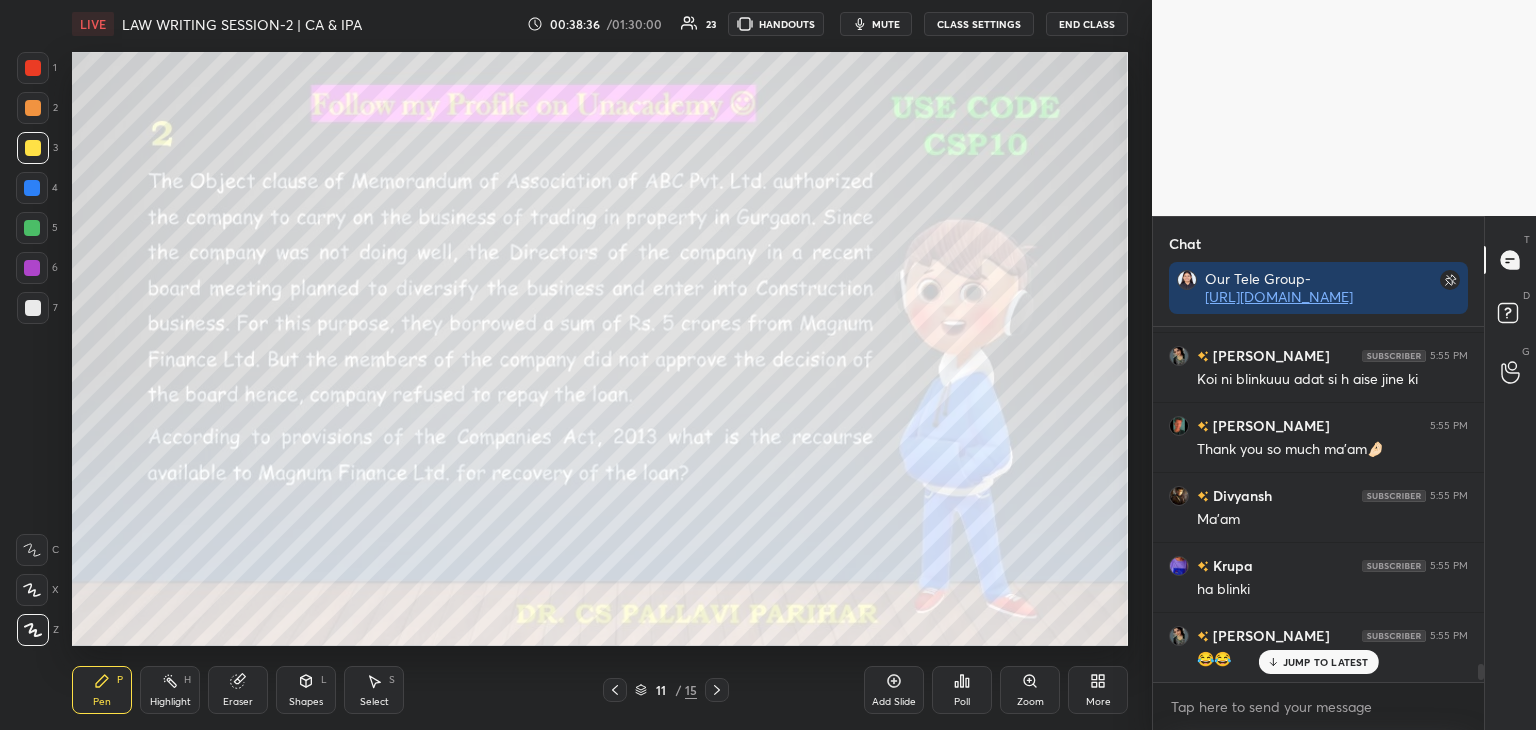 drag, startPoint x: 1480, startPoint y: 675, endPoint x: 1492, endPoint y: 709, distance: 36.05551 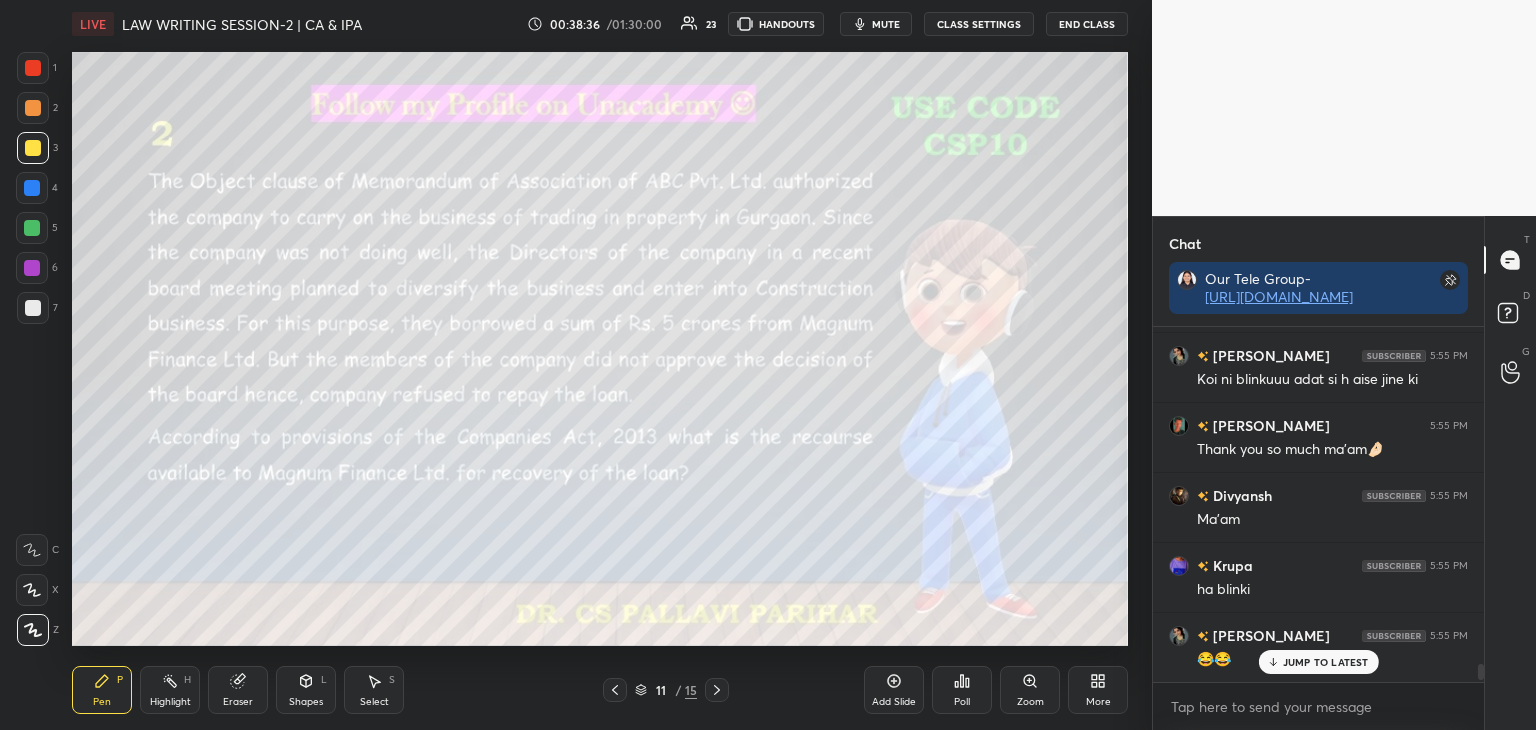 click on "Chat Our Tele Group-
[URL][DOMAIN_NAME] Khushboo 5:54 PM fr [PERSON_NAME] ragani 5:54 PM Ohh [PERSON_NAME] 5:54 PM Ma'am Aaj kitne Question karenge hum? [PERSON_NAME] 5:54 PM Uss khushboo 🥹 Krupa 5:54 PM koi ni blinki hamari v esi he Khushboo 5:54 PM yess [PERSON_NAME] 5:54 PM Konsa  books best hoga Unacademy ya icai? ragani 5:55 PM Yes [PERSON_NAME] 5:55 PM Koi ni blinkuuu adat si h aise jine [PERSON_NAME] 5:55 PM Thank you so much ma'am🤌🏻 [PERSON_NAME] 5:55 PM Ma'am Krupa 5:55 PM ha blinki [PERSON_NAME] 5:55 PM 😂😂 JUMP TO LATEST Enable hand raising Enable raise hand to speak to learners. Once enabled, chat will be turned off temporarily. Enable x   introducing Raise a hand with a doubt Now learners can raise their hand along with a doubt  How it works? Doubts asked by learners will show up here NEW DOUBTS ASKED No one has raised a hand yet Can't raise hand Looks like educator just invited you to speak. Please wait before you can raise your hand again. Got it T Messages (T) D Doubts (D) G Raise Hand (G)" at bounding box center (1344, 473) 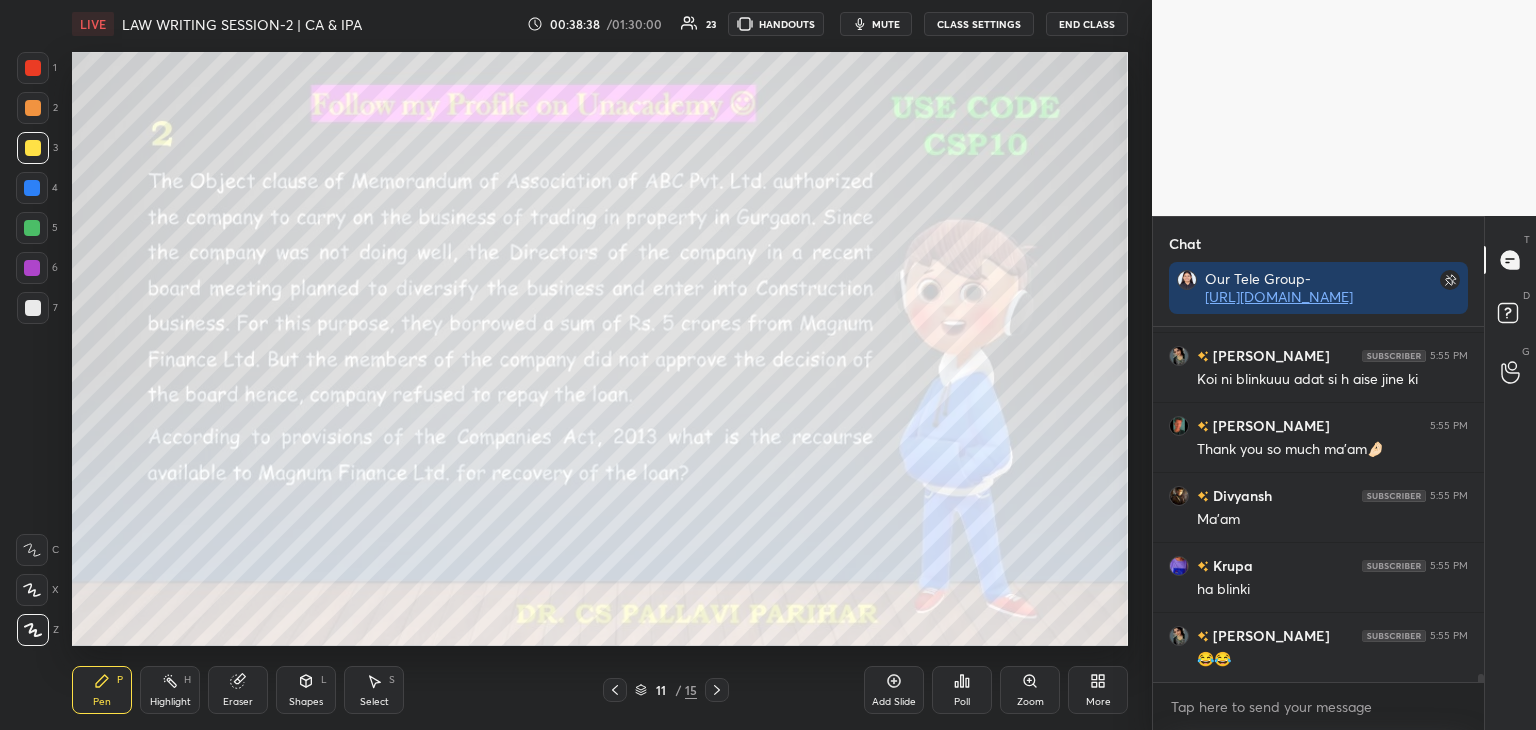 click 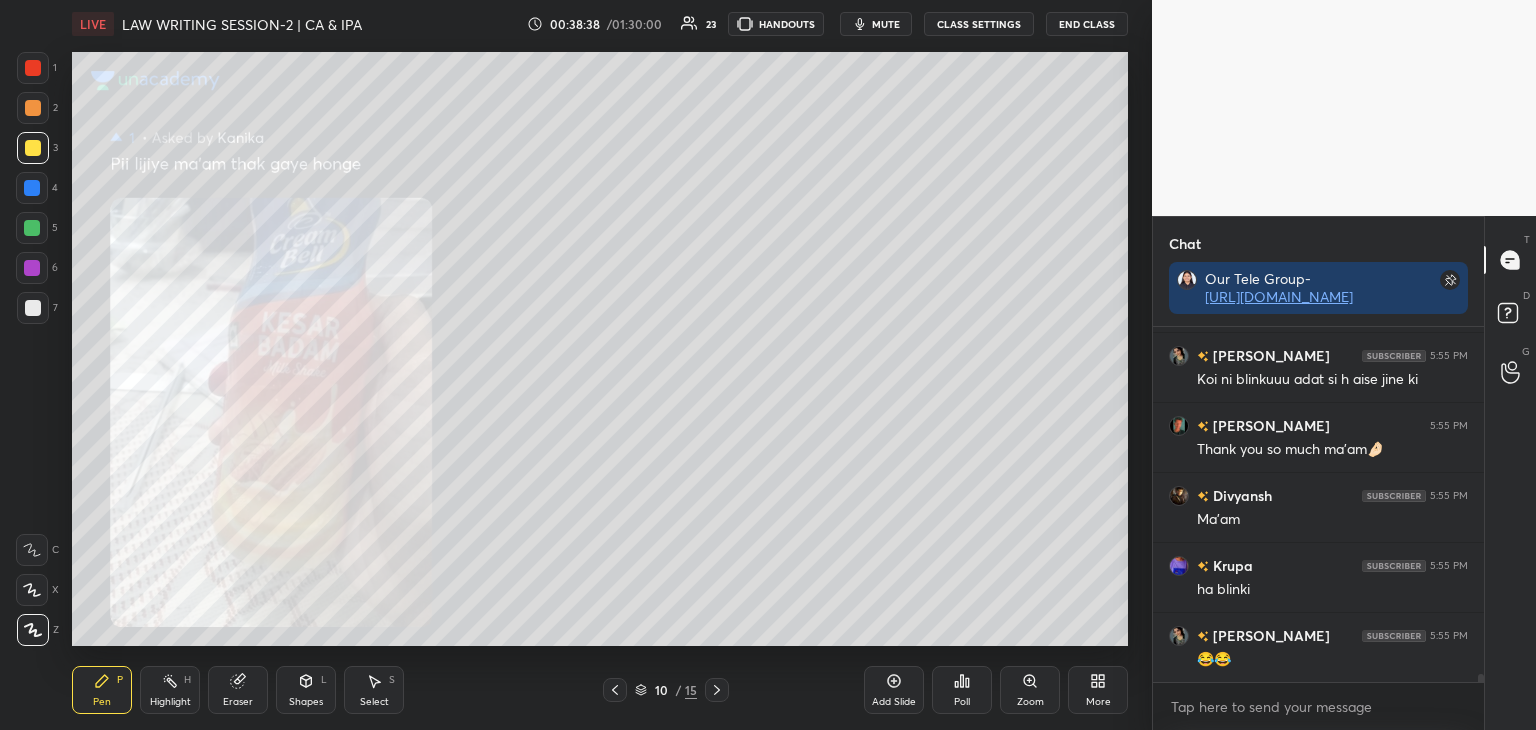 click 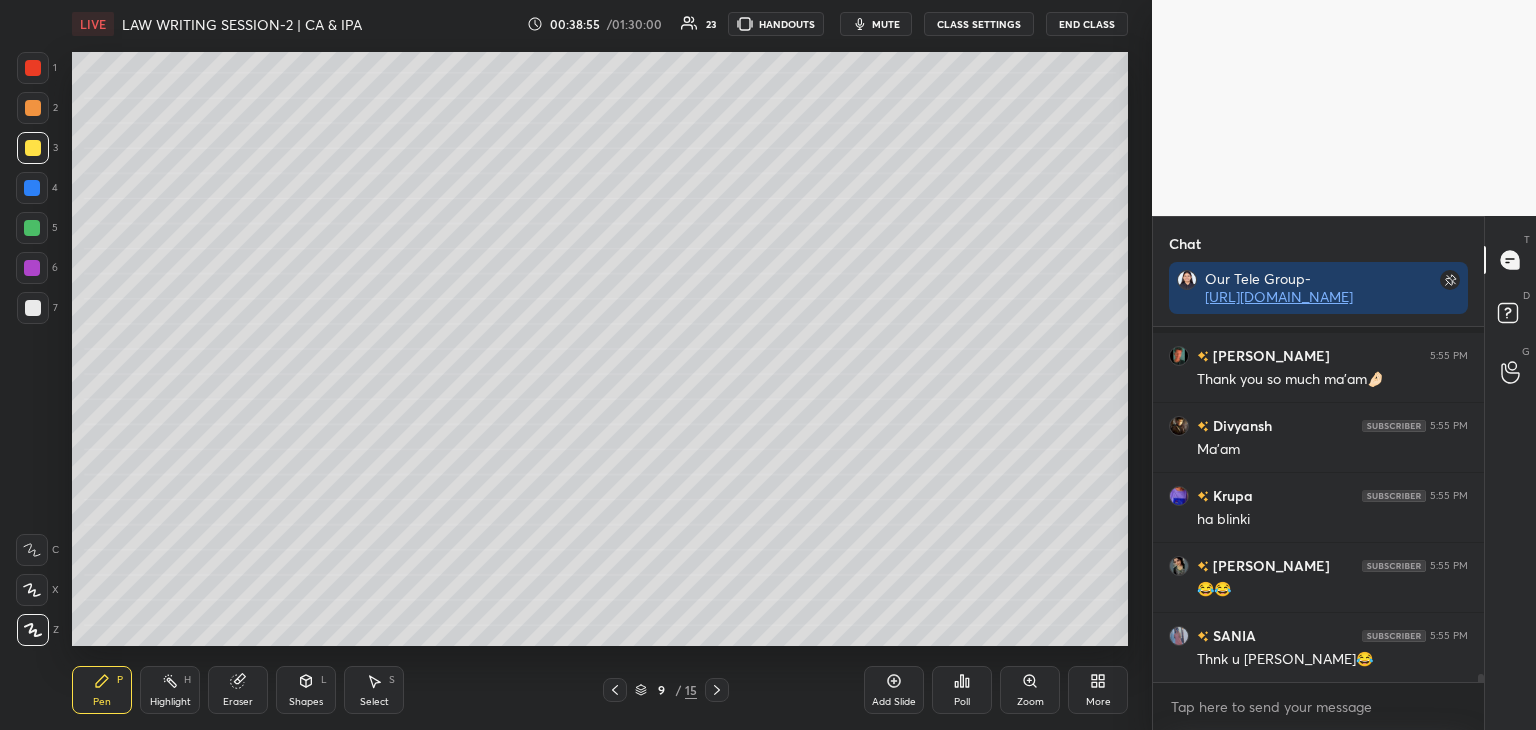 scroll, scrollTop: 16100, scrollLeft: 0, axis: vertical 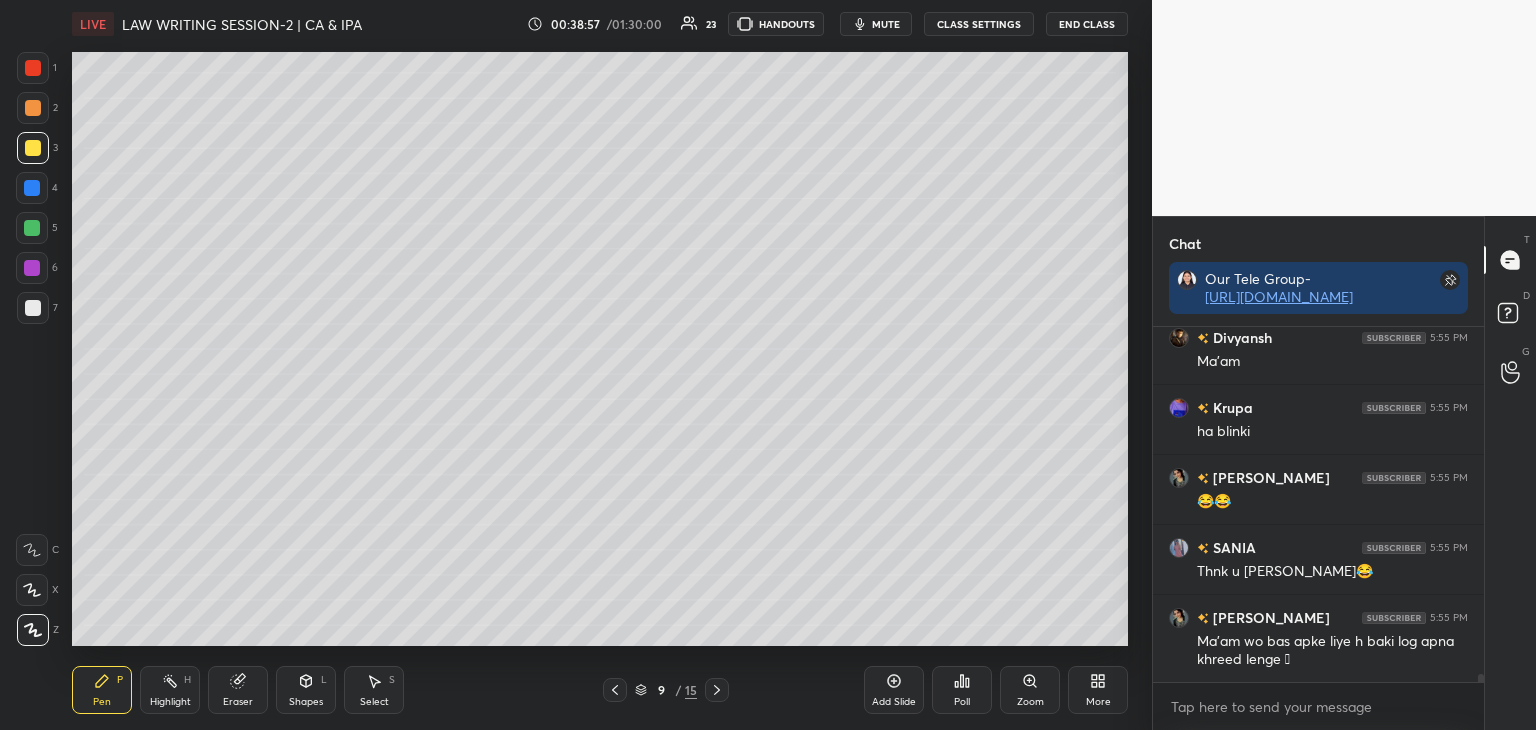 click 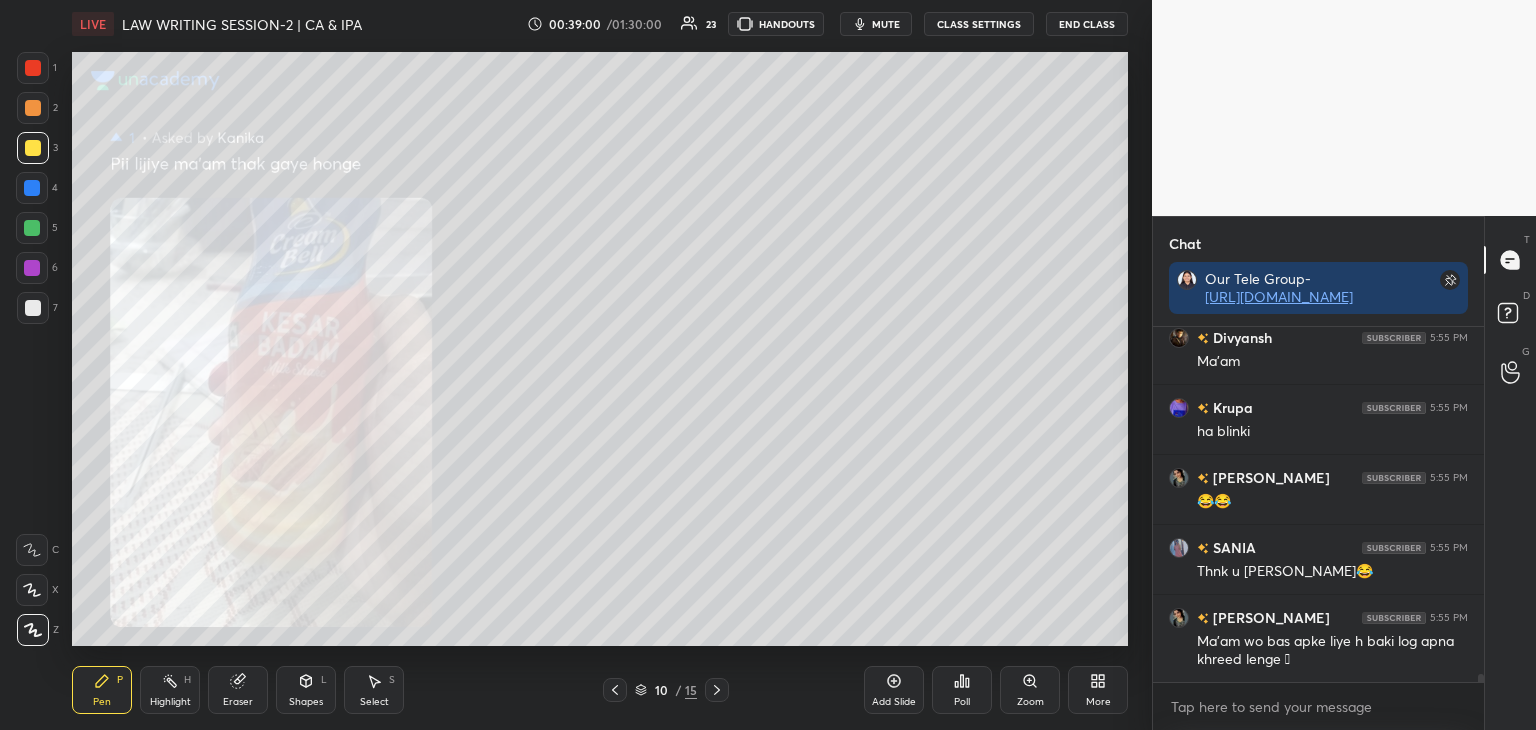 click 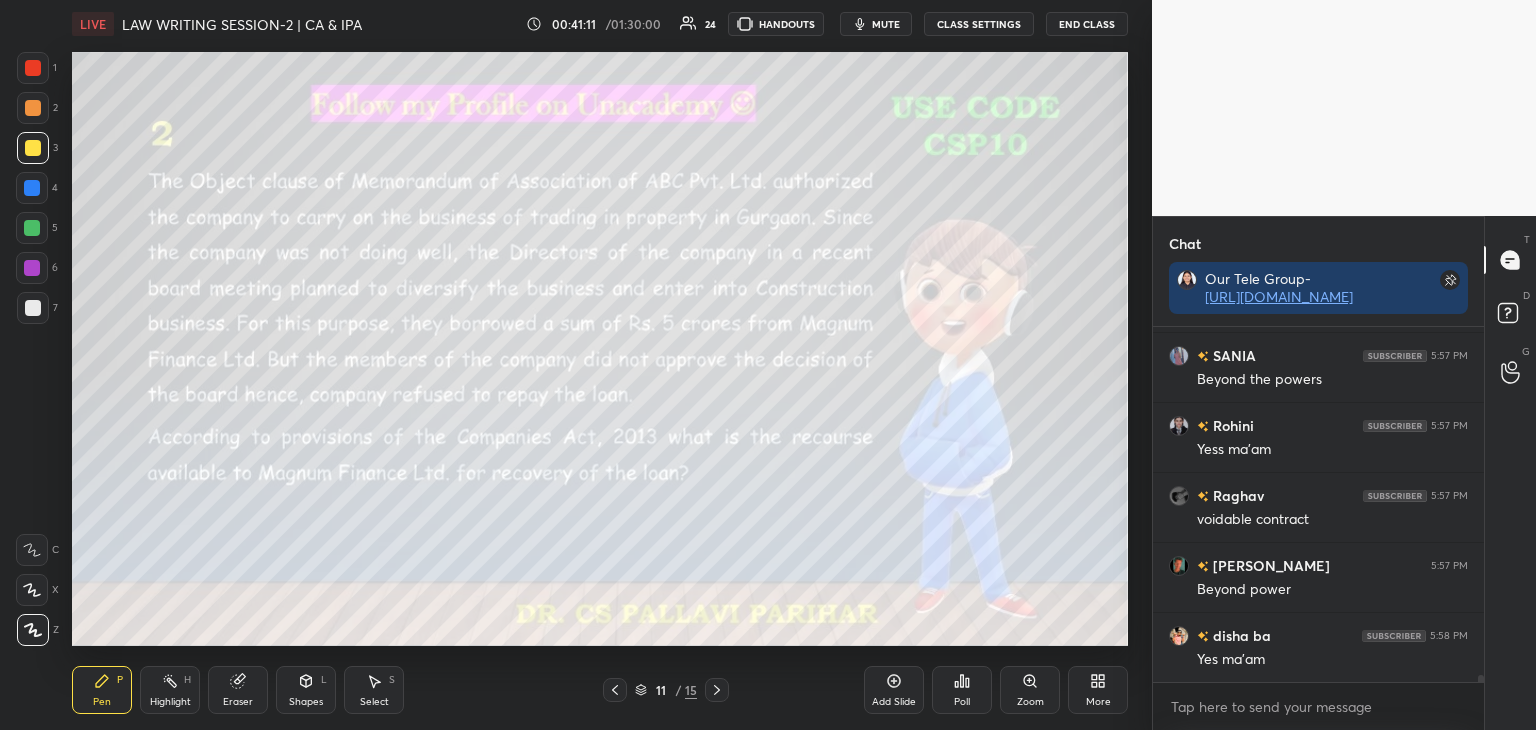 scroll, scrollTop: 17836, scrollLeft: 0, axis: vertical 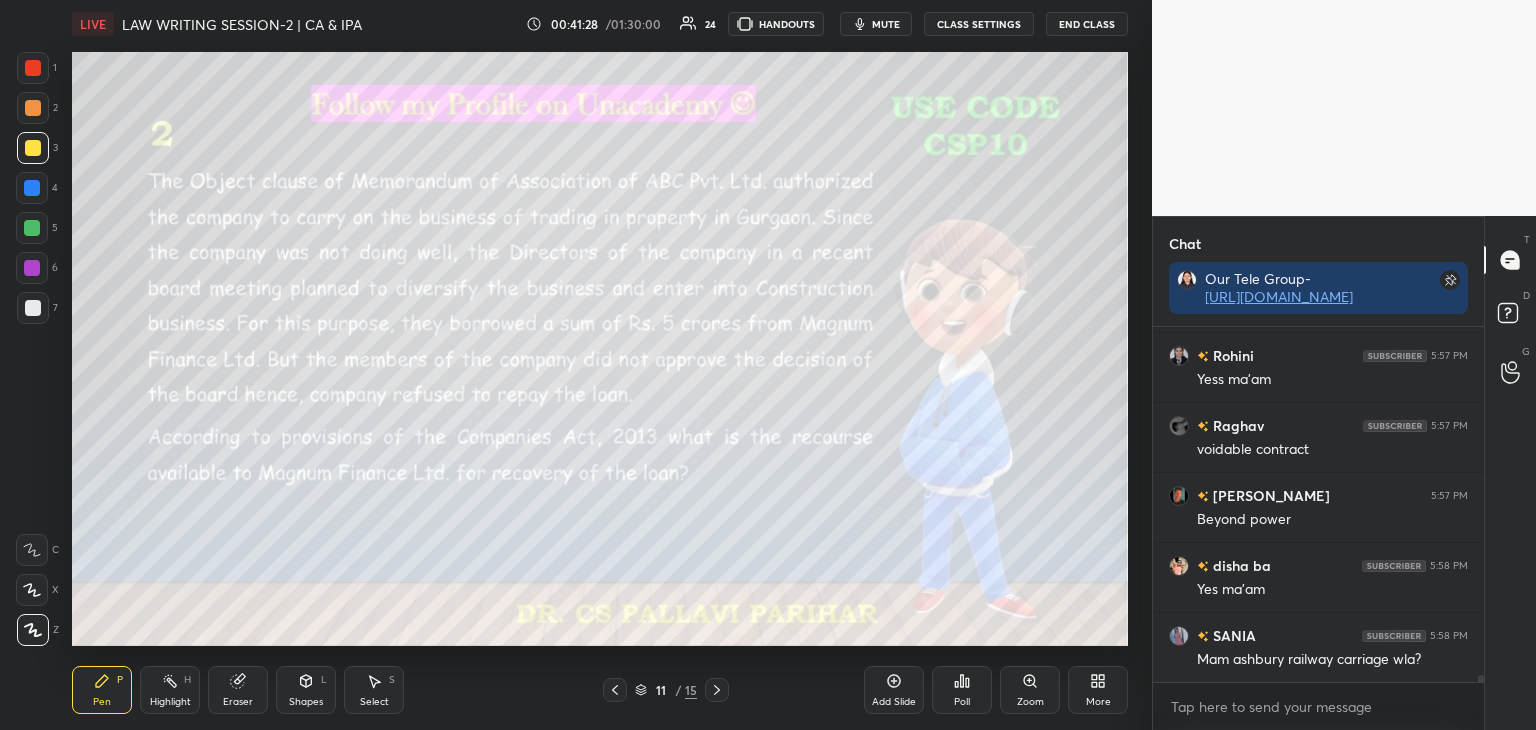 click 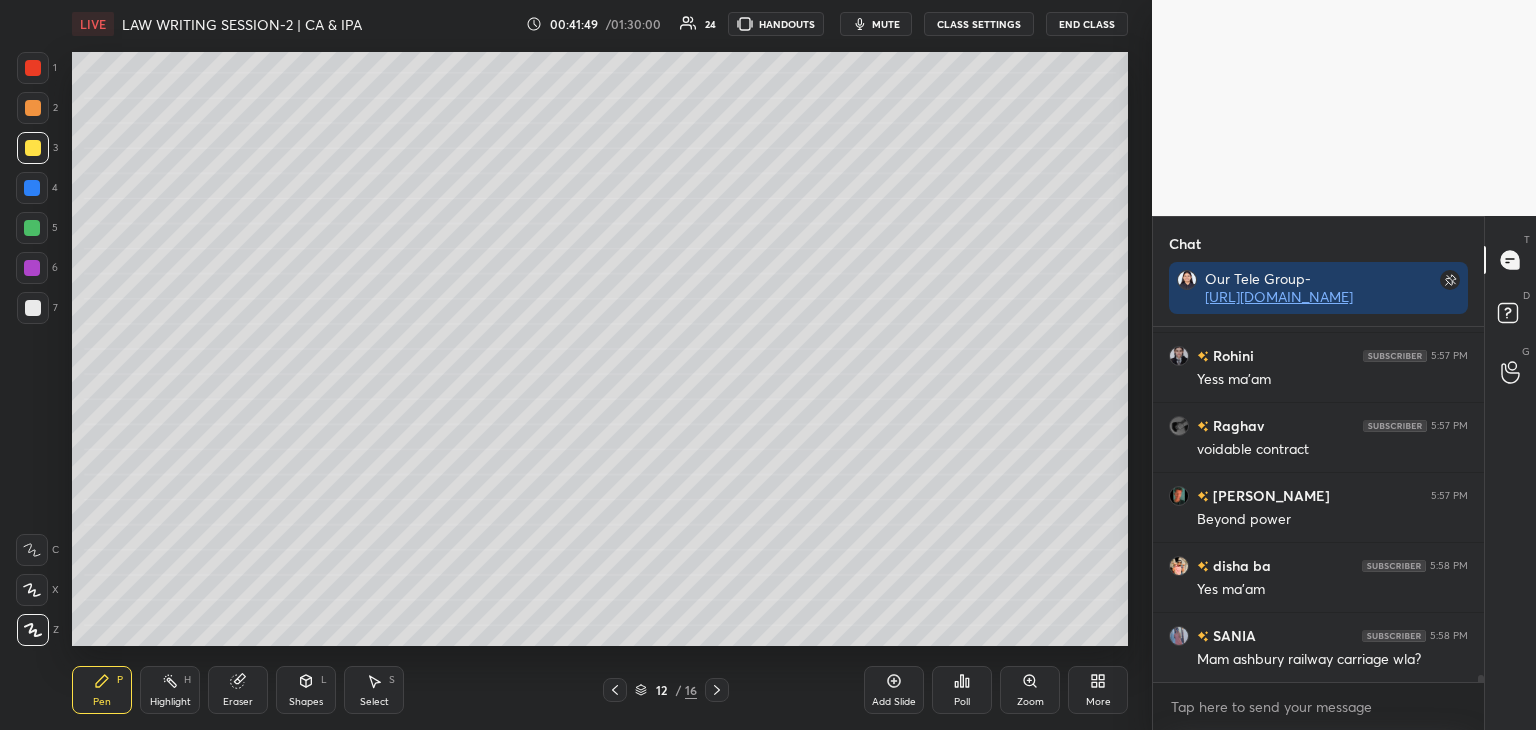 scroll, scrollTop: 17884, scrollLeft: 0, axis: vertical 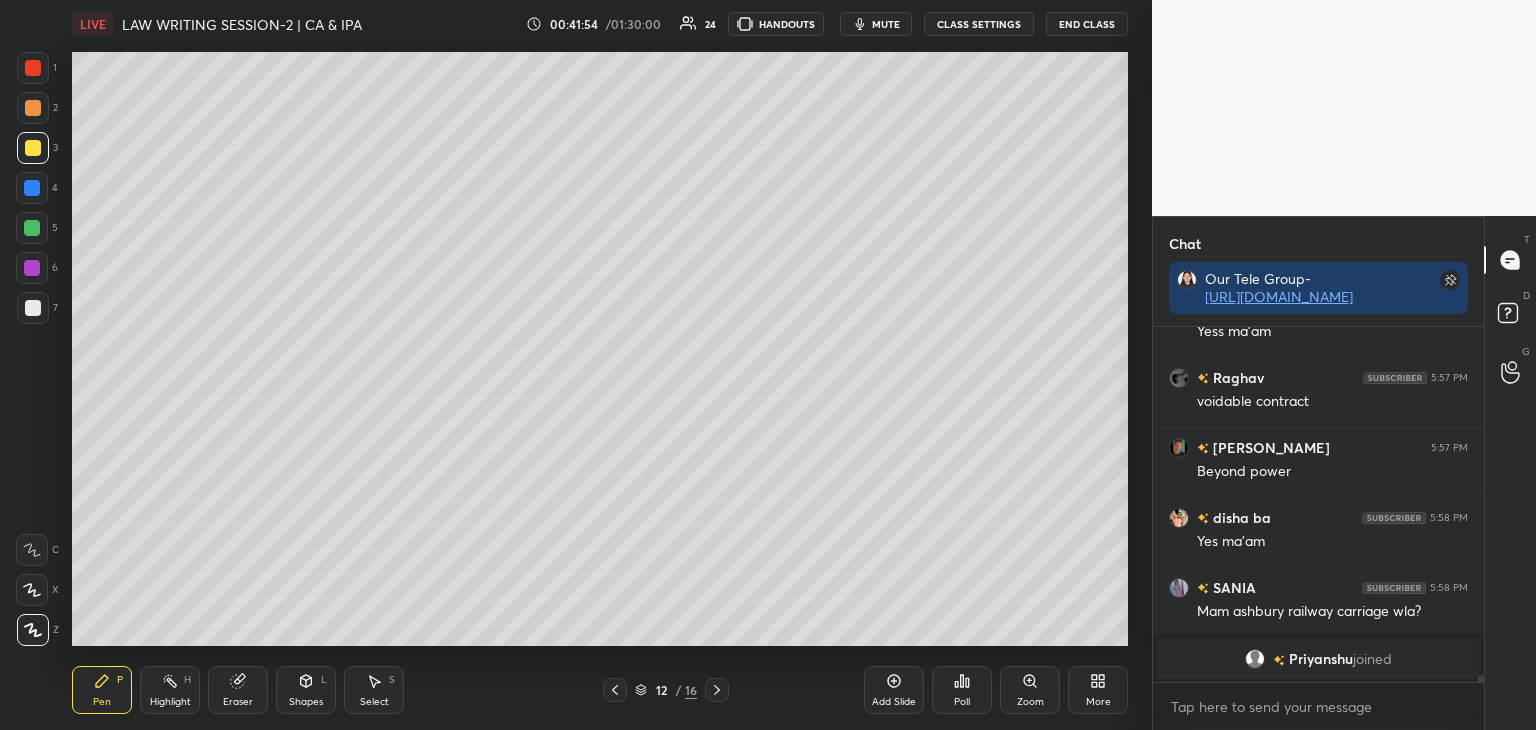 click at bounding box center (32, 188) 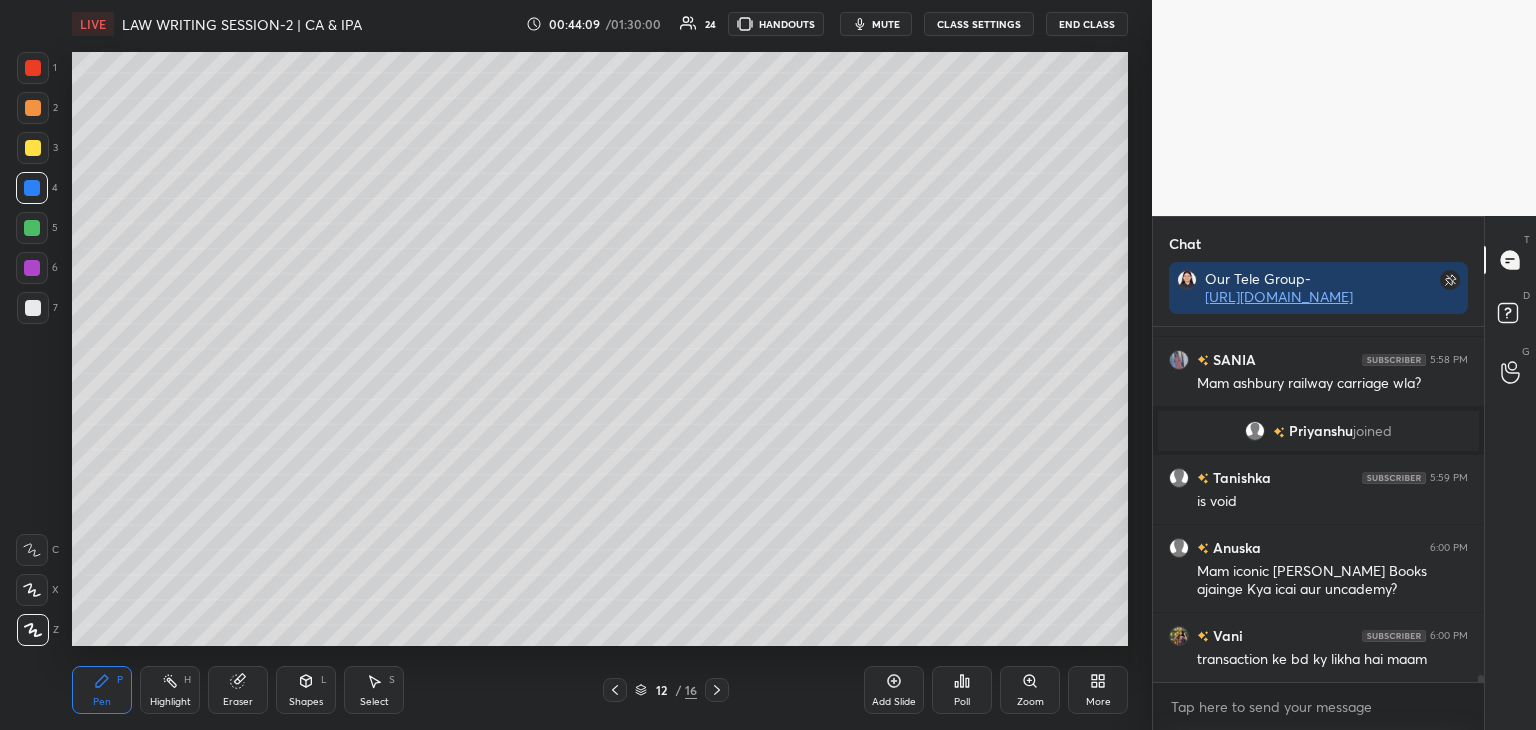scroll, scrollTop: 16660, scrollLeft: 0, axis: vertical 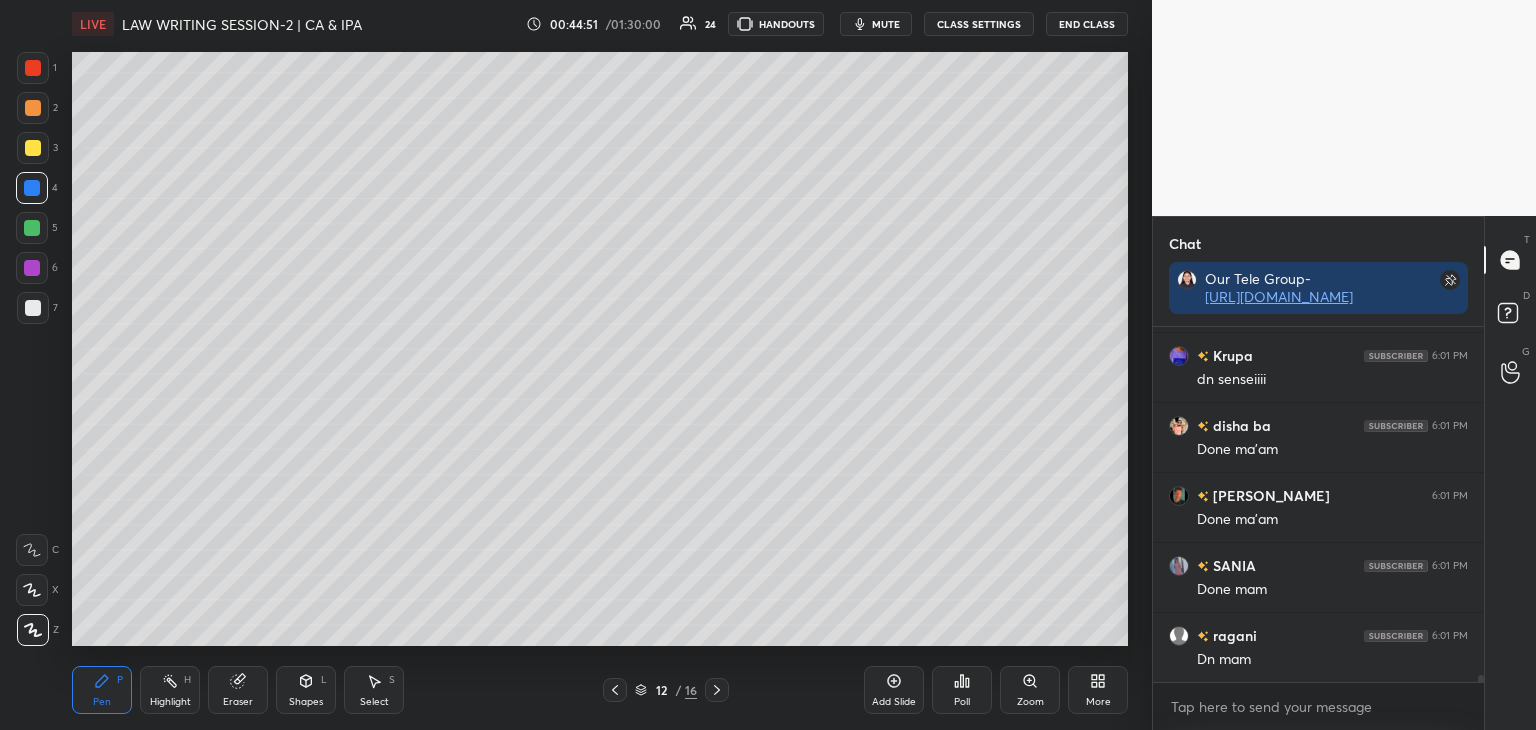 click 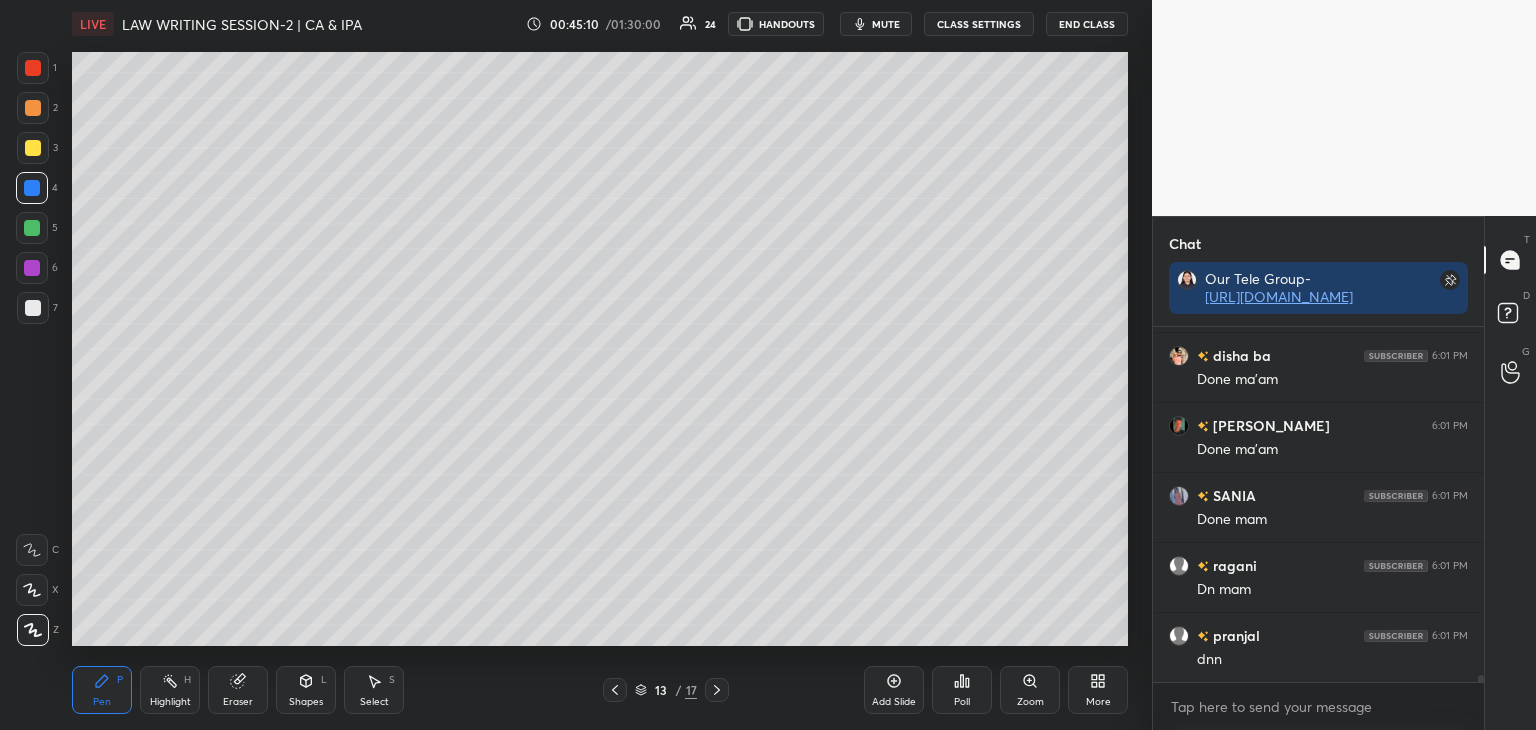 scroll, scrollTop: 17430, scrollLeft: 0, axis: vertical 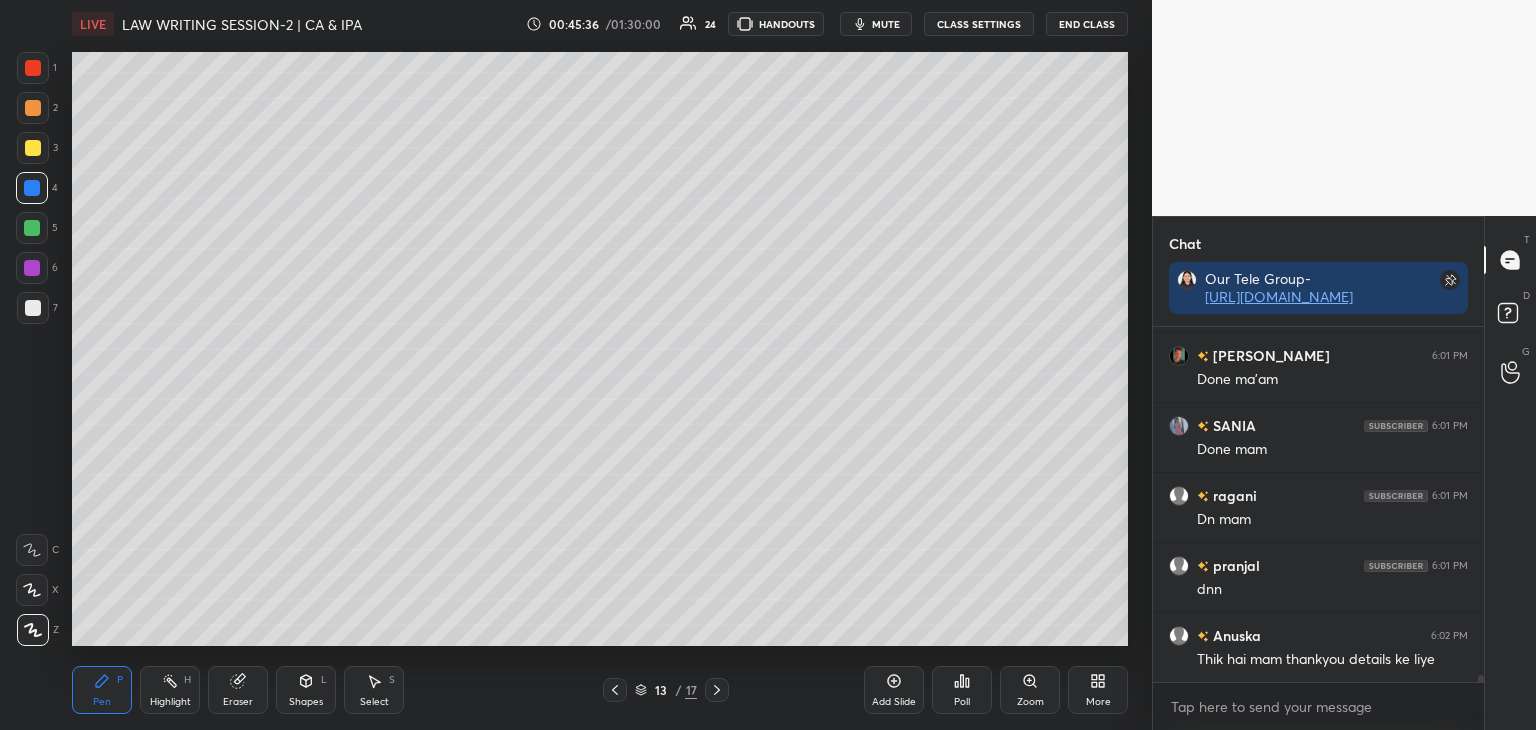 drag, startPoint x: 31, startPoint y: 147, endPoint x: 60, endPoint y: 166, distance: 34.669872 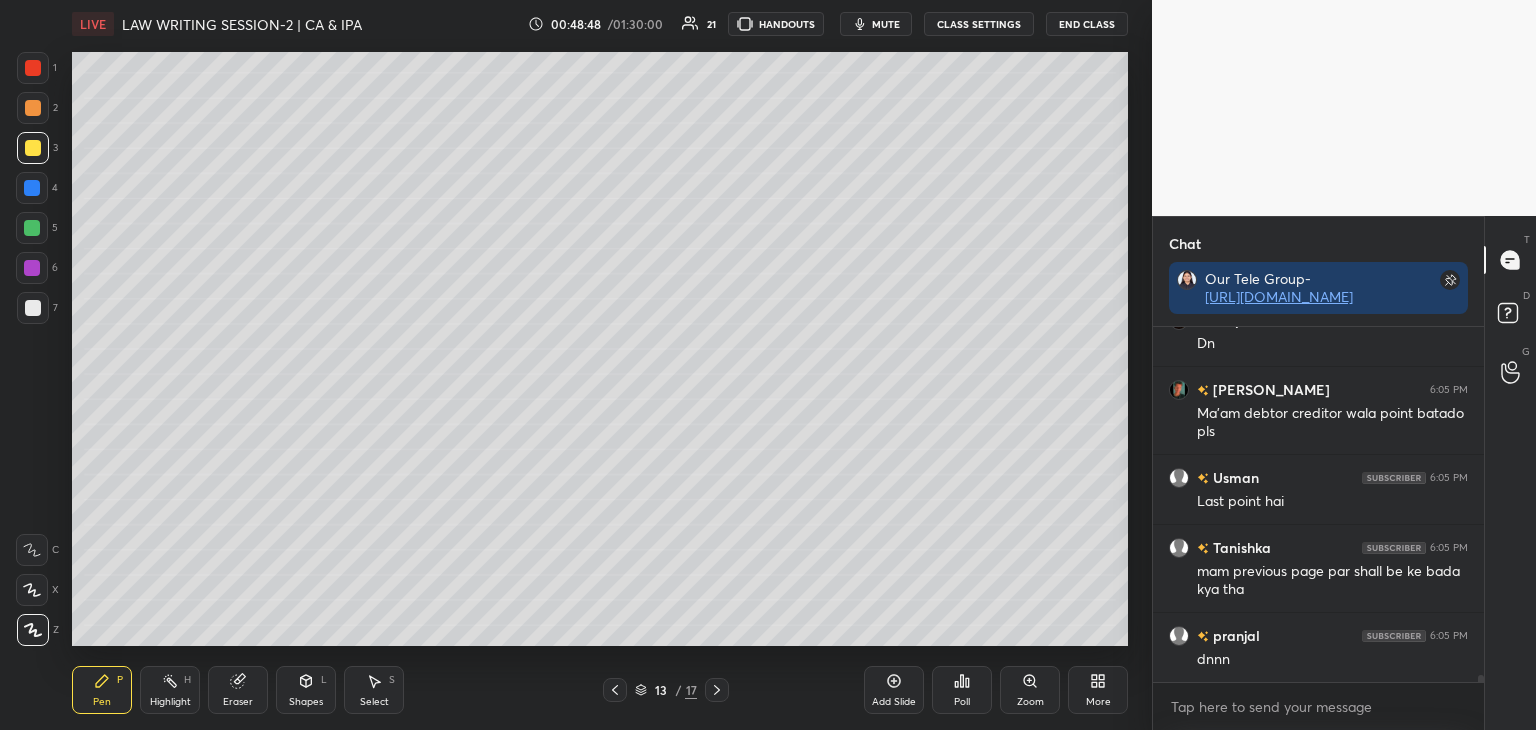 scroll, scrollTop: 18474, scrollLeft: 0, axis: vertical 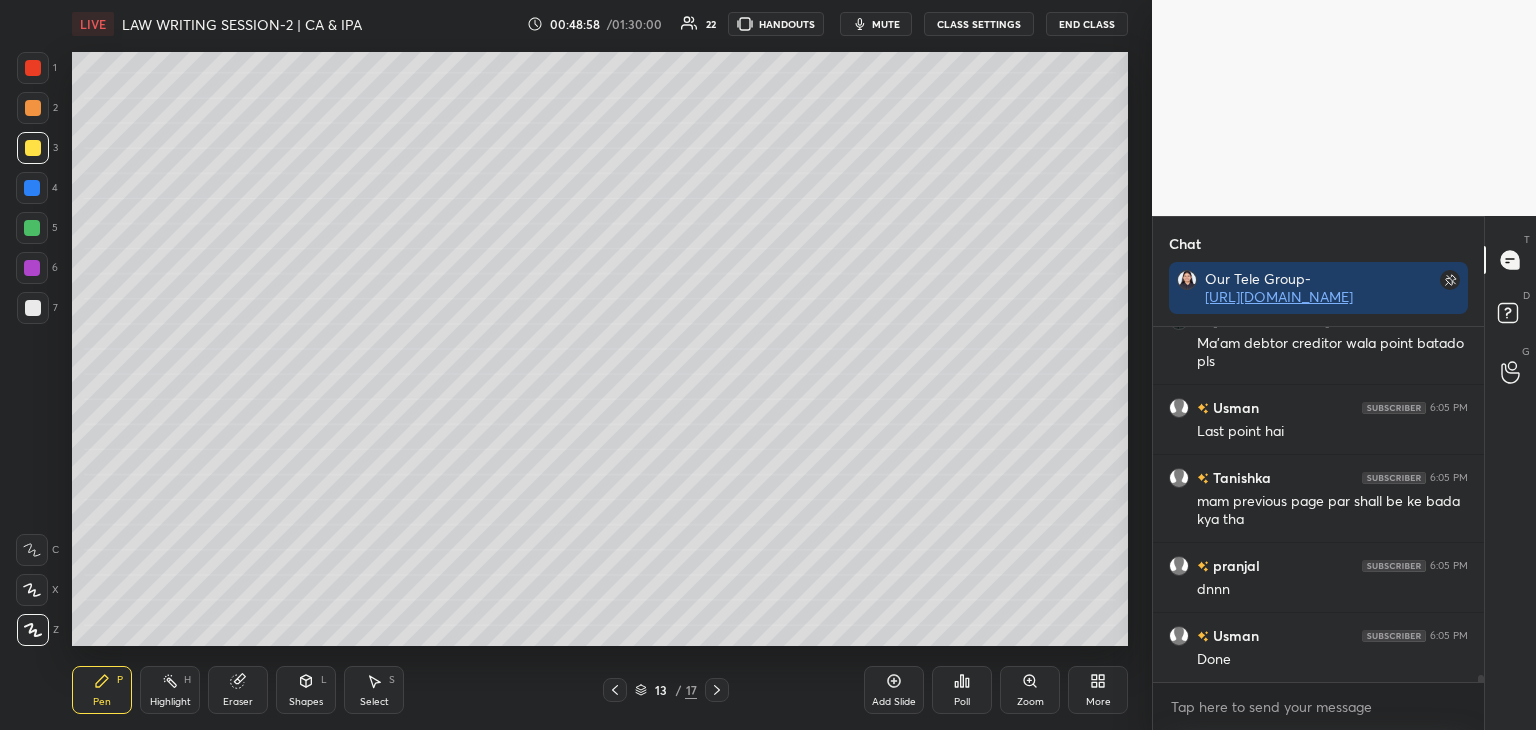 click on "Add Slide" at bounding box center [894, 690] 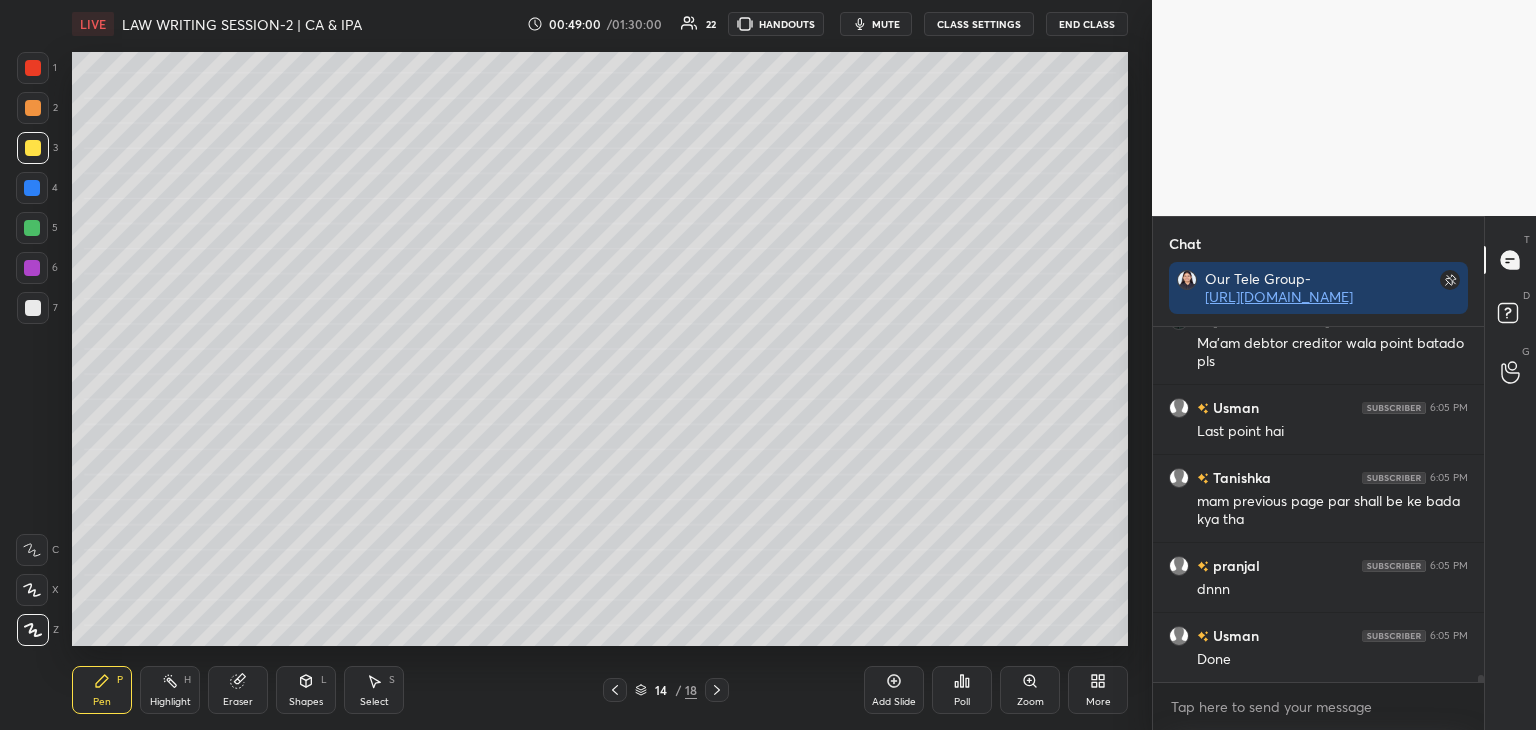 click at bounding box center [32, 188] 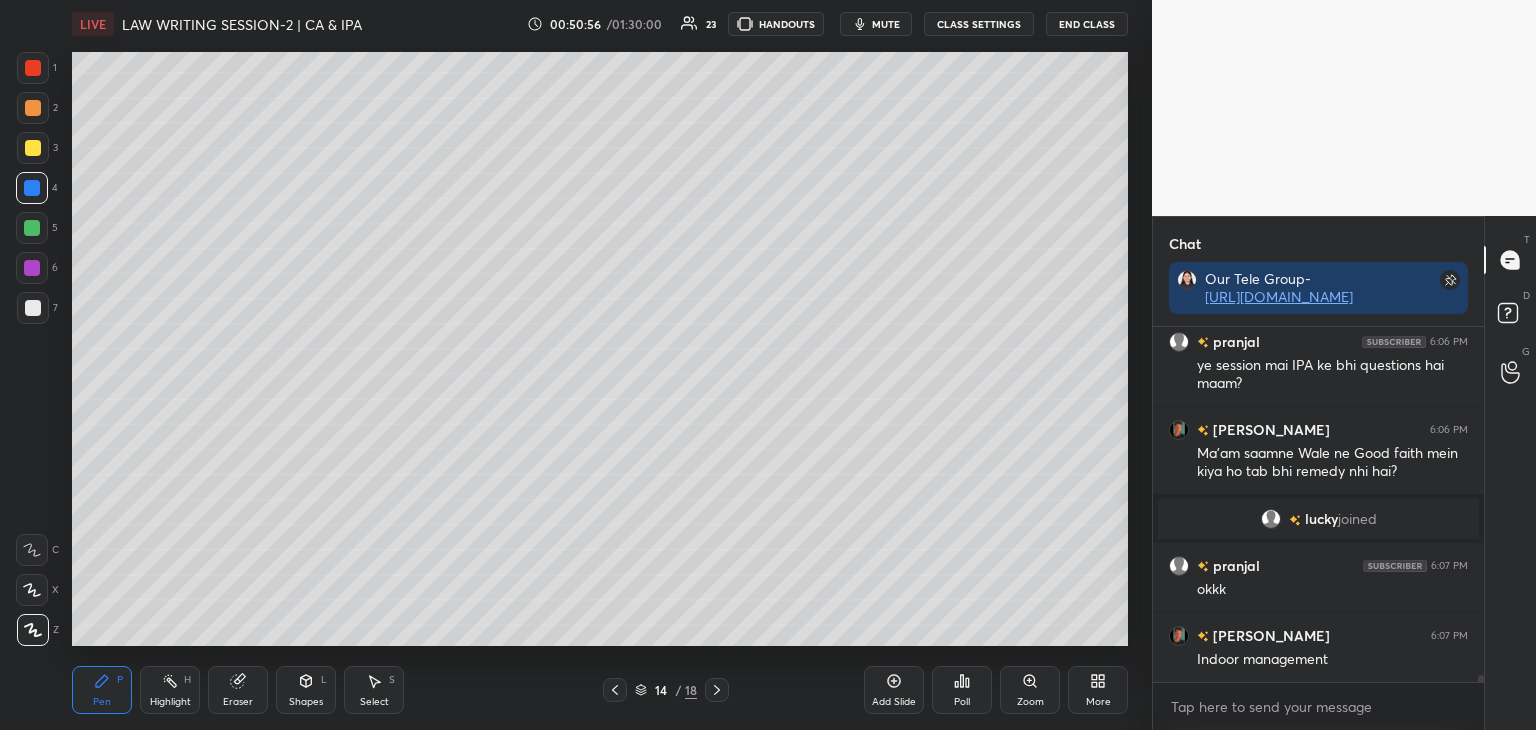 scroll, scrollTop: 18616, scrollLeft: 0, axis: vertical 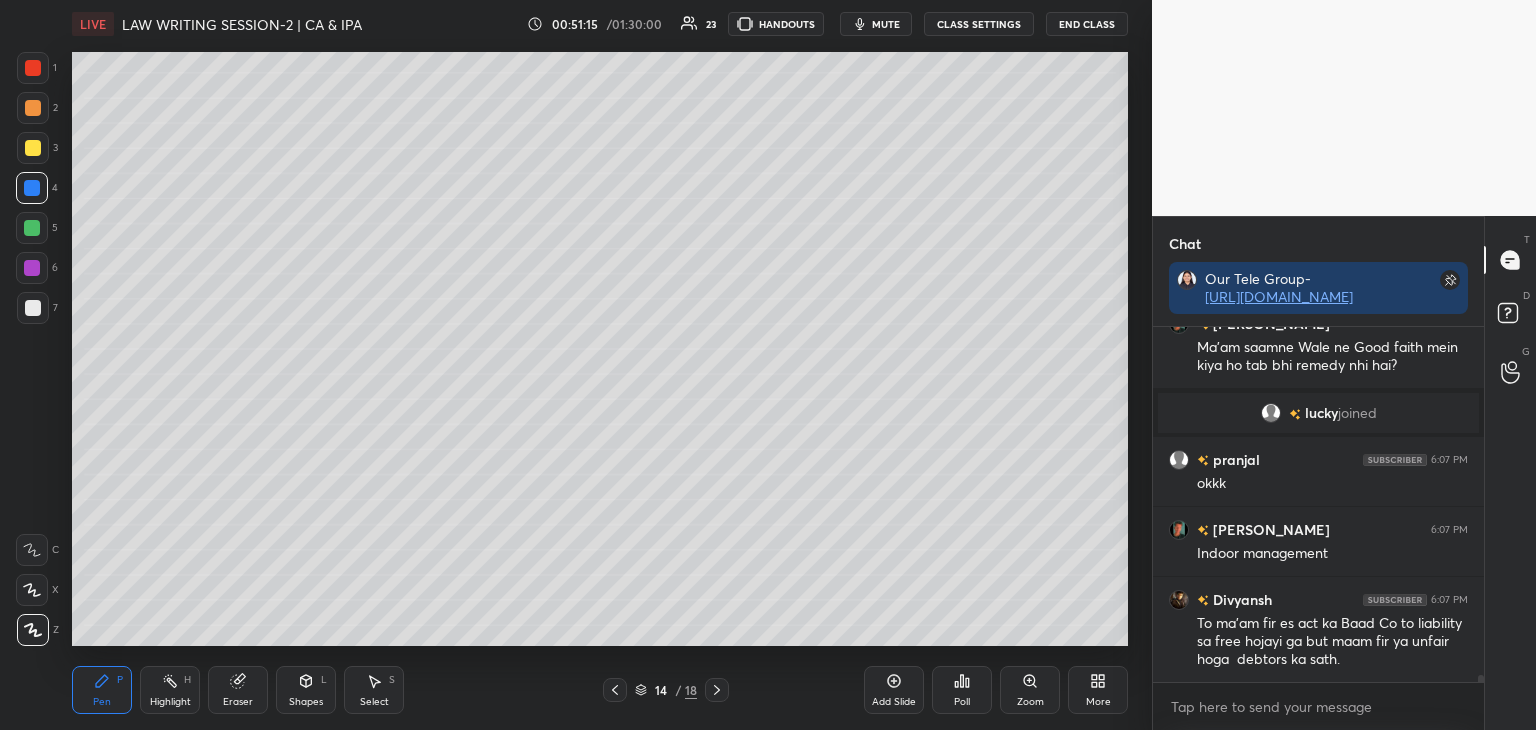 click on "Eraser" at bounding box center (238, 690) 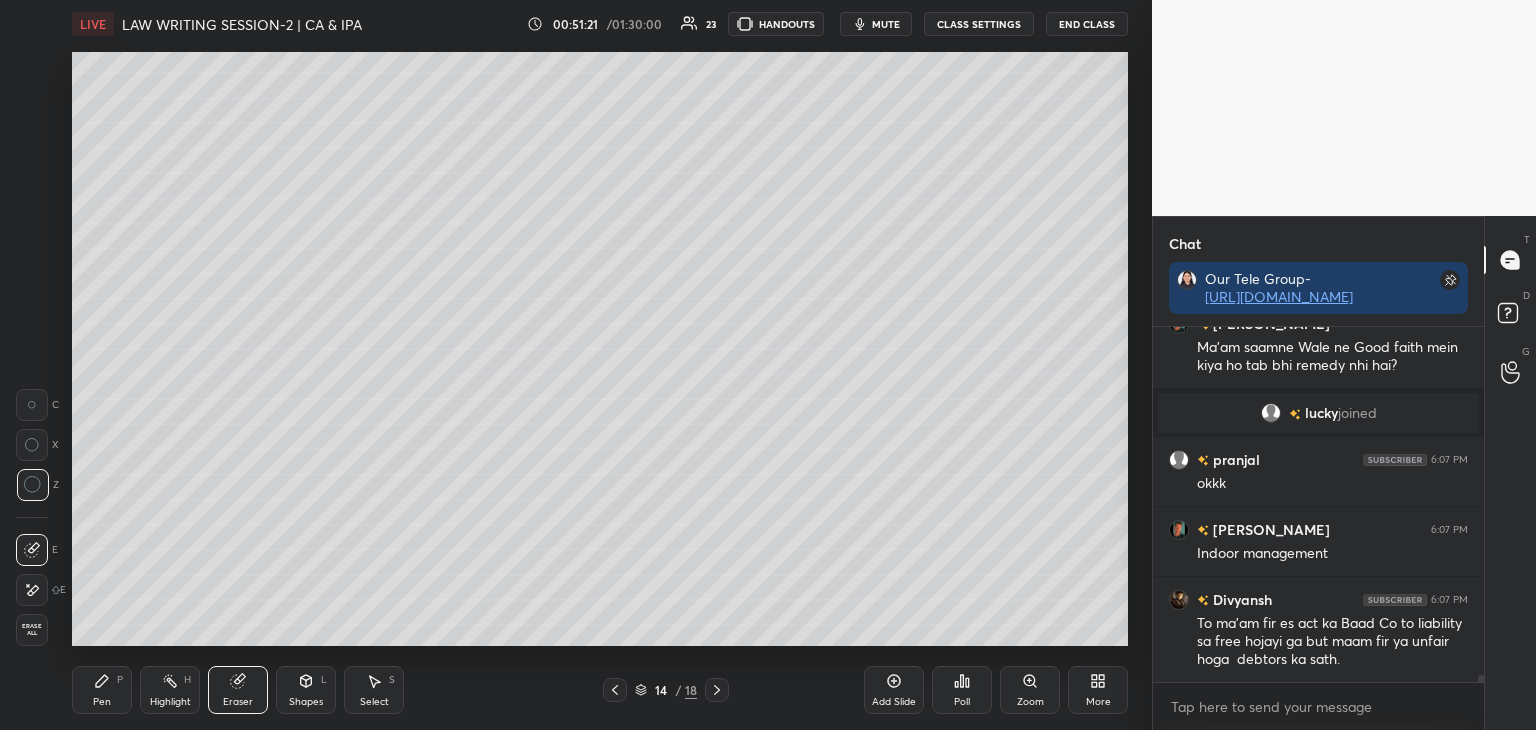 click on "Pen P" at bounding box center (102, 690) 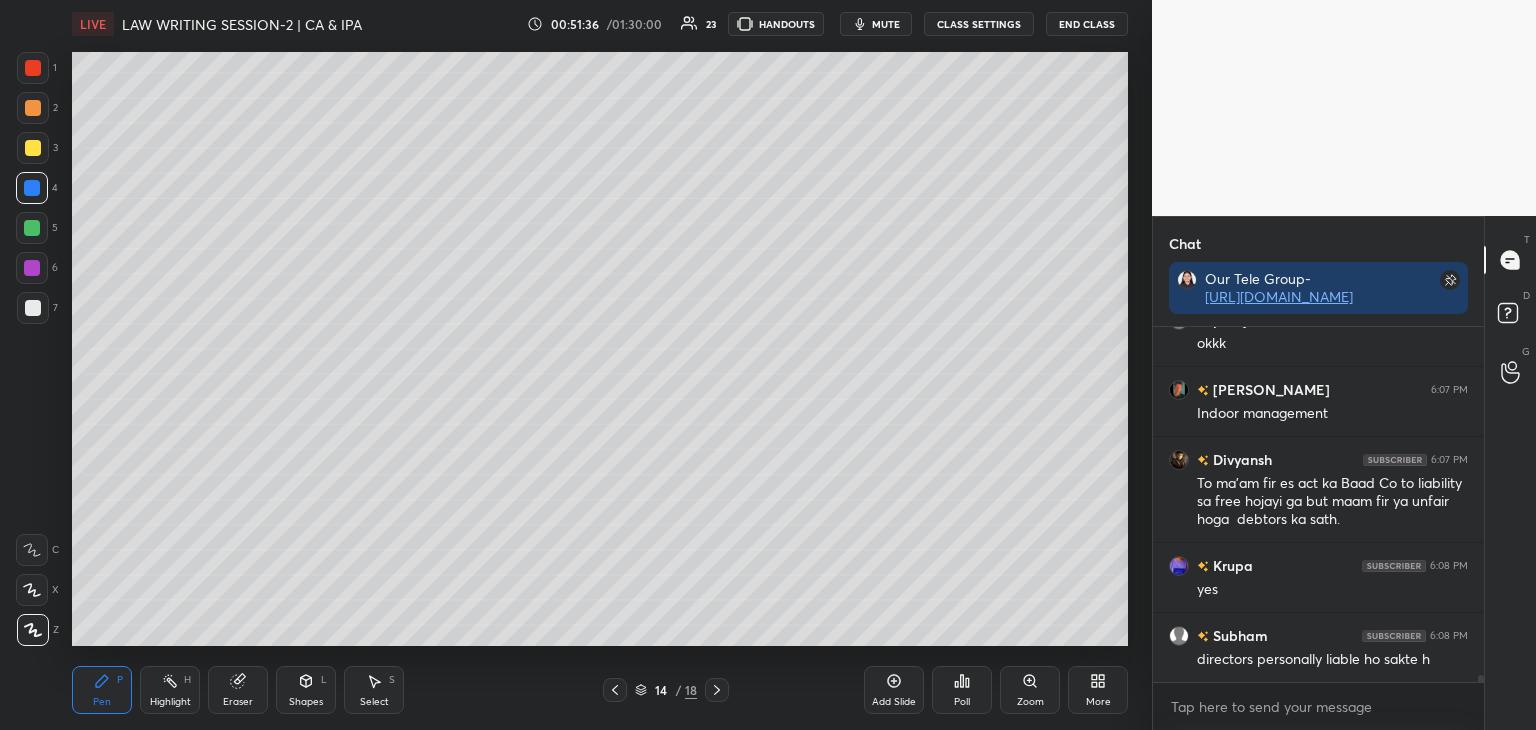 scroll, scrollTop: 18776, scrollLeft: 0, axis: vertical 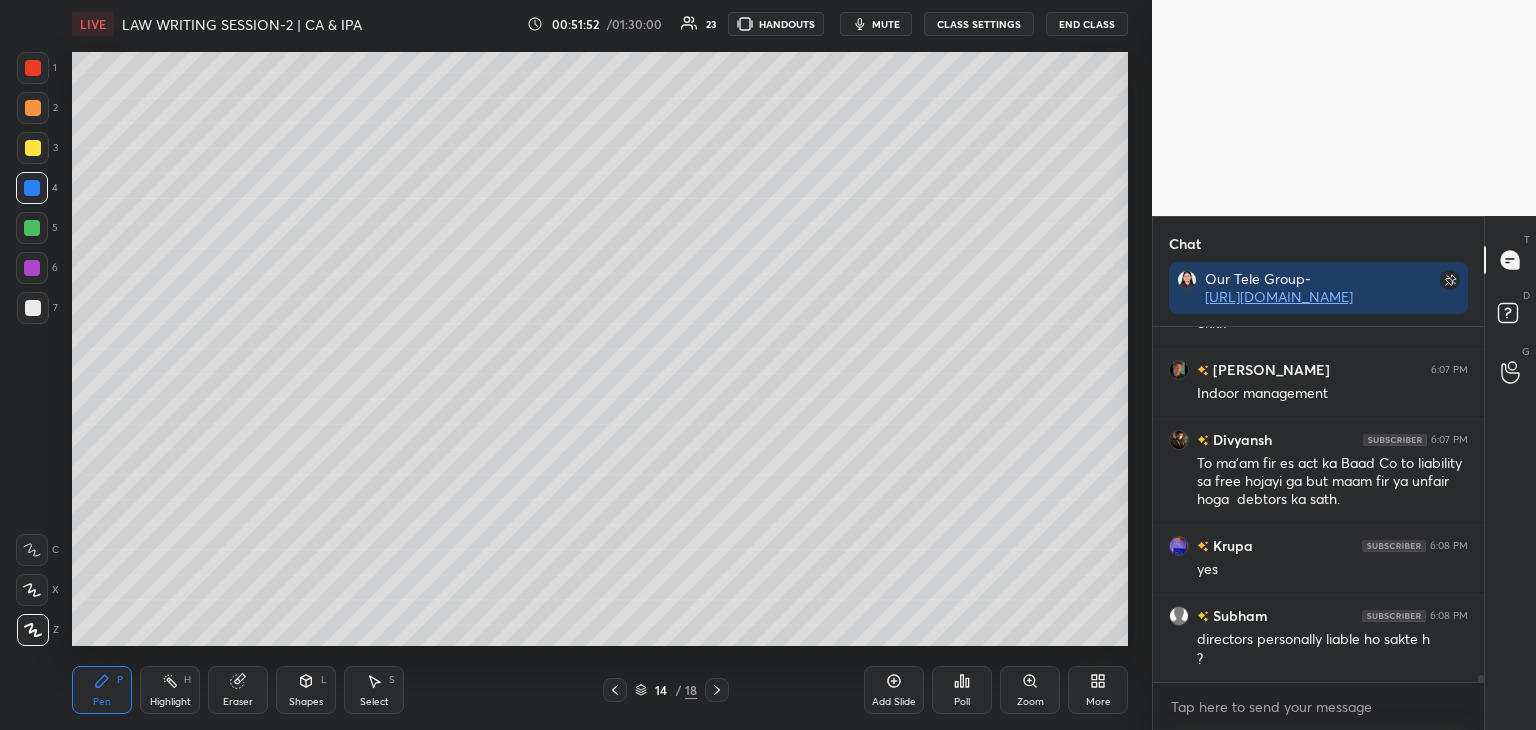 click 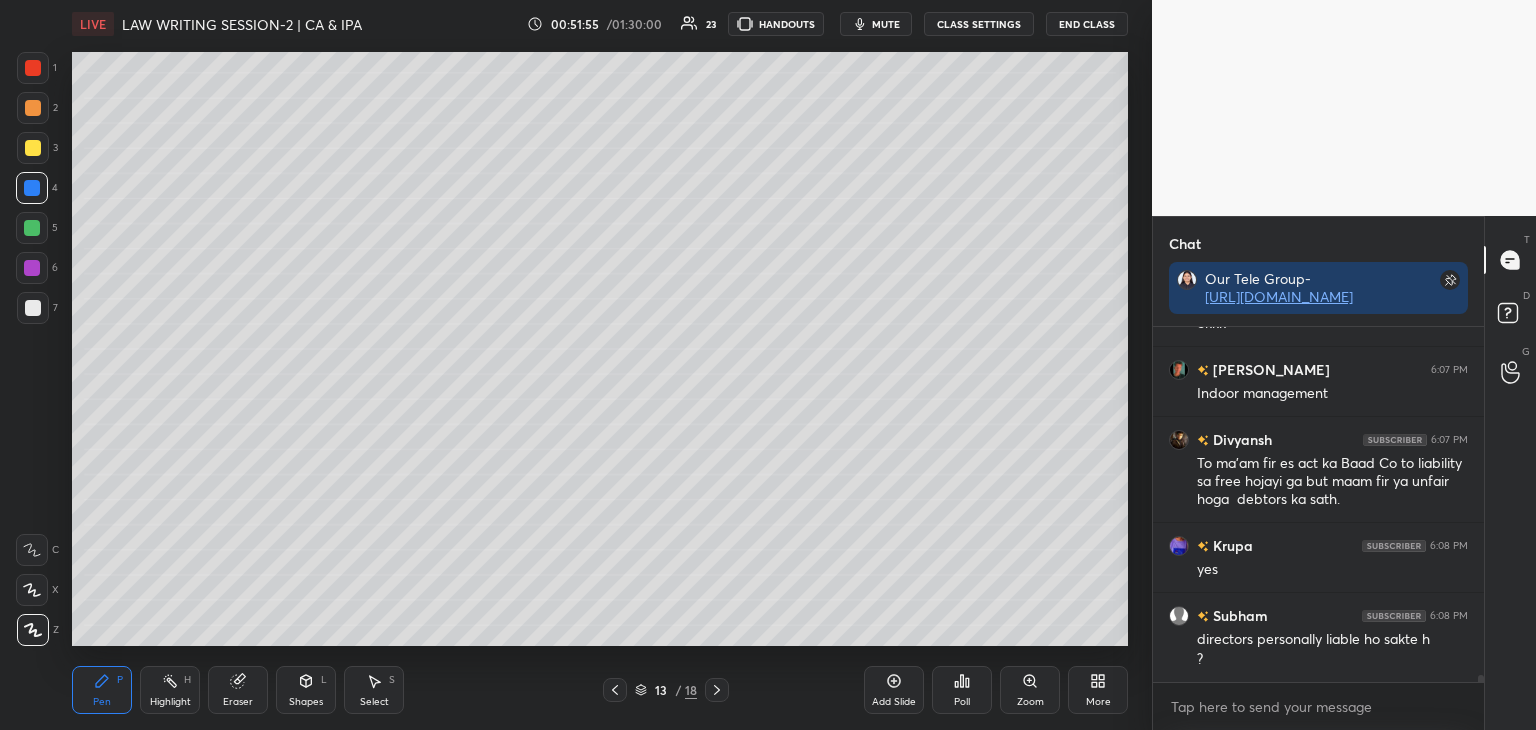 click 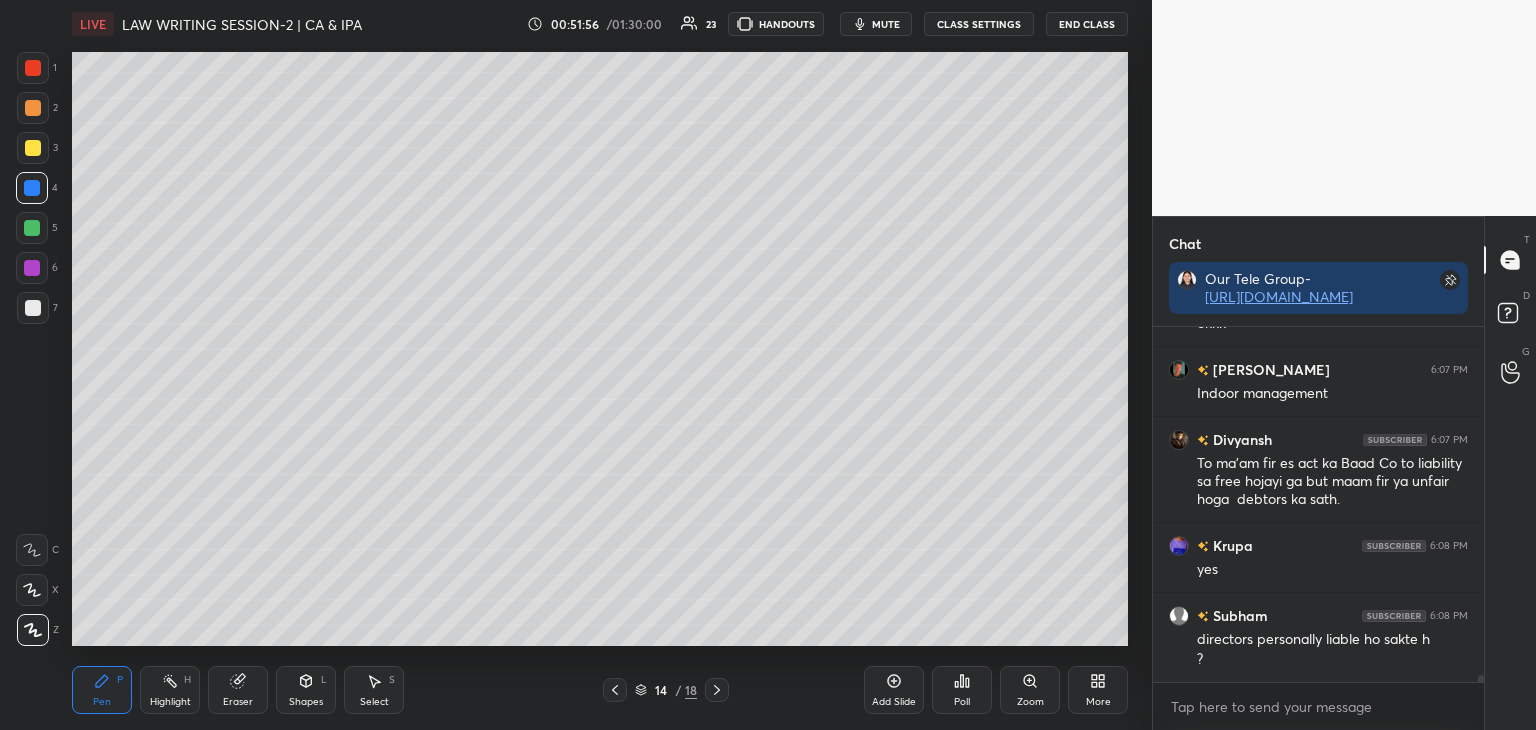 scroll, scrollTop: 18846, scrollLeft: 0, axis: vertical 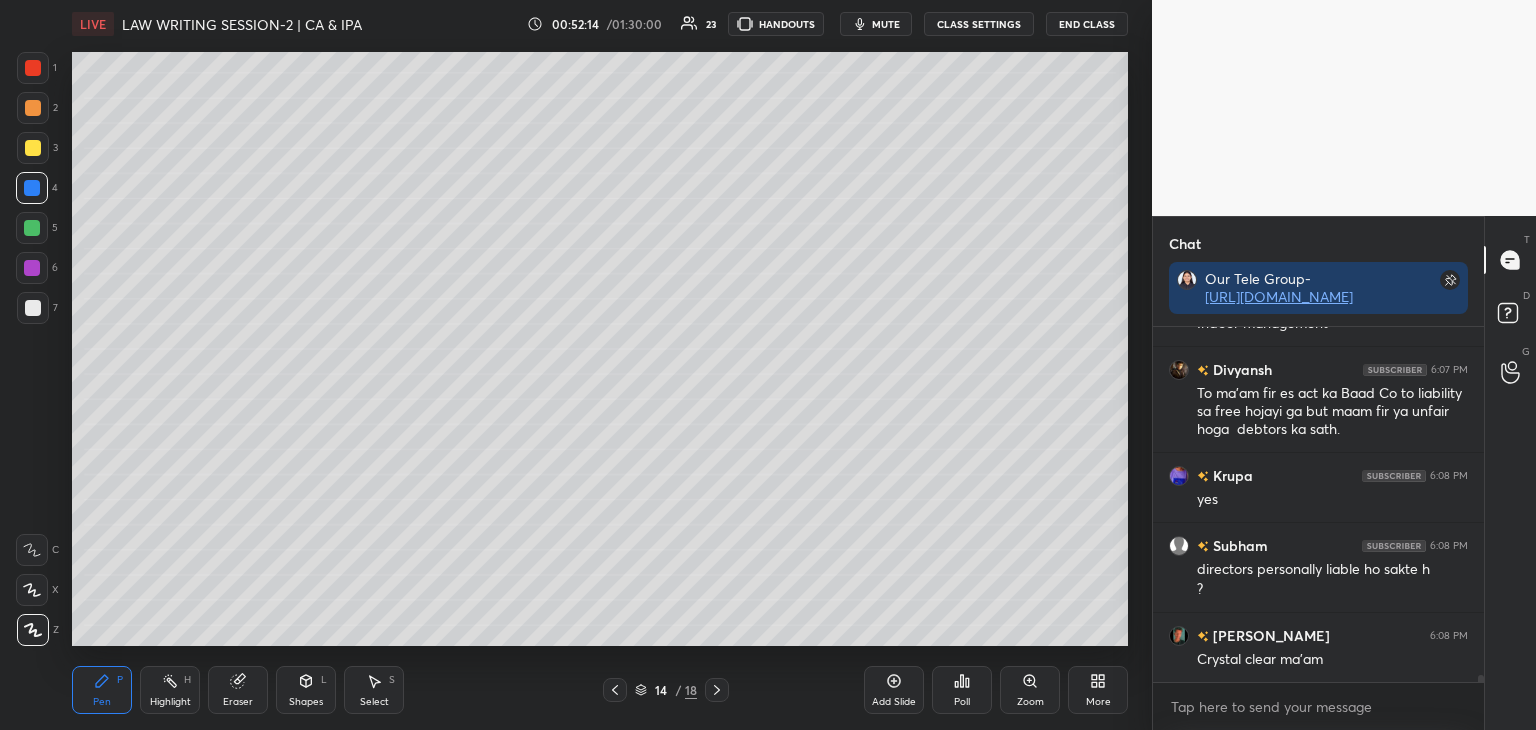 click at bounding box center [33, 148] 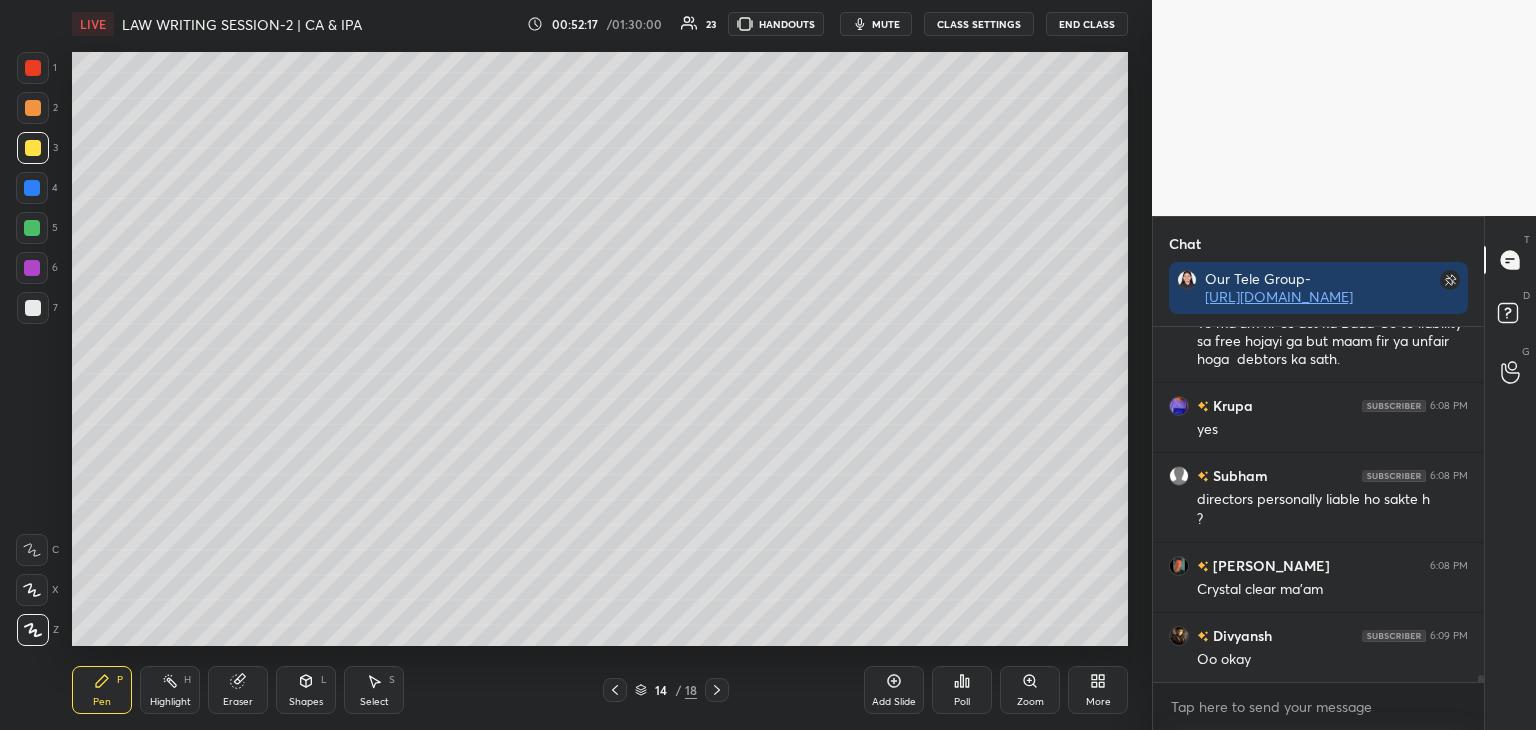 scroll, scrollTop: 18986, scrollLeft: 0, axis: vertical 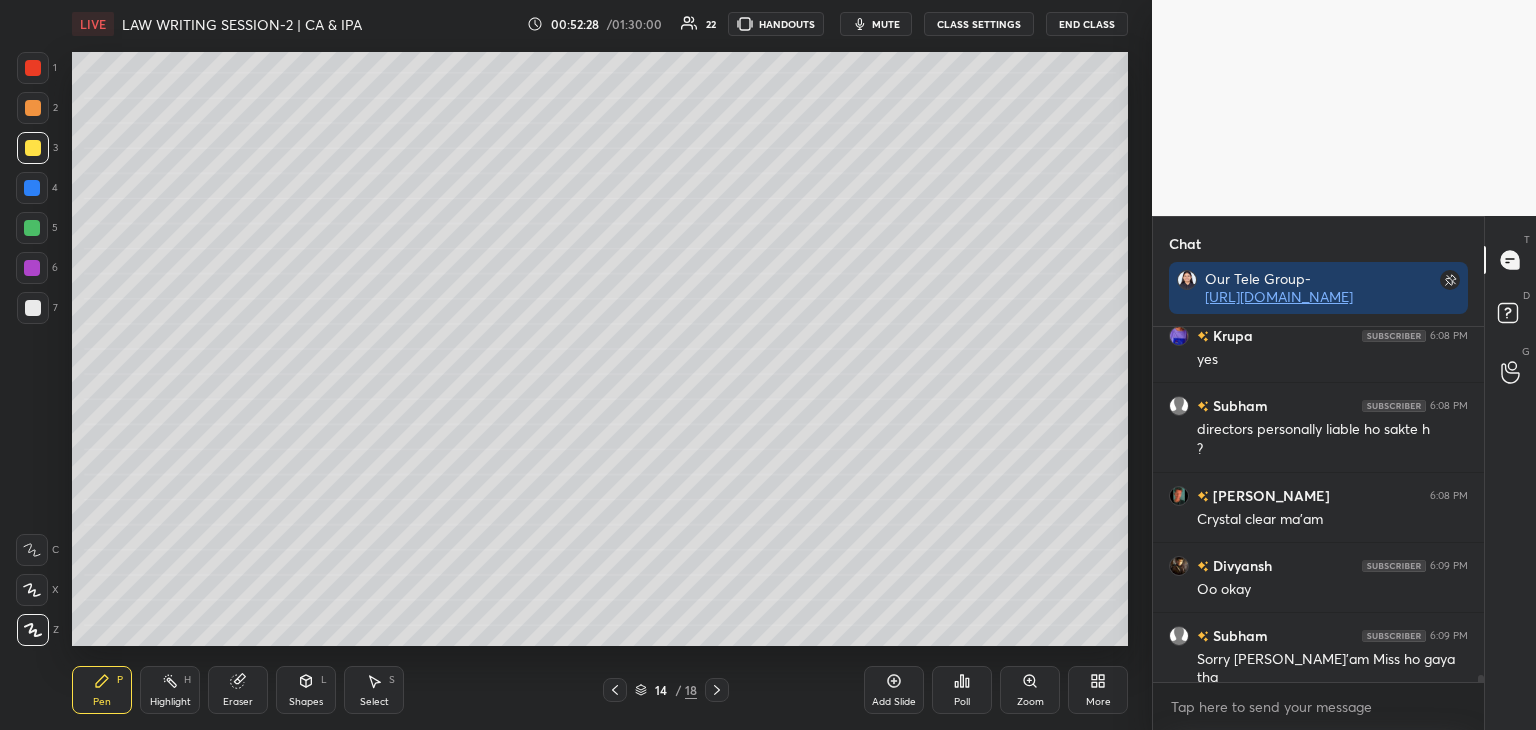 drag, startPoint x: 28, startPoint y: 226, endPoint x: 37, endPoint y: 237, distance: 14.21267 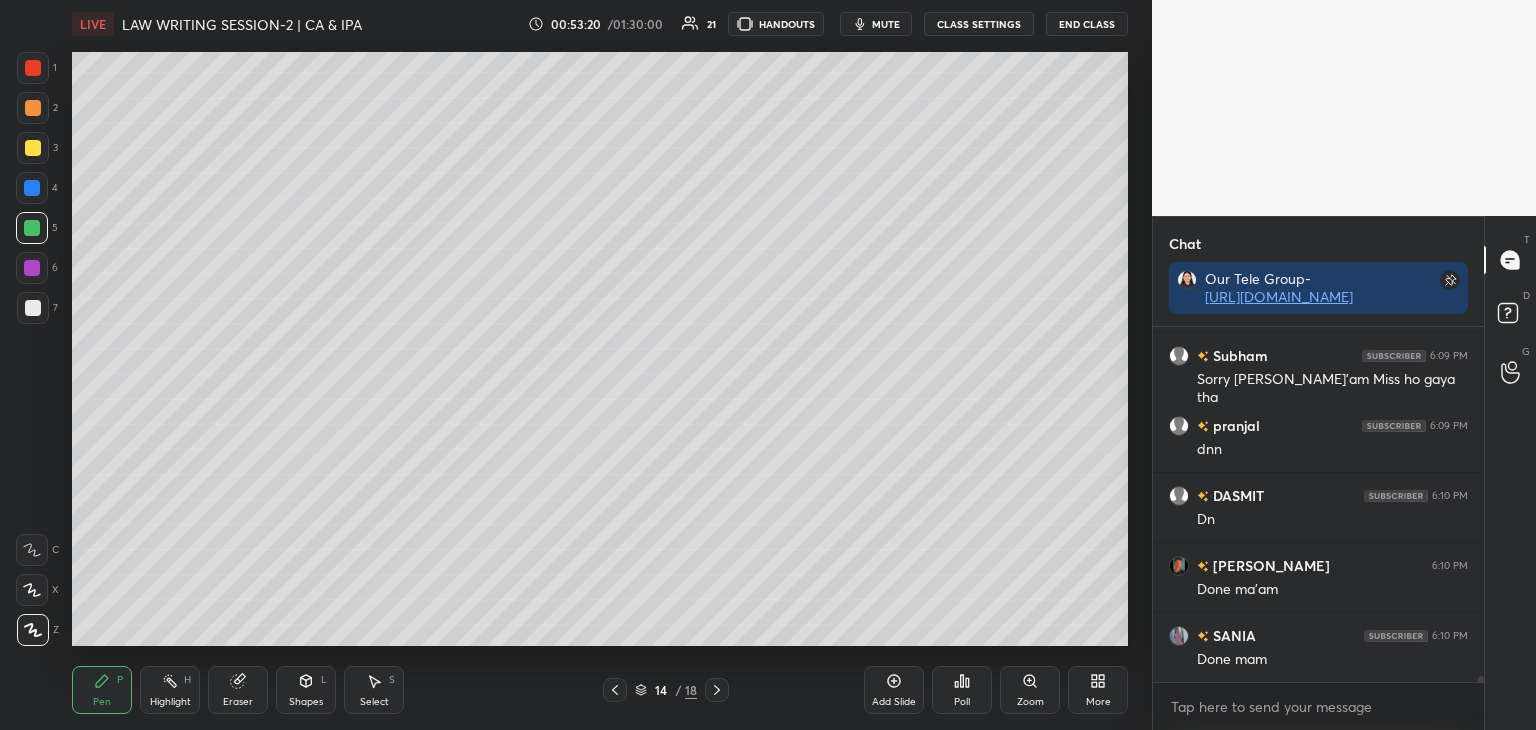 scroll, scrollTop: 19336, scrollLeft: 0, axis: vertical 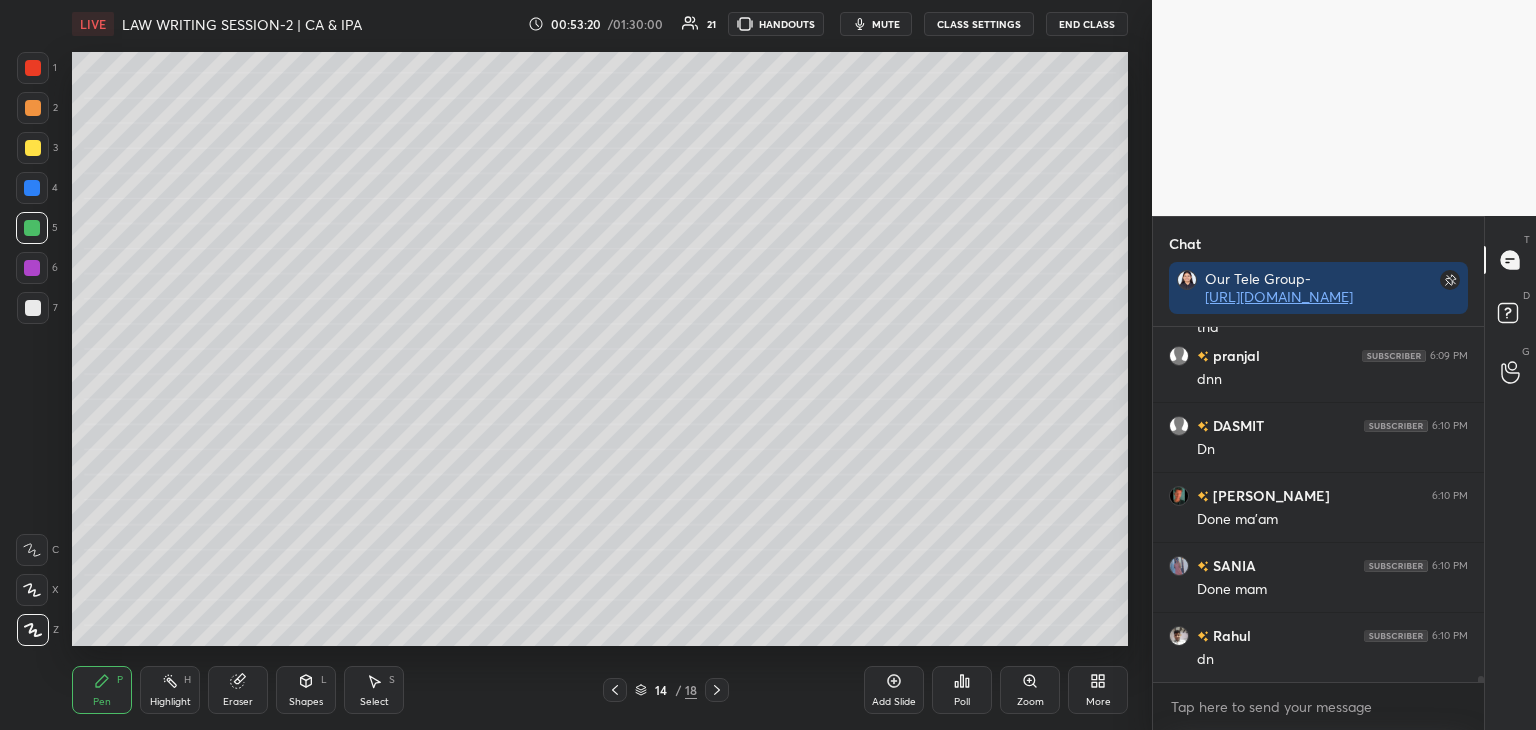 click 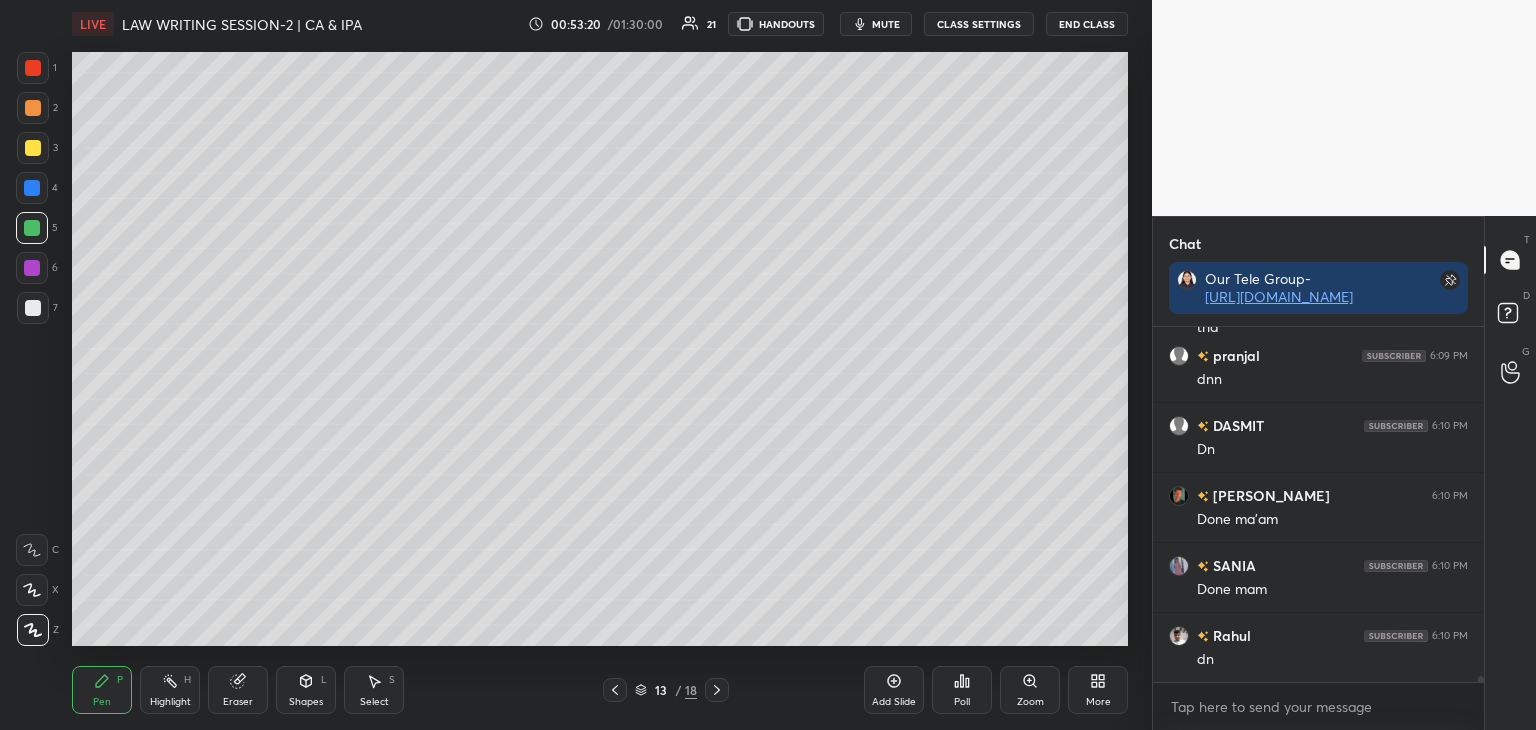 click 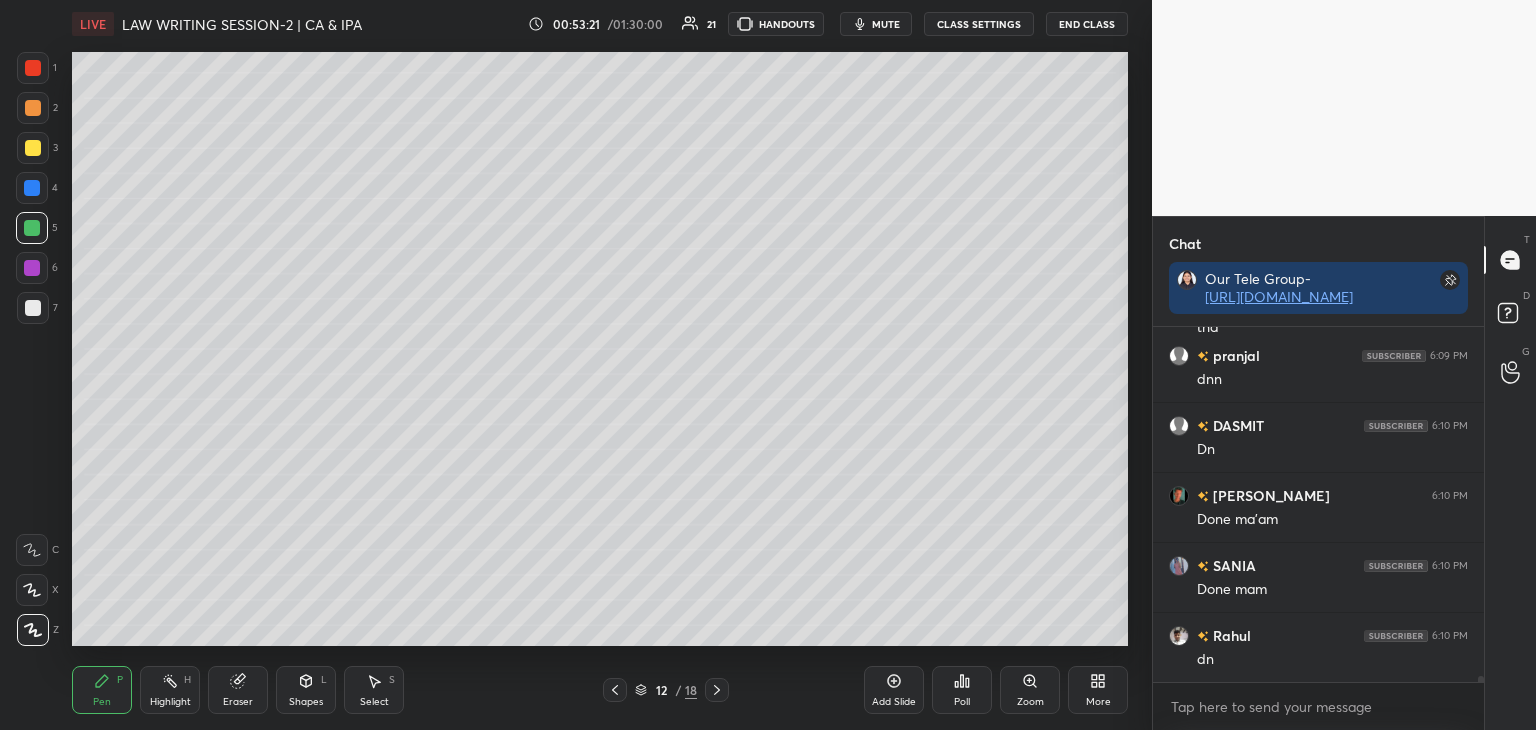 click 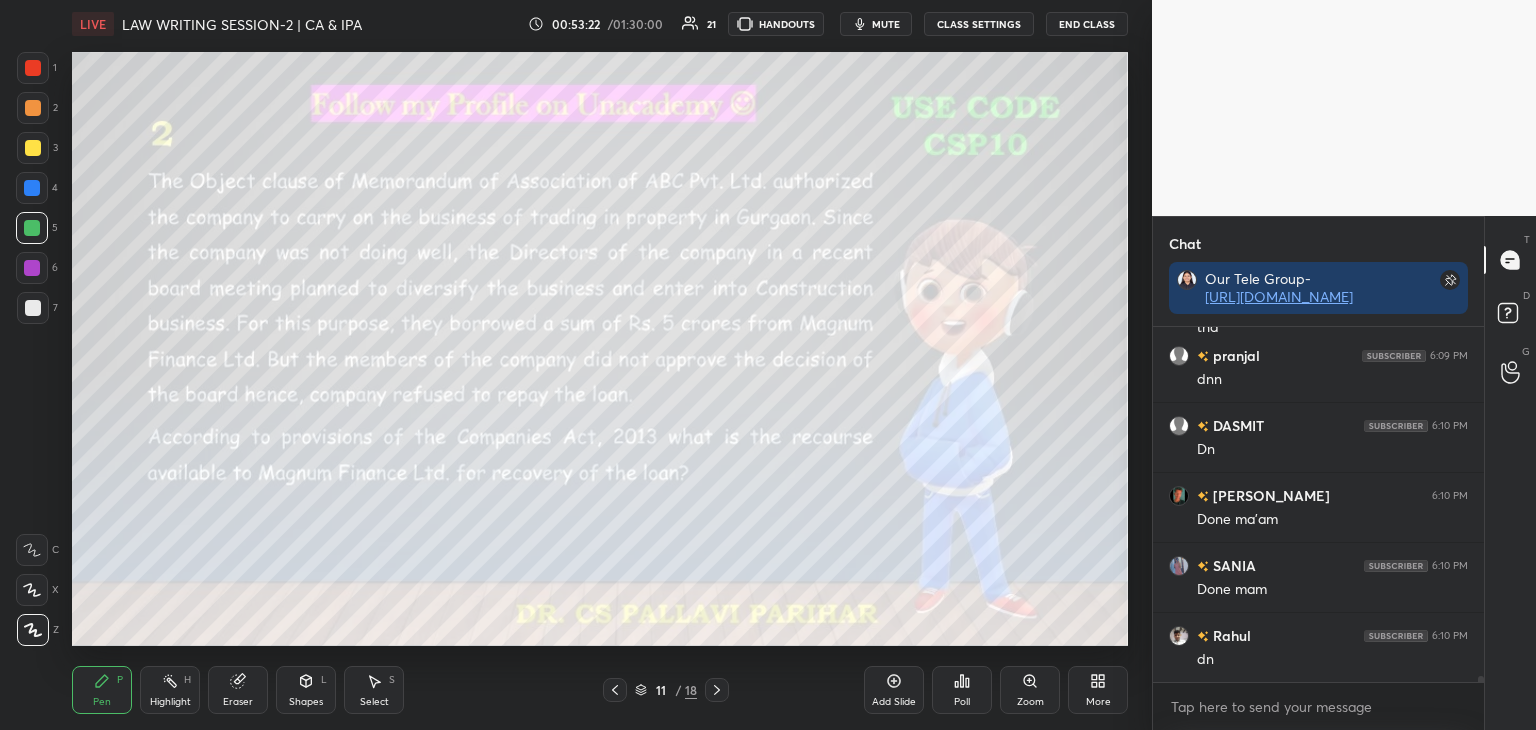 scroll, scrollTop: 309, scrollLeft: 325, axis: both 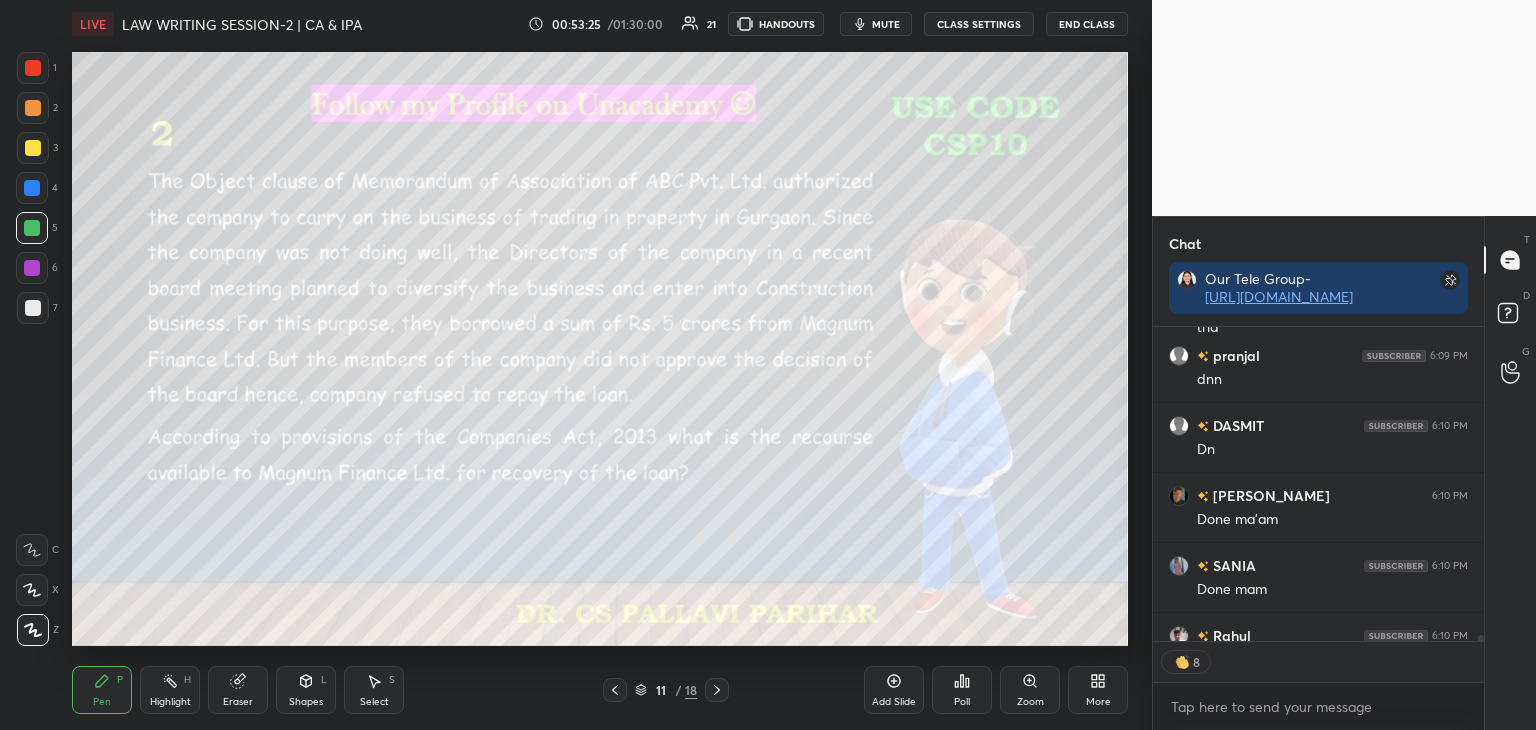 click 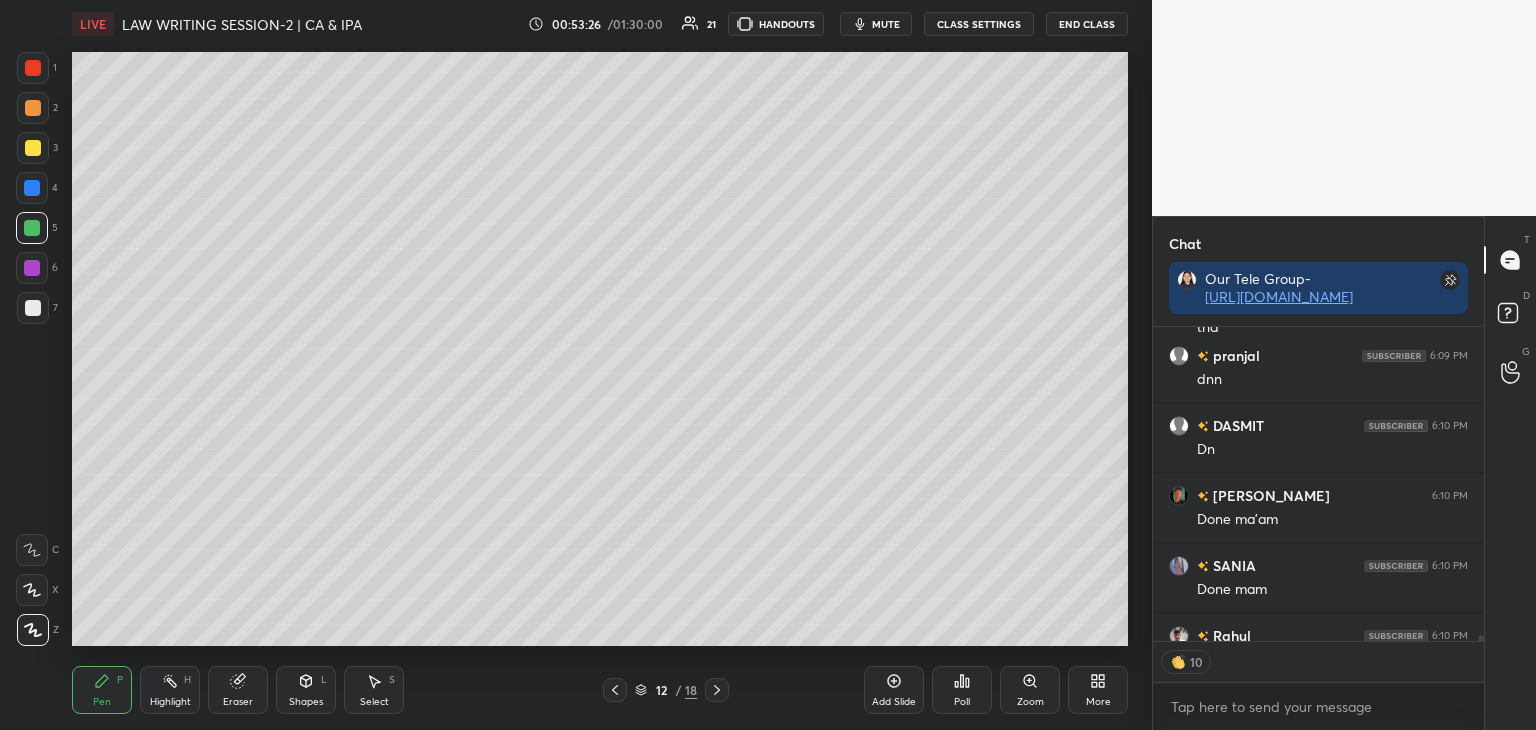 click 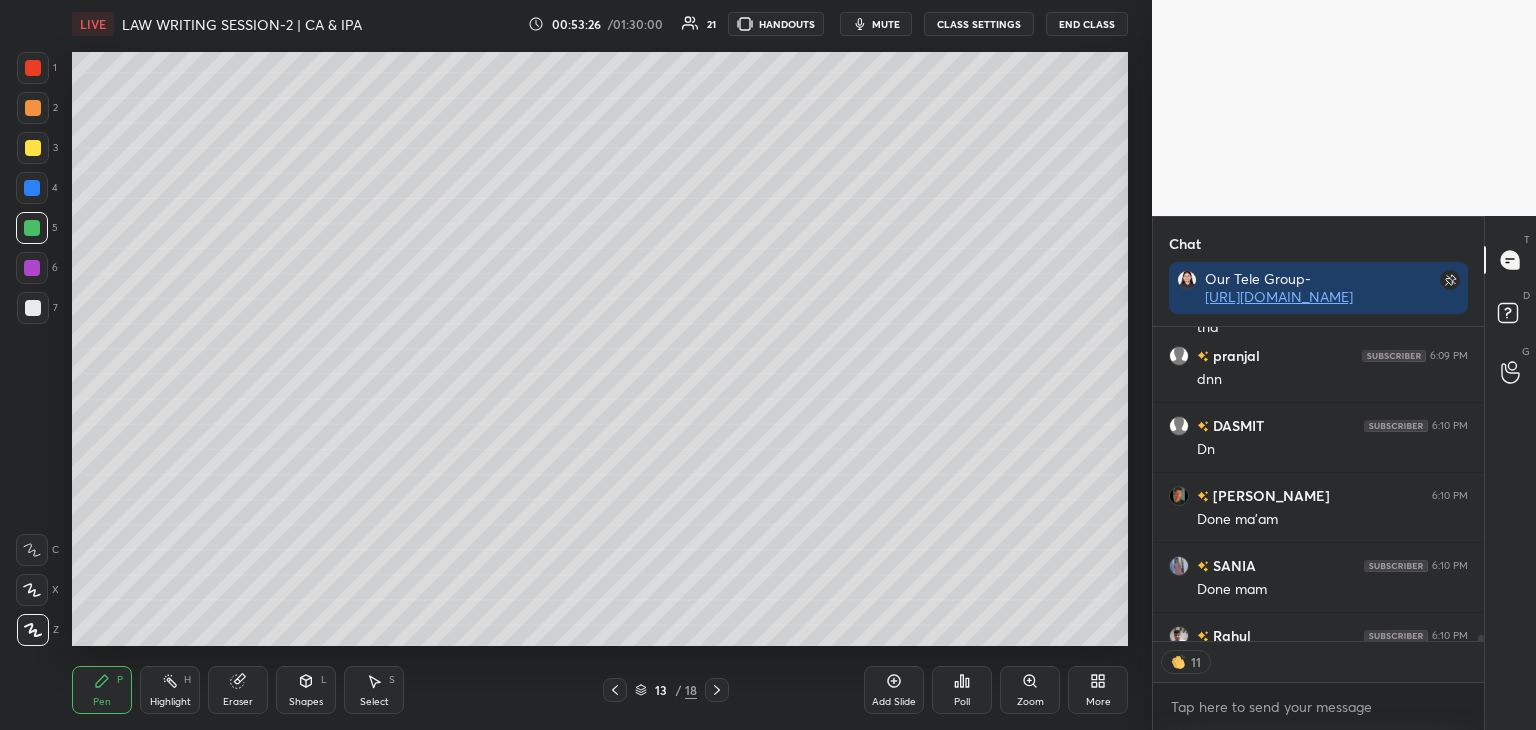 scroll, scrollTop: 19447, scrollLeft: 0, axis: vertical 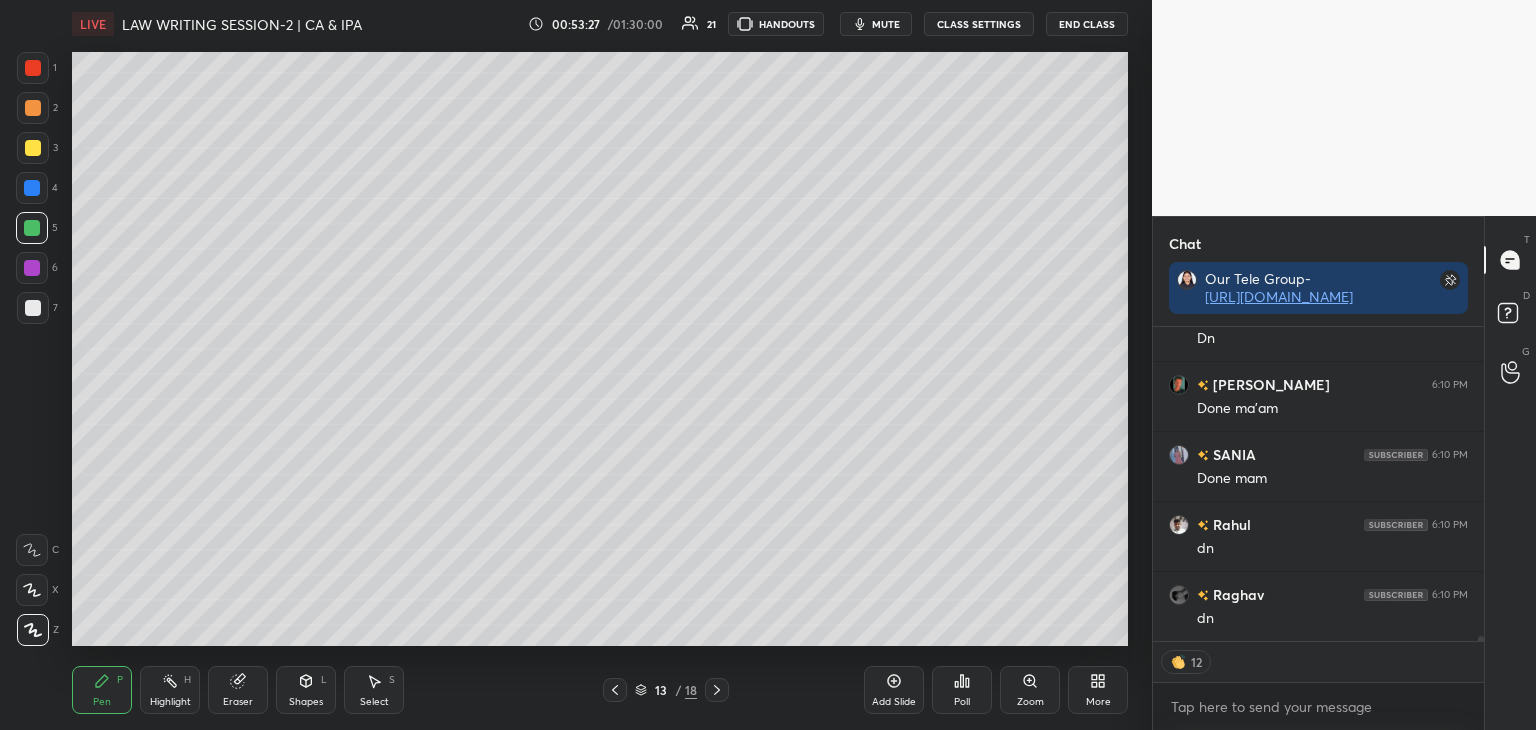 click 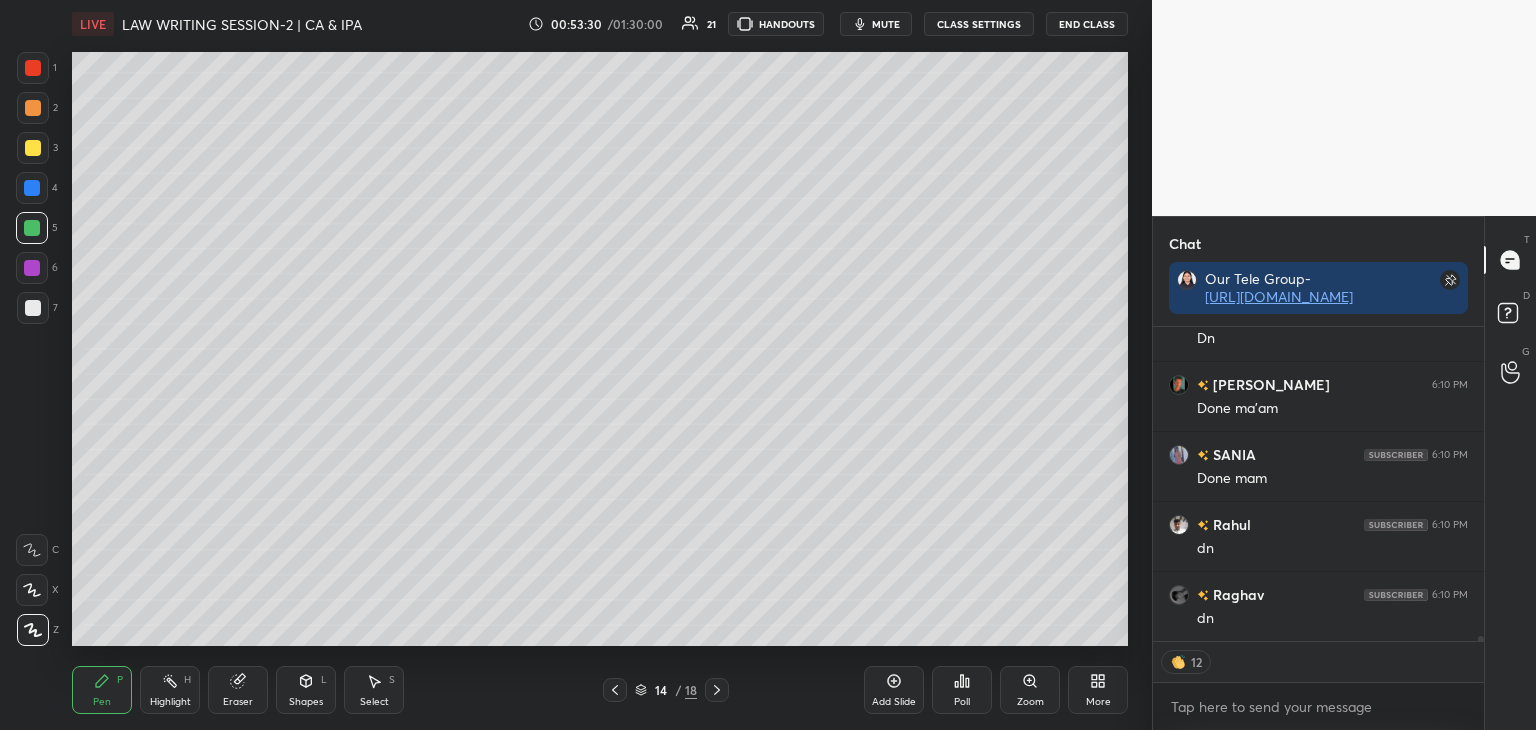 click 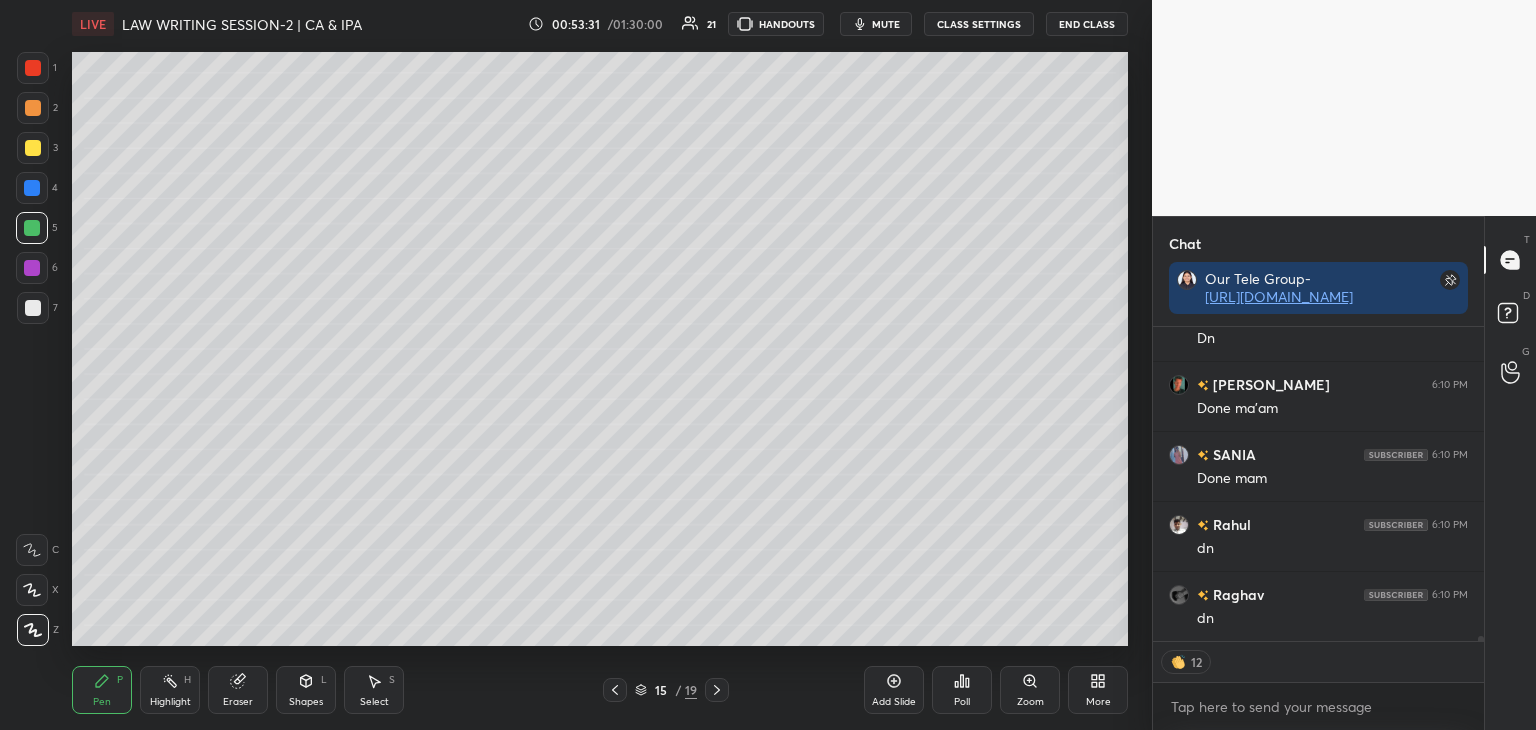 scroll, scrollTop: 19516, scrollLeft: 0, axis: vertical 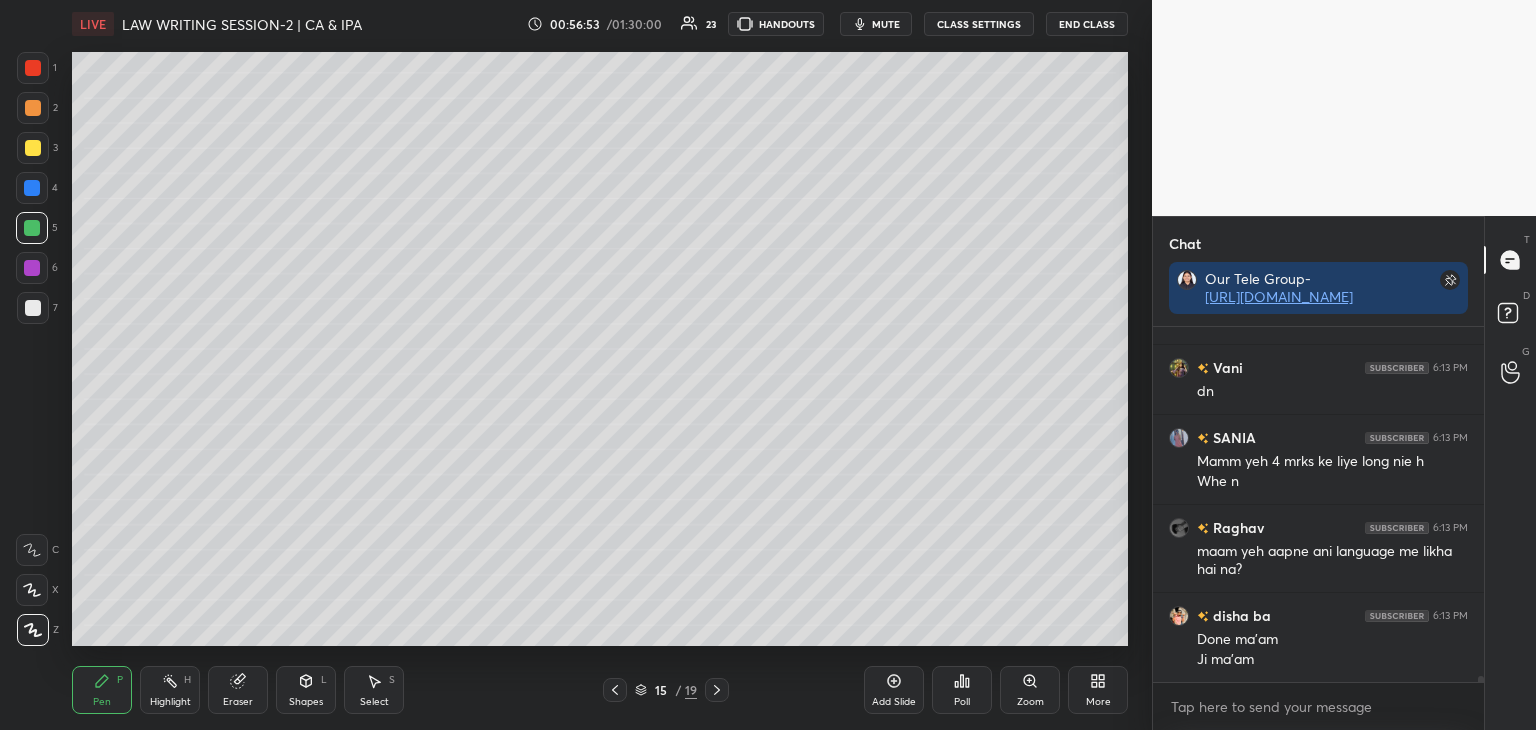 click 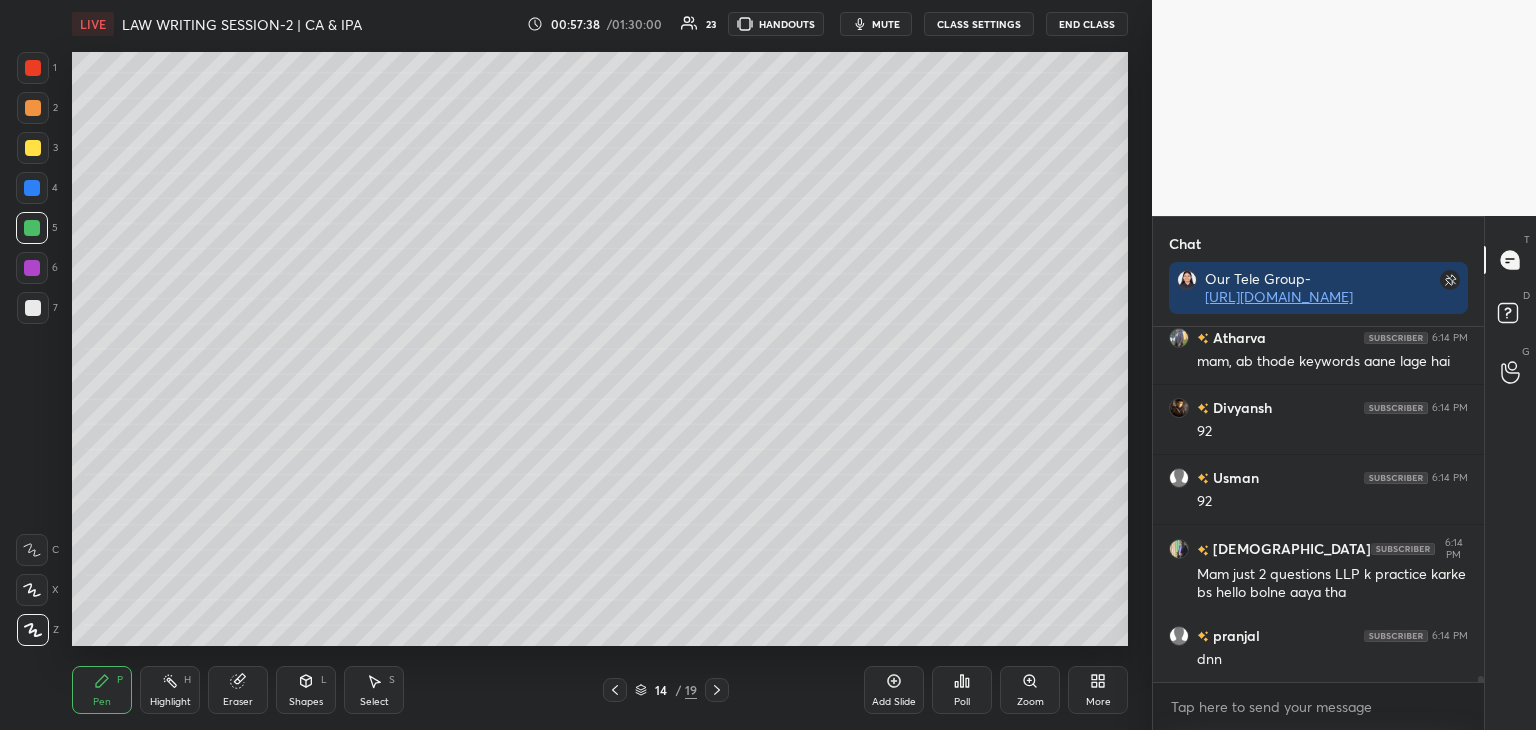 scroll, scrollTop: 20470, scrollLeft: 0, axis: vertical 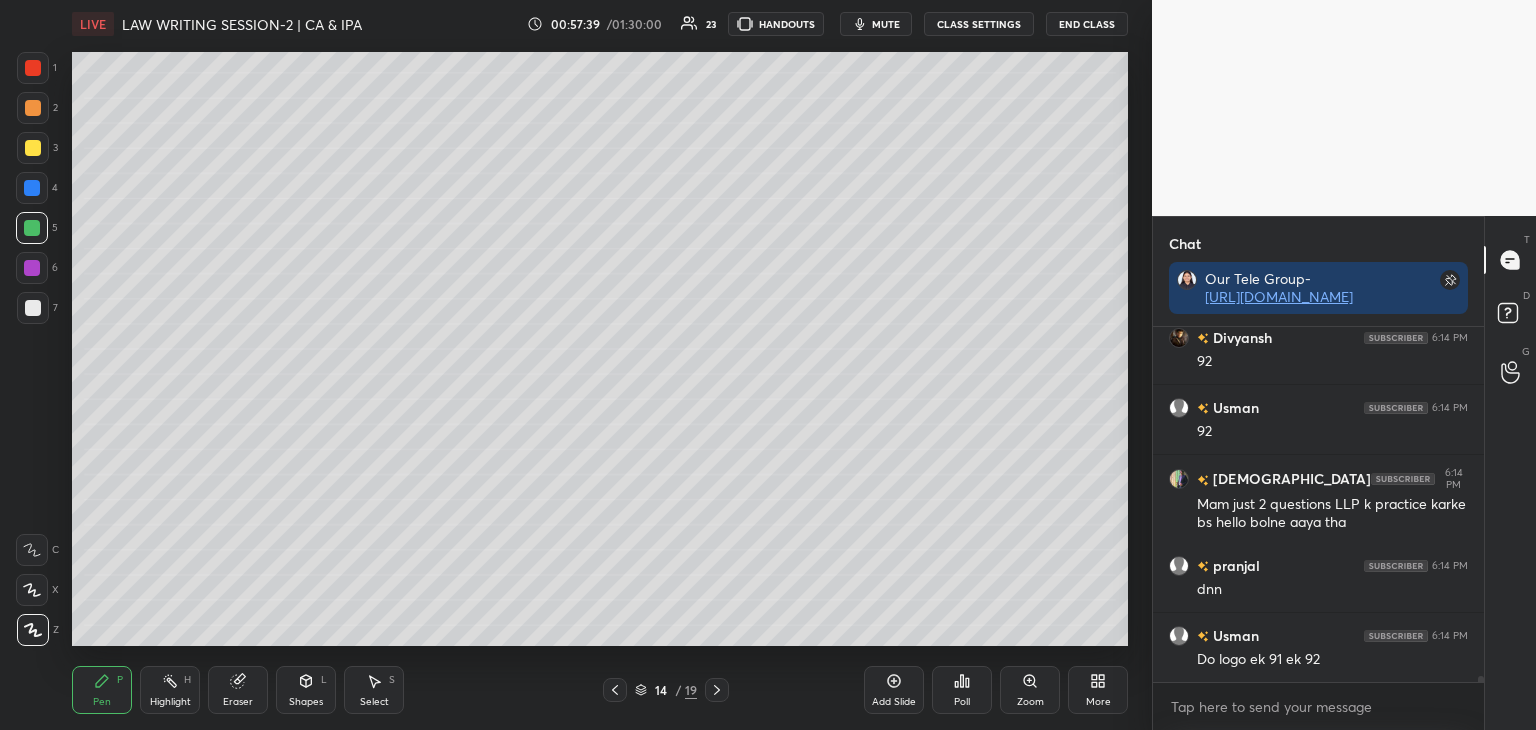 click 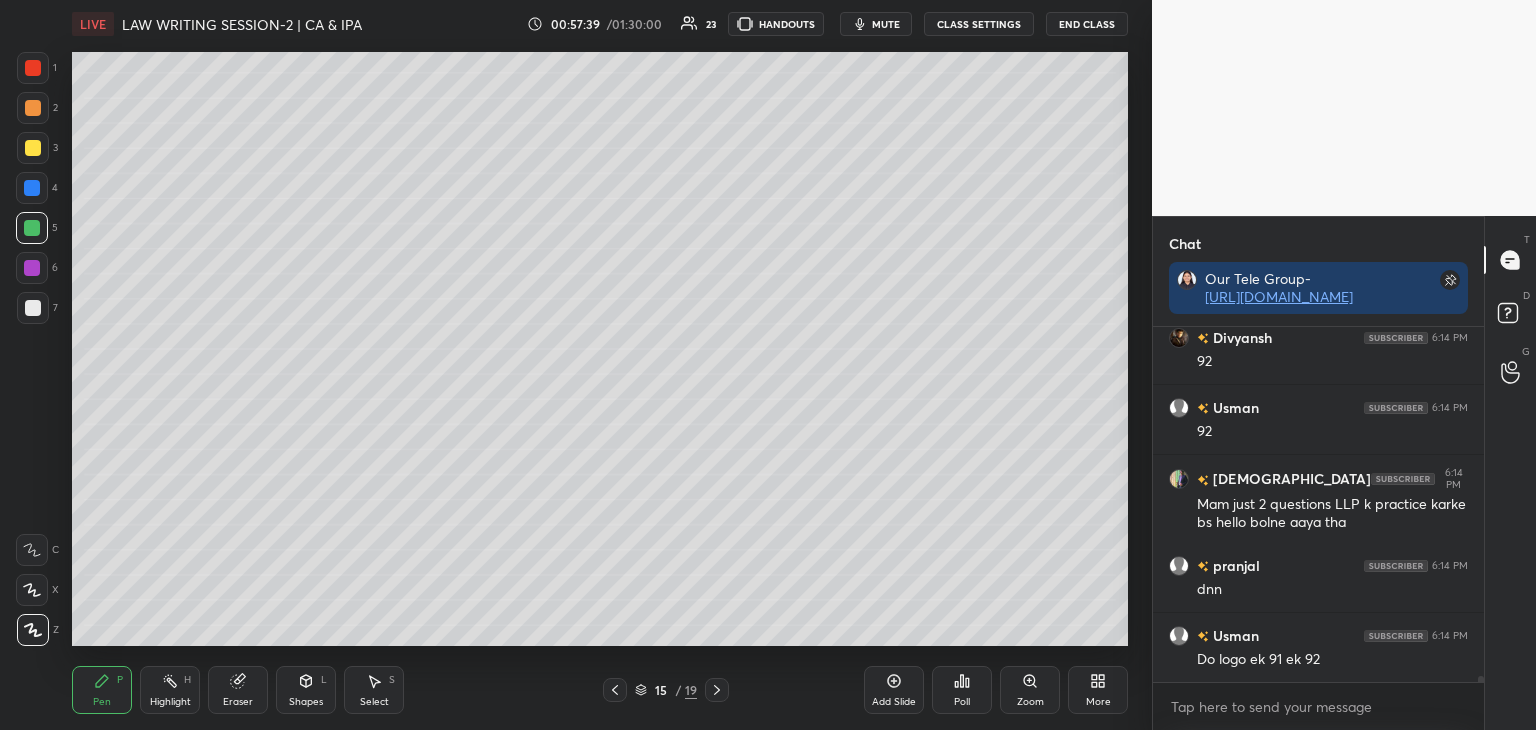 scroll, scrollTop: 20540, scrollLeft: 0, axis: vertical 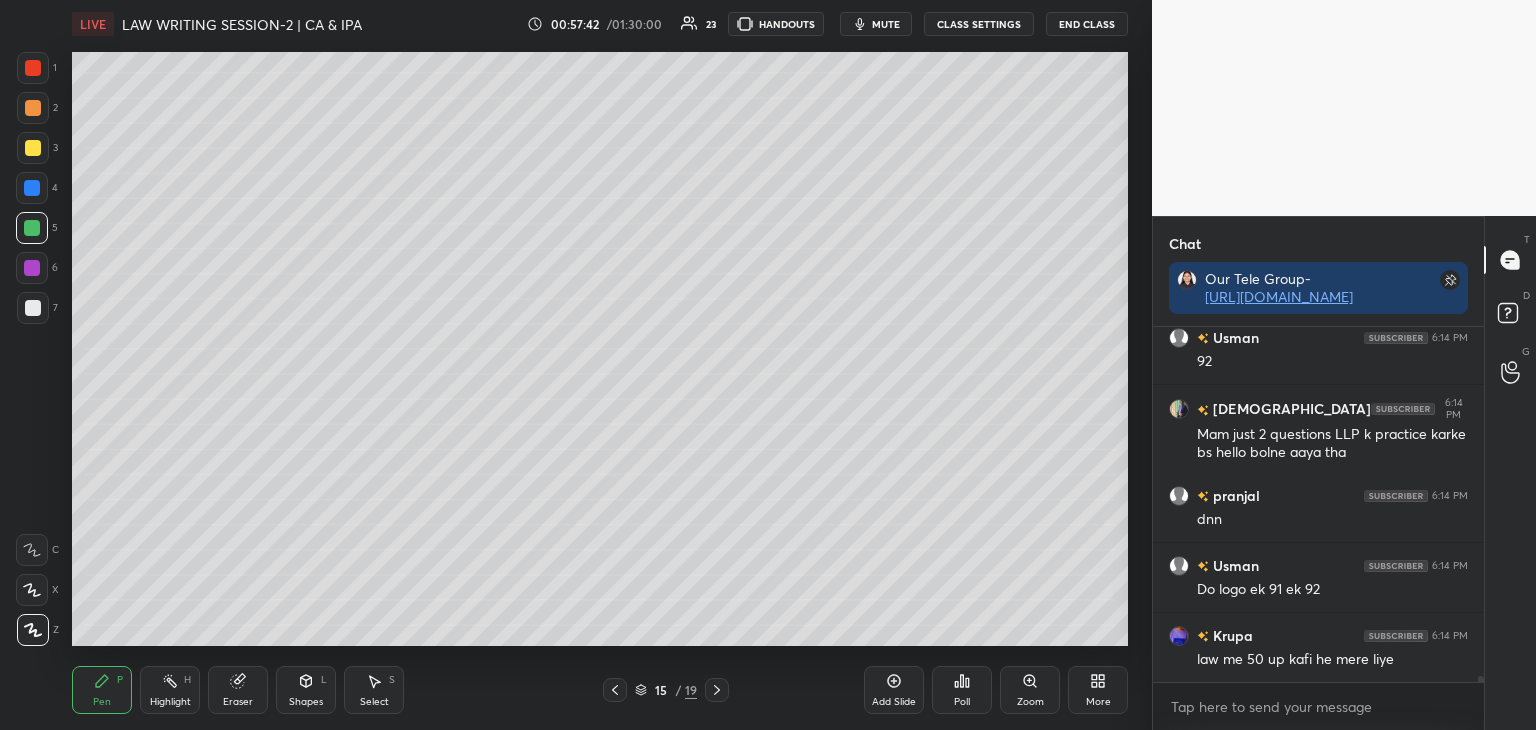 click 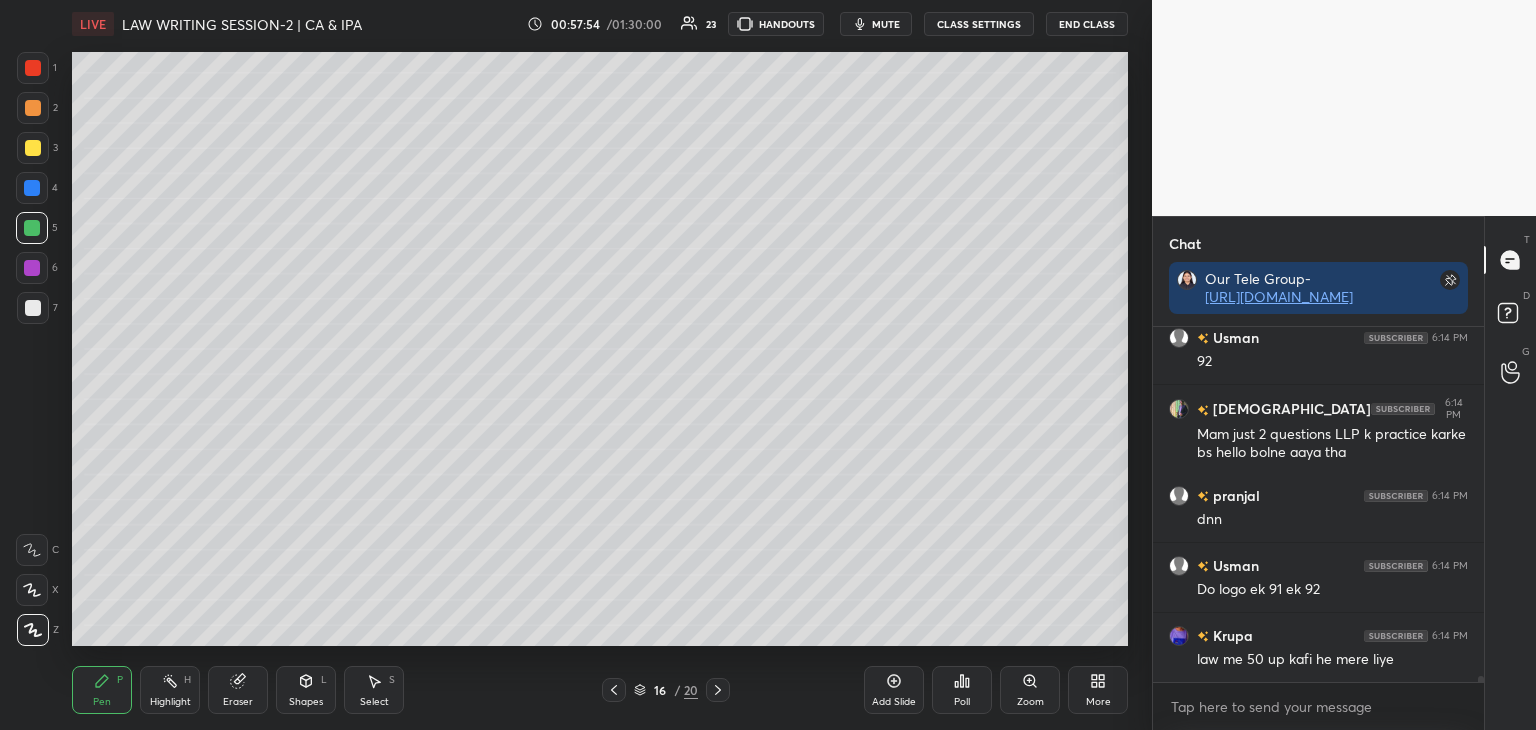 scroll, scrollTop: 20610, scrollLeft: 0, axis: vertical 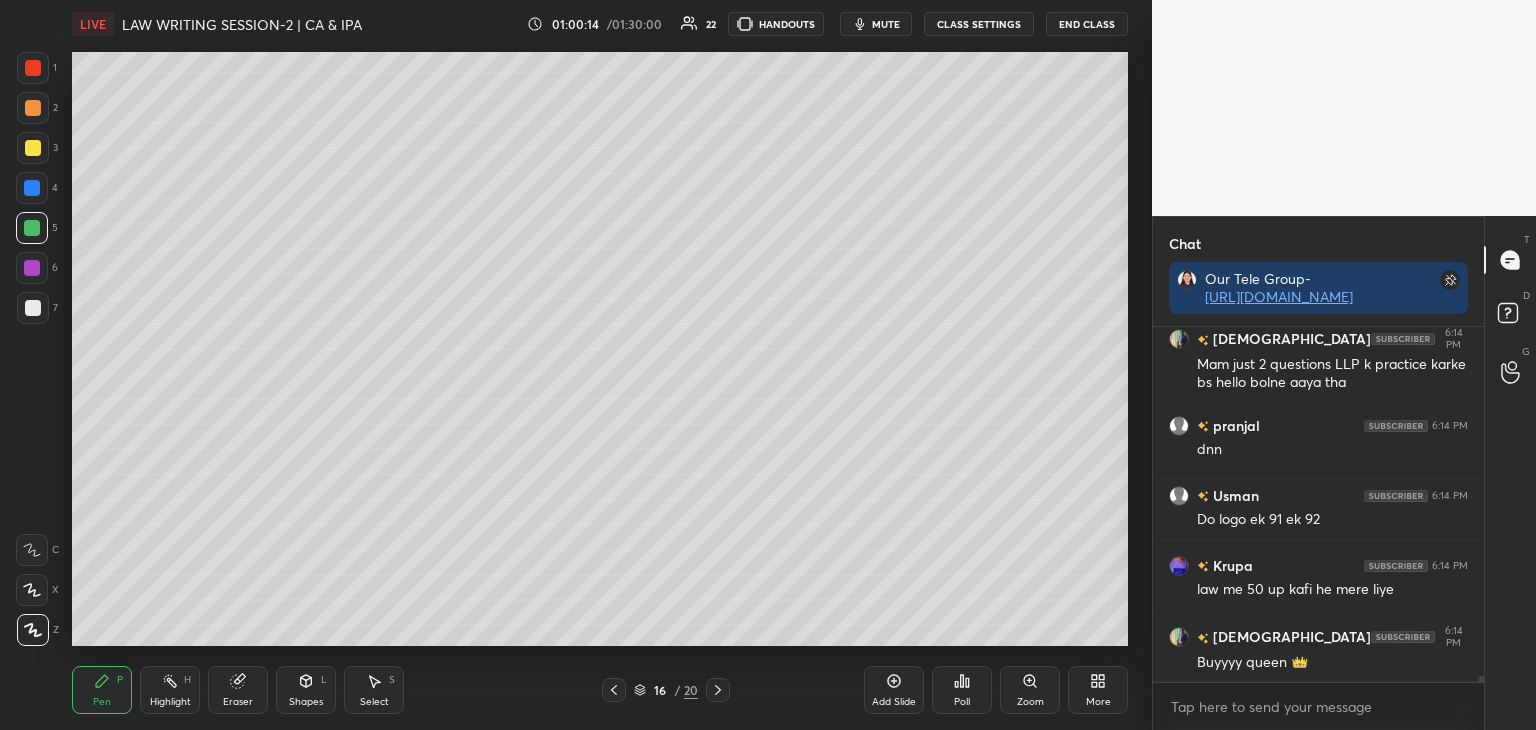 drag, startPoint x: 235, startPoint y: 681, endPoint x: 349, endPoint y: 657, distance: 116.498924 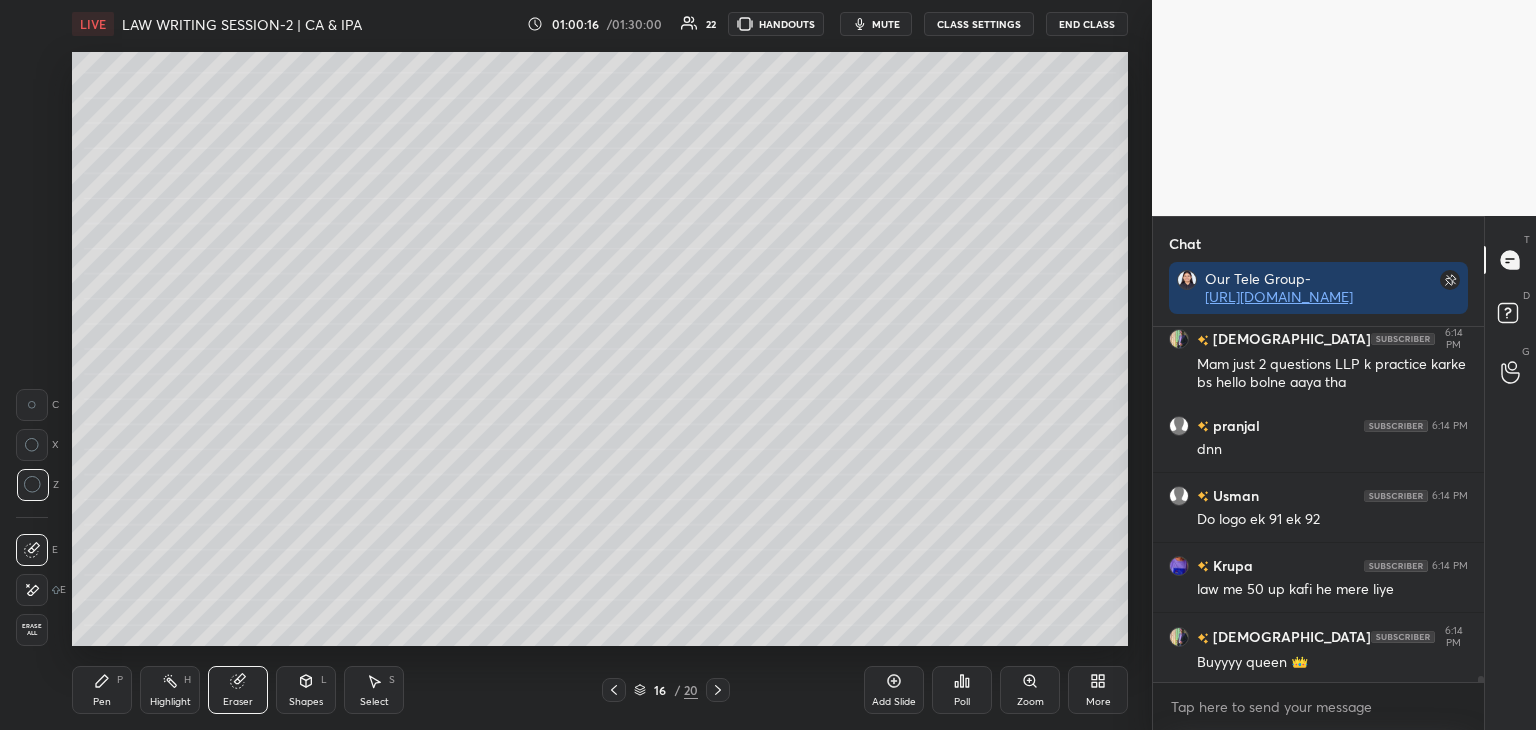 click on "Pen P" at bounding box center [102, 690] 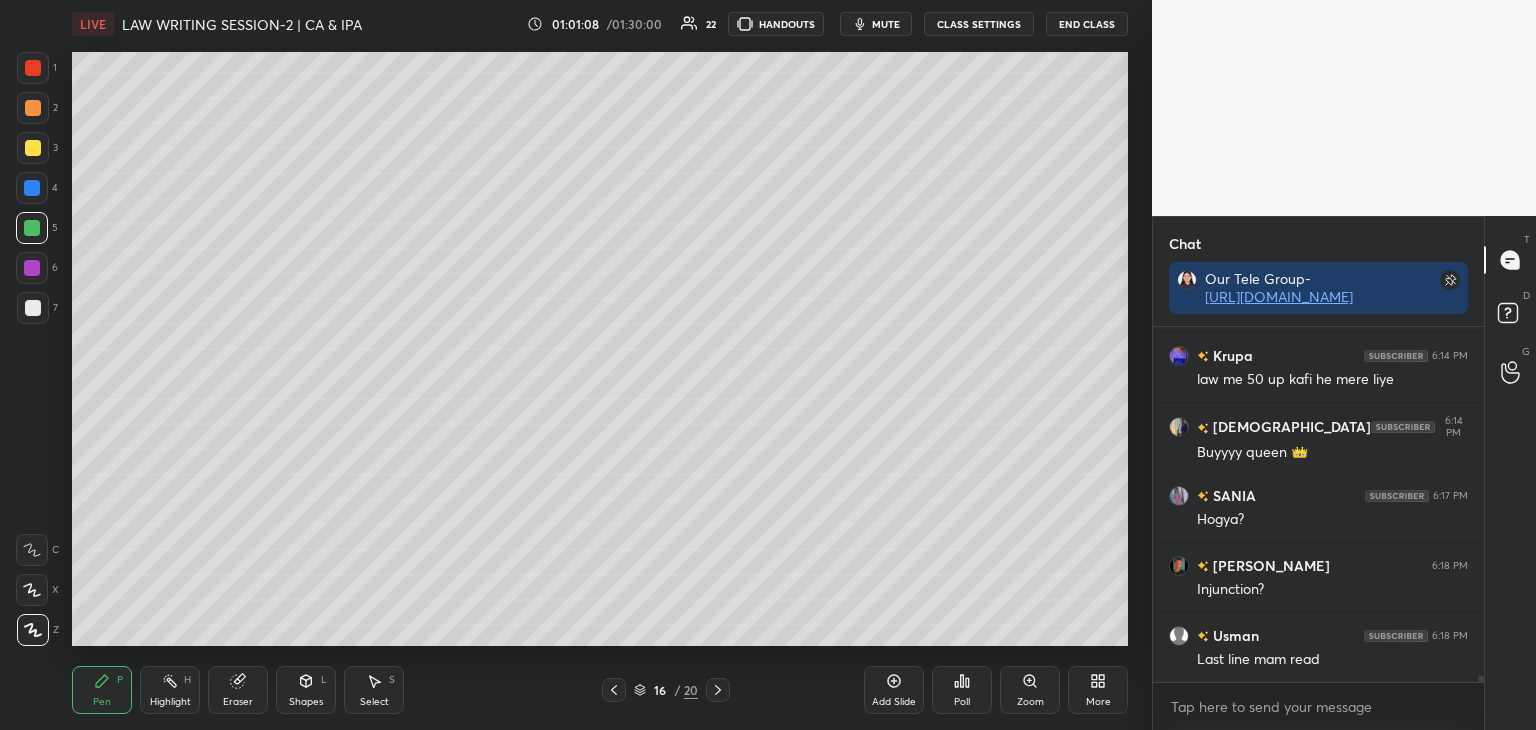 scroll, scrollTop: 20890, scrollLeft: 0, axis: vertical 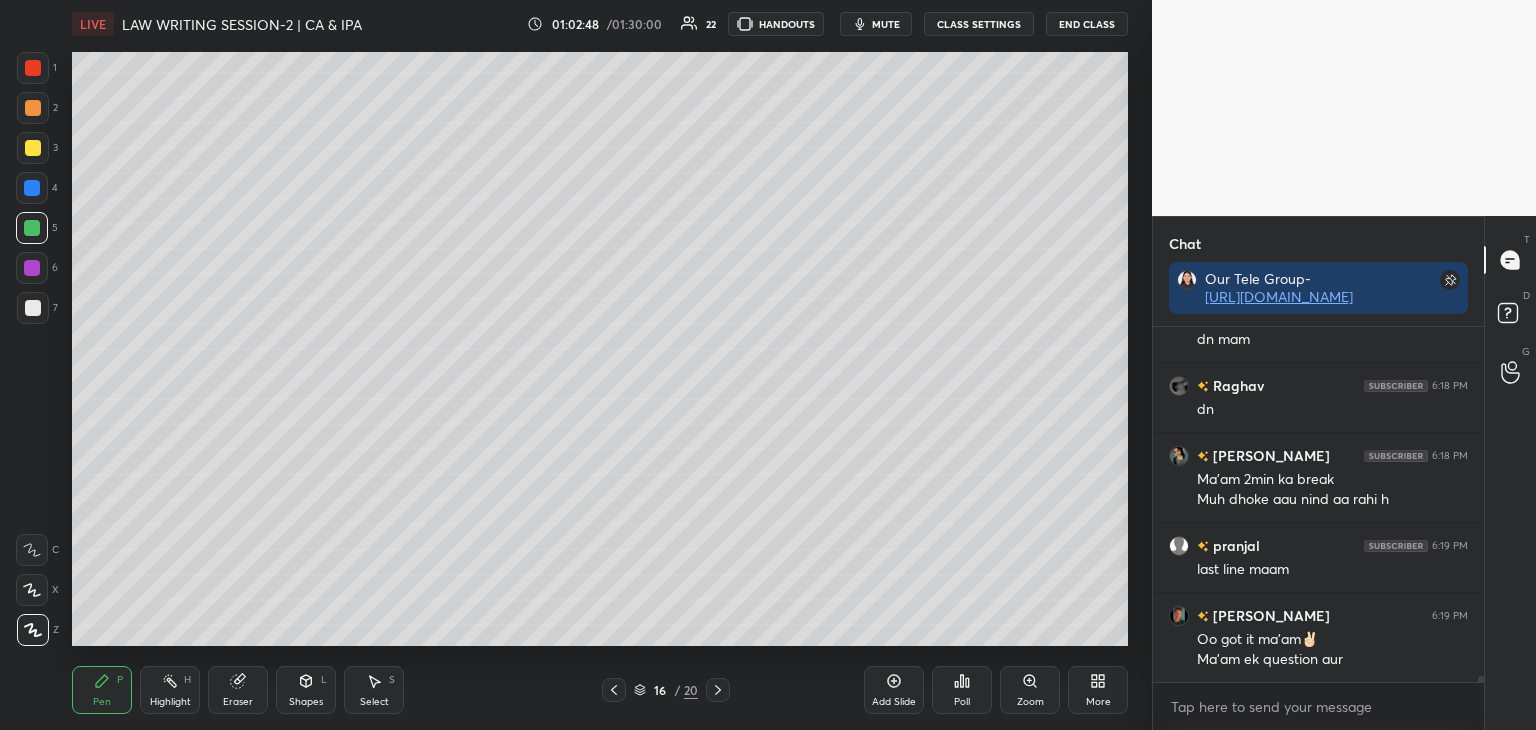 click 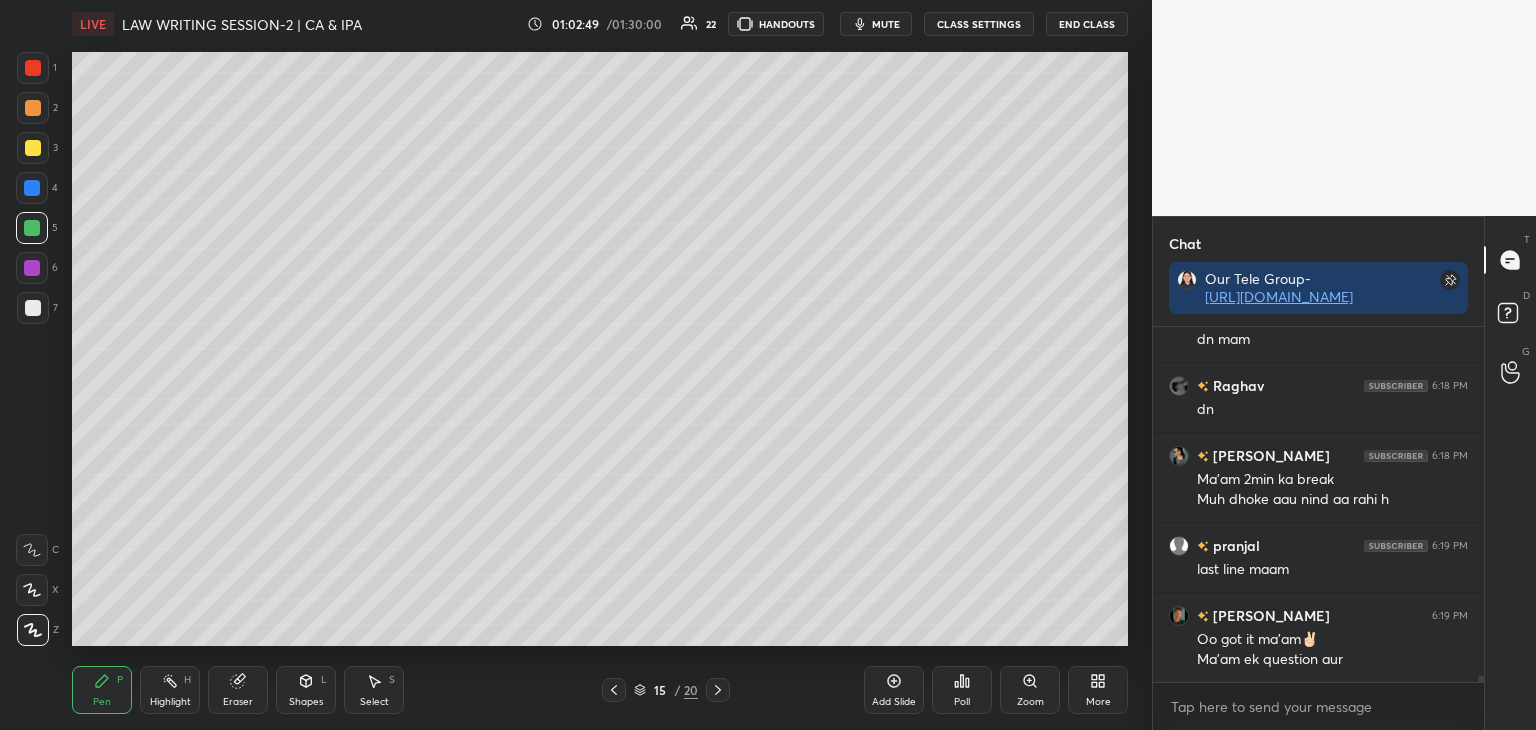 click 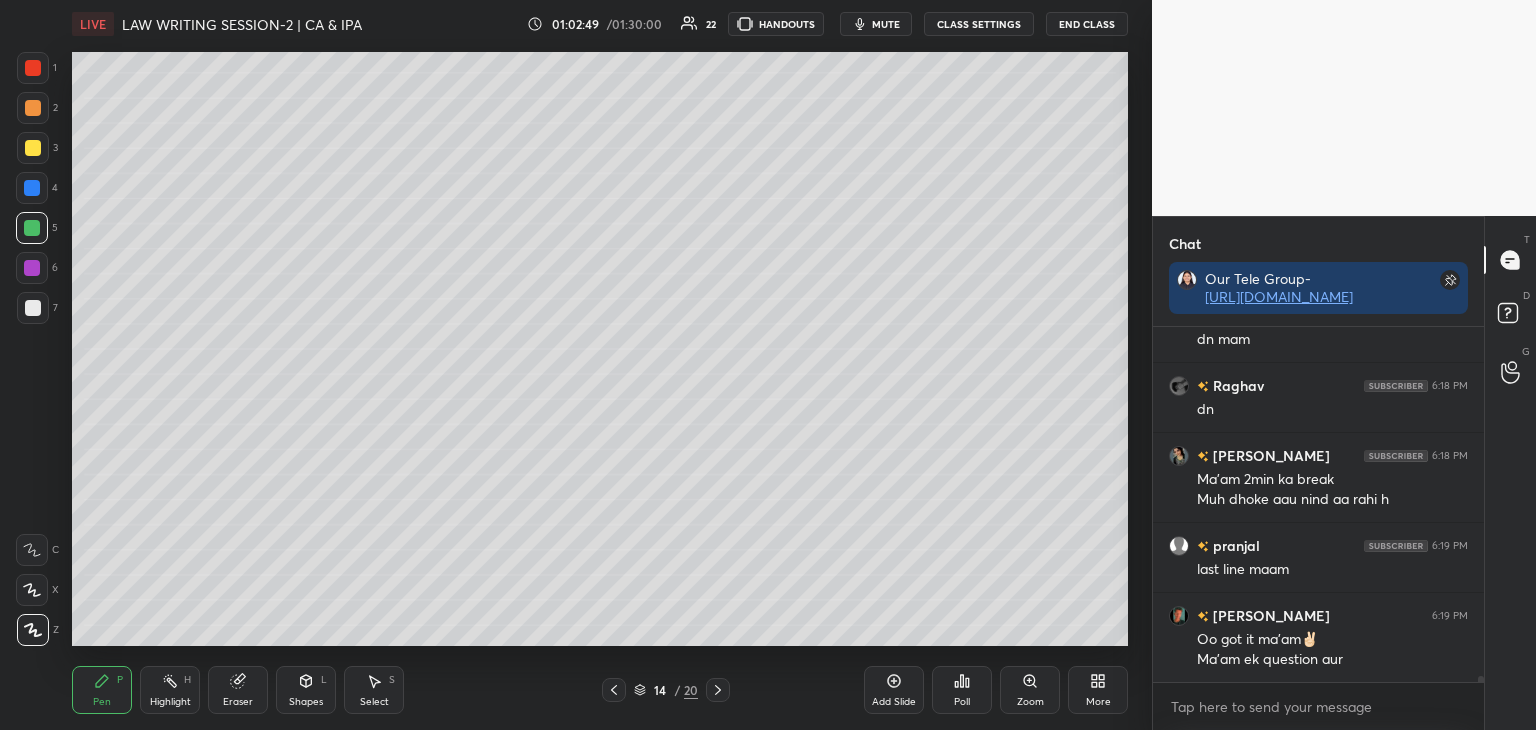 click 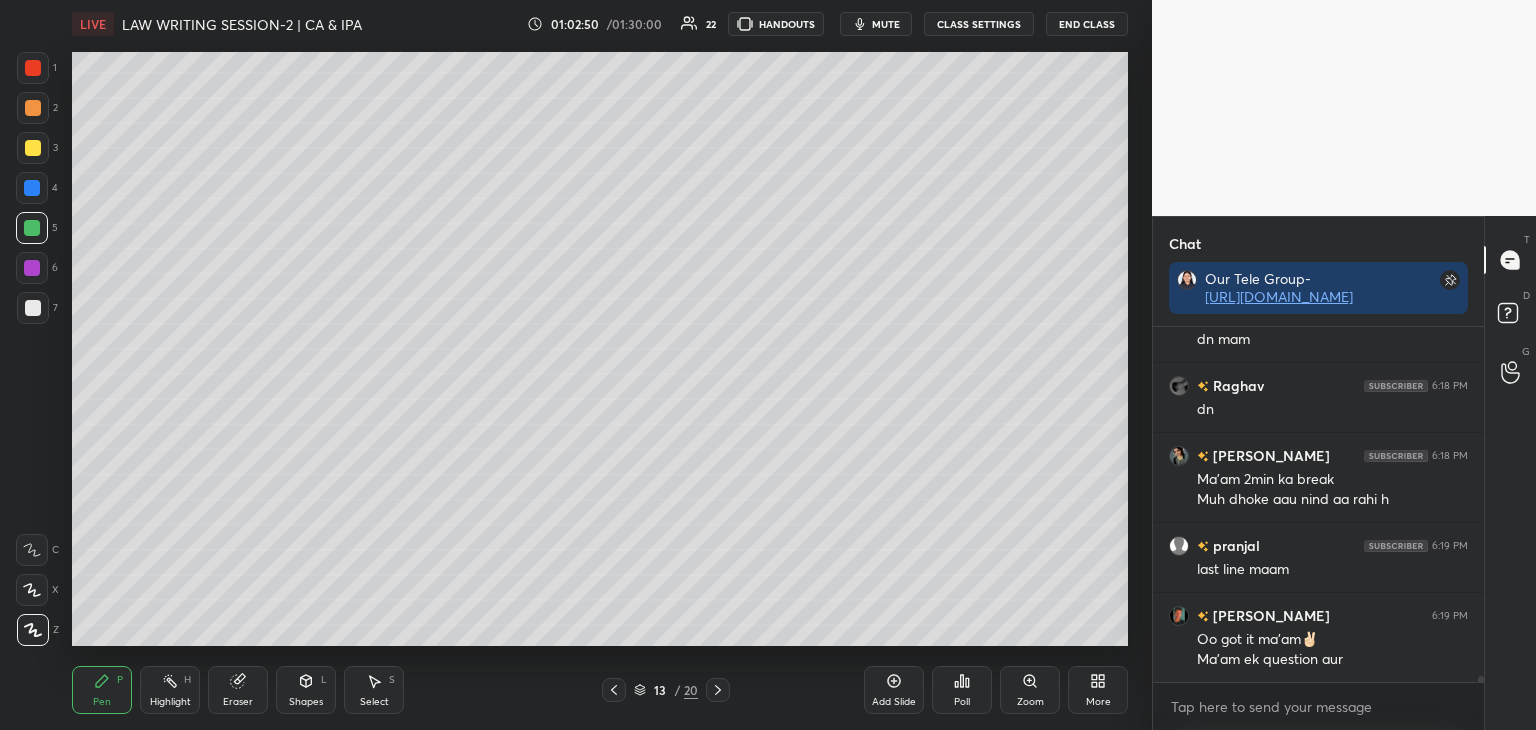 click 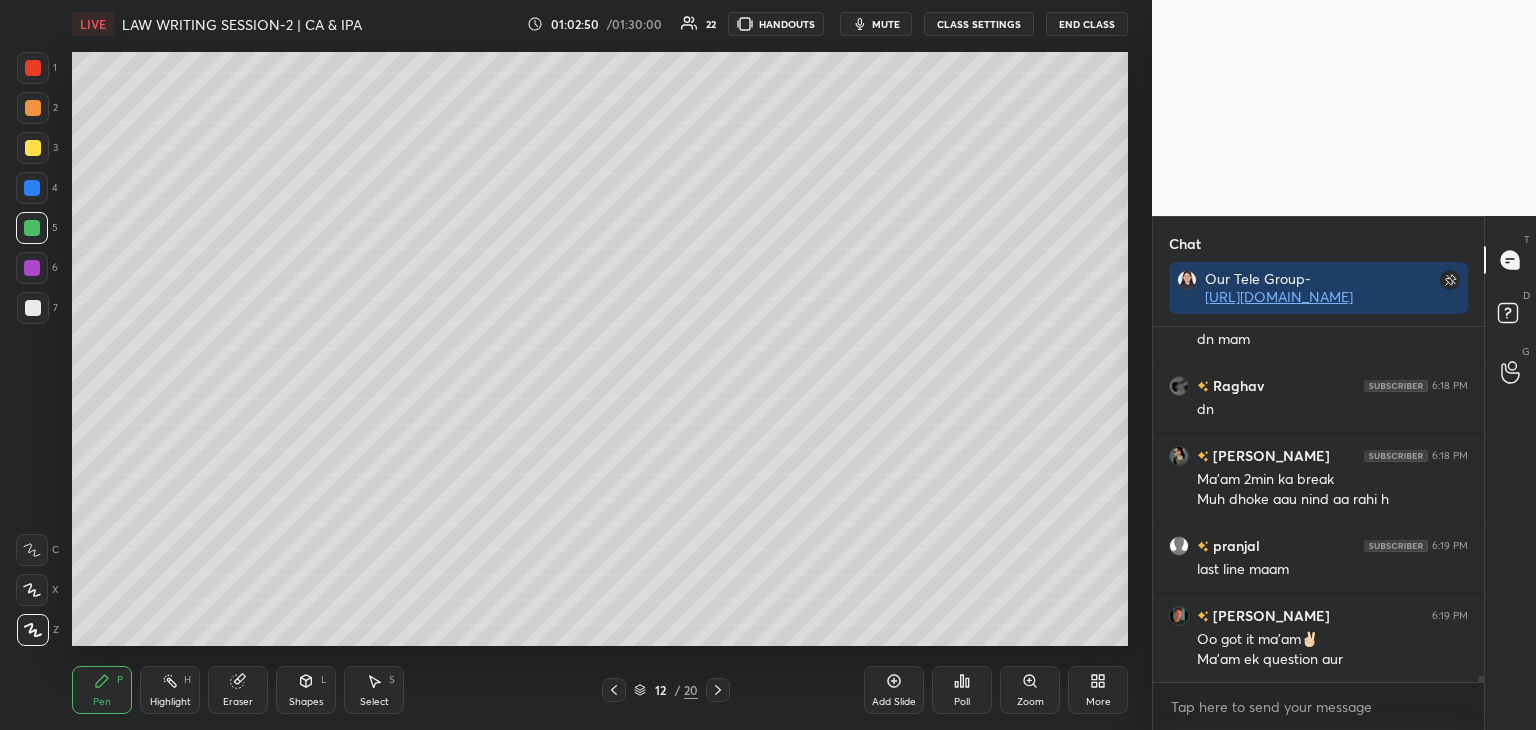 click 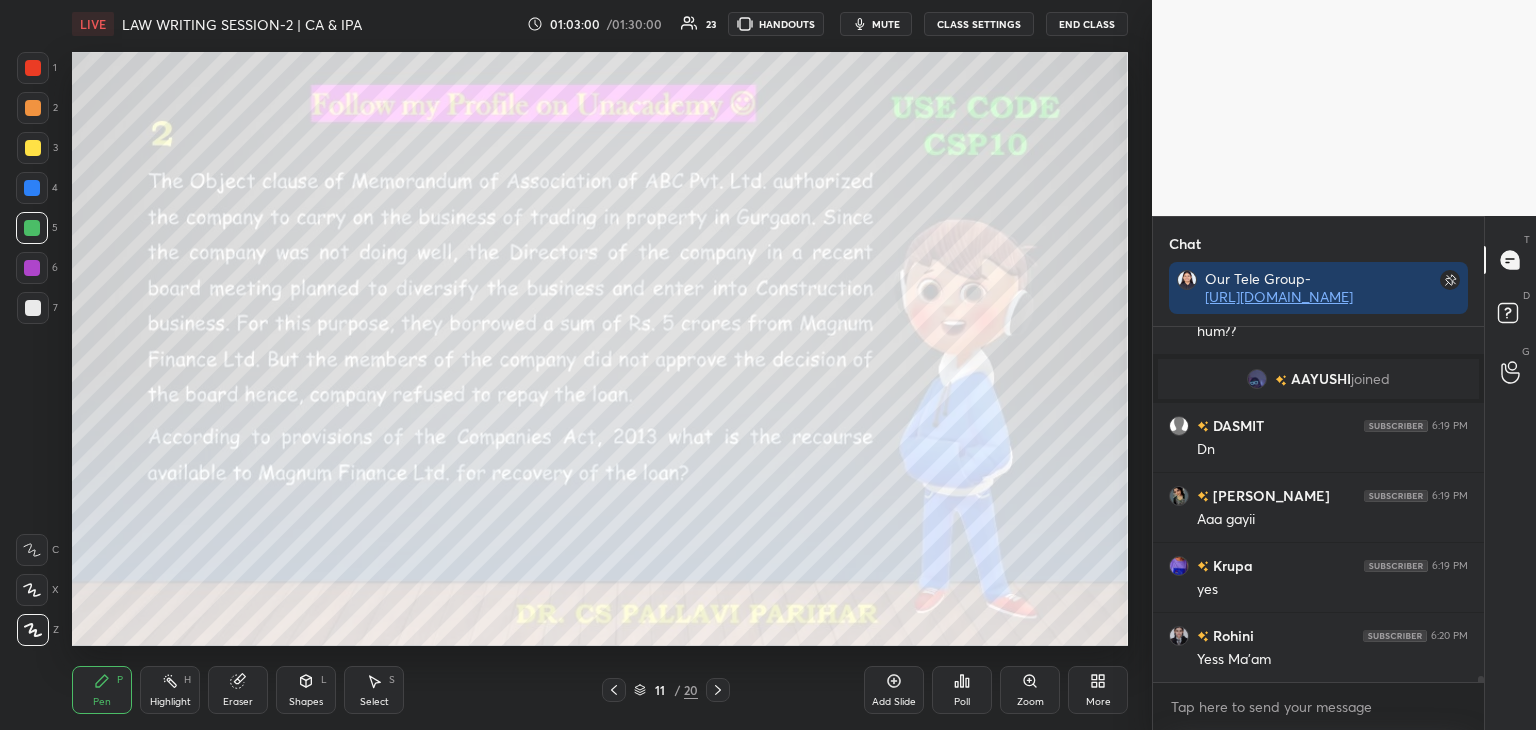 scroll, scrollTop: 21008, scrollLeft: 0, axis: vertical 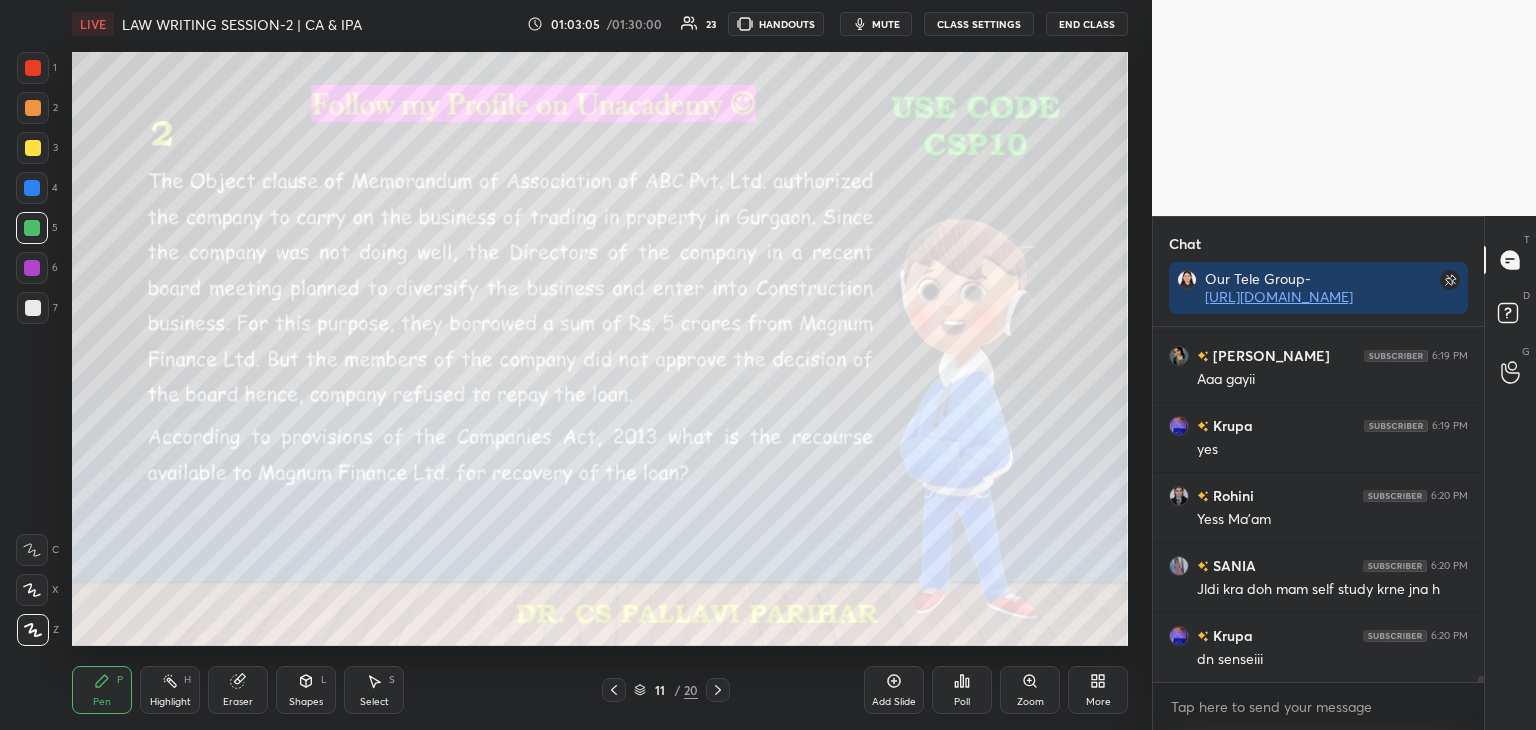 drag, startPoint x: 1480, startPoint y: 679, endPoint x: 1485, endPoint y: 698, distance: 19.646883 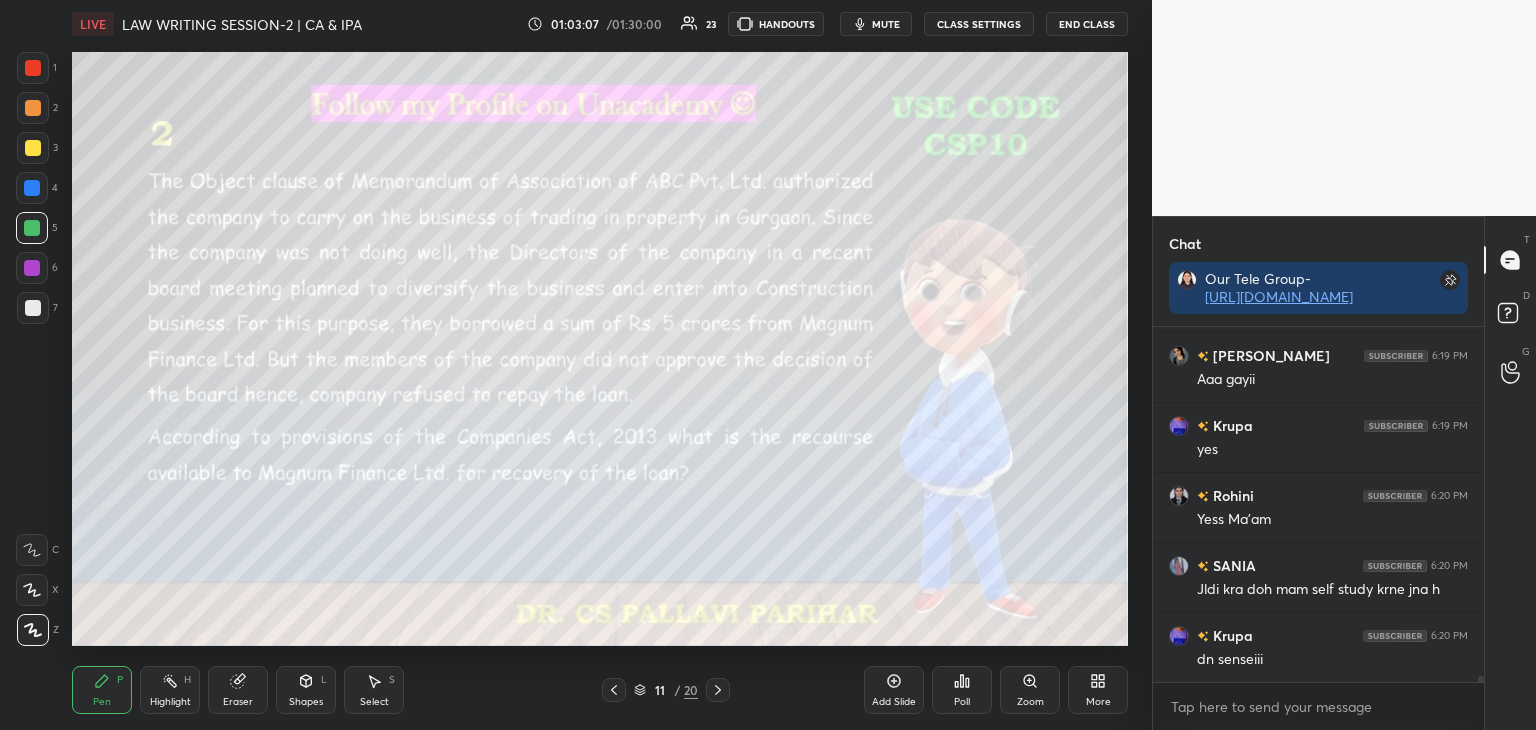 scroll, scrollTop: 21148, scrollLeft: 0, axis: vertical 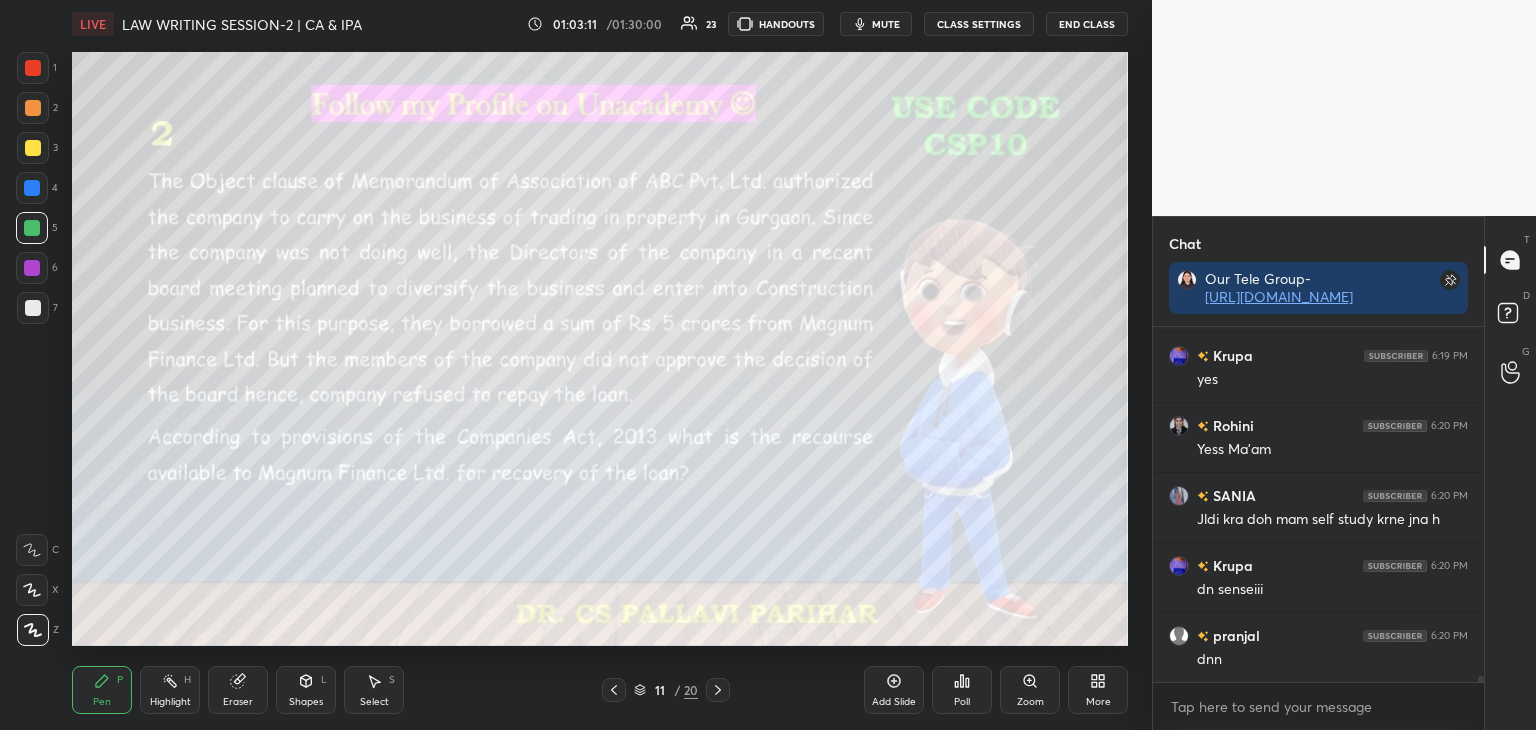 click at bounding box center [33, 148] 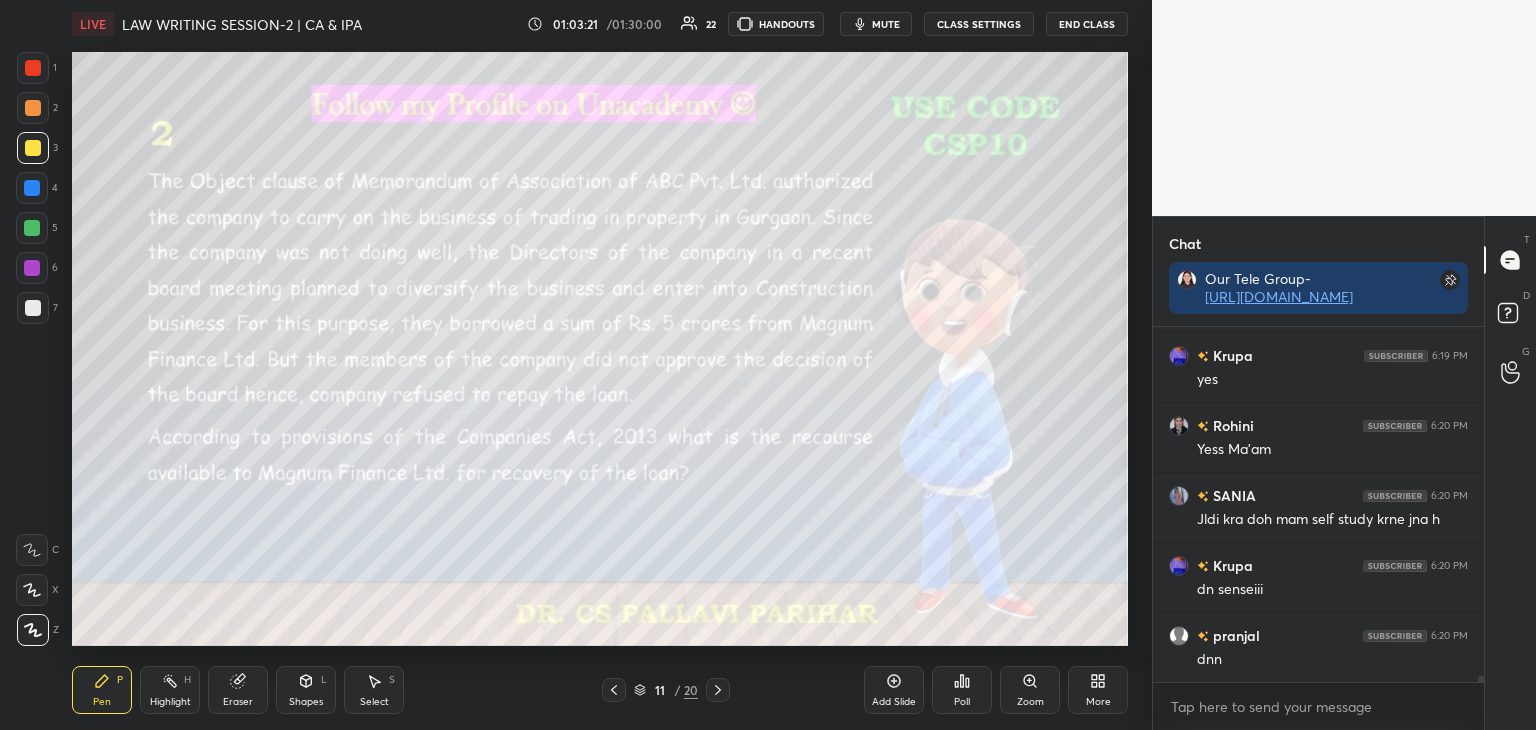 scroll, scrollTop: 21218, scrollLeft: 0, axis: vertical 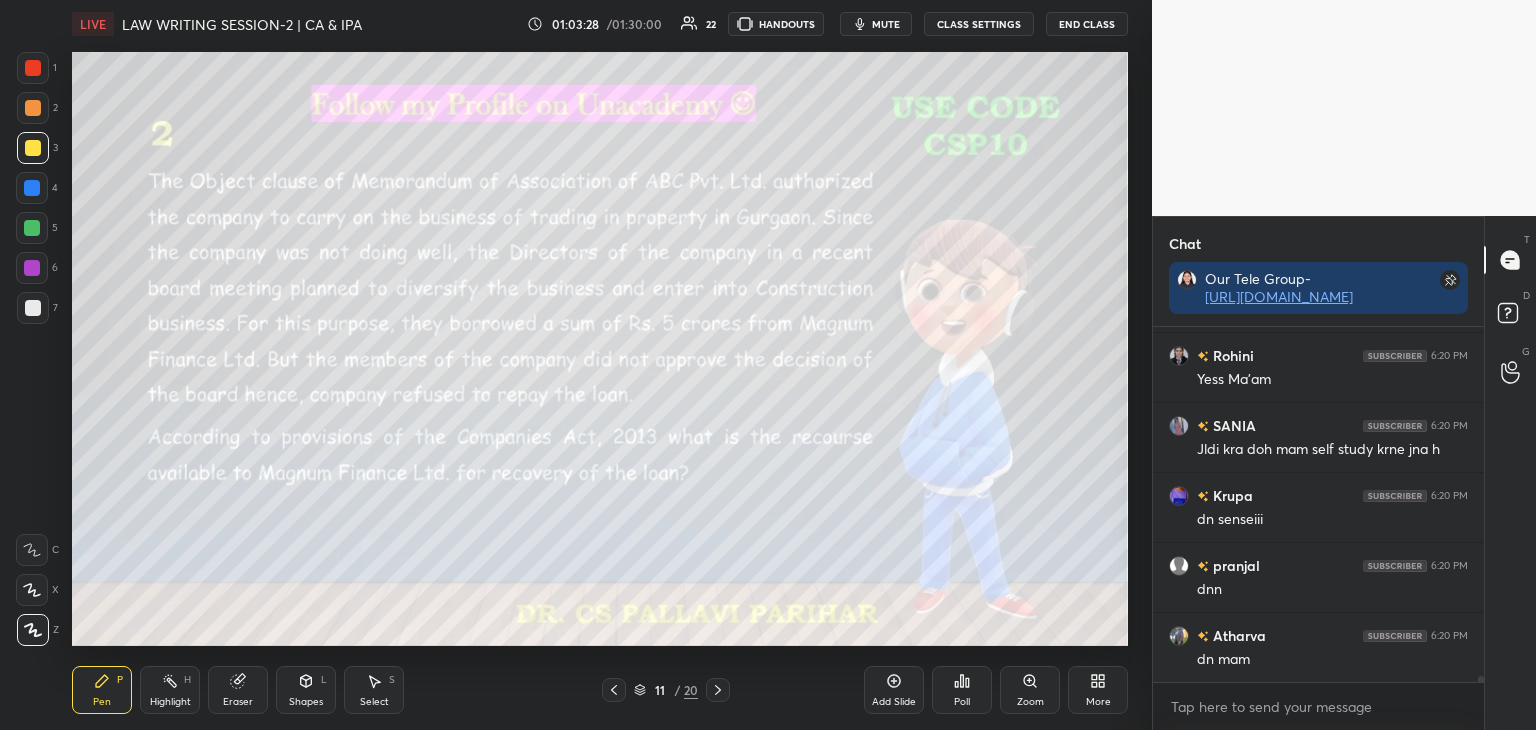 click 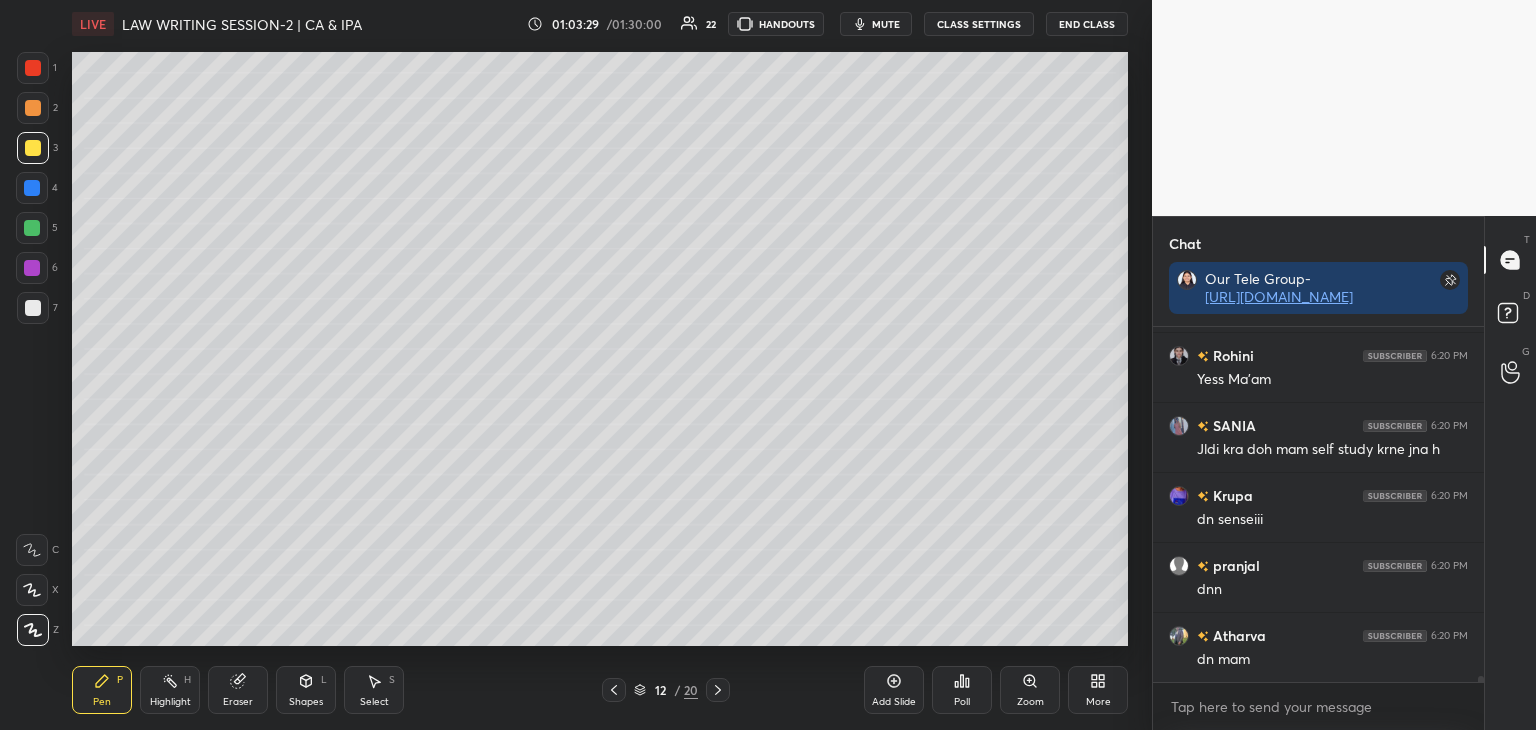 click 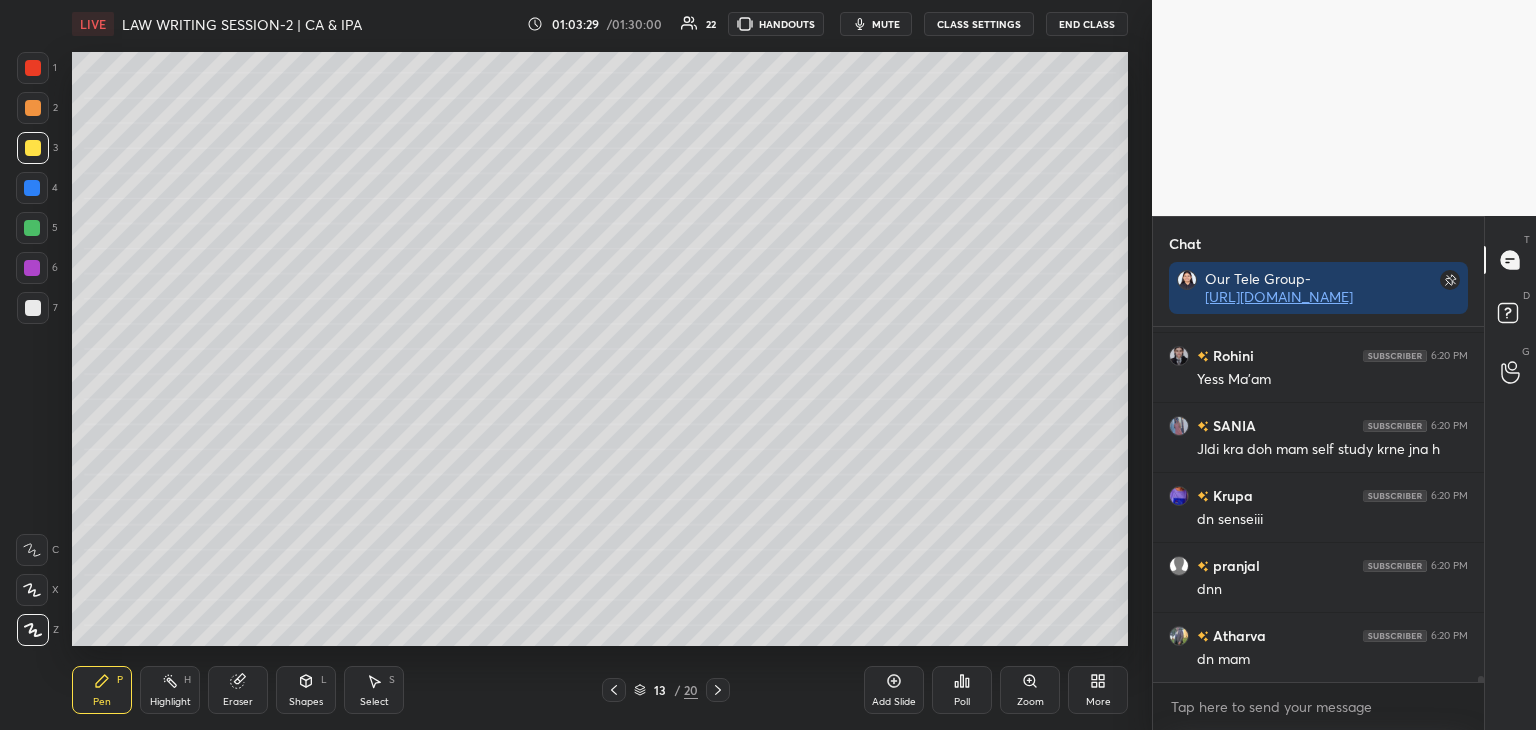 click 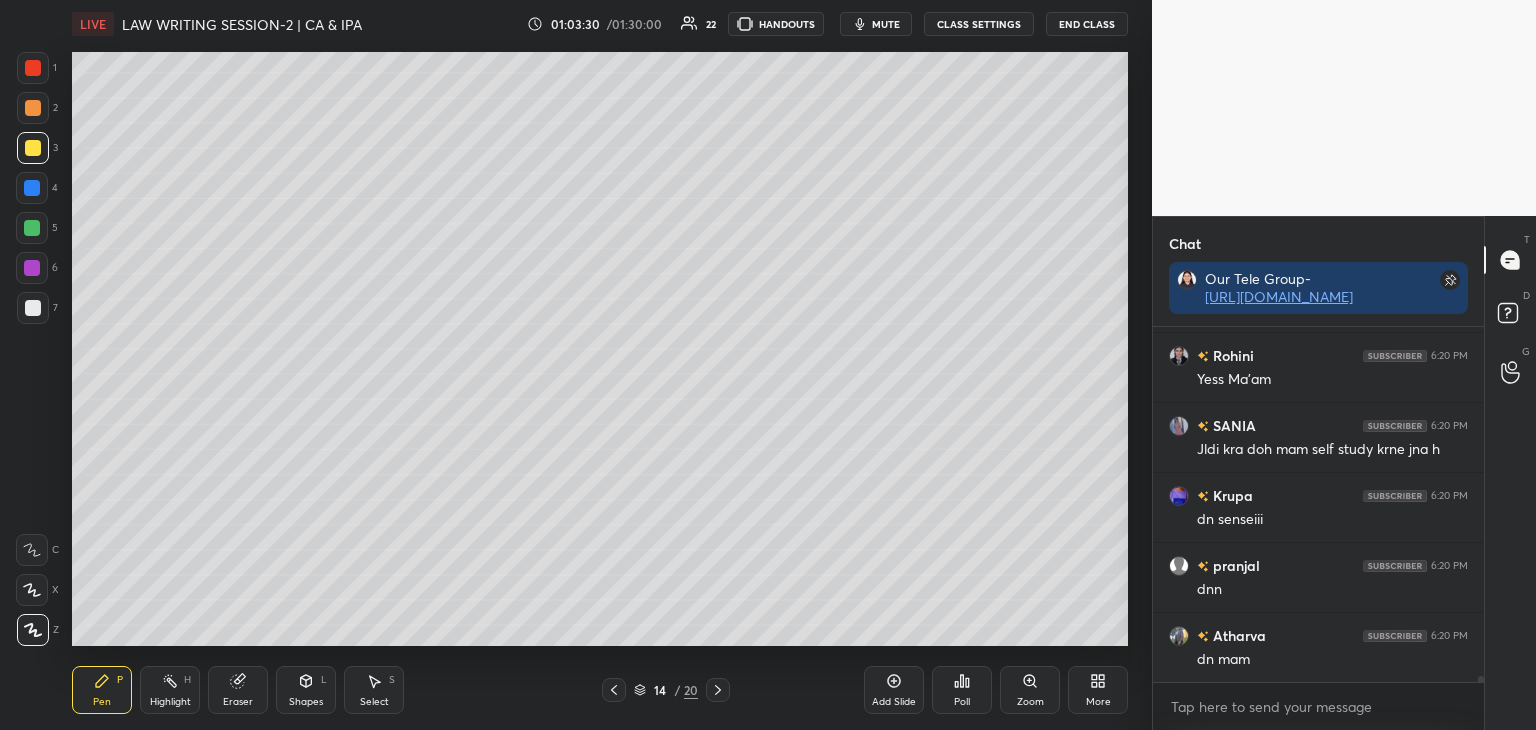 click 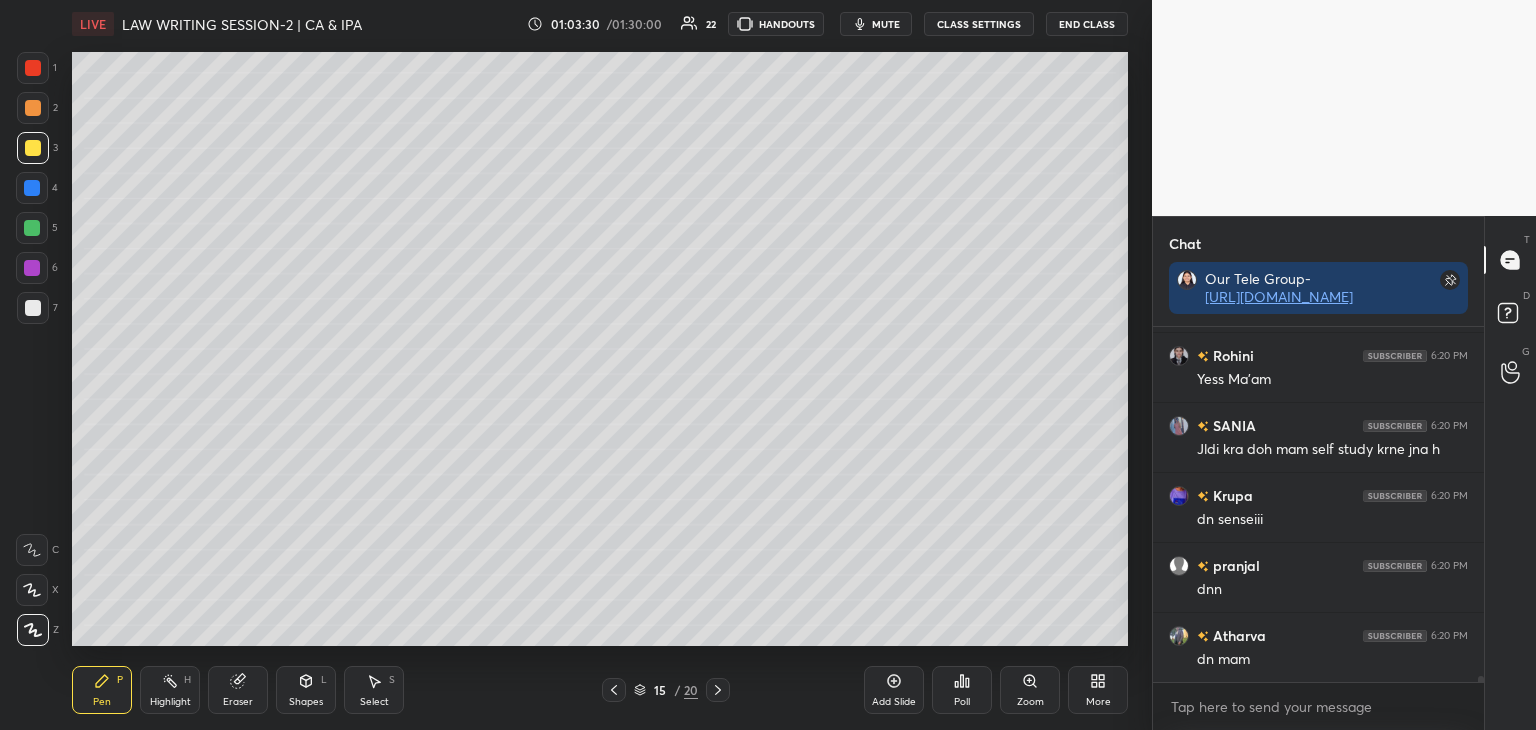 click 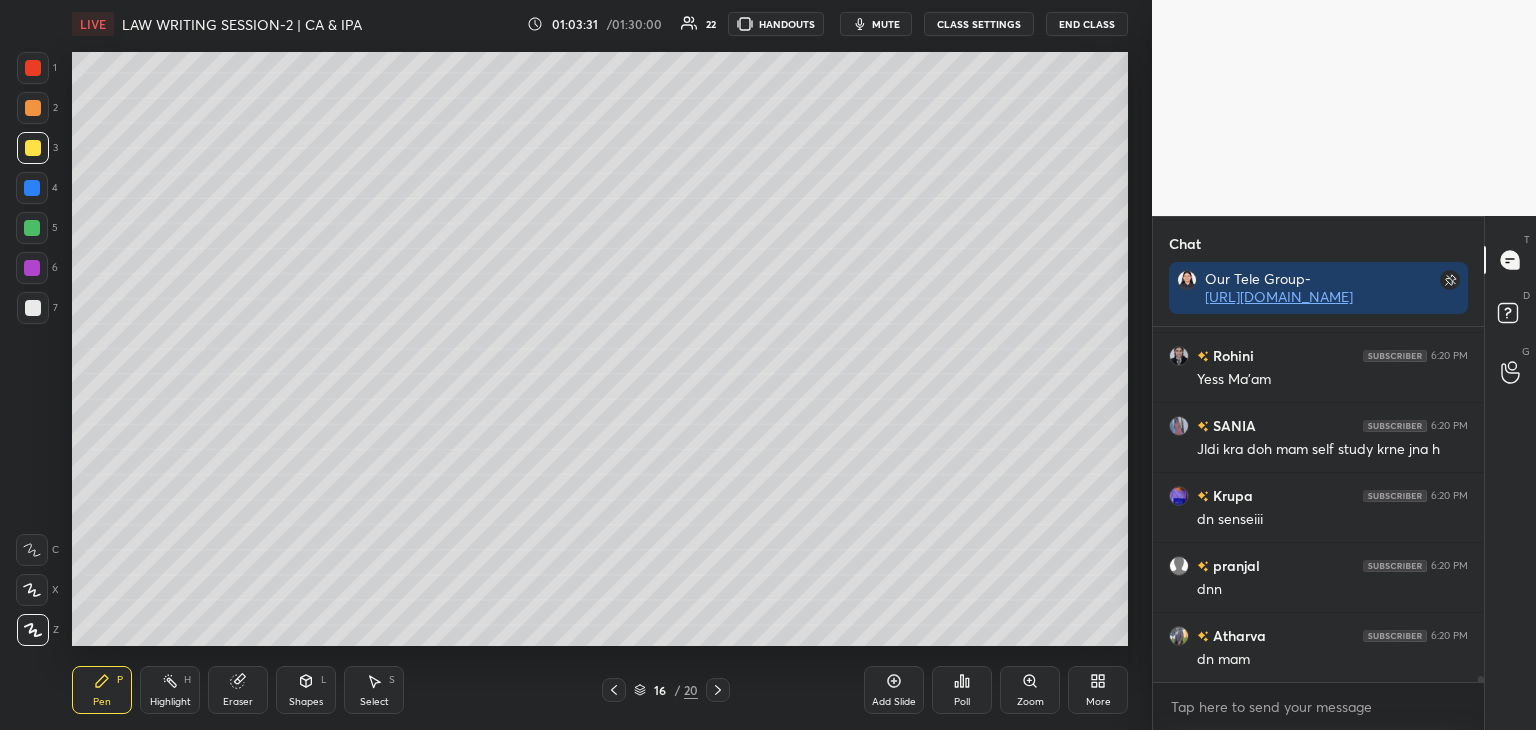 click at bounding box center [718, 690] 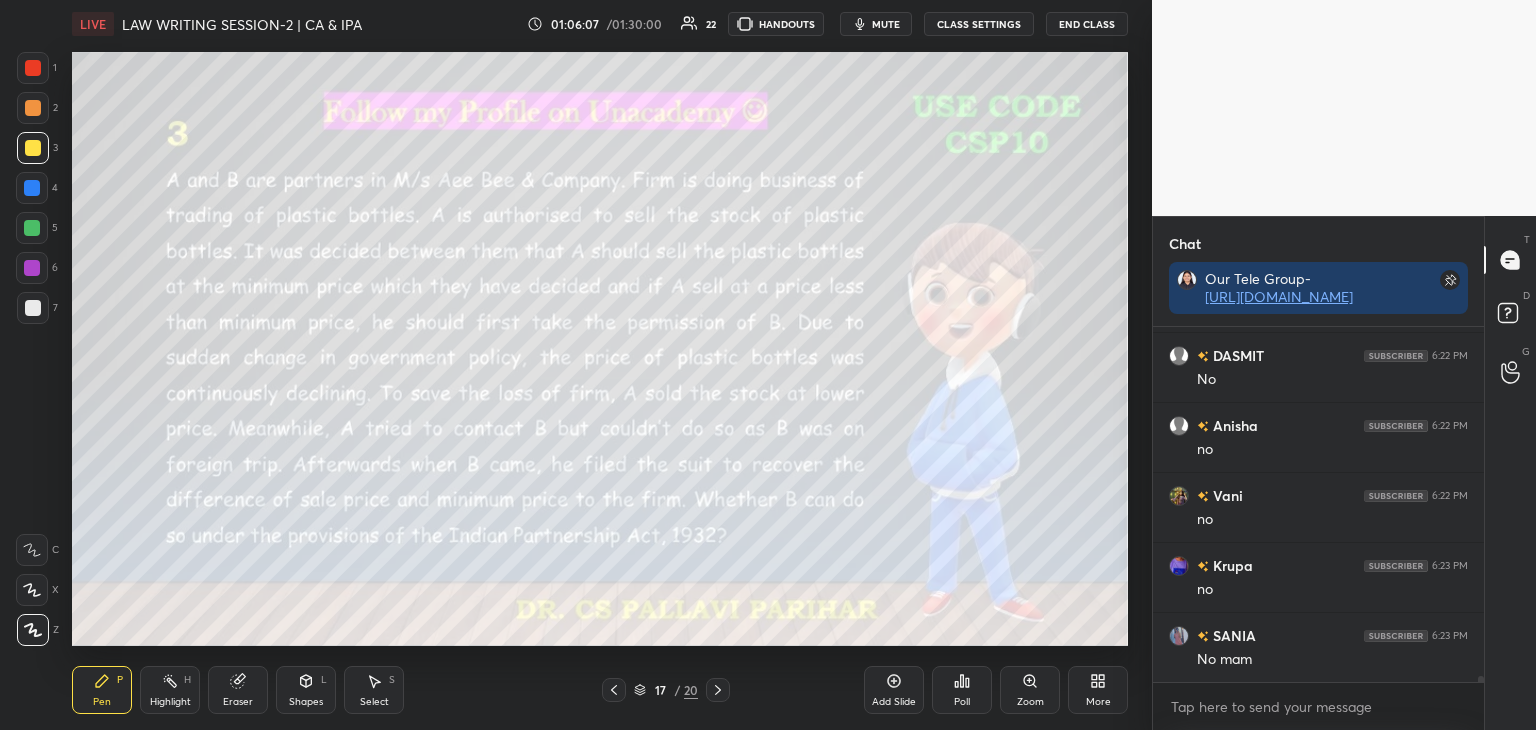 scroll, scrollTop: 22268, scrollLeft: 0, axis: vertical 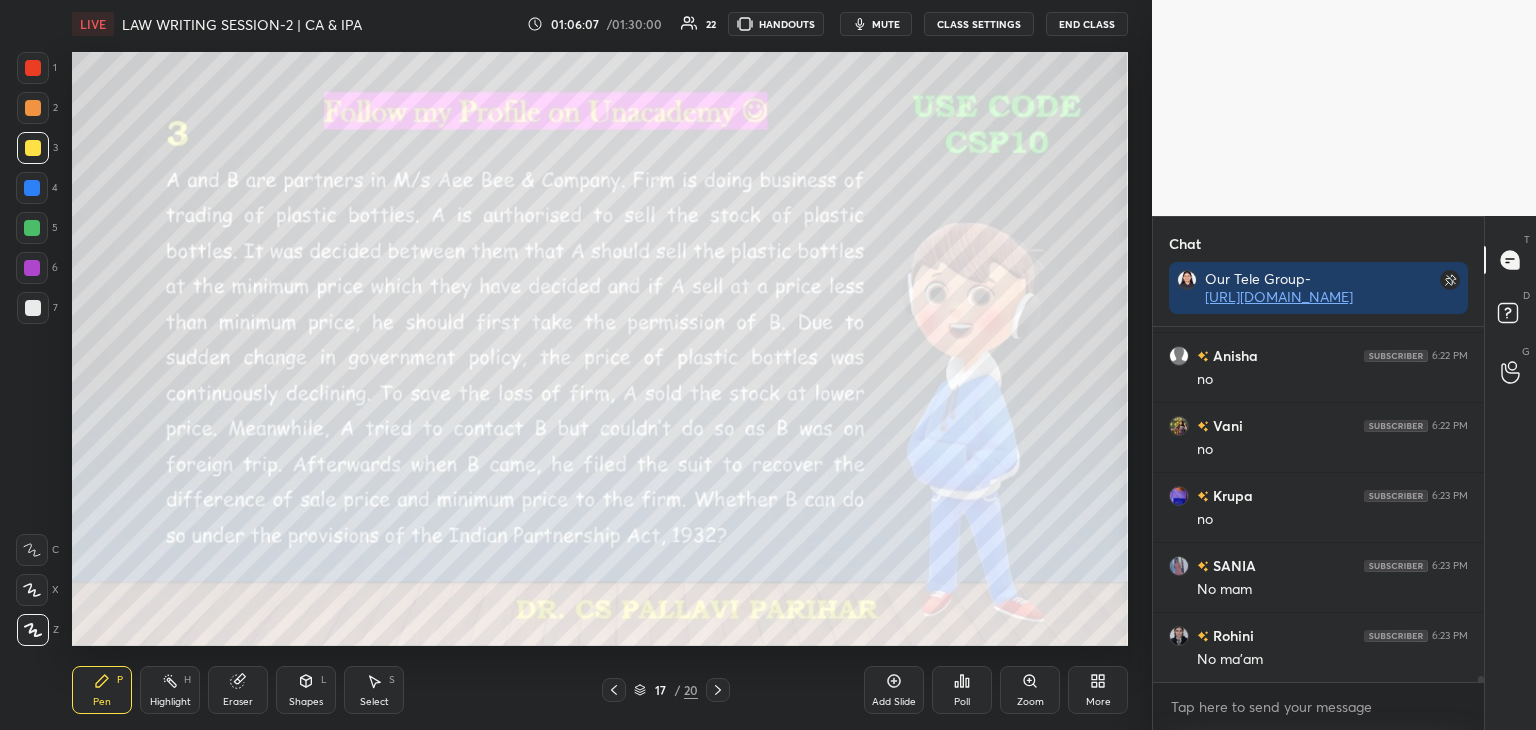click 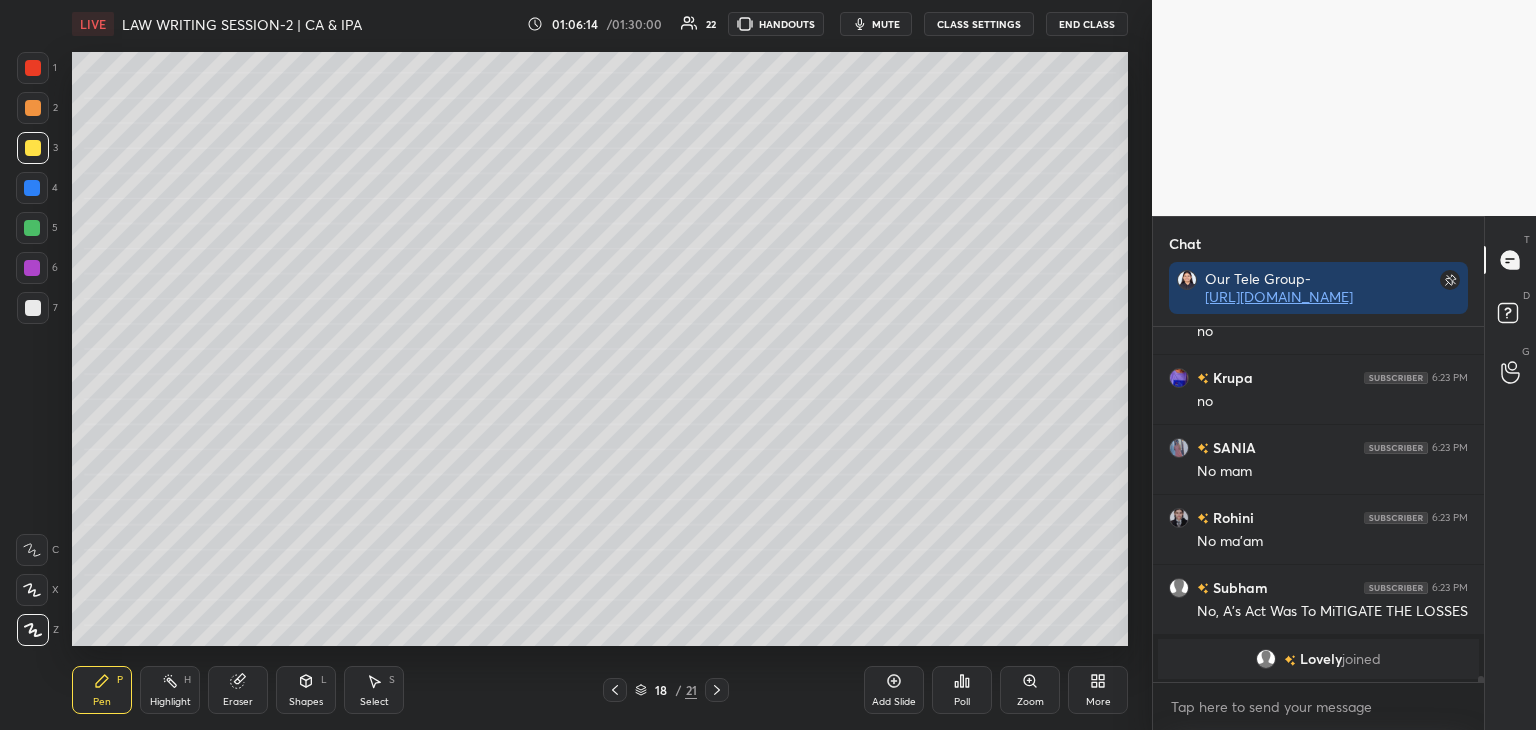scroll, scrollTop: 22410, scrollLeft: 0, axis: vertical 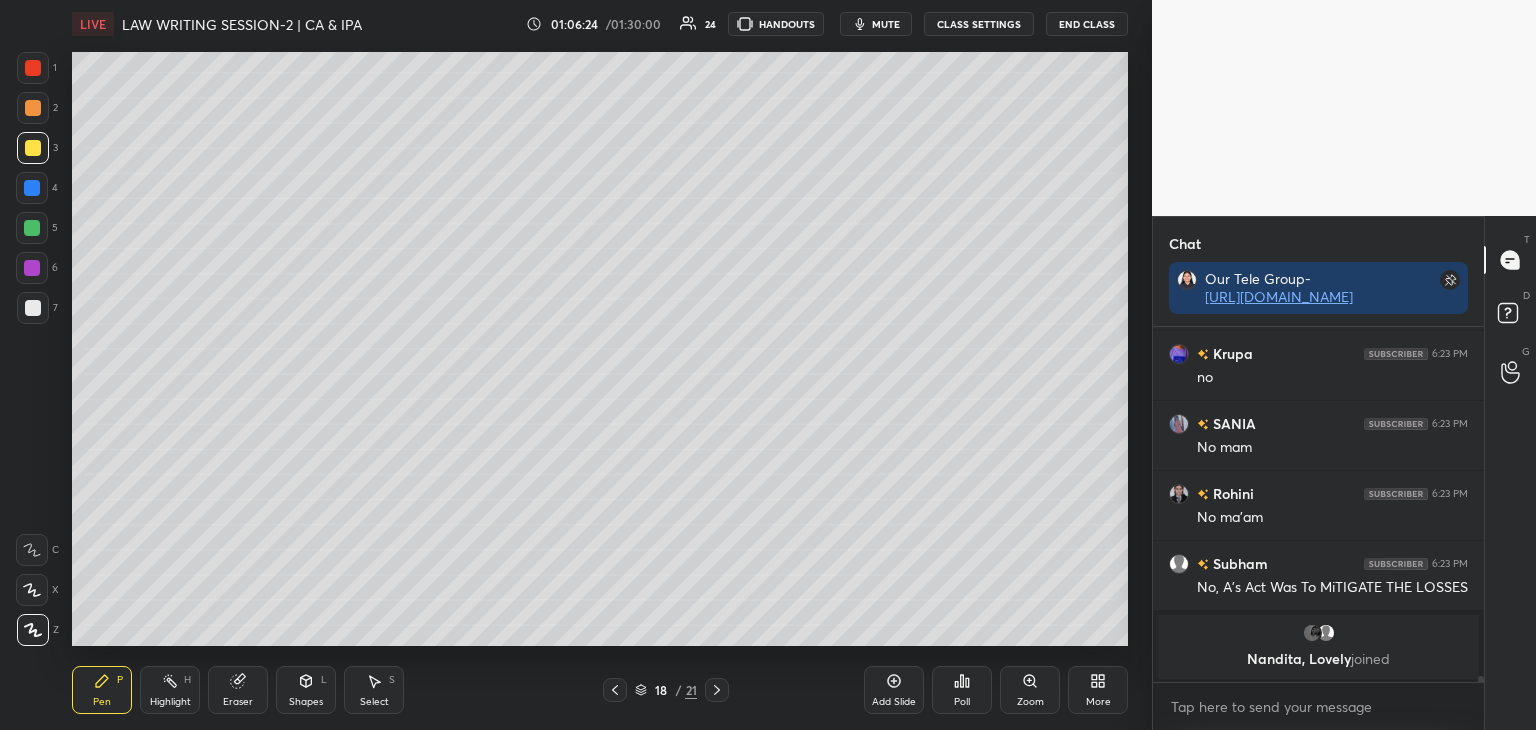 click at bounding box center [32, 188] 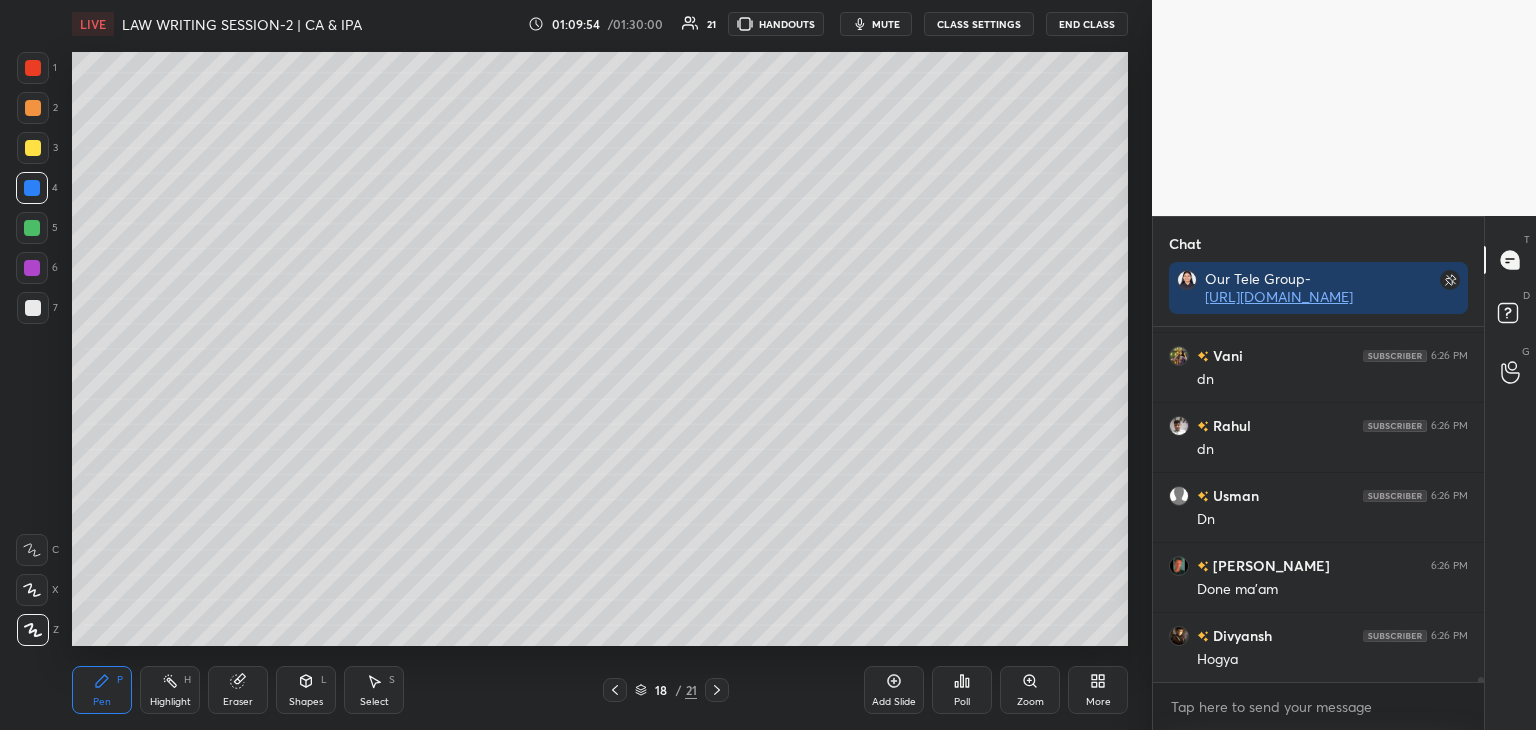 scroll, scrollTop: 22750, scrollLeft: 0, axis: vertical 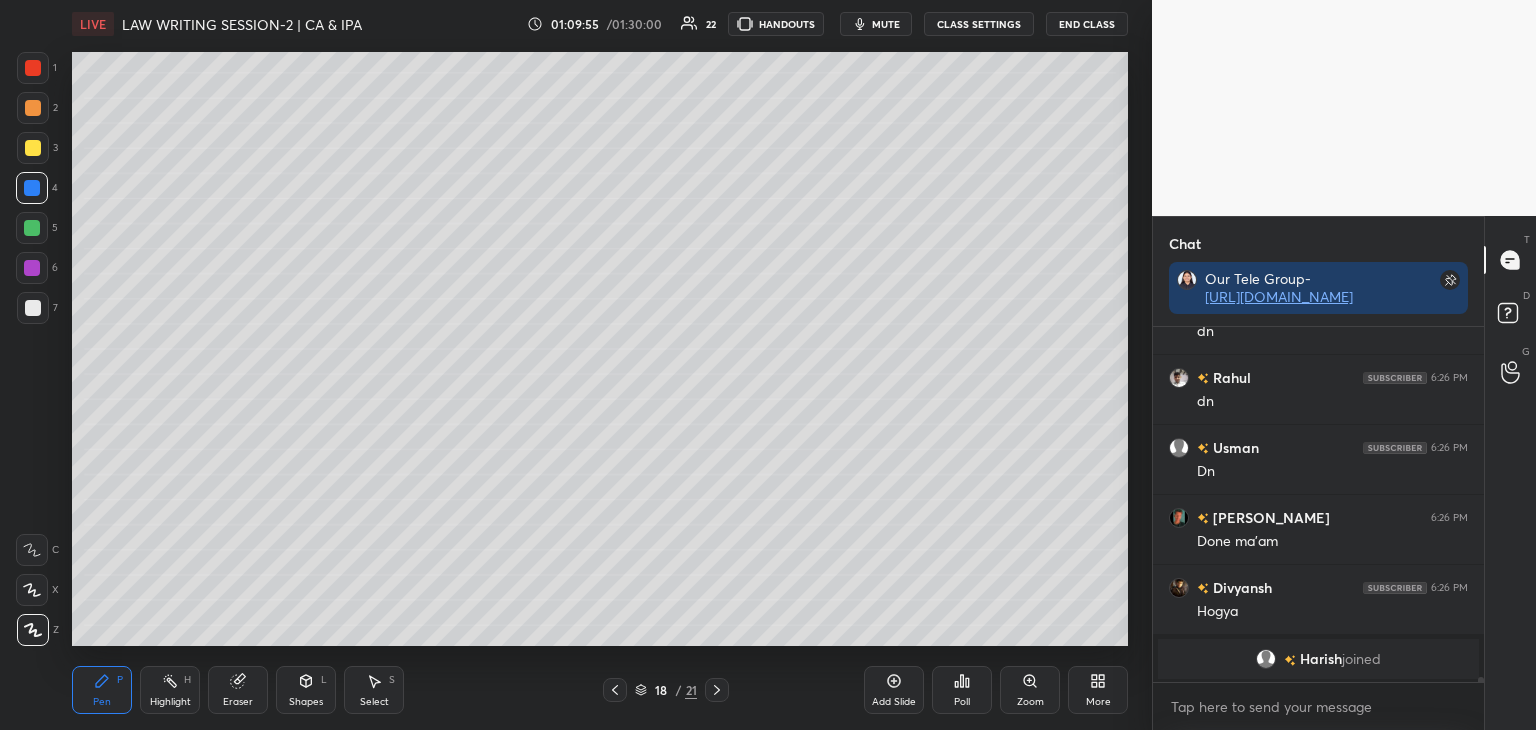 click 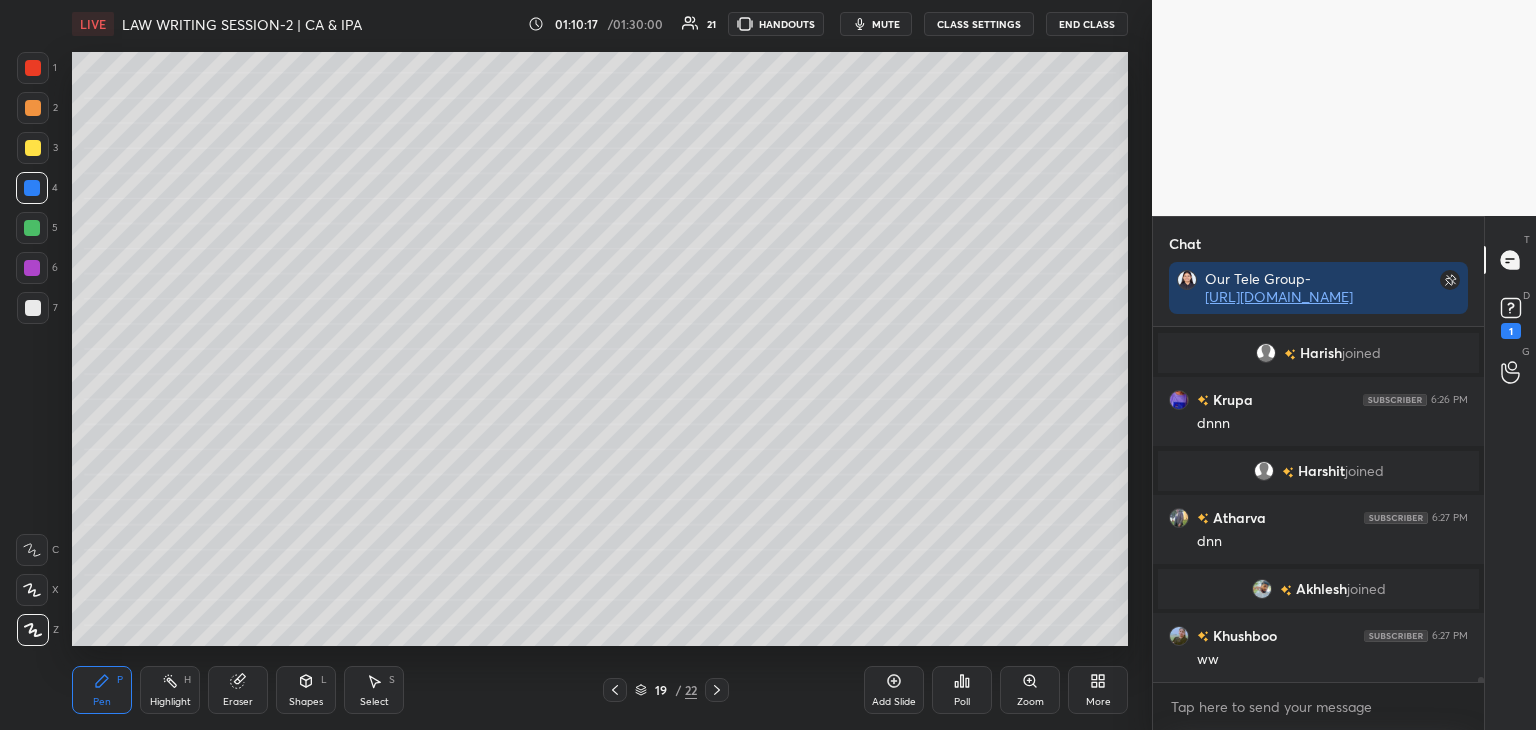 scroll, scrollTop: 22820, scrollLeft: 0, axis: vertical 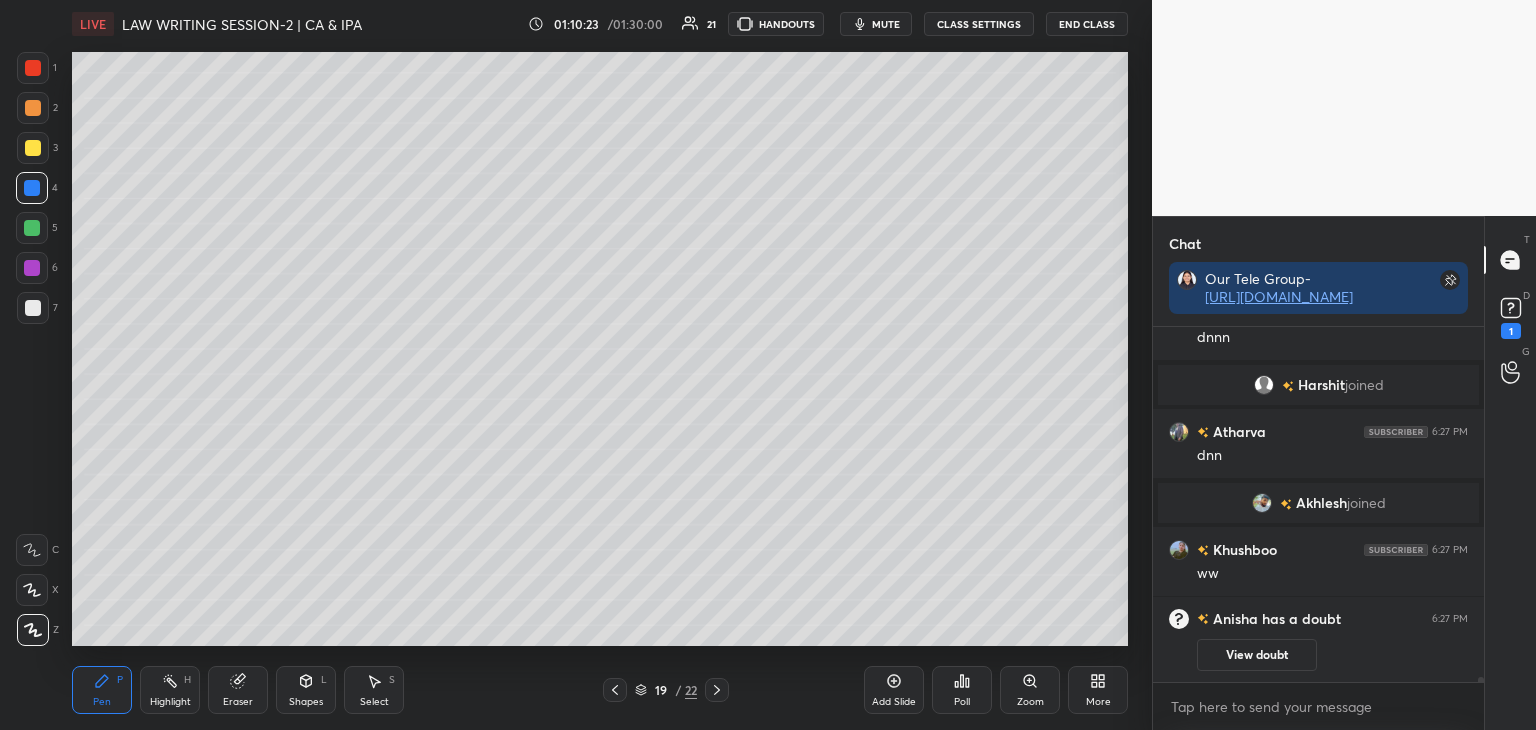 click 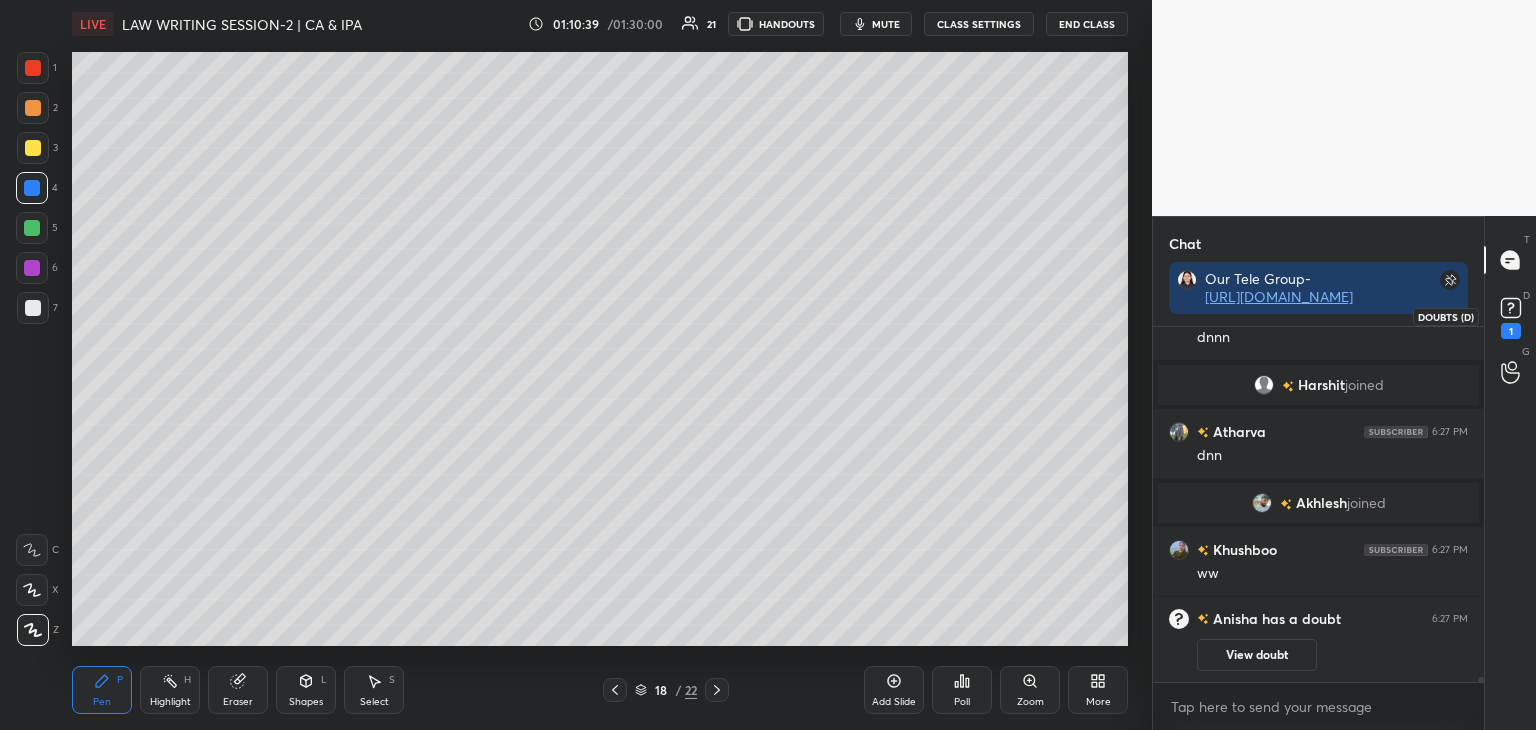 click 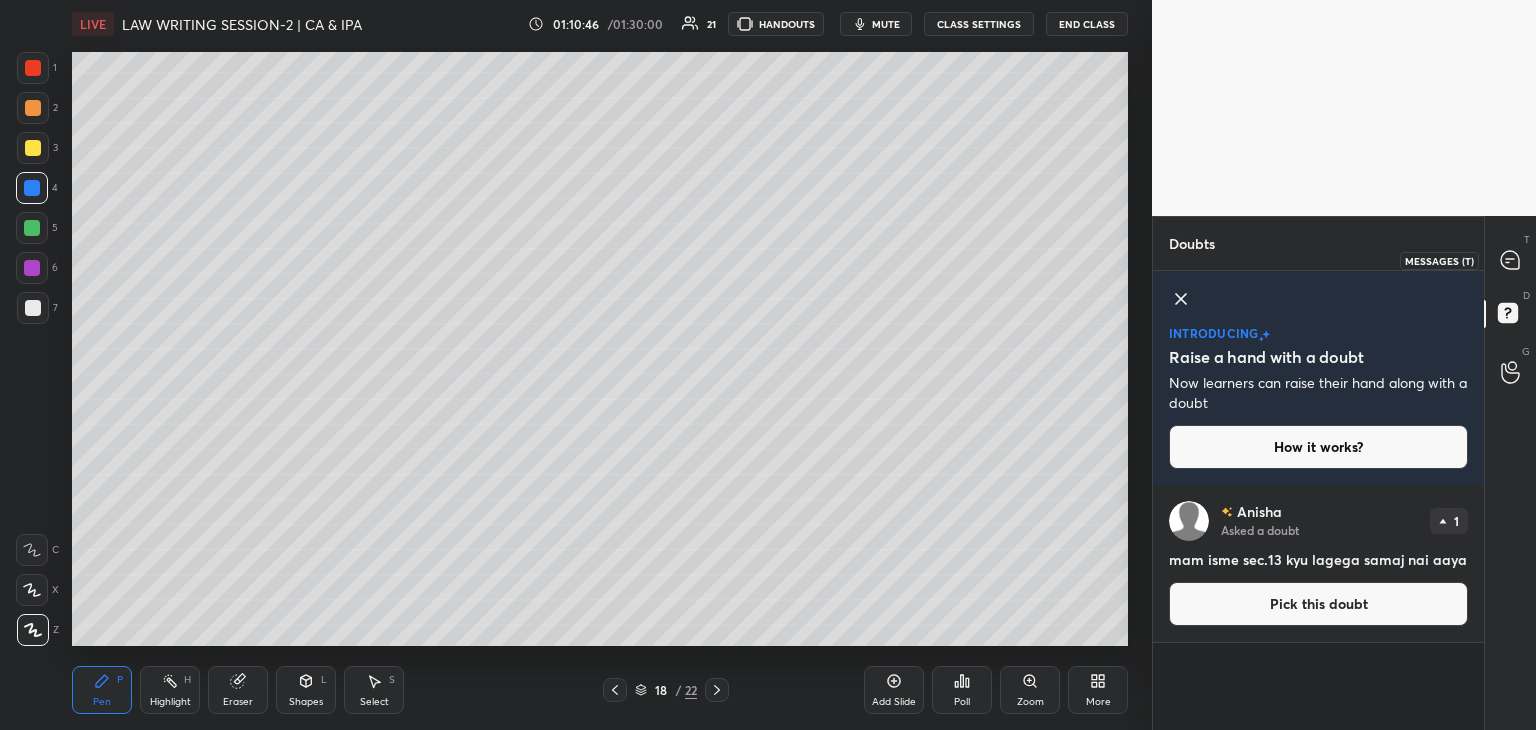 click 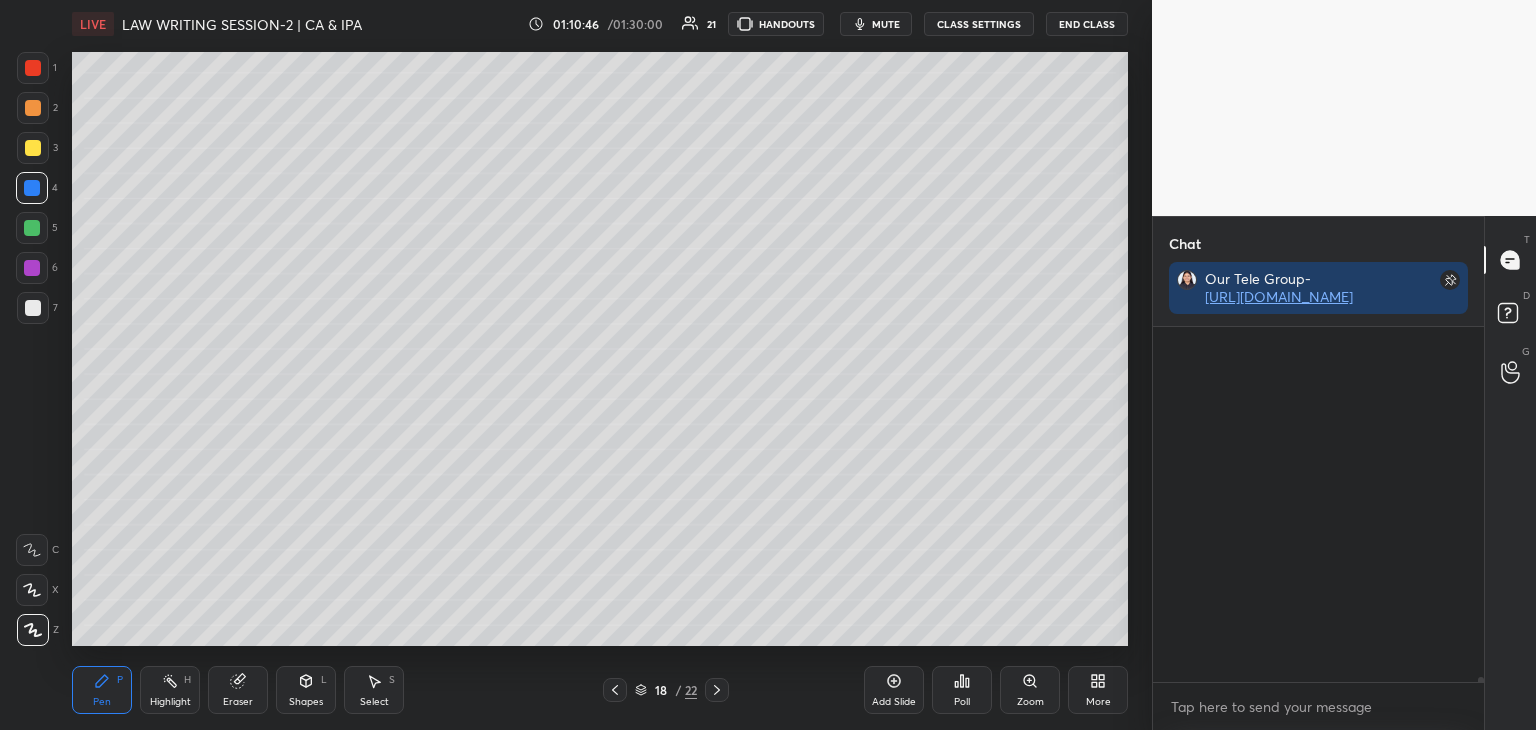 scroll, scrollTop: 184, scrollLeft: 325, axis: both 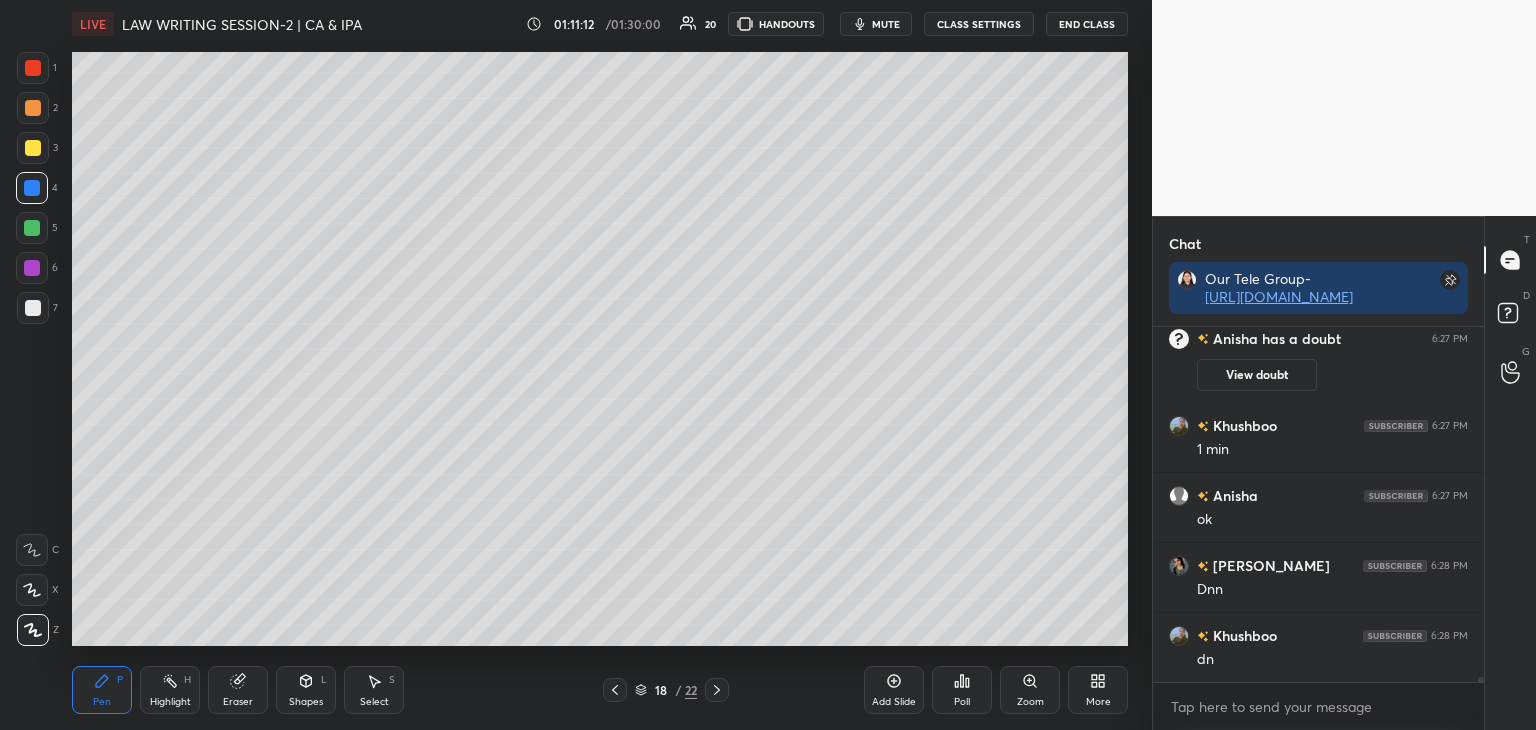 click 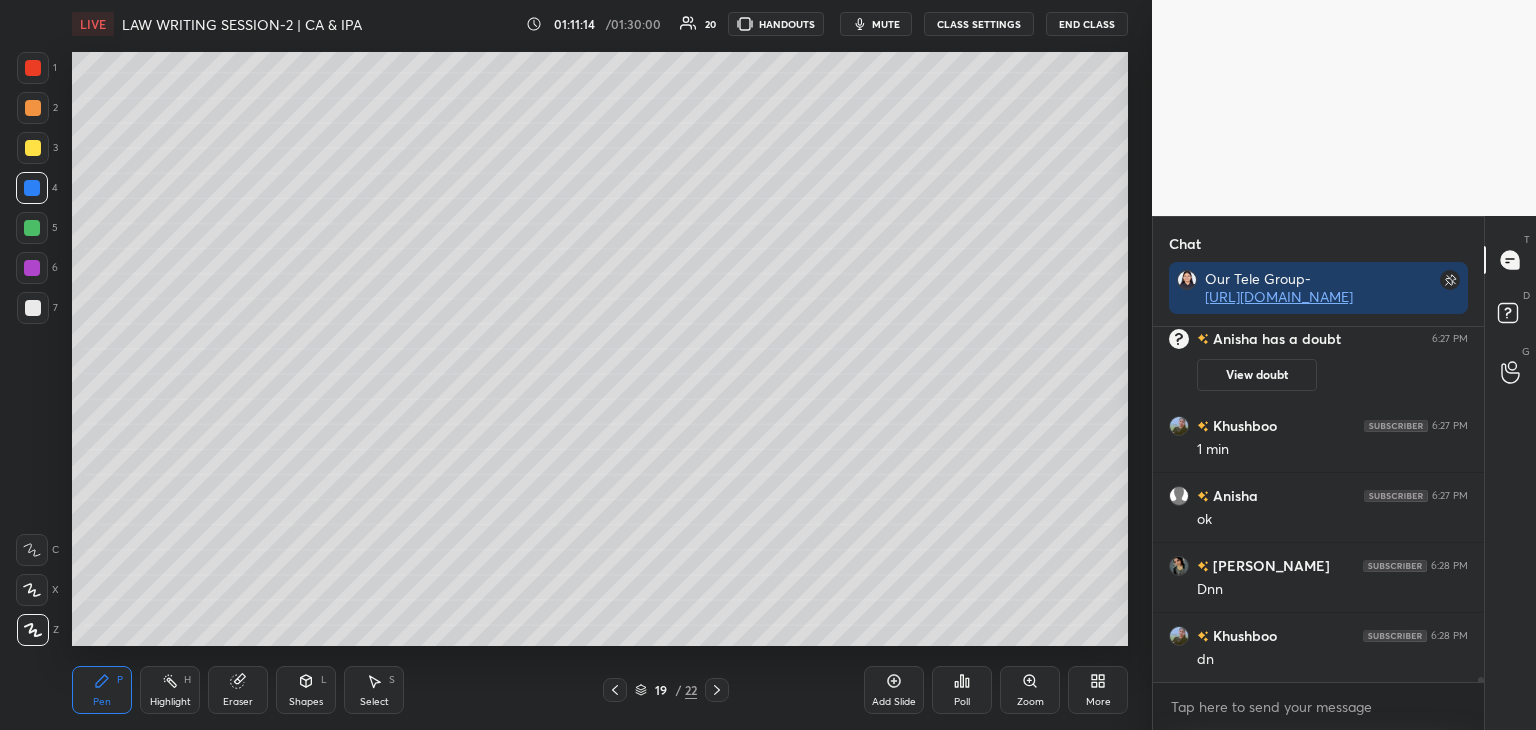 click 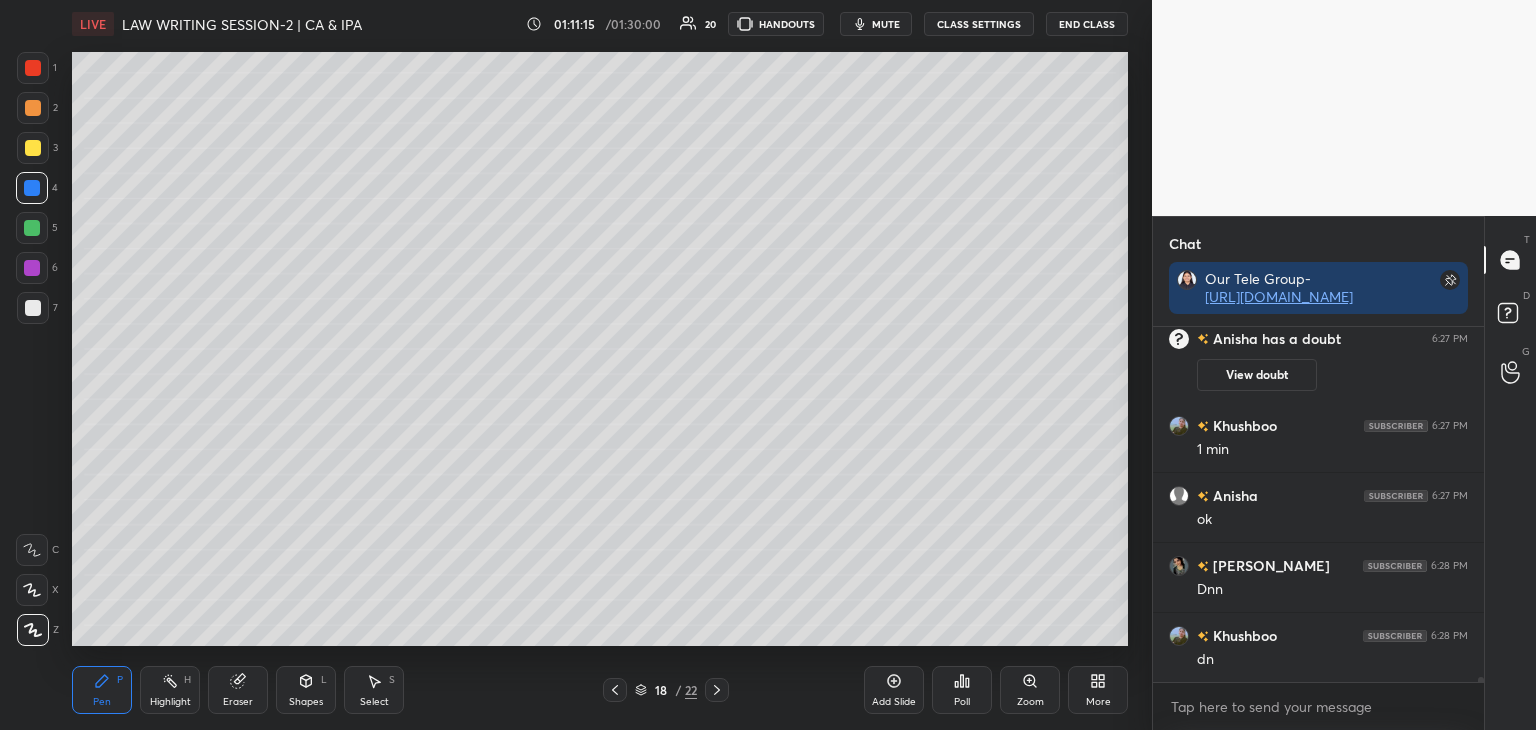click 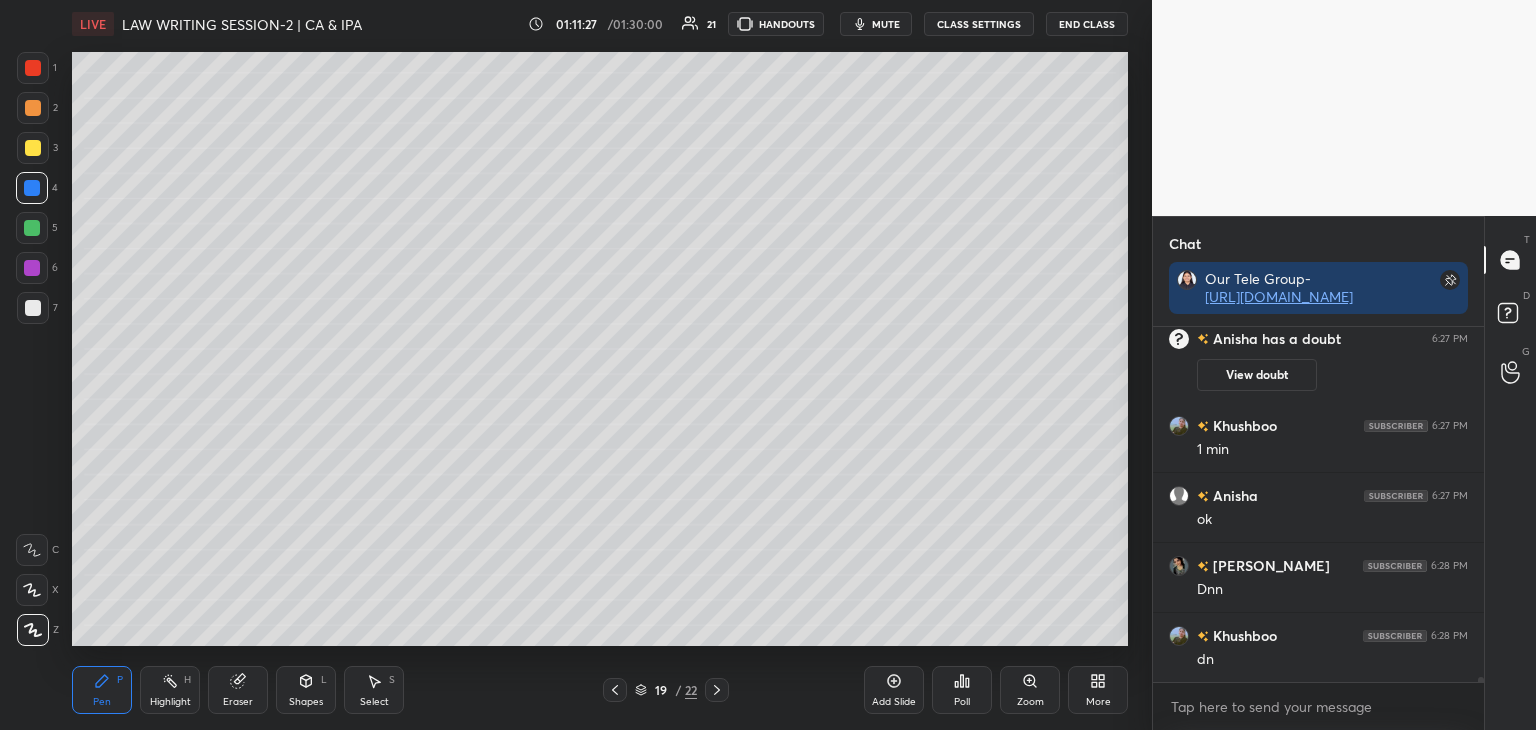 drag, startPoint x: 240, startPoint y: 677, endPoint x: 249, endPoint y: 659, distance: 20.12461 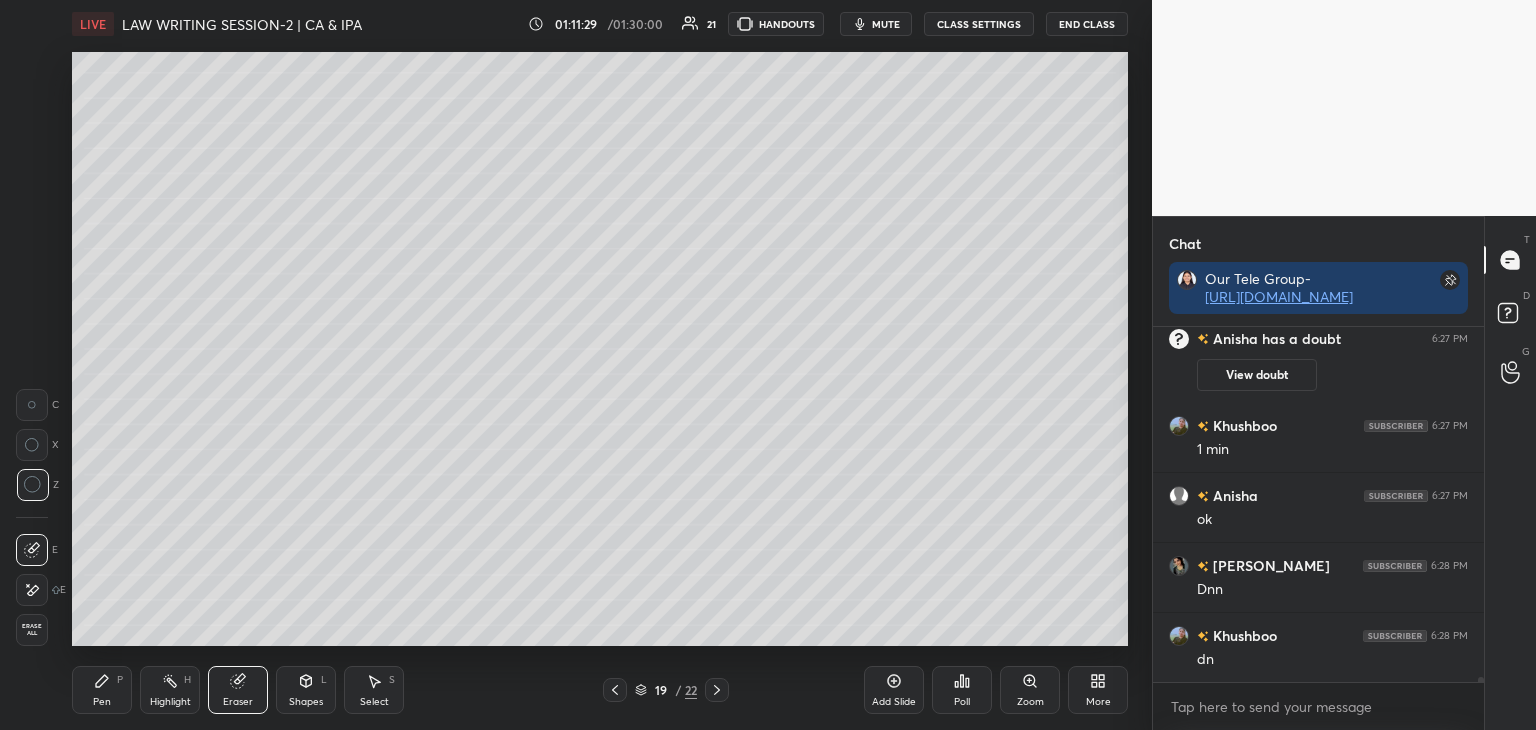 click on "Pen P" at bounding box center (102, 690) 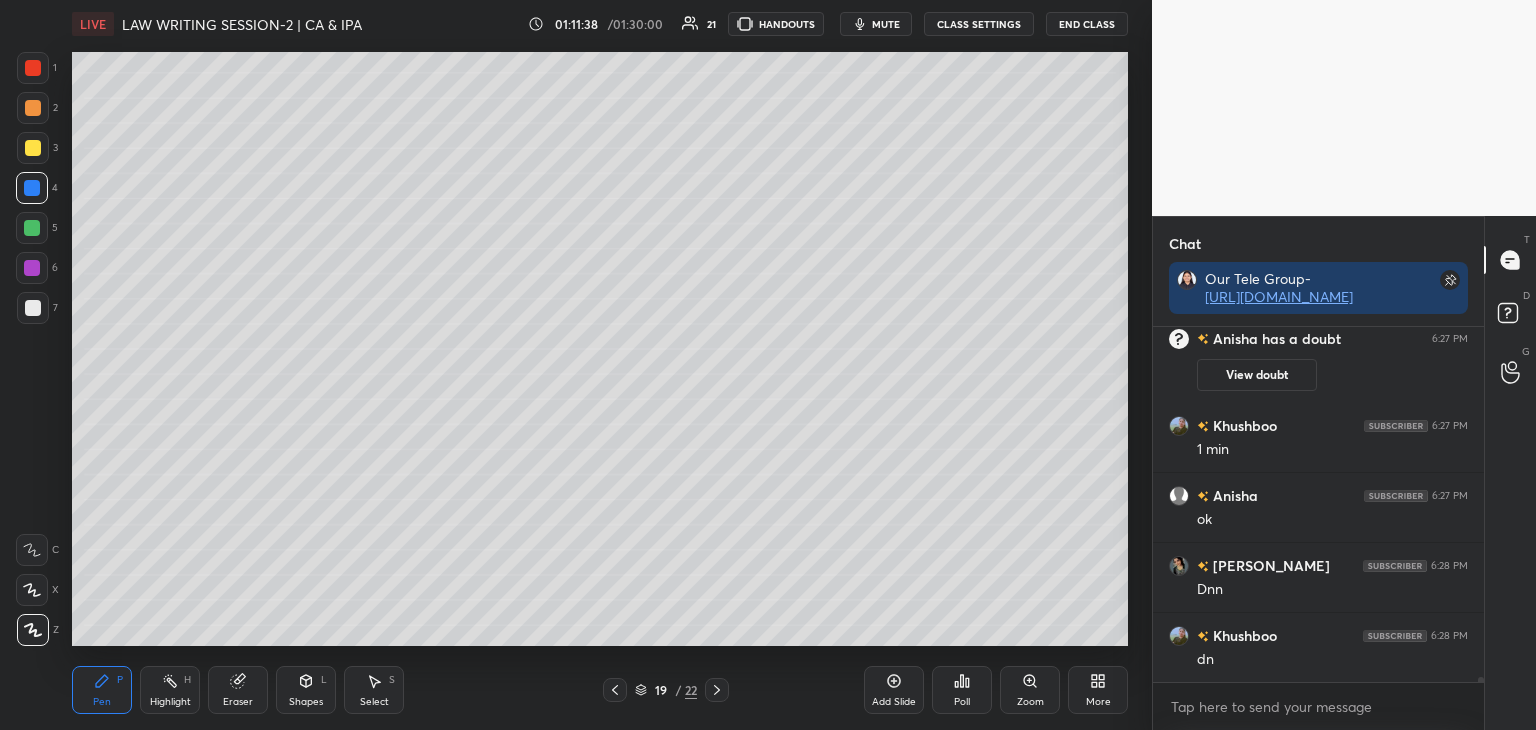 click at bounding box center [33, 148] 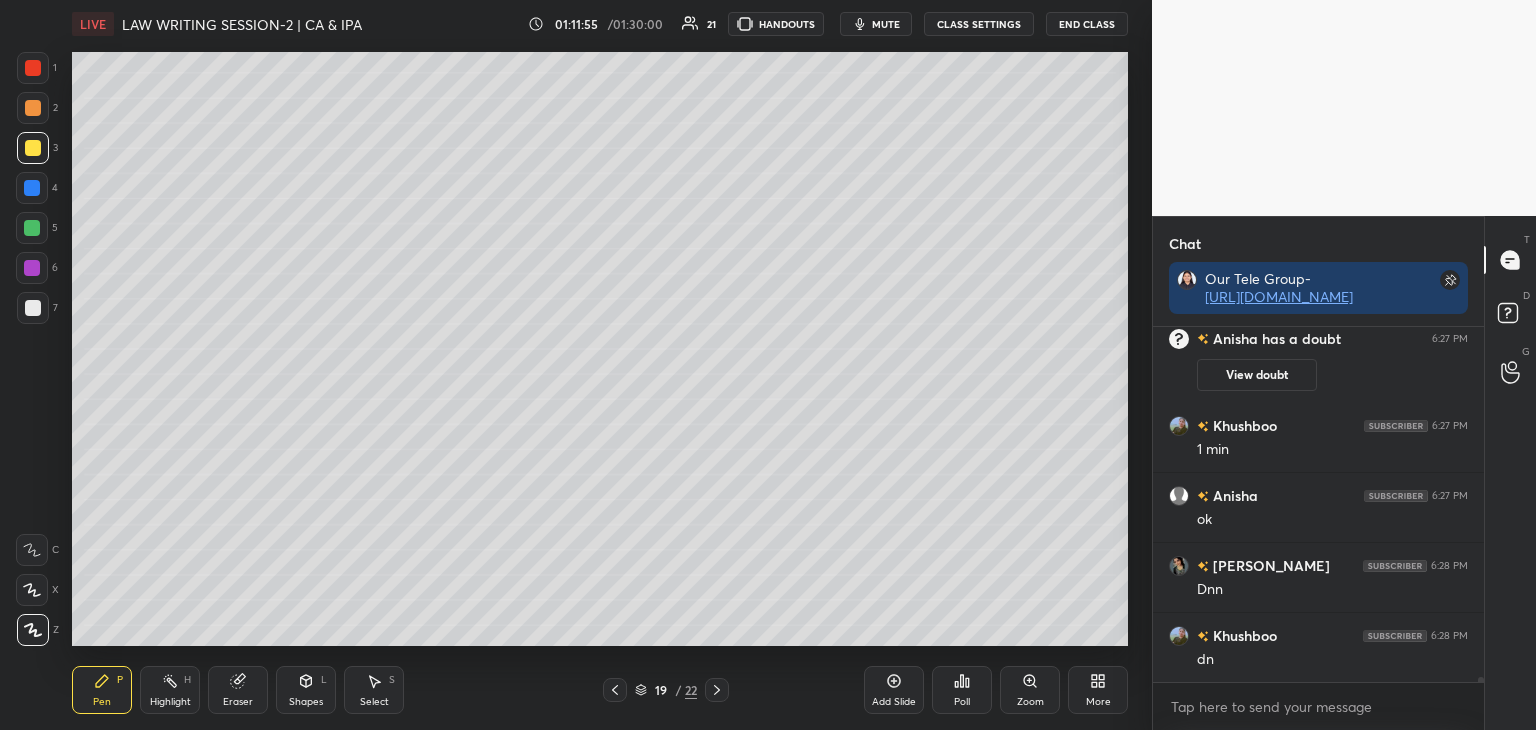 click 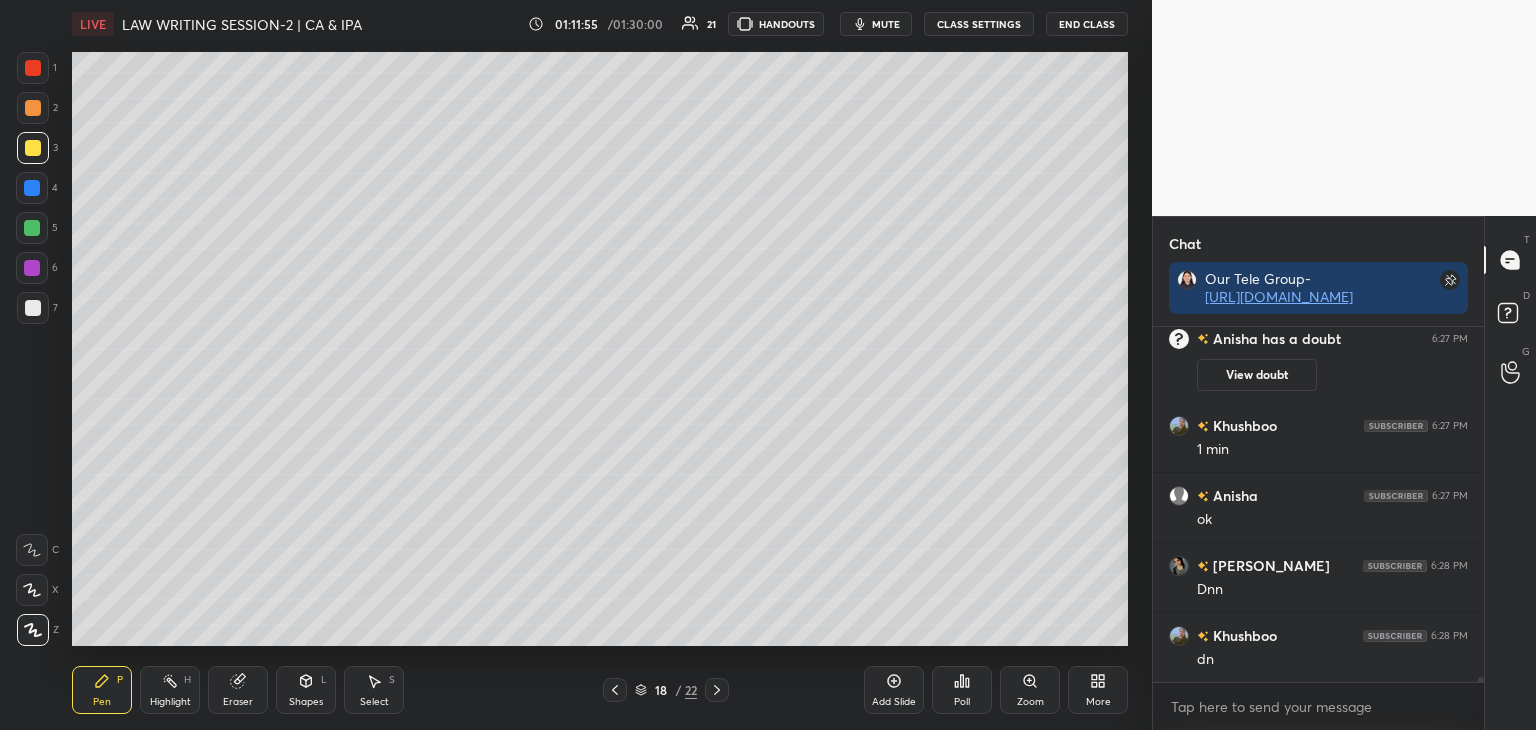click 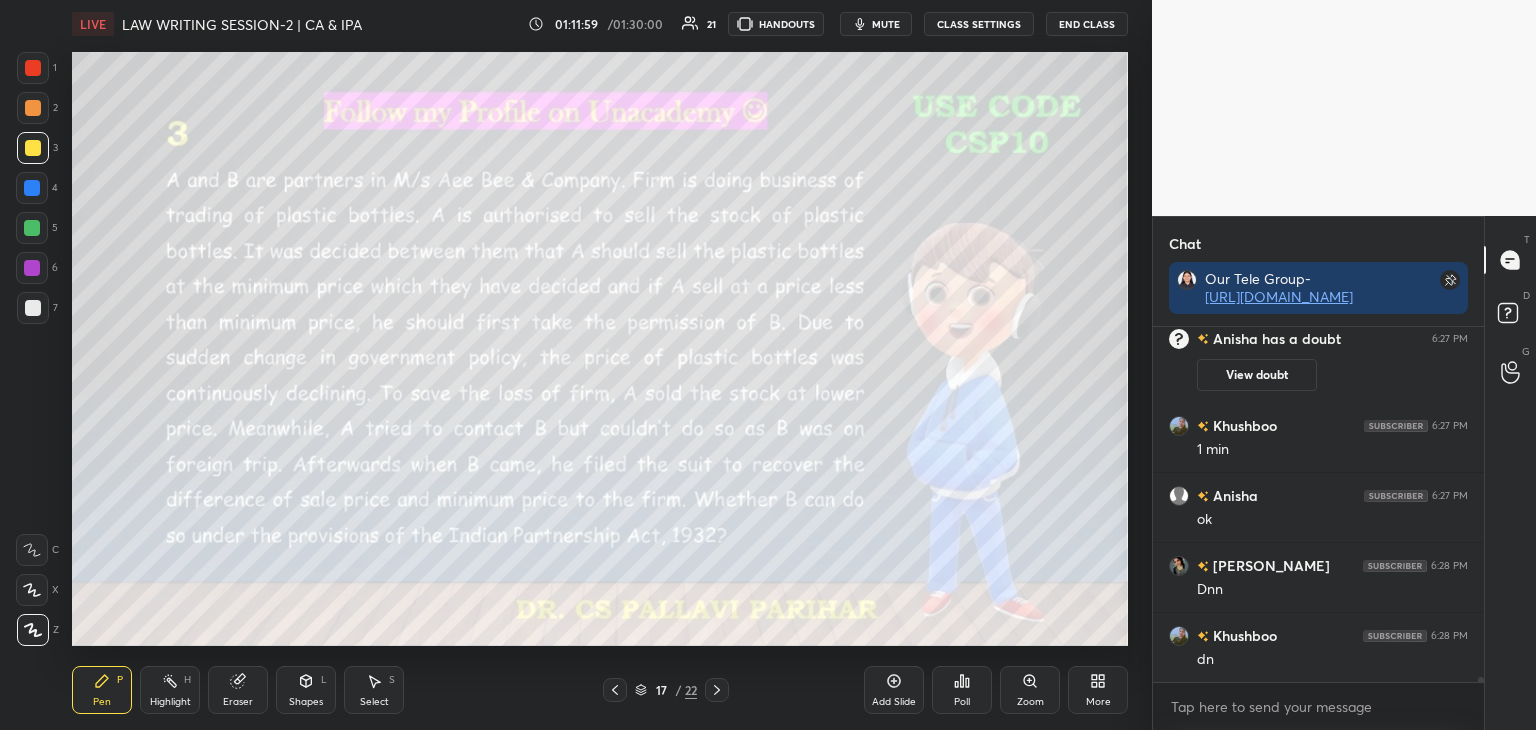 drag, startPoint x: 32, startPoint y: 309, endPoint x: 58, endPoint y: 292, distance: 31.06445 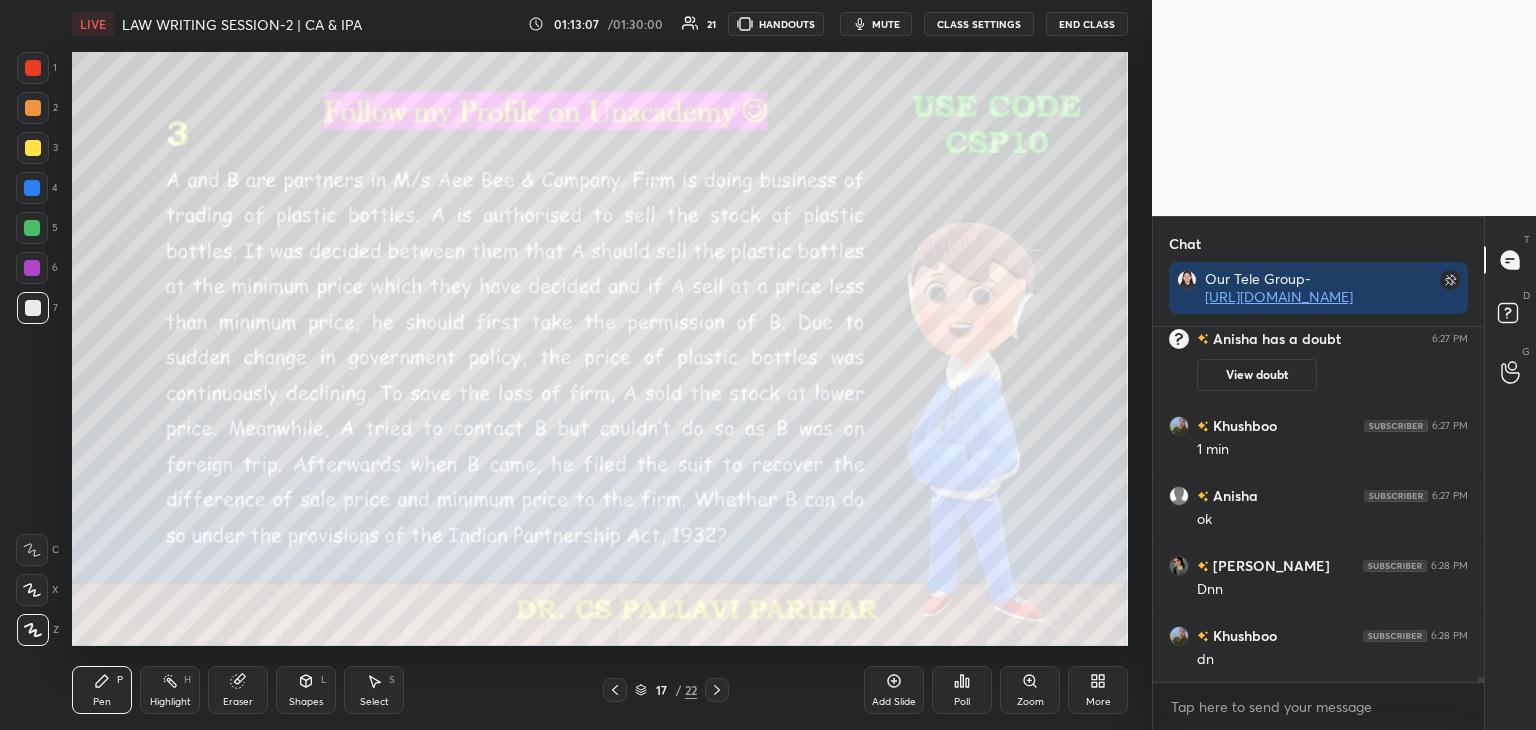 click 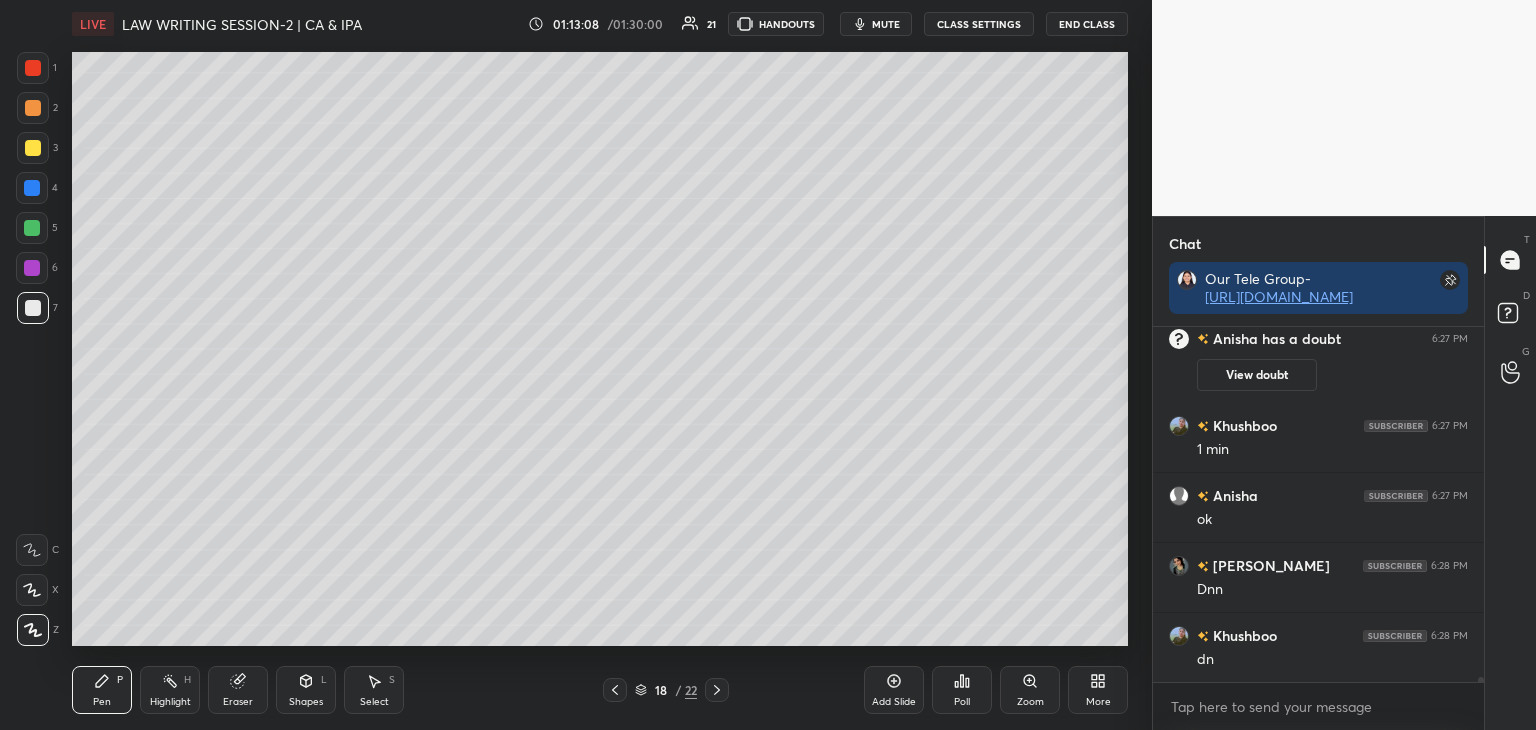 click 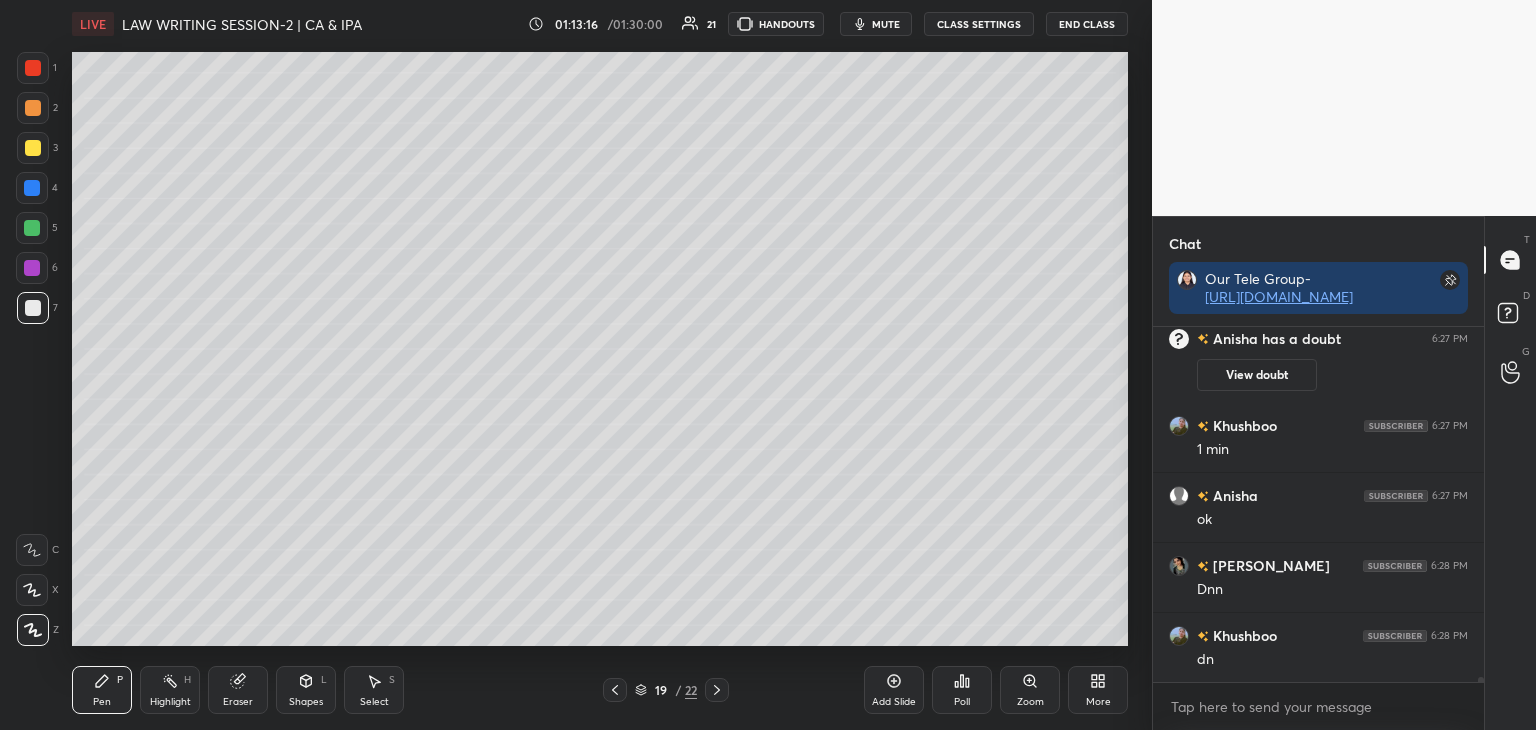 click at bounding box center (32, 268) 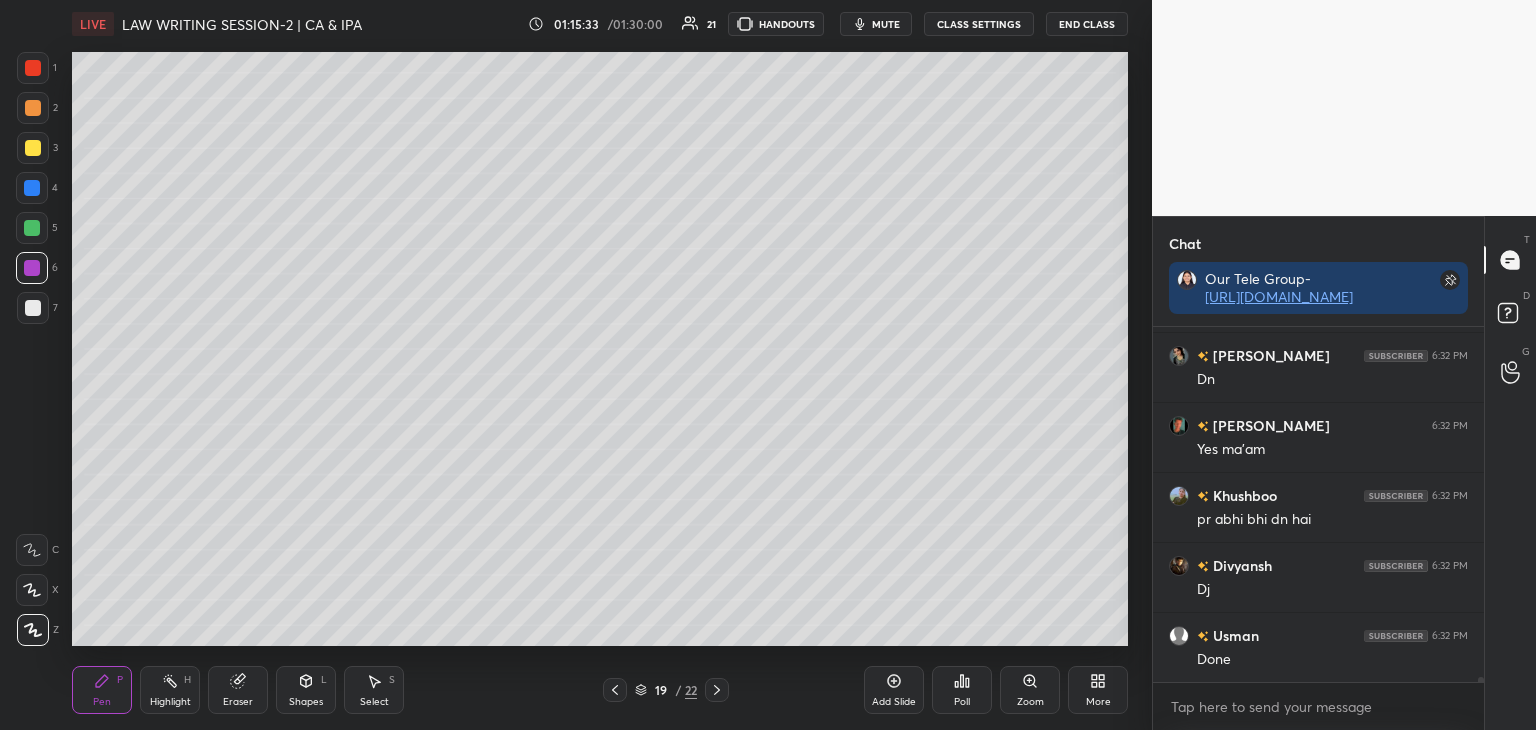 scroll, scrollTop: 24018, scrollLeft: 0, axis: vertical 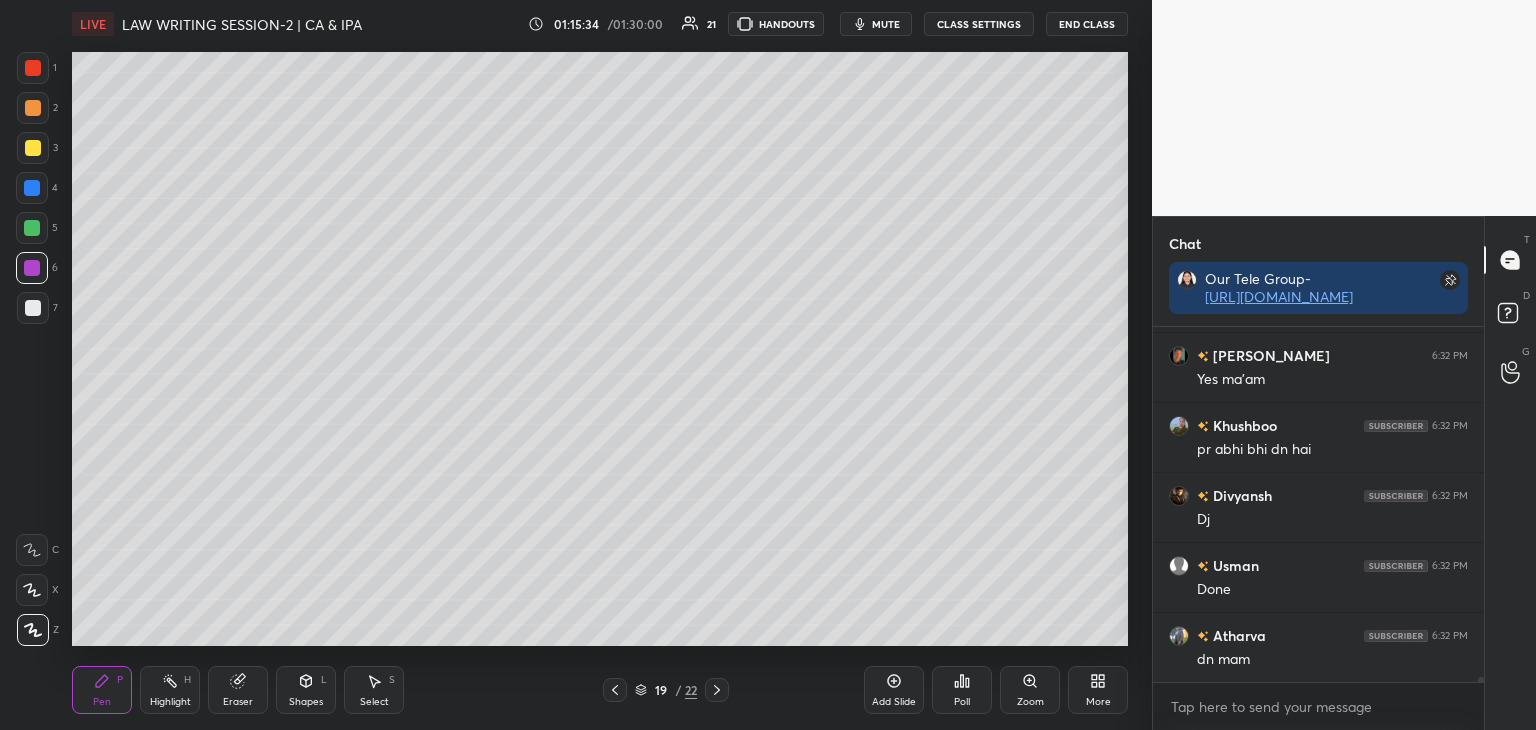 click 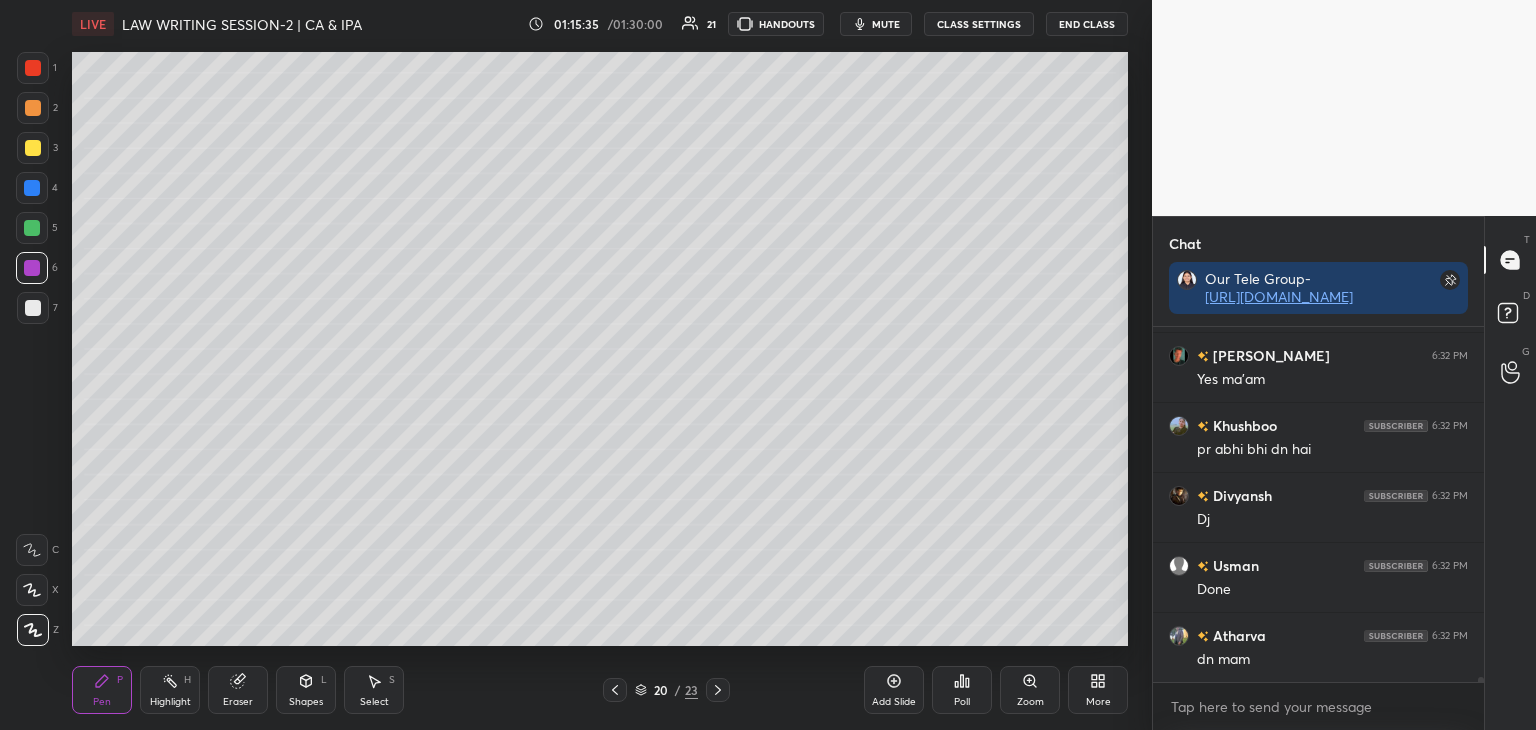 scroll, scrollTop: 24088, scrollLeft: 0, axis: vertical 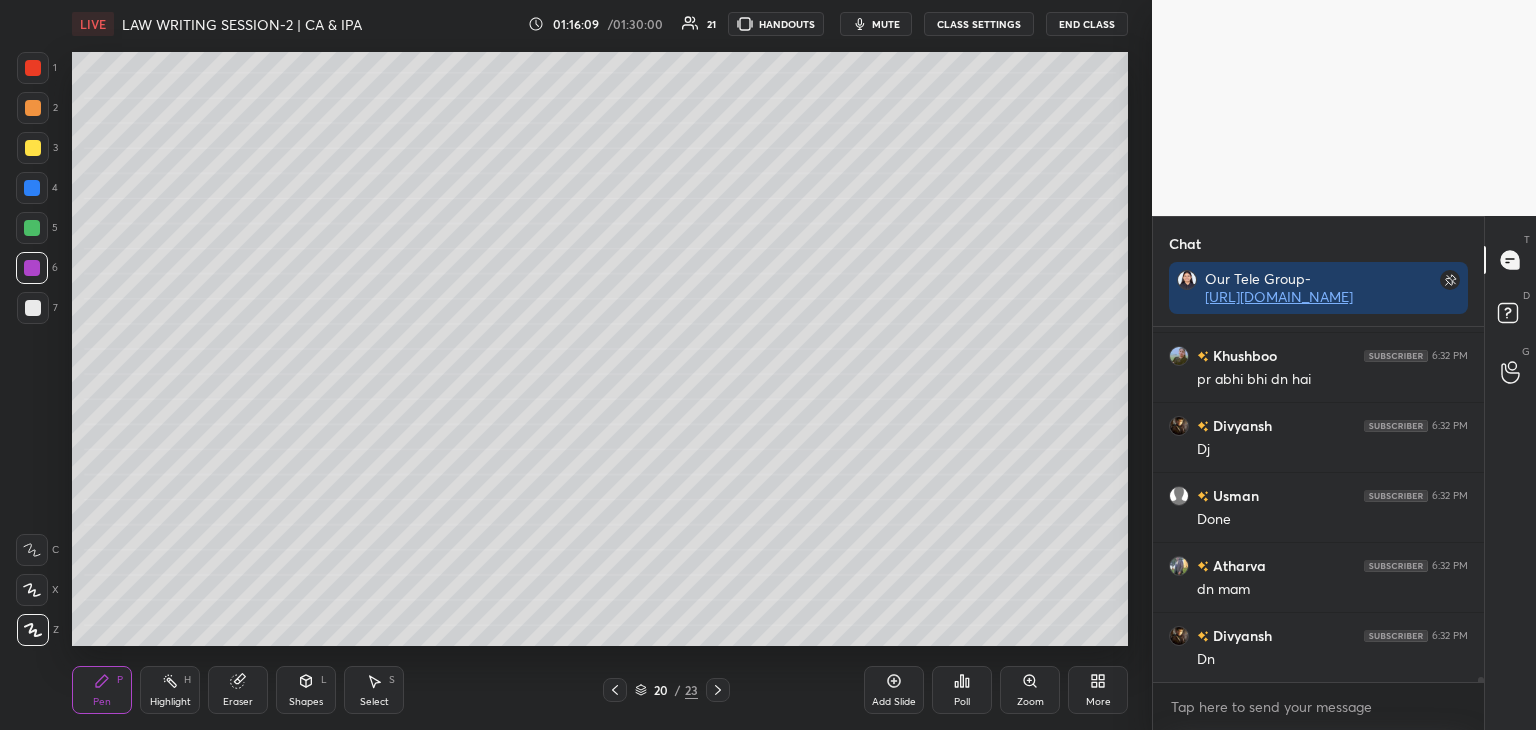 drag, startPoint x: 232, startPoint y: 682, endPoint x: 262, endPoint y: 667, distance: 33.54102 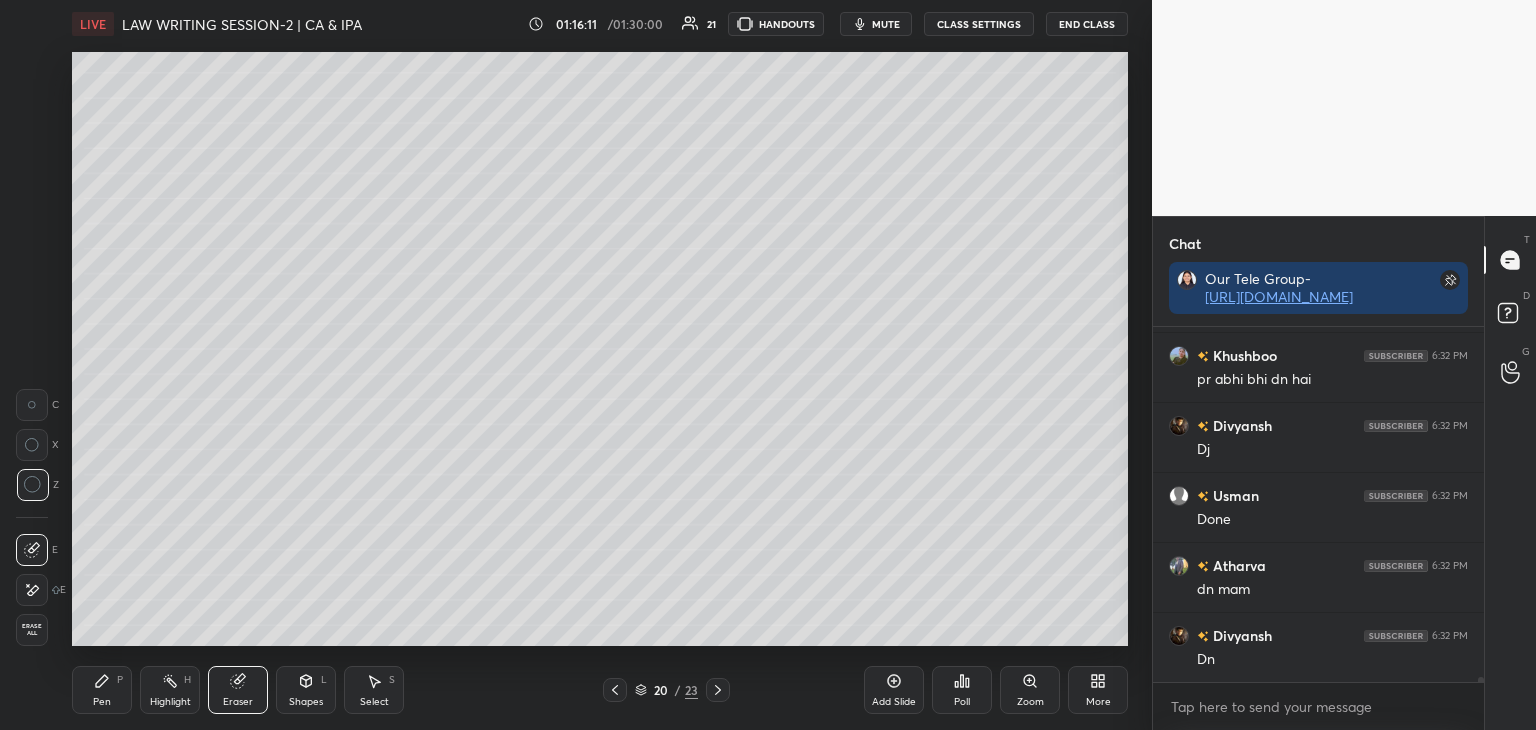 click on "Pen P" at bounding box center [102, 690] 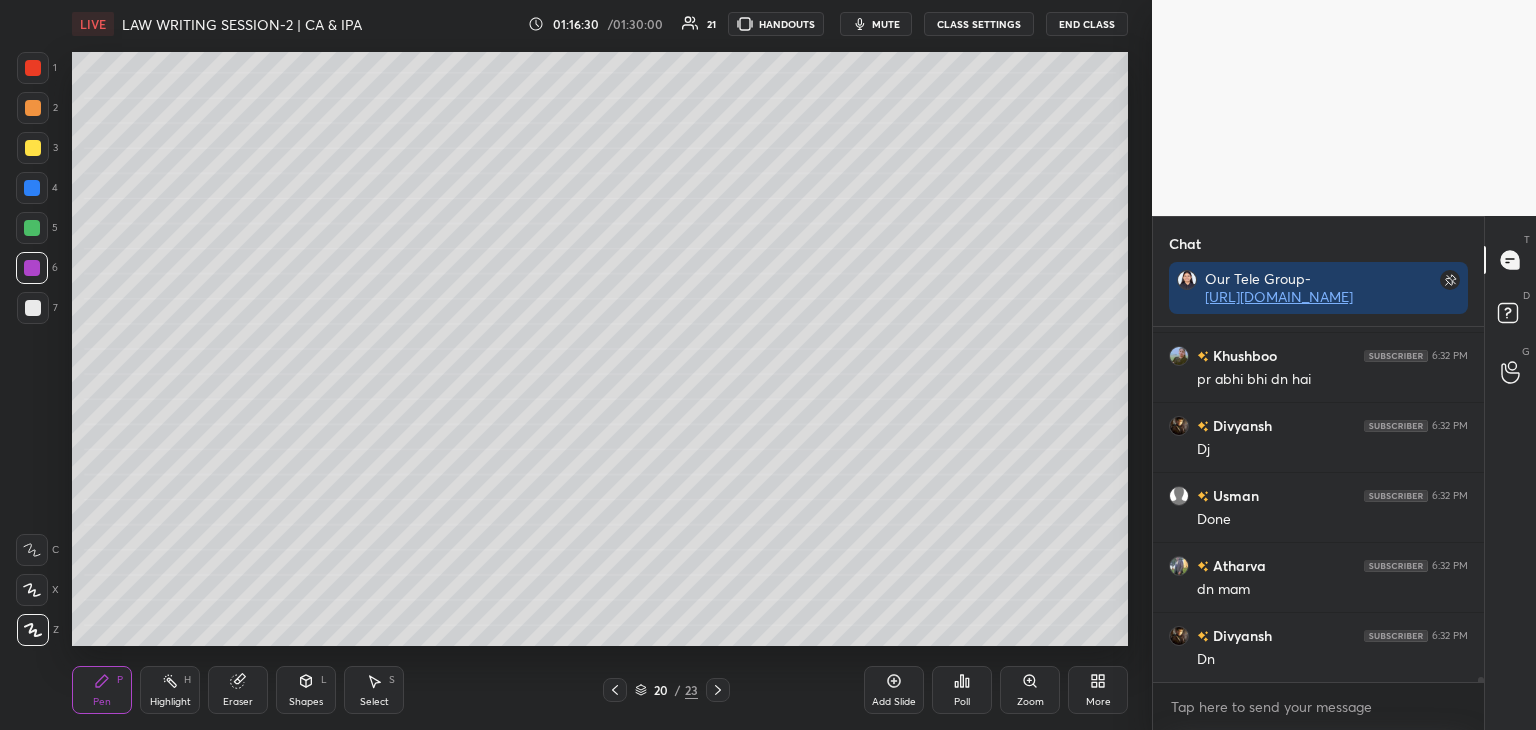 drag, startPoint x: 228, startPoint y: 709, endPoint x: 280, endPoint y: 660, distance: 71.44928 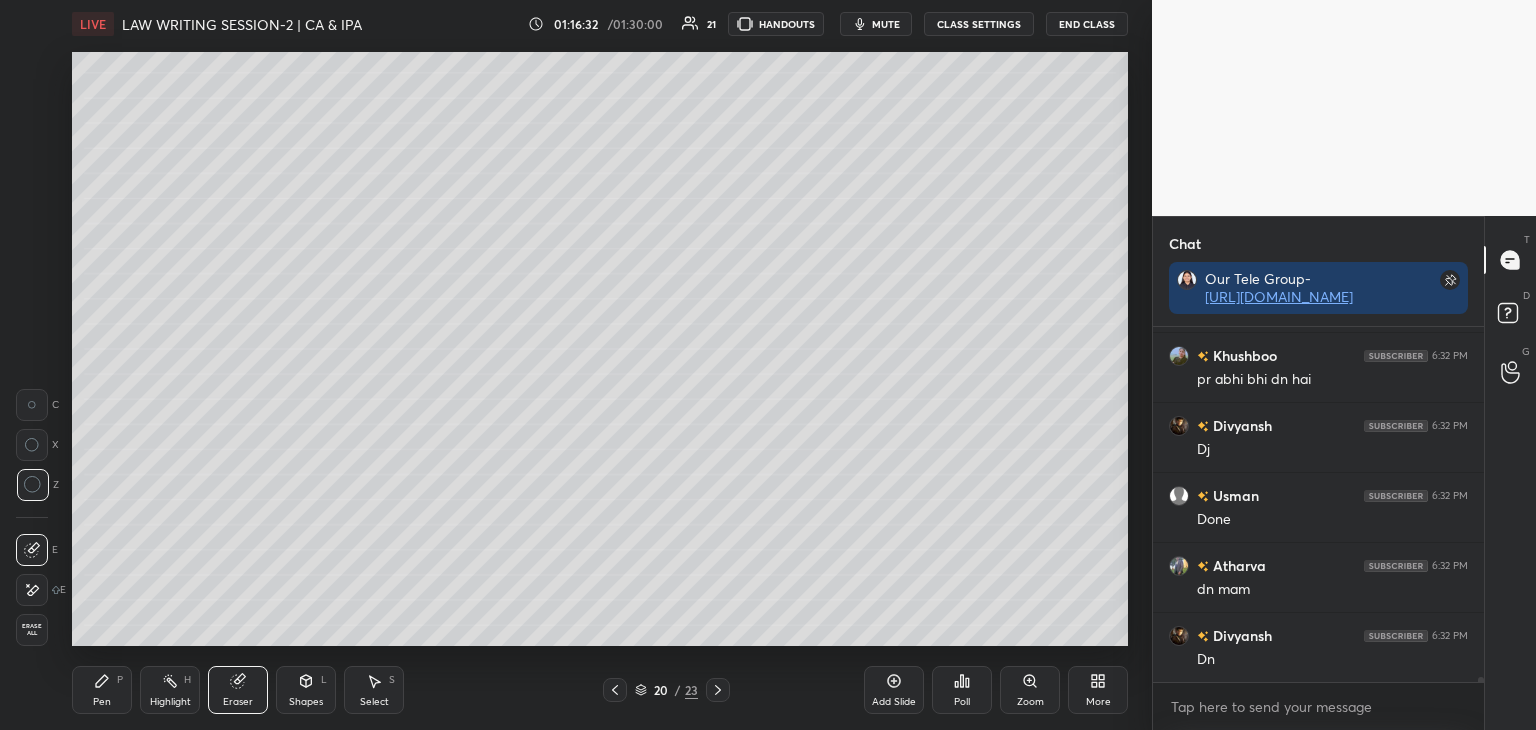click on "Pen P" at bounding box center (102, 690) 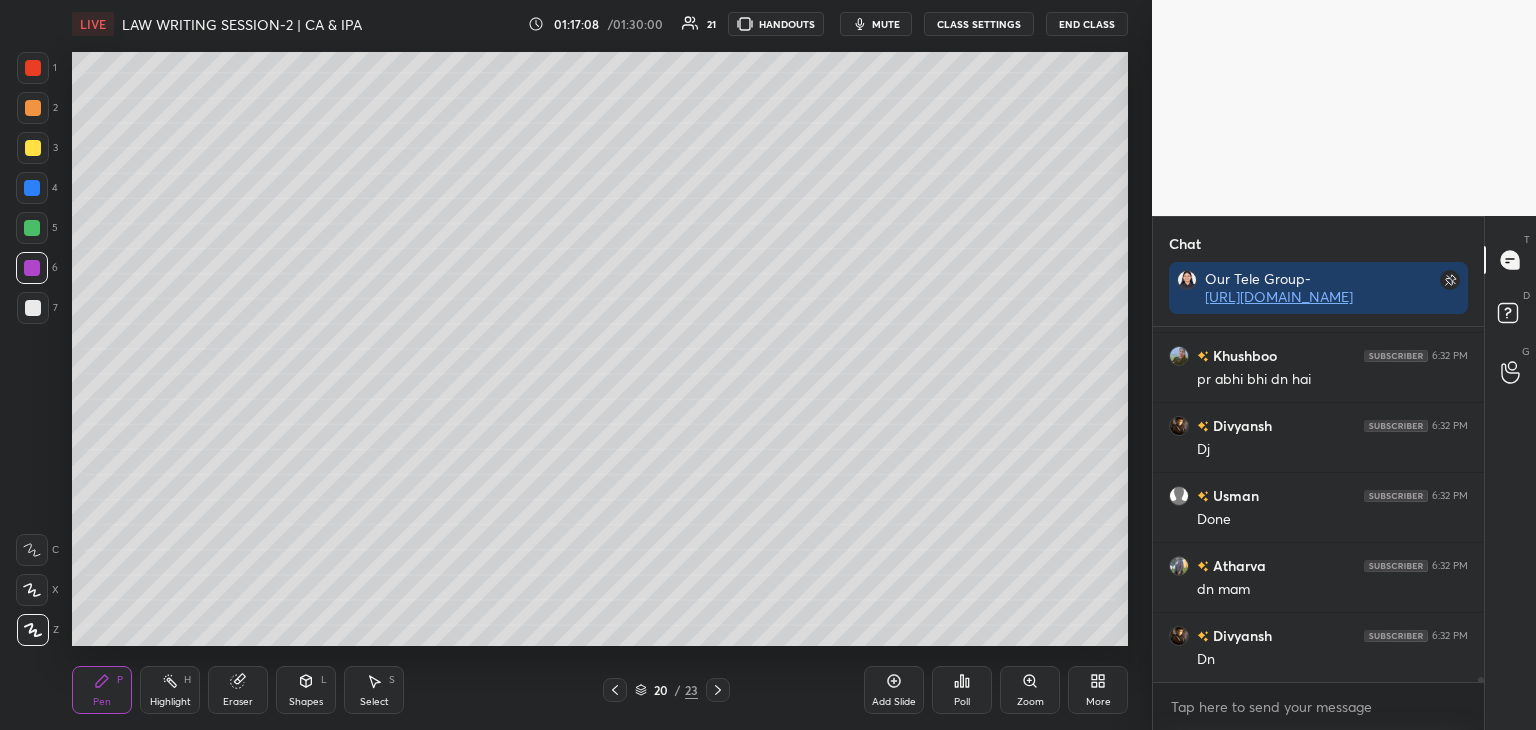 scroll, scrollTop: 24158, scrollLeft: 0, axis: vertical 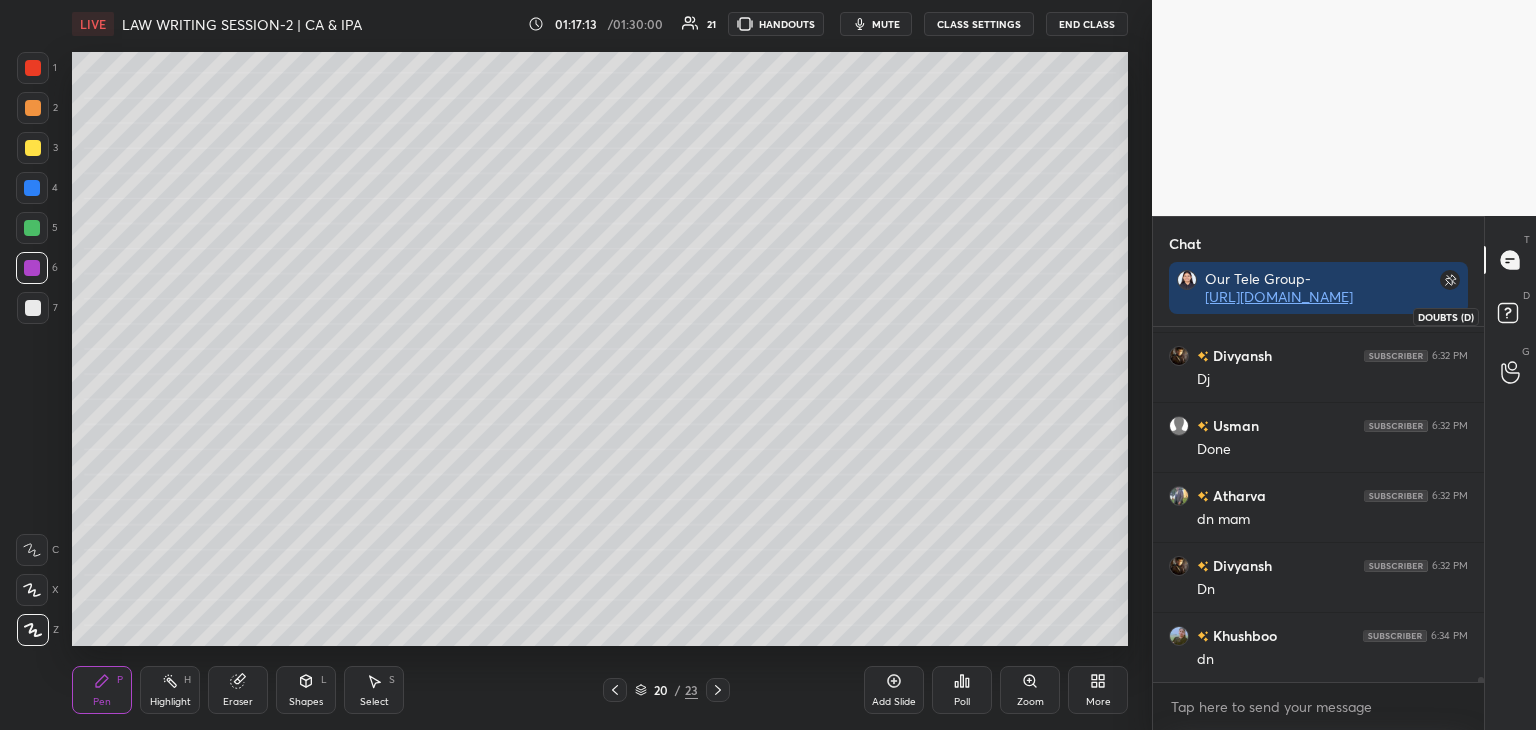 click 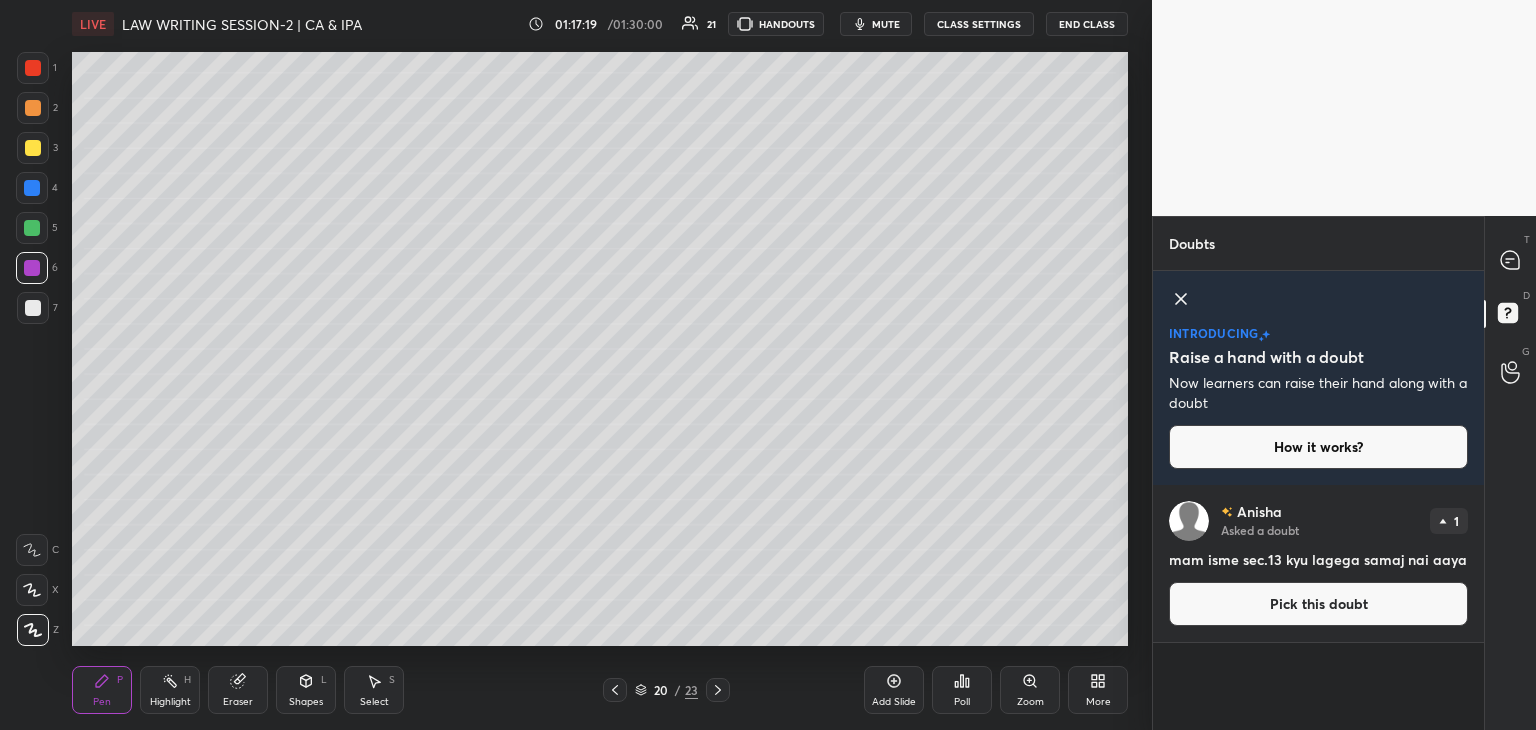drag, startPoint x: 1232, startPoint y: 612, endPoint x: 1244, endPoint y: 605, distance: 13.892444 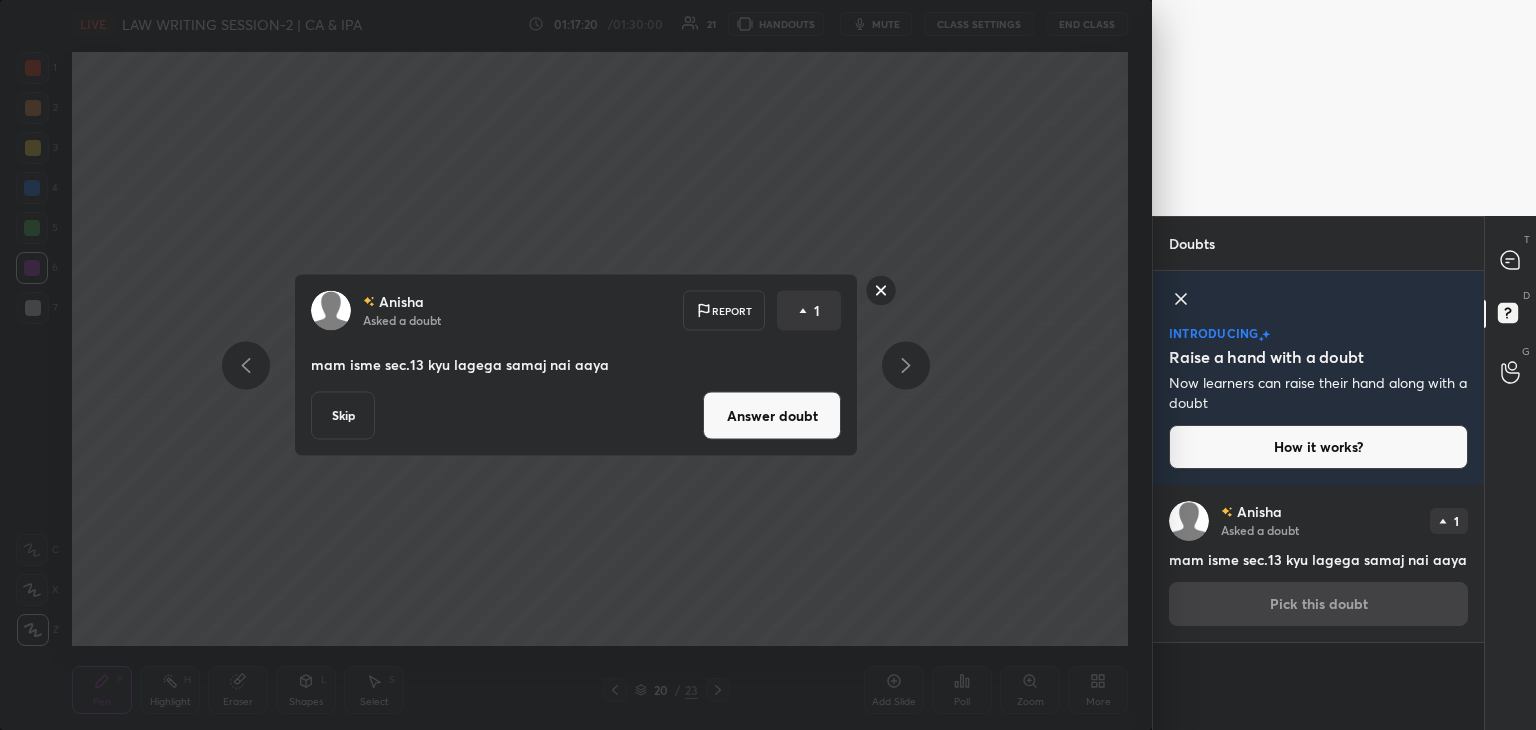 click on "Answer doubt" at bounding box center [772, 416] 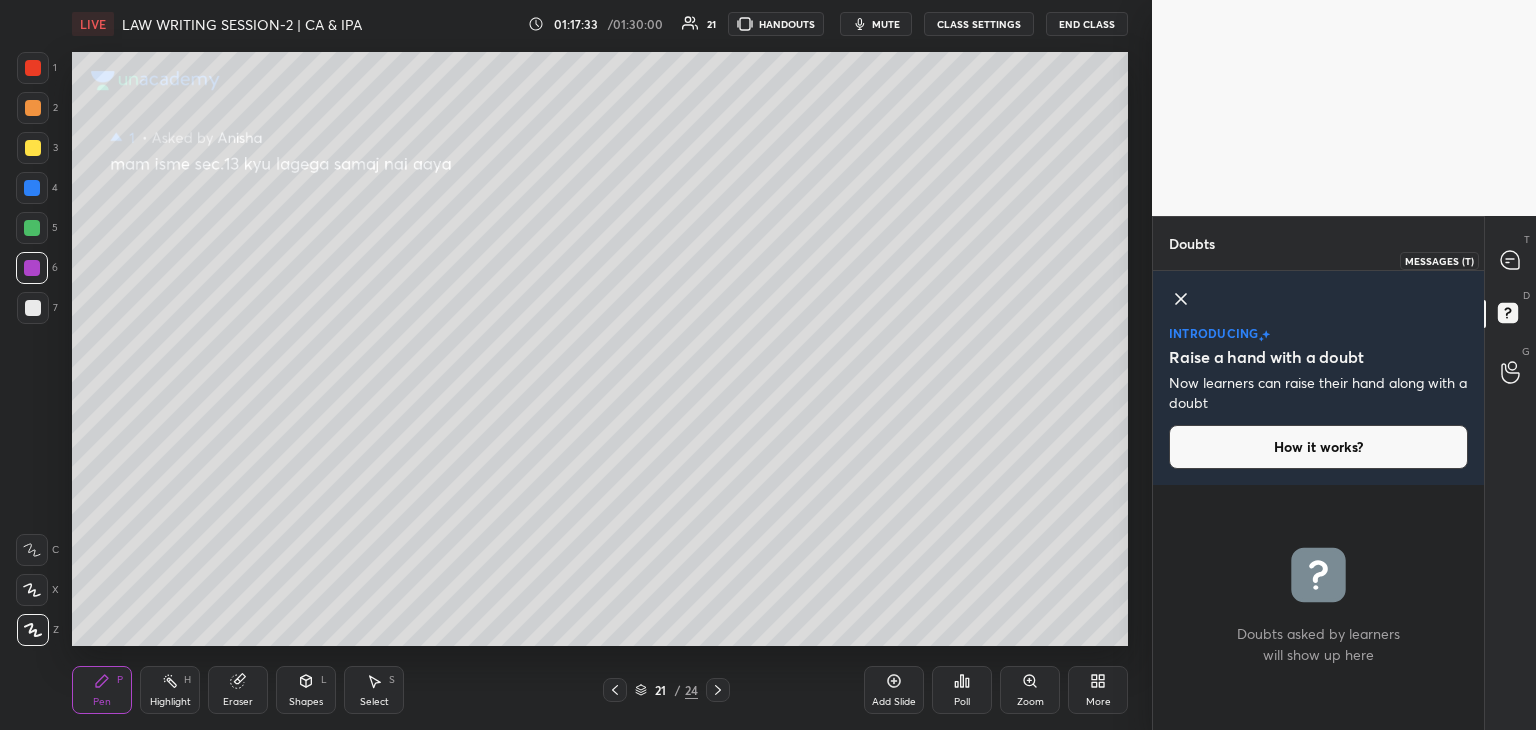 drag, startPoint x: 1515, startPoint y: 265, endPoint x: 1488, endPoint y: 300, distance: 44.20407 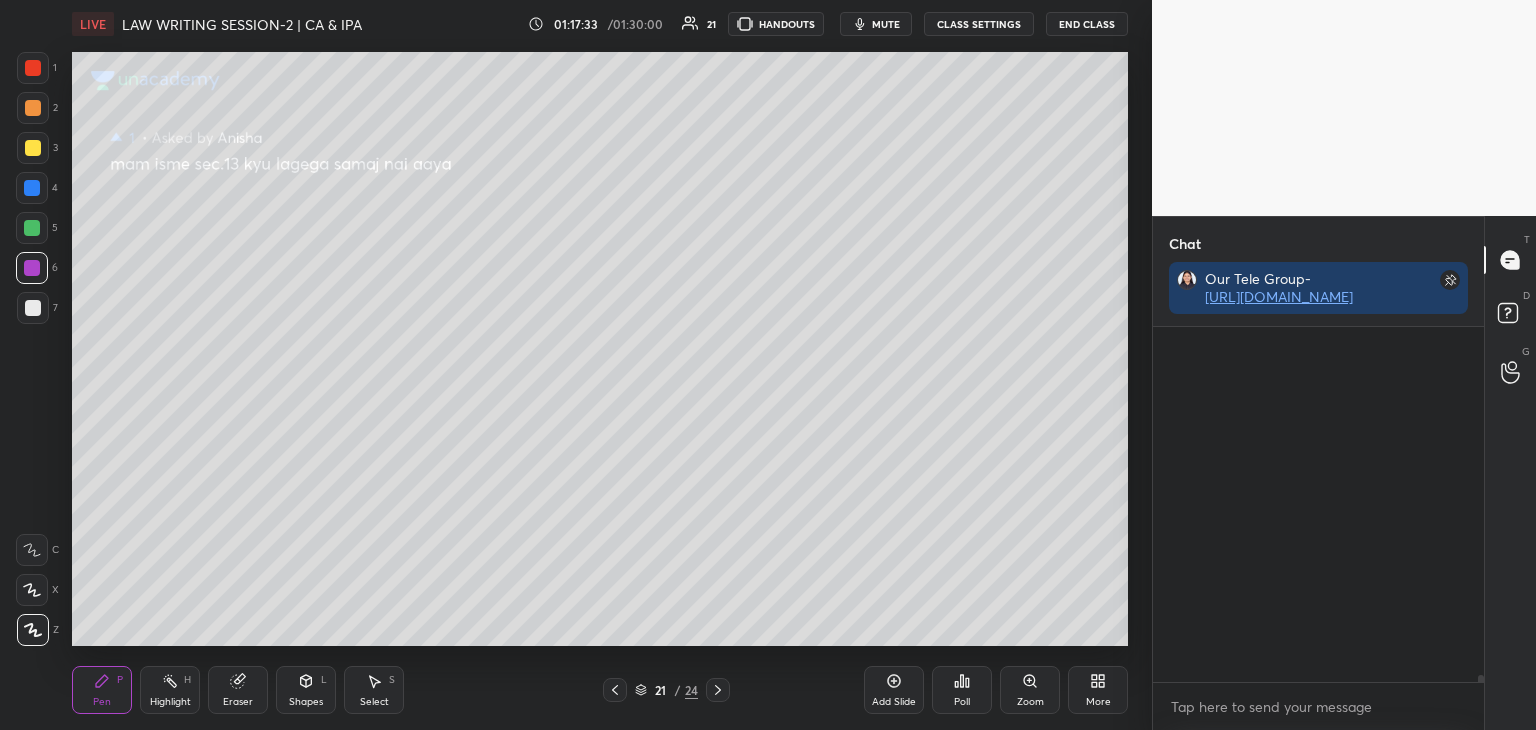 scroll, scrollTop: 24352, scrollLeft: 0, axis: vertical 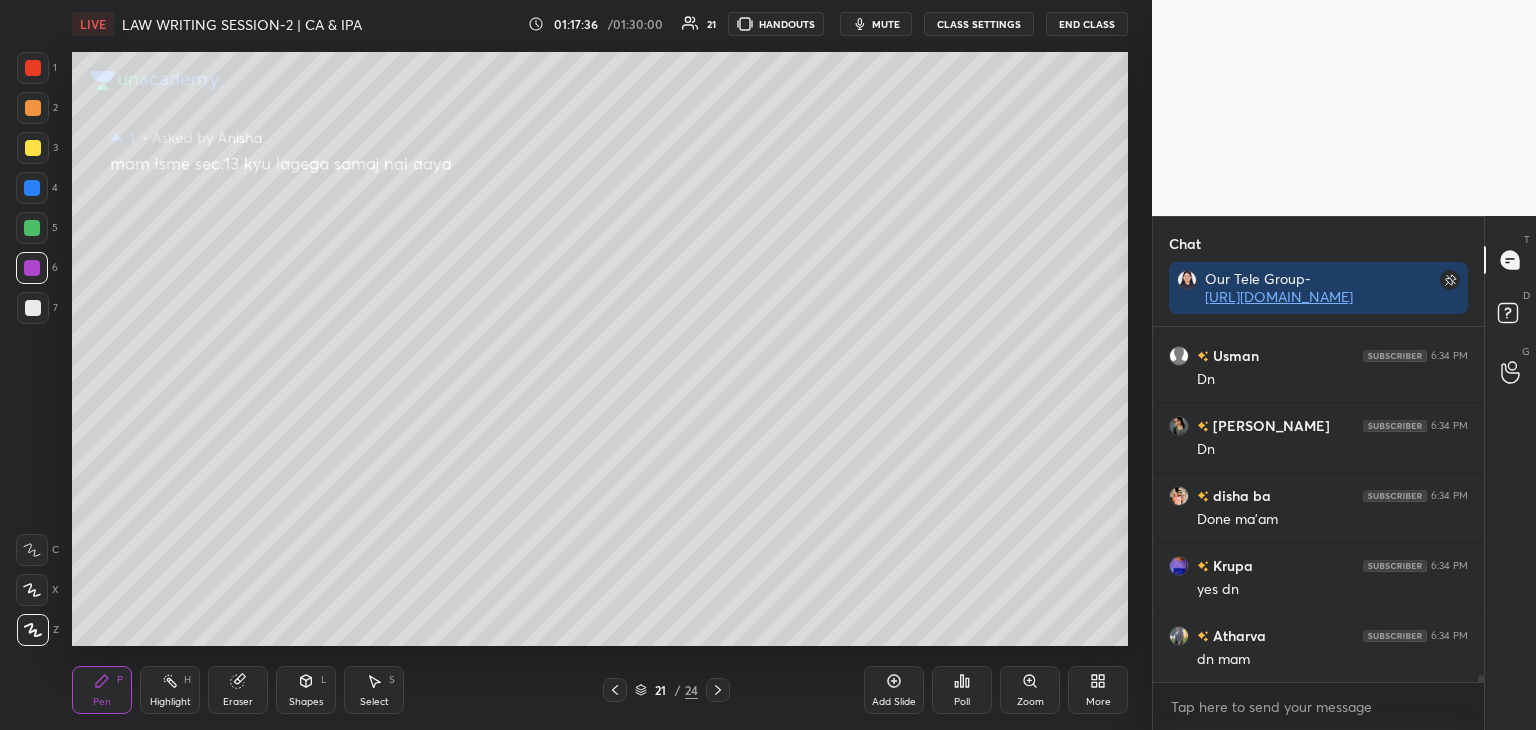 click 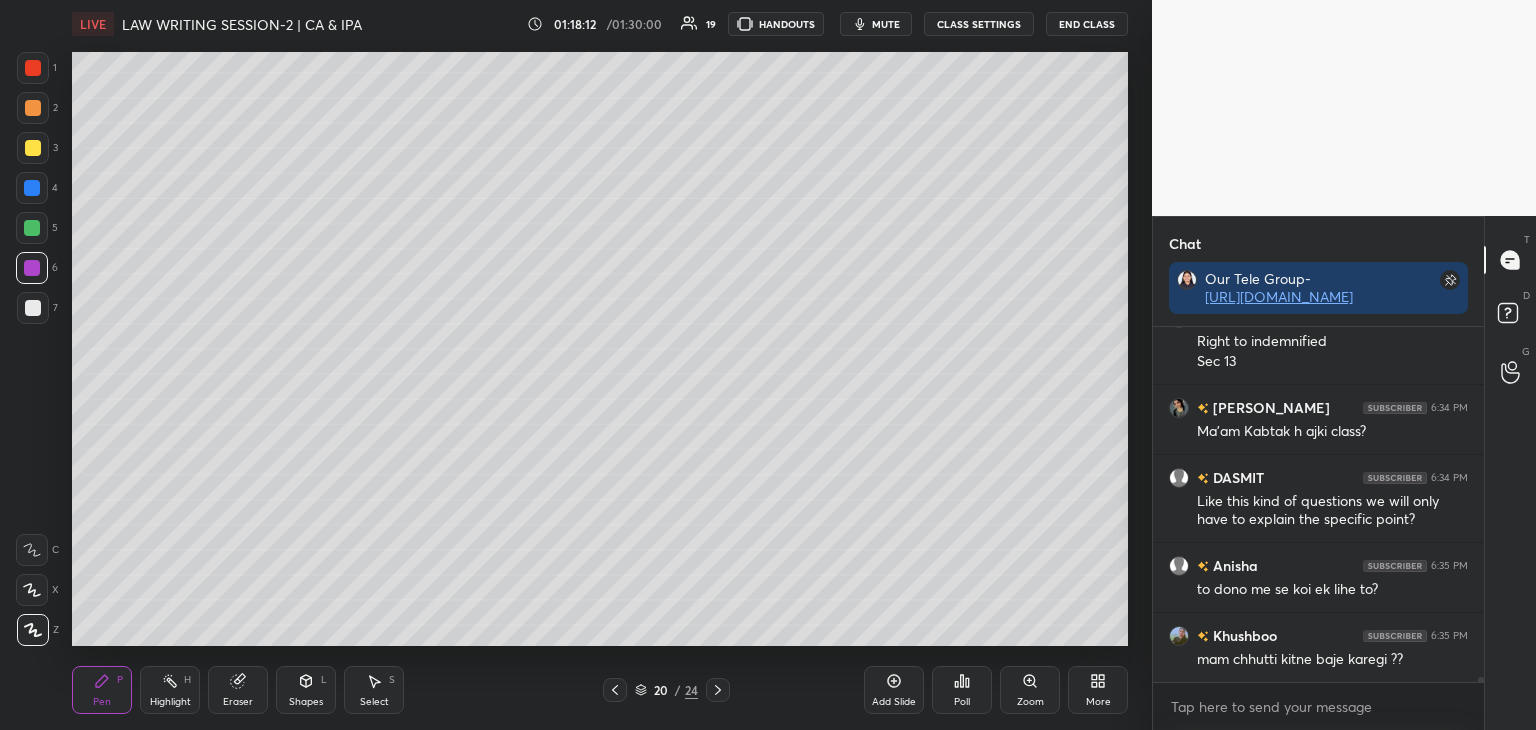 scroll, scrollTop: 24998, scrollLeft: 0, axis: vertical 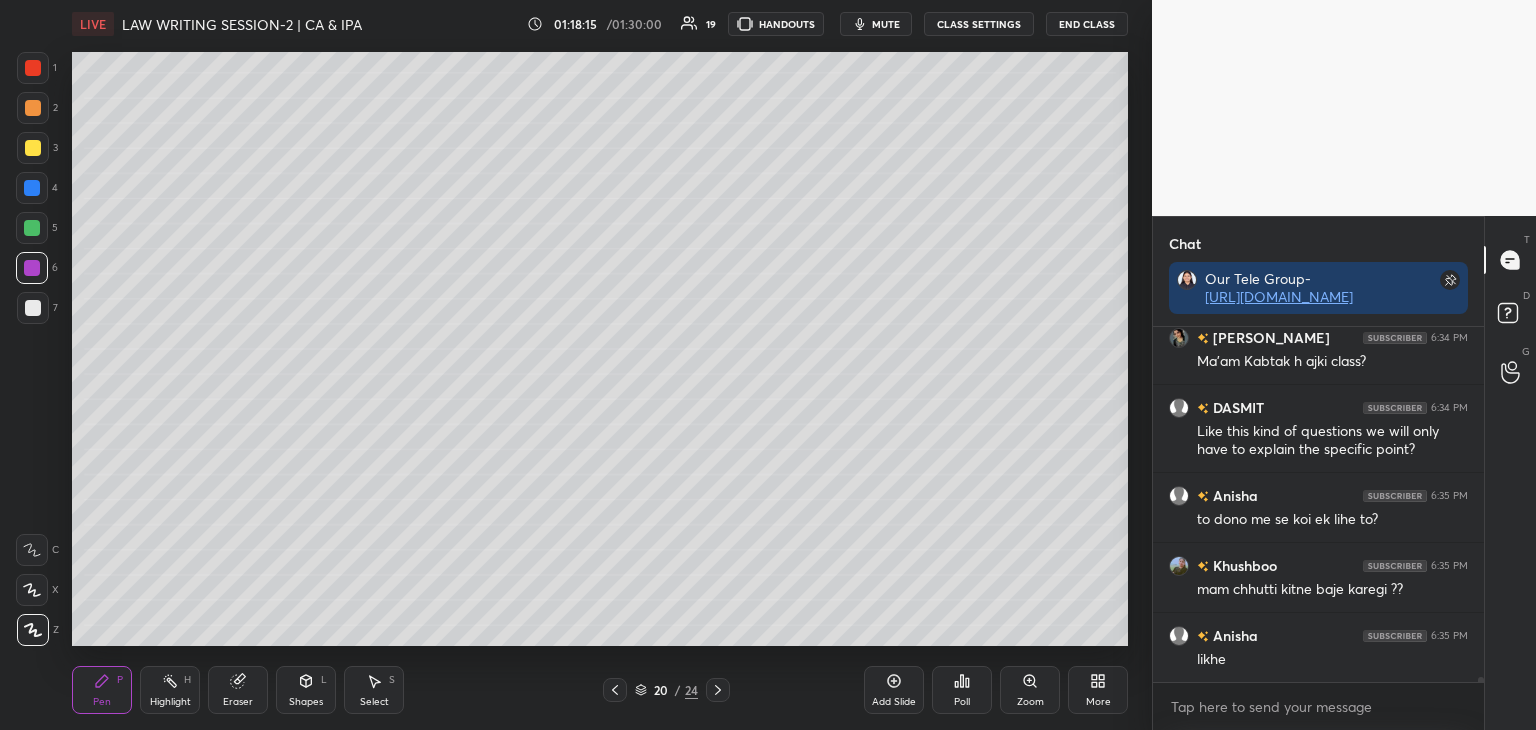 click 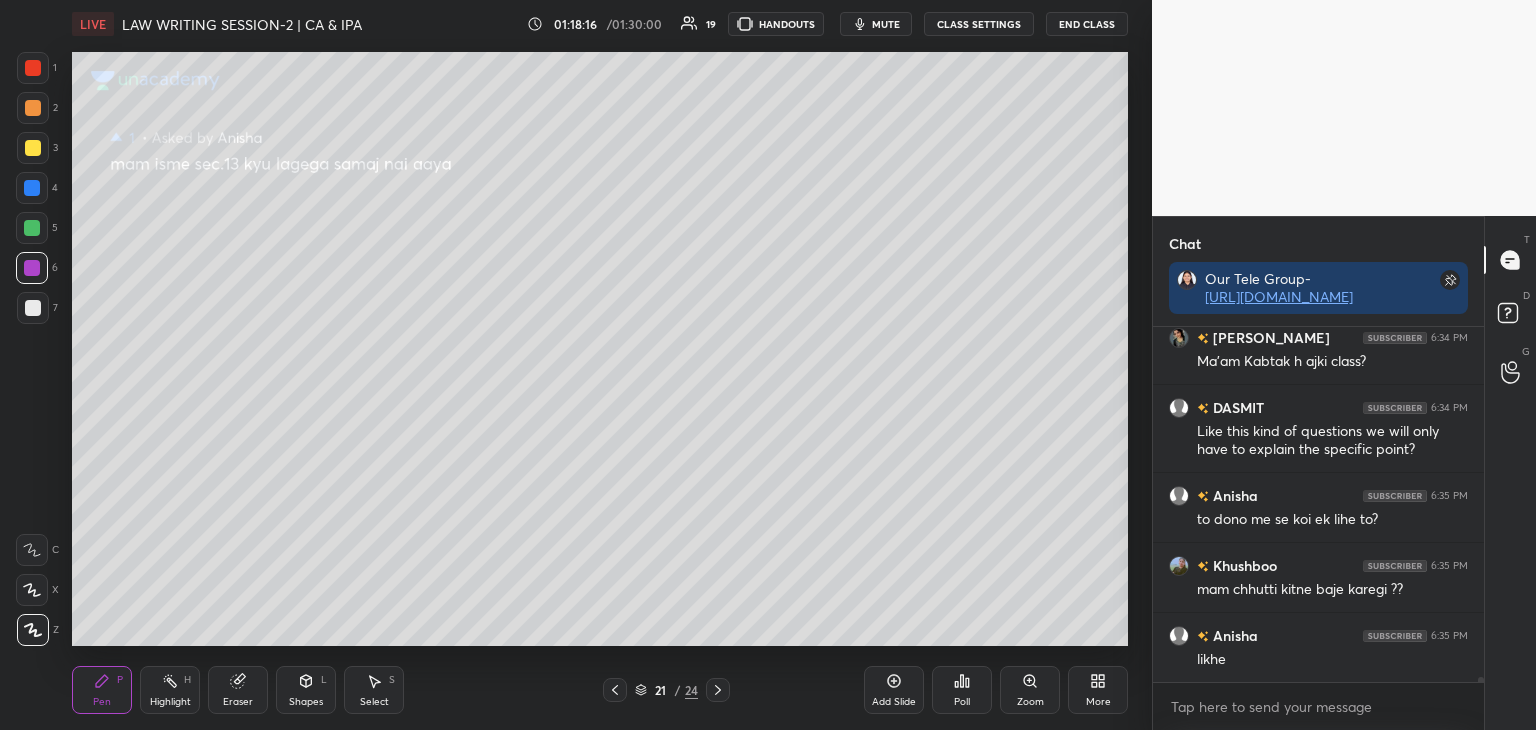 click 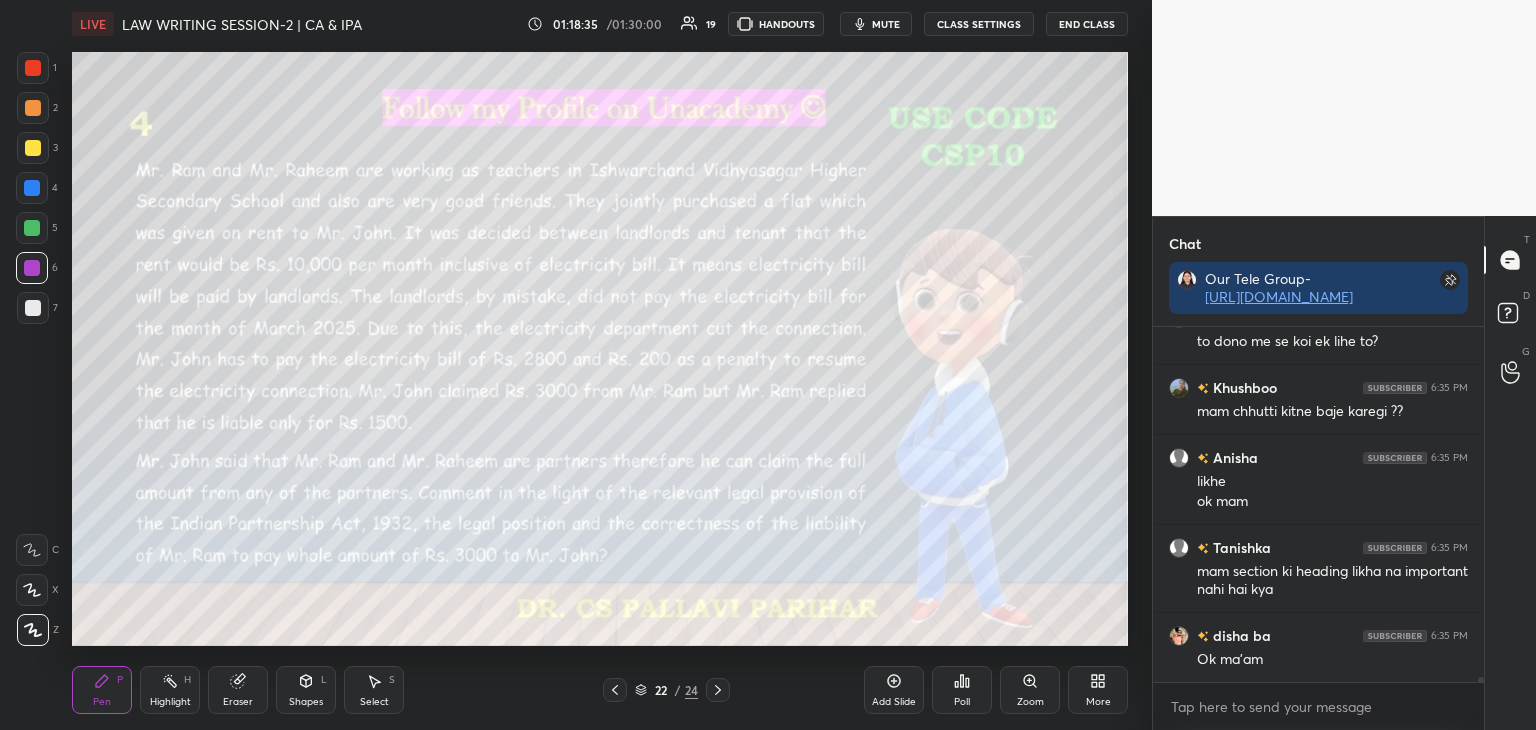 scroll, scrollTop: 25246, scrollLeft: 0, axis: vertical 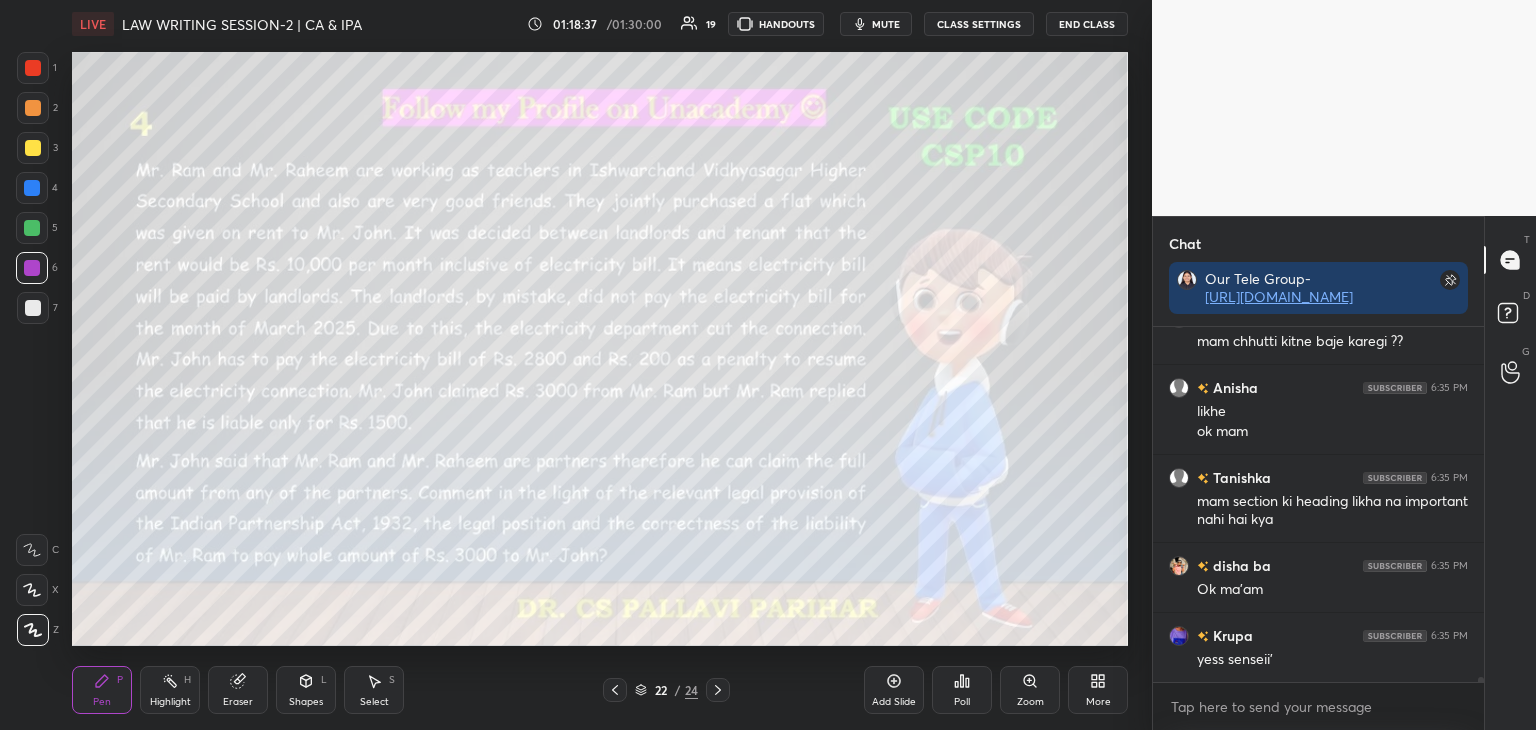 click at bounding box center [33, 148] 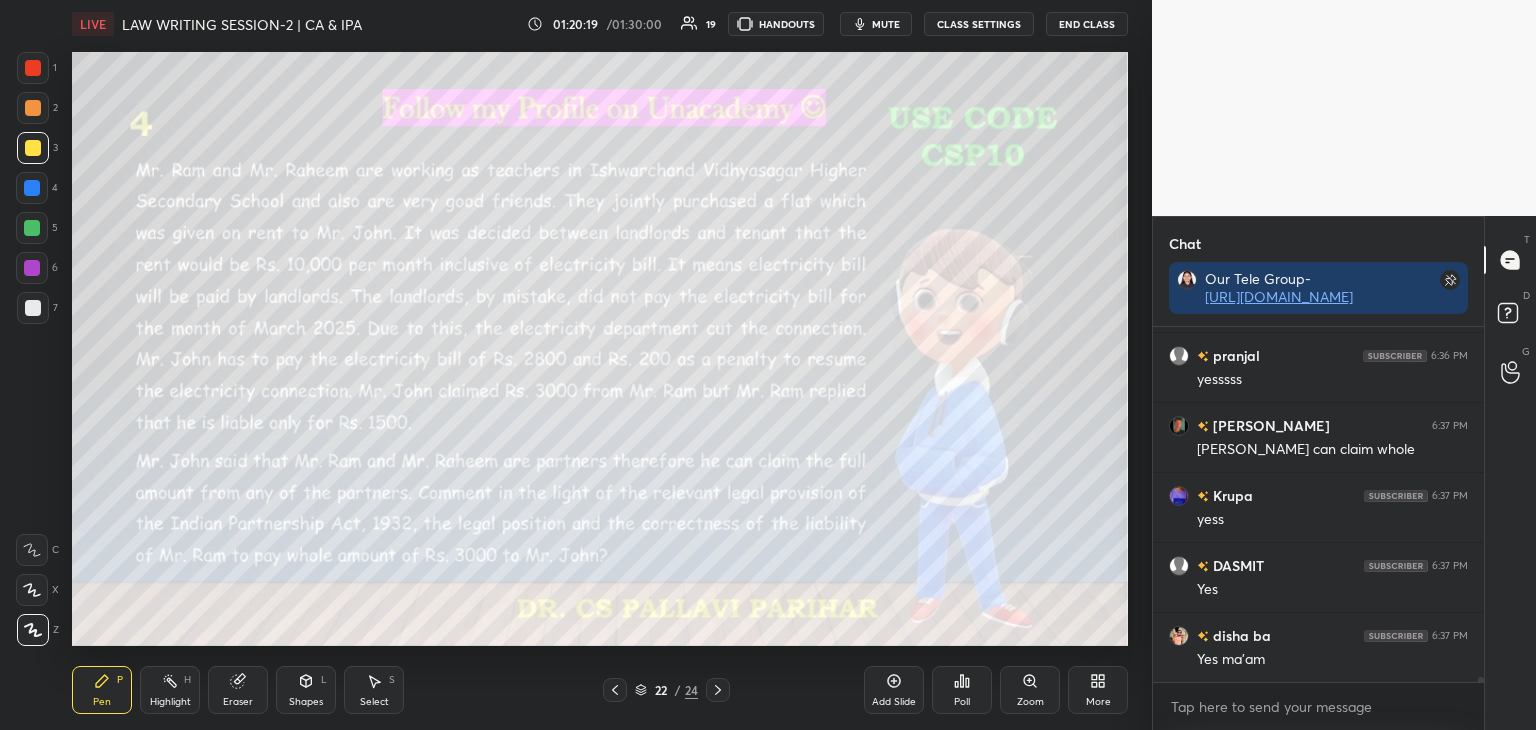 scroll, scrollTop: 26316, scrollLeft: 0, axis: vertical 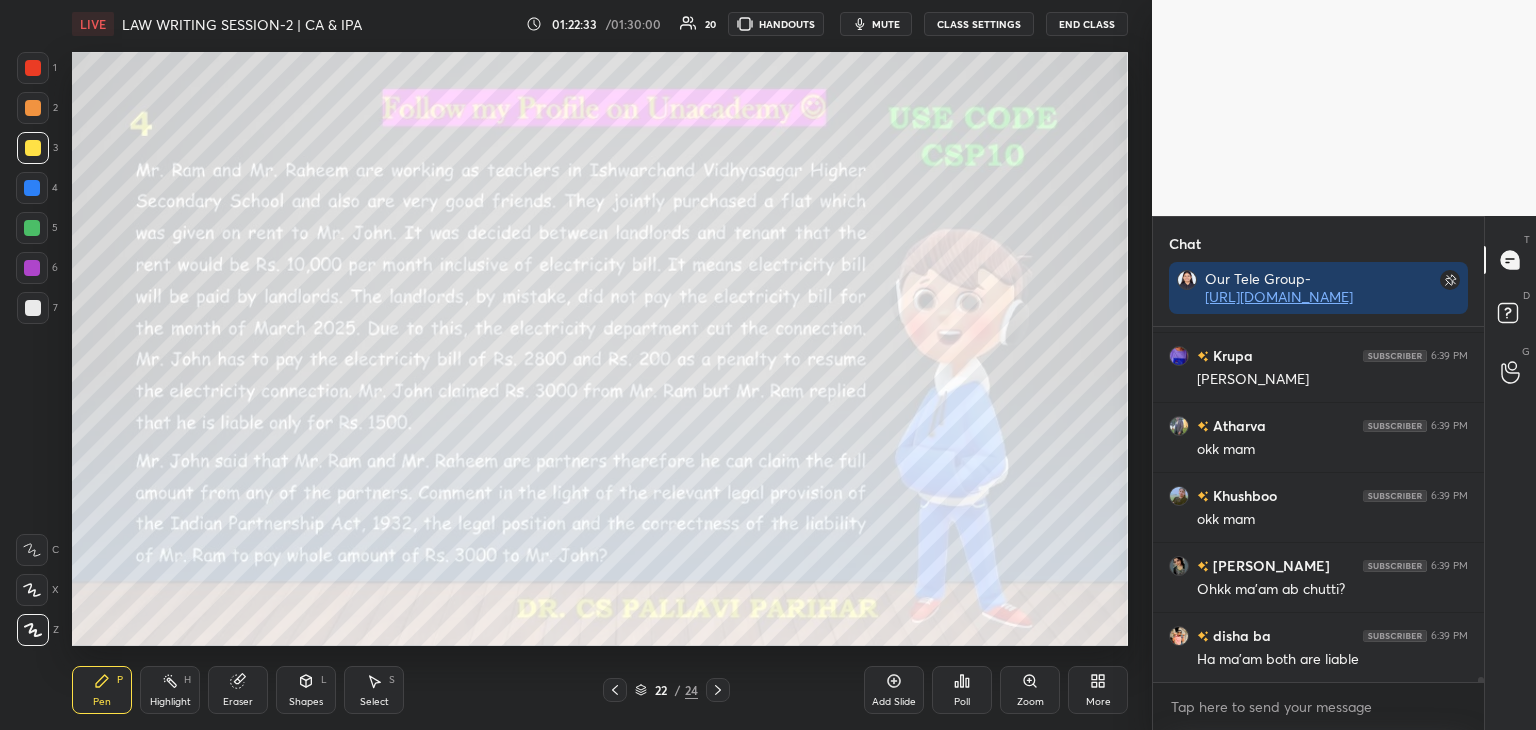 click 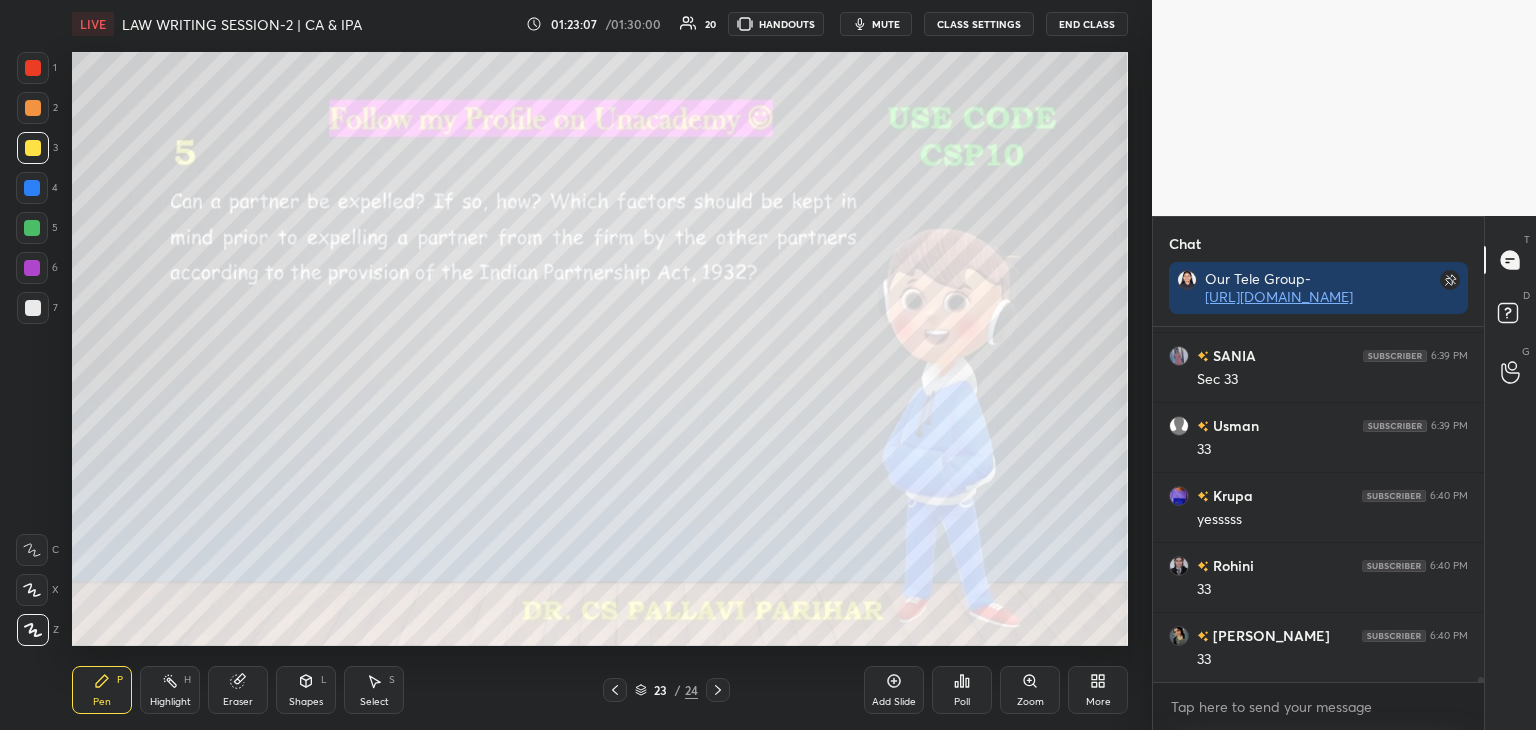 scroll, scrollTop: 27256, scrollLeft: 0, axis: vertical 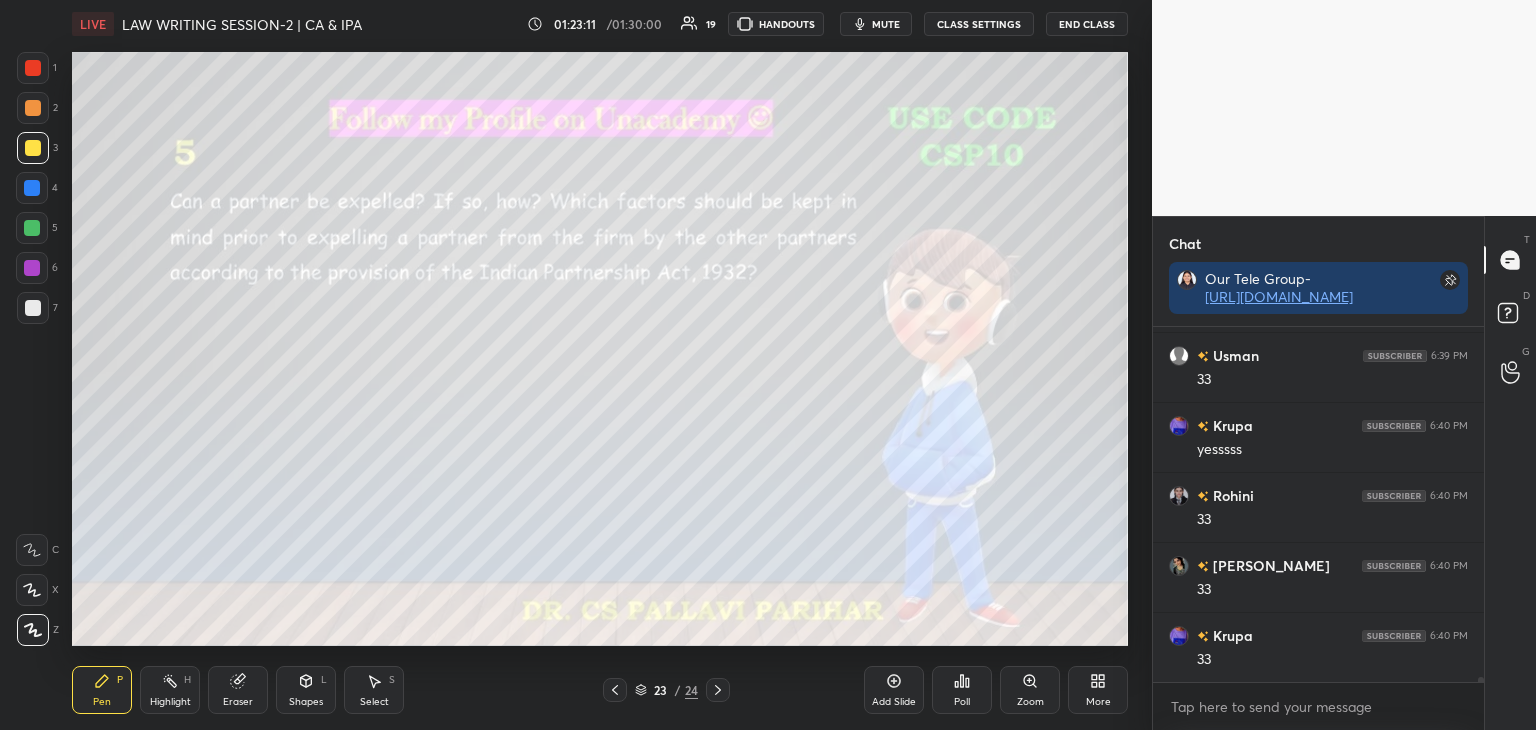 click 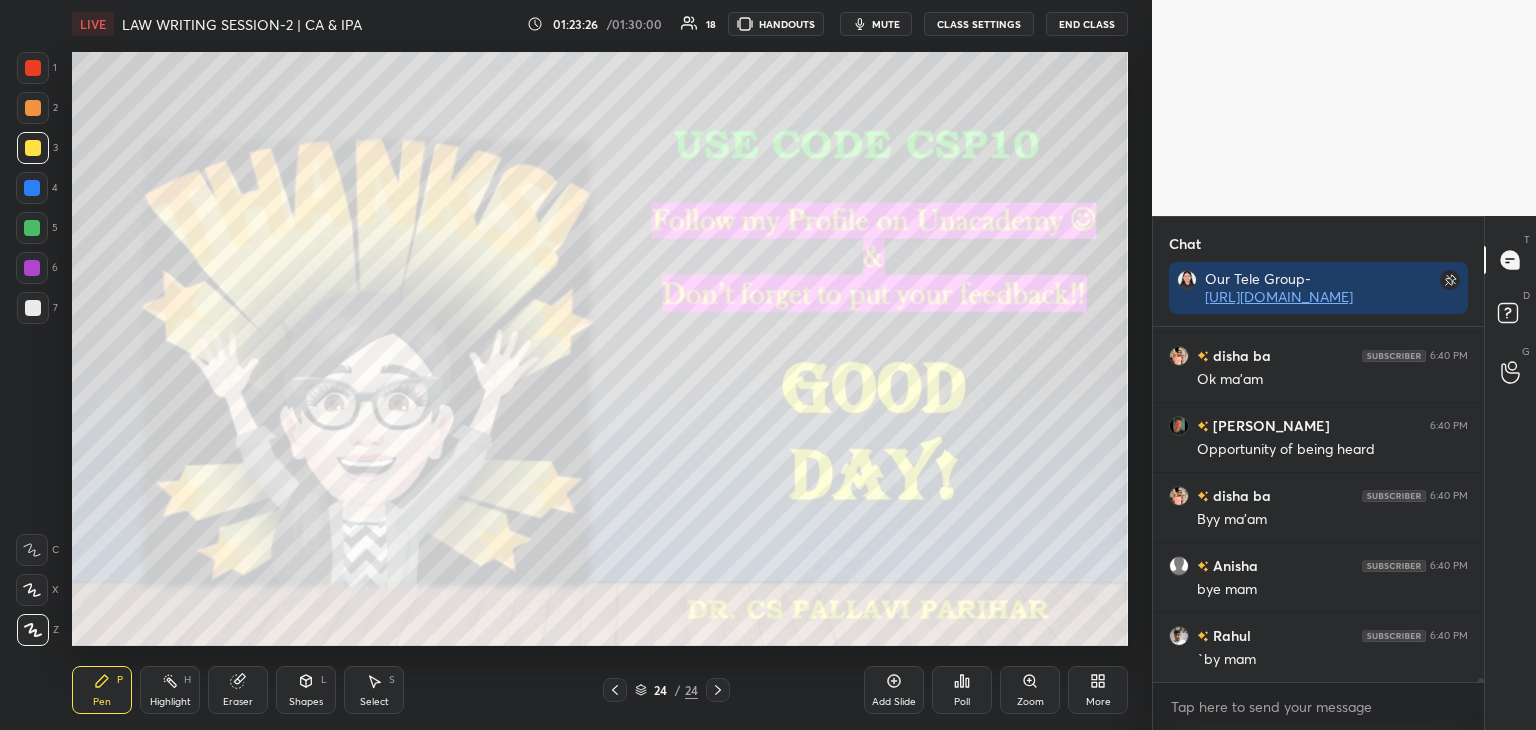 scroll, scrollTop: 27996, scrollLeft: 0, axis: vertical 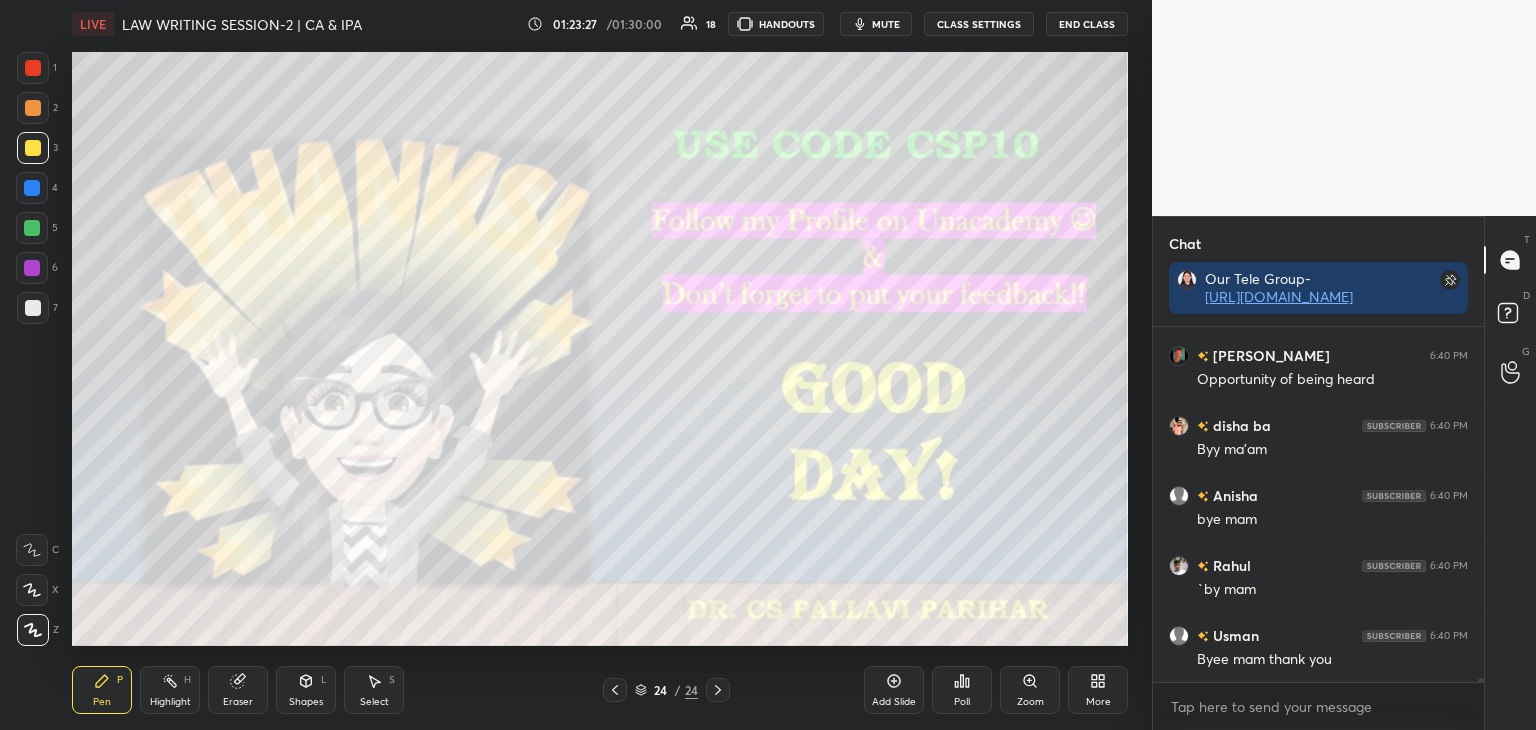click 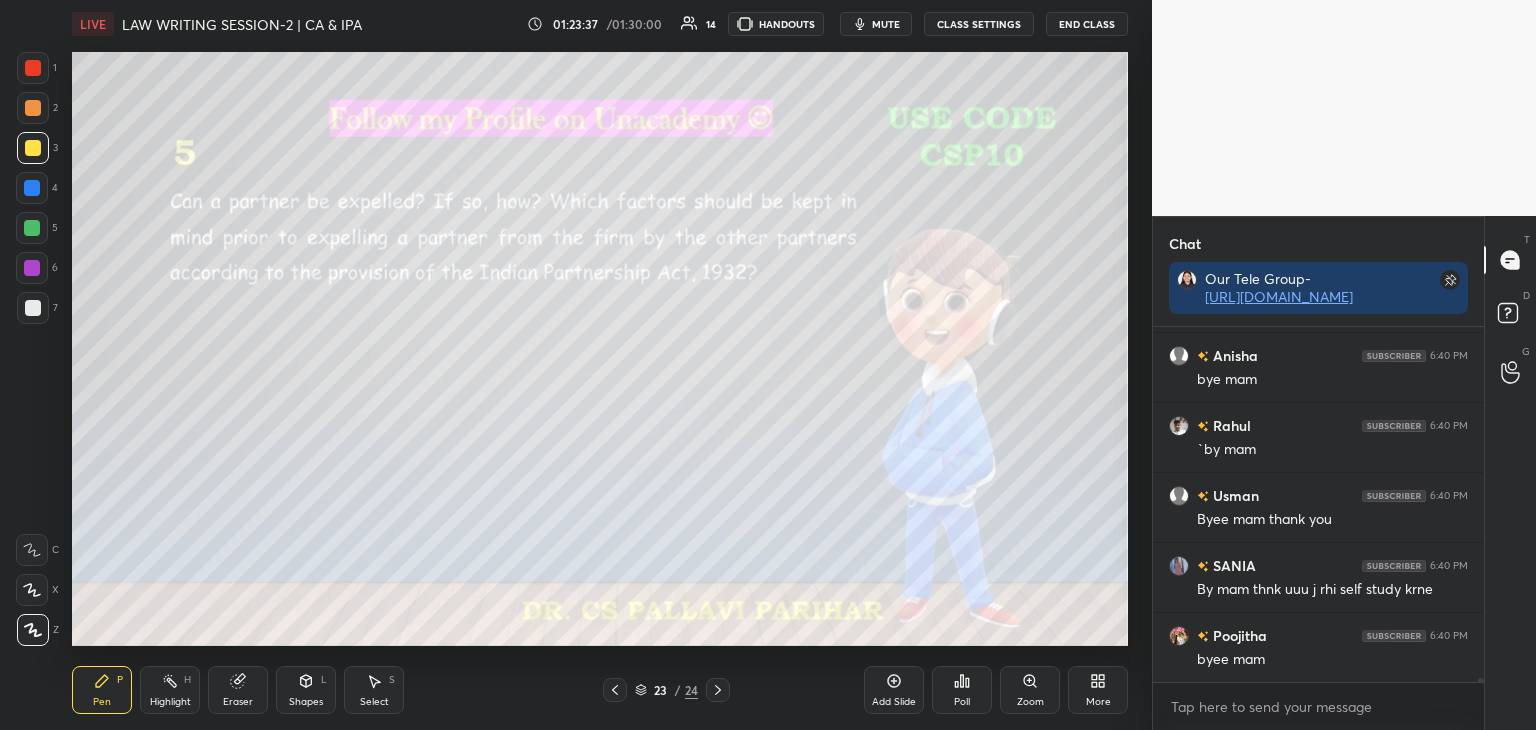 scroll, scrollTop: 28206, scrollLeft: 0, axis: vertical 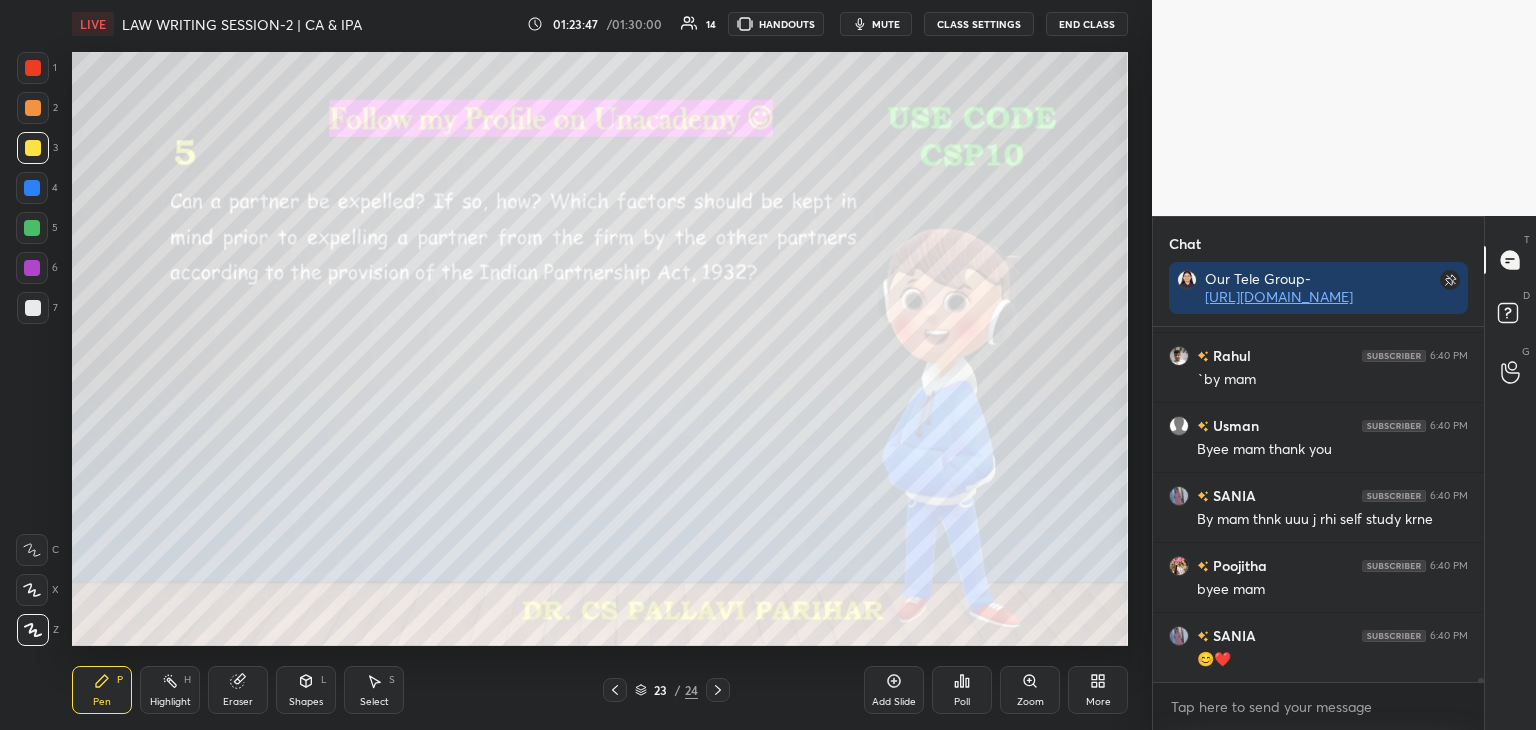 click 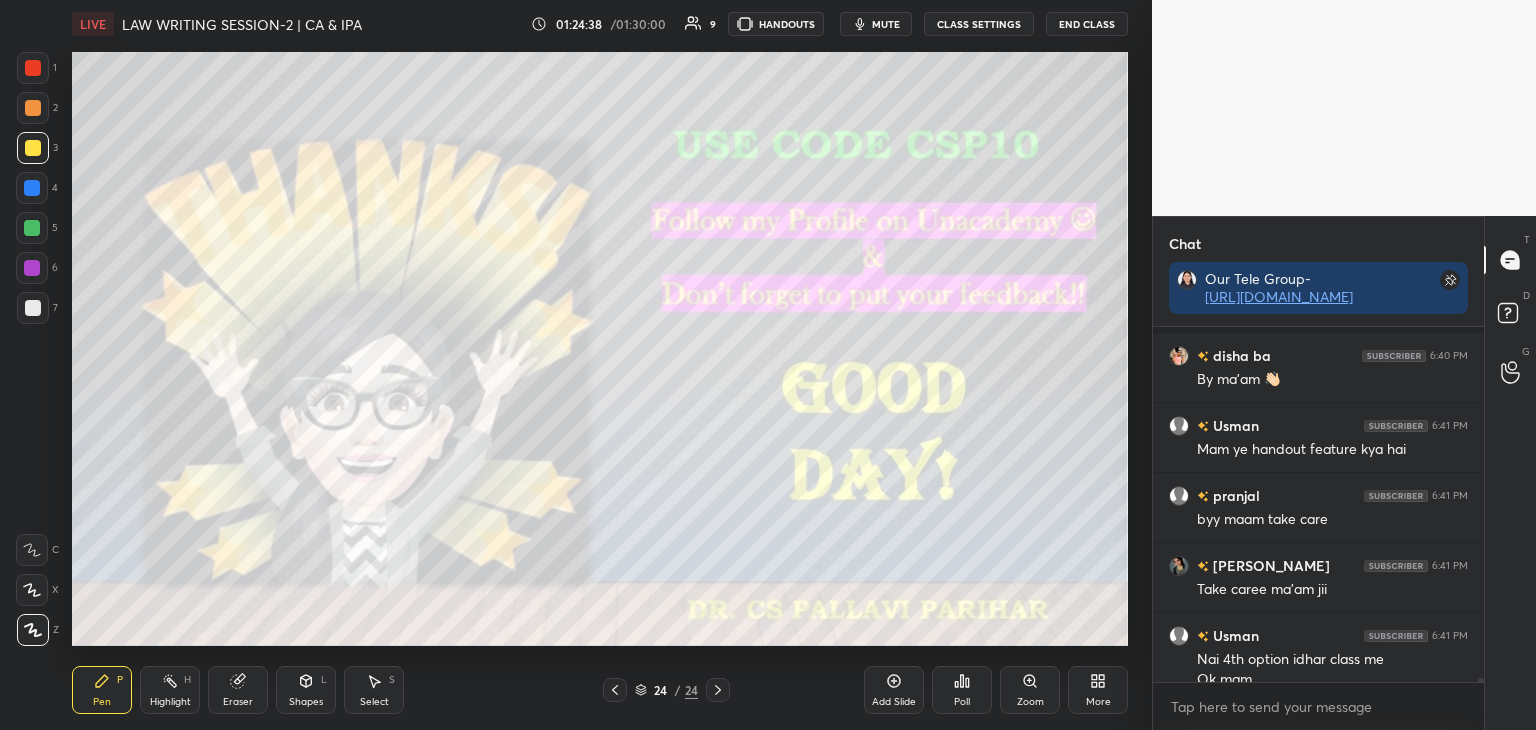 scroll, scrollTop: 28754, scrollLeft: 0, axis: vertical 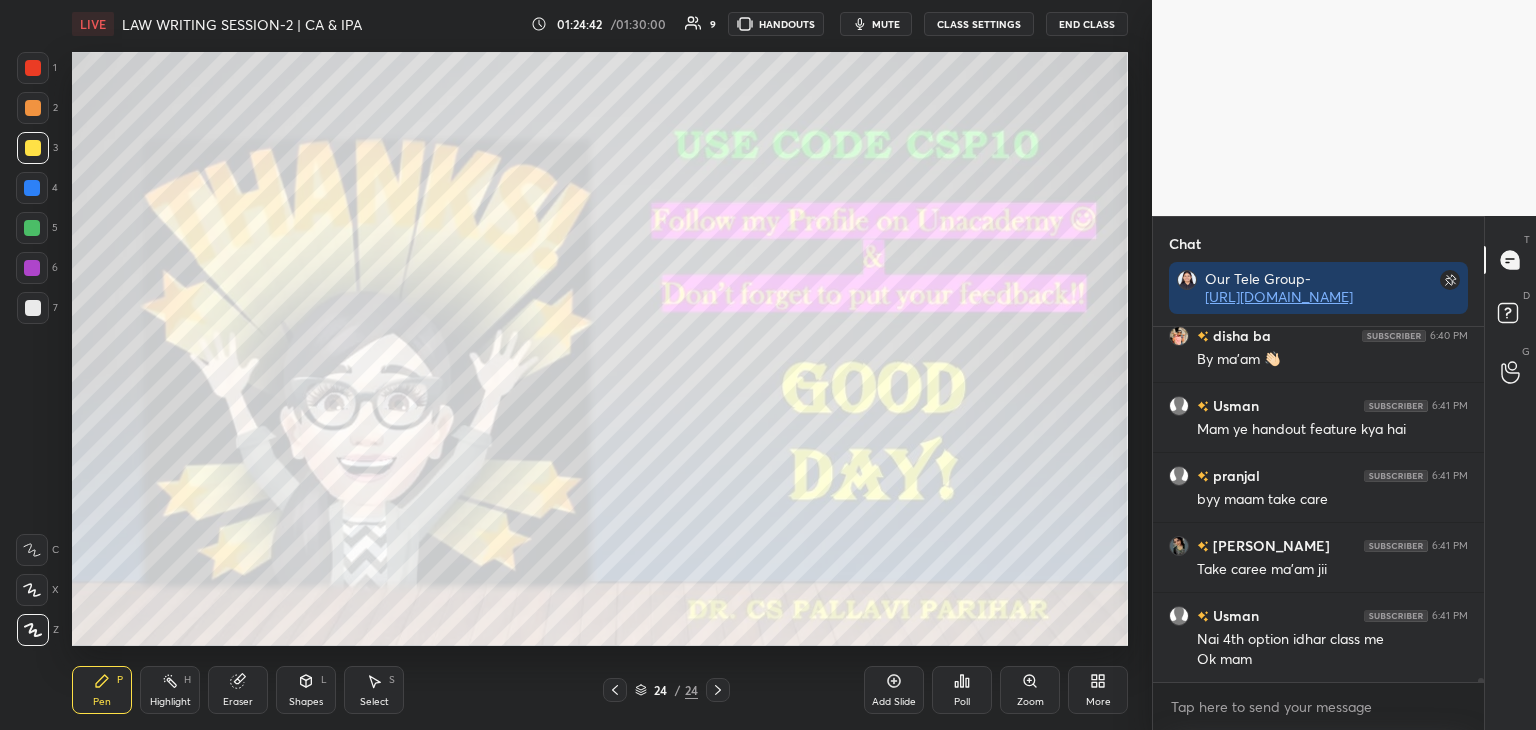 click on "End Class" at bounding box center [1087, 24] 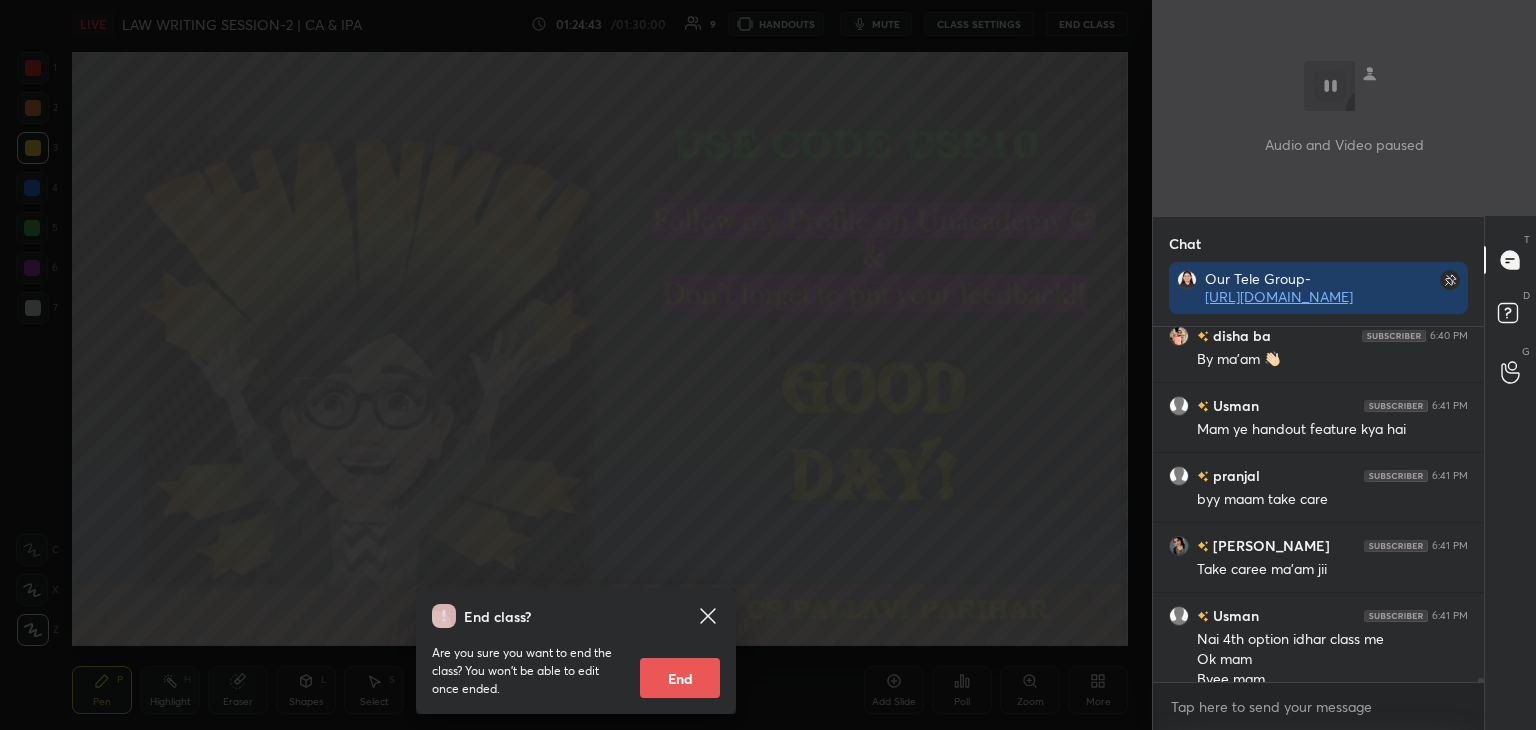 scroll, scrollTop: 28774, scrollLeft: 0, axis: vertical 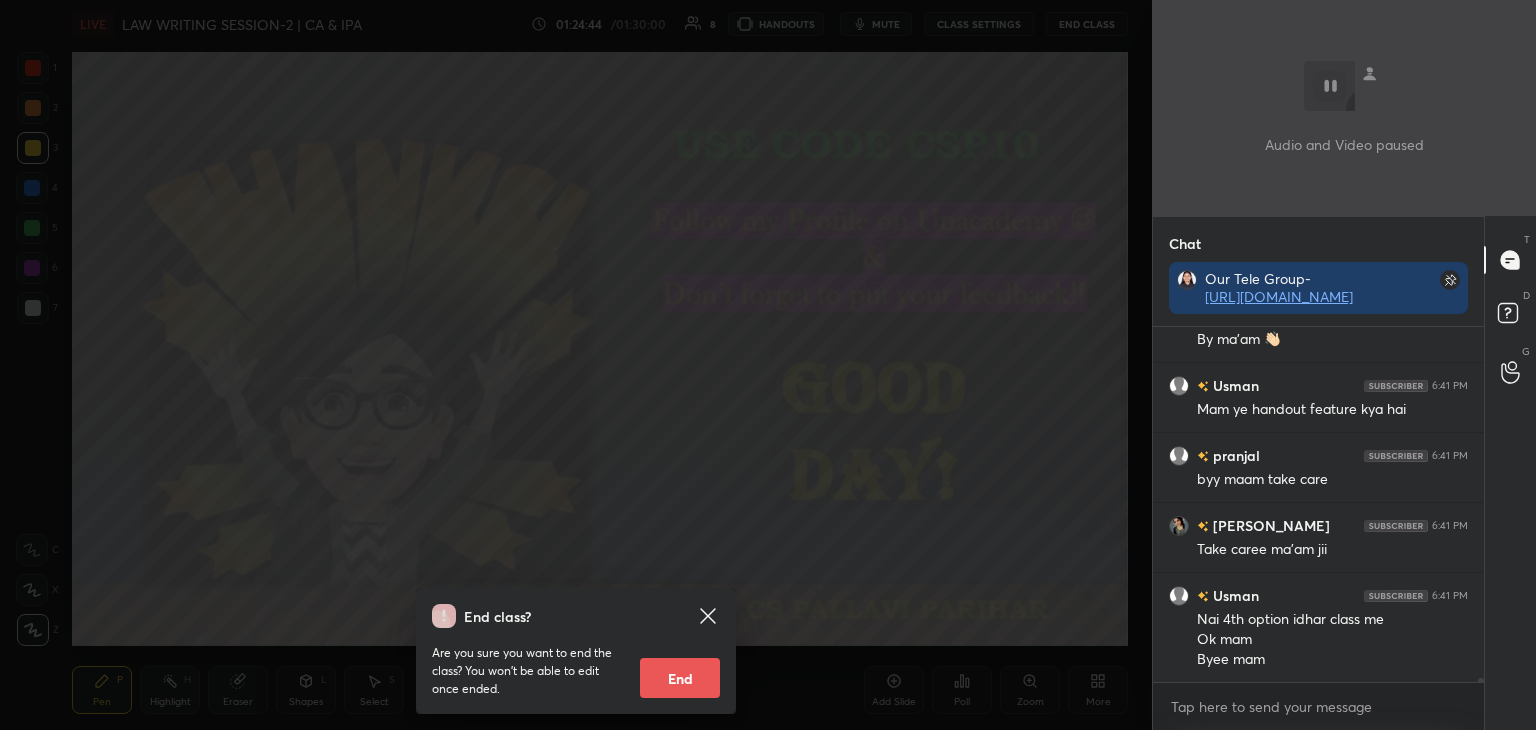 click on "End" at bounding box center (680, 678) 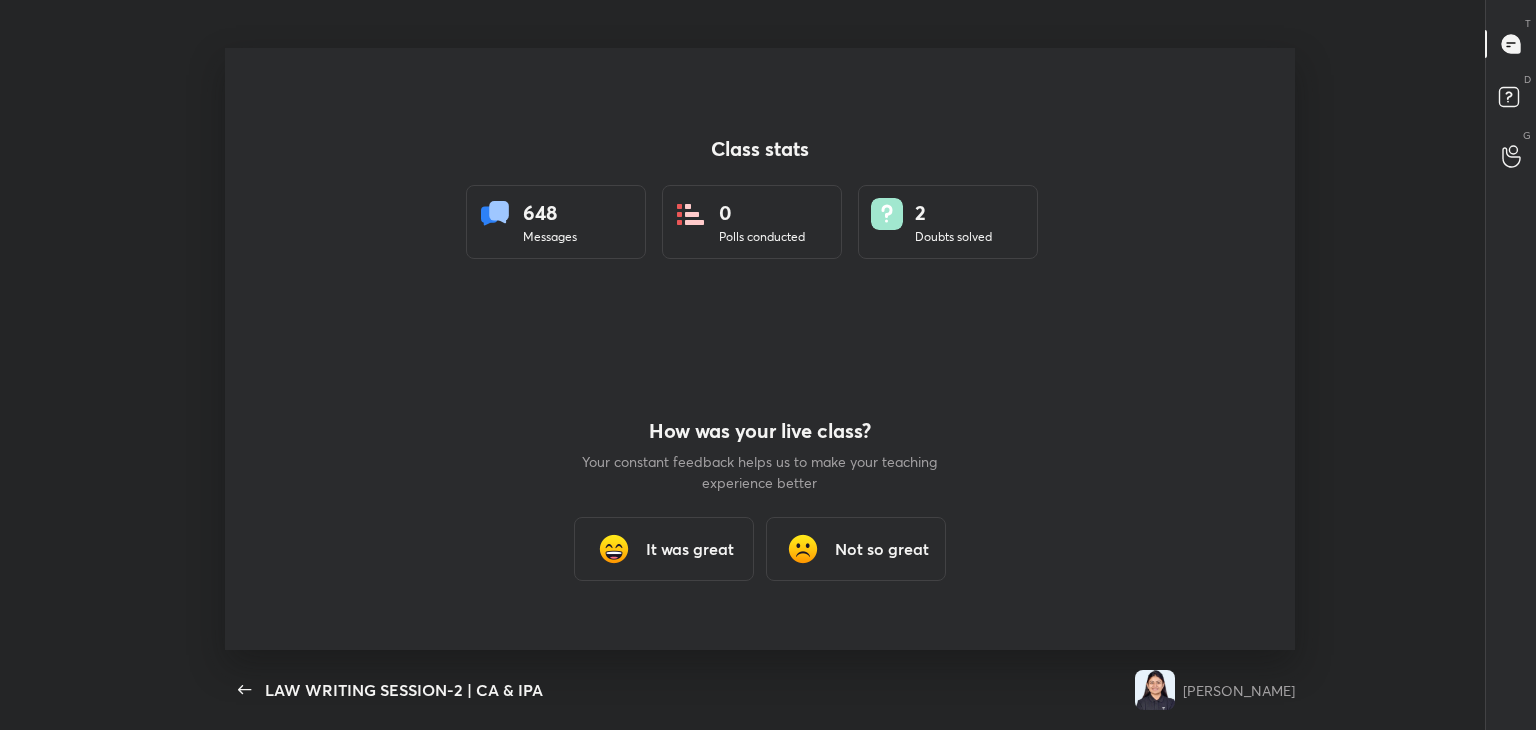 scroll, scrollTop: 99397, scrollLeft: 98856, axis: both 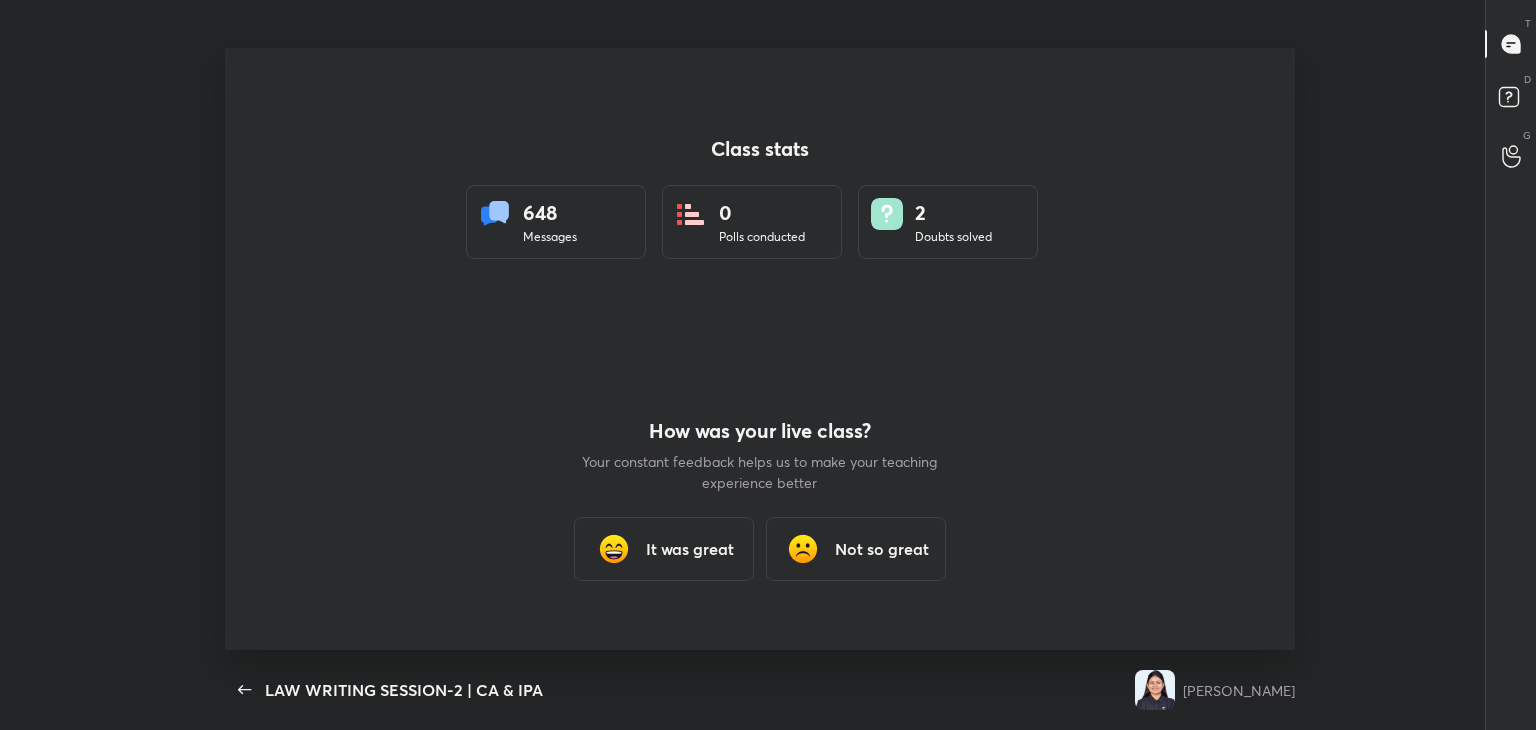 click on "It was great" at bounding box center (690, 549) 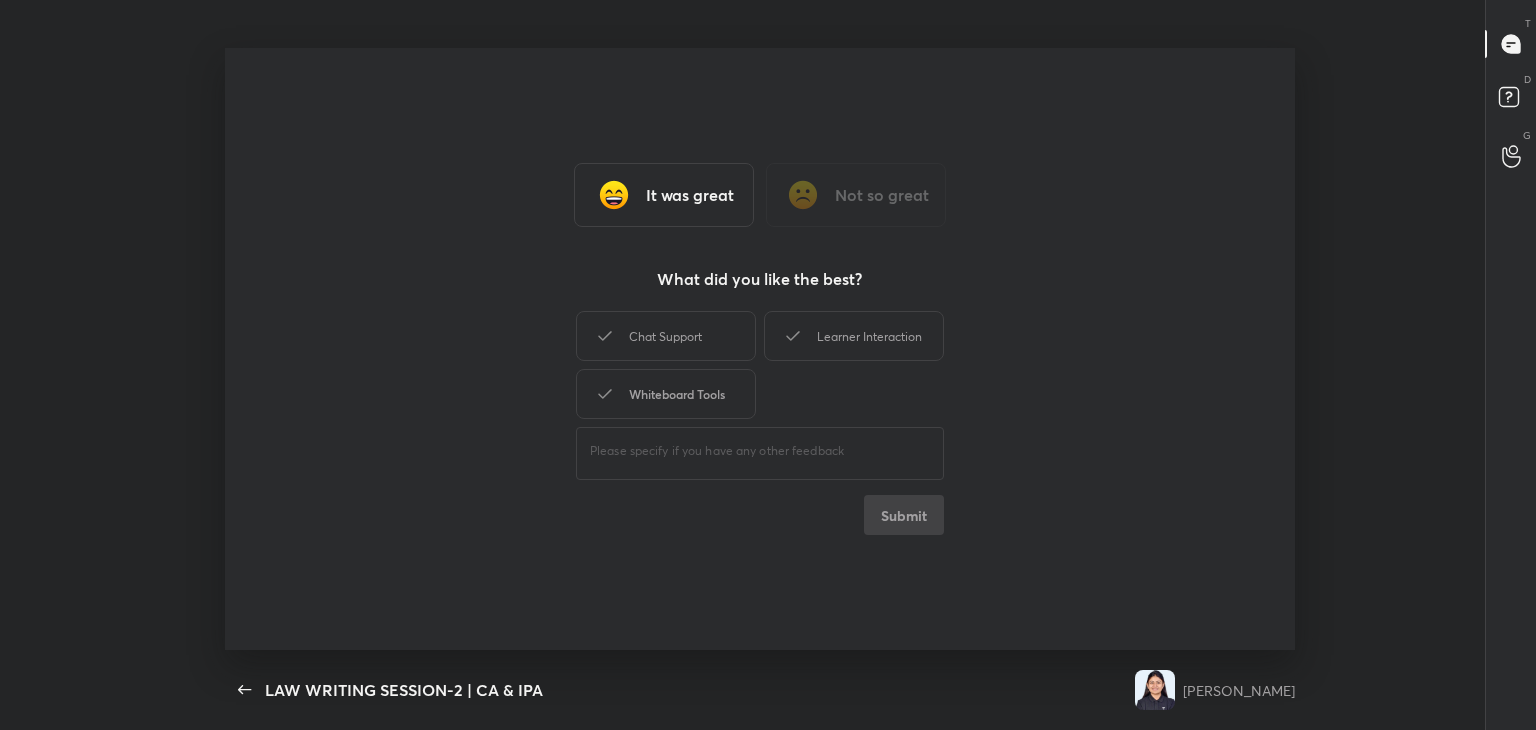 click on "Whiteboard Tools" at bounding box center (666, 394) 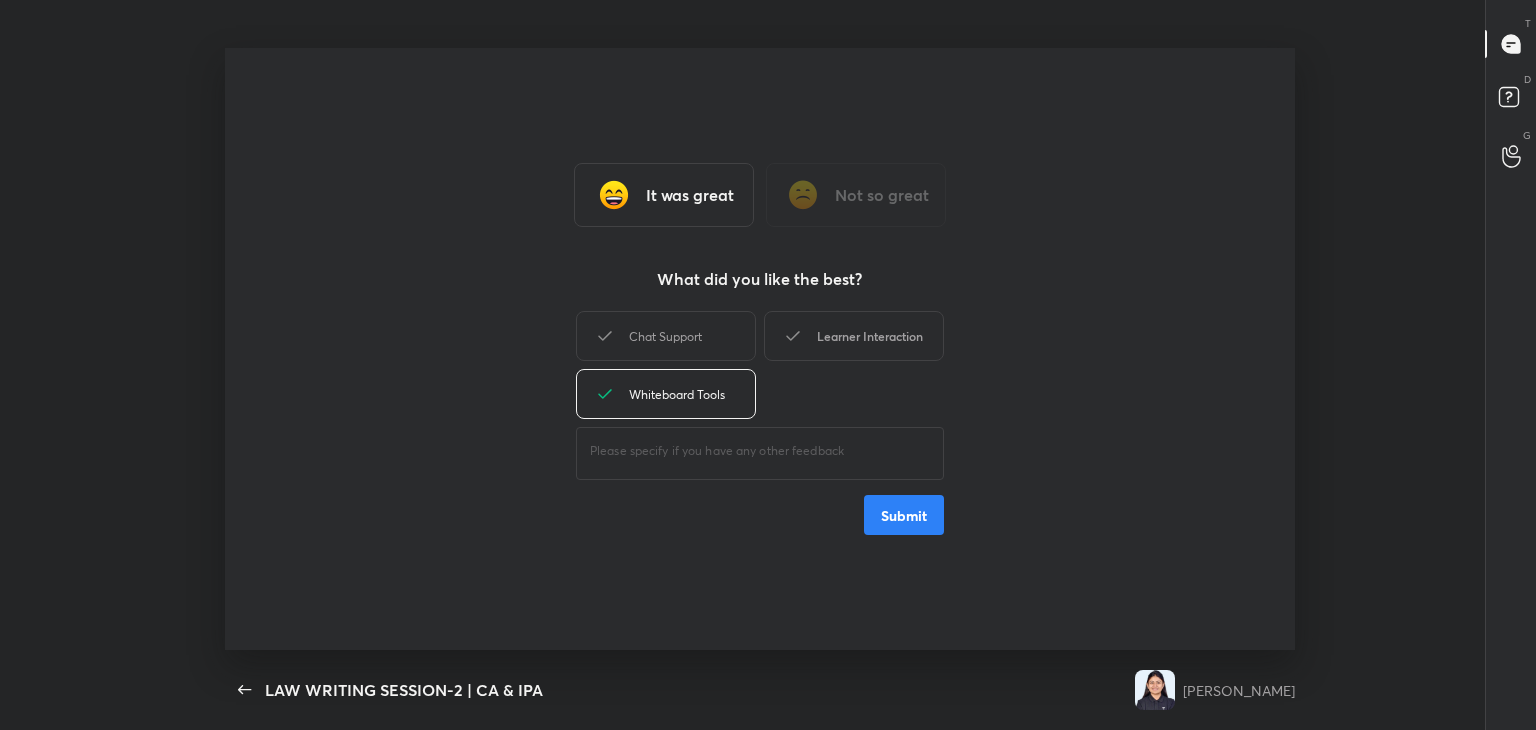 click on "Learner Interaction" at bounding box center (854, 336) 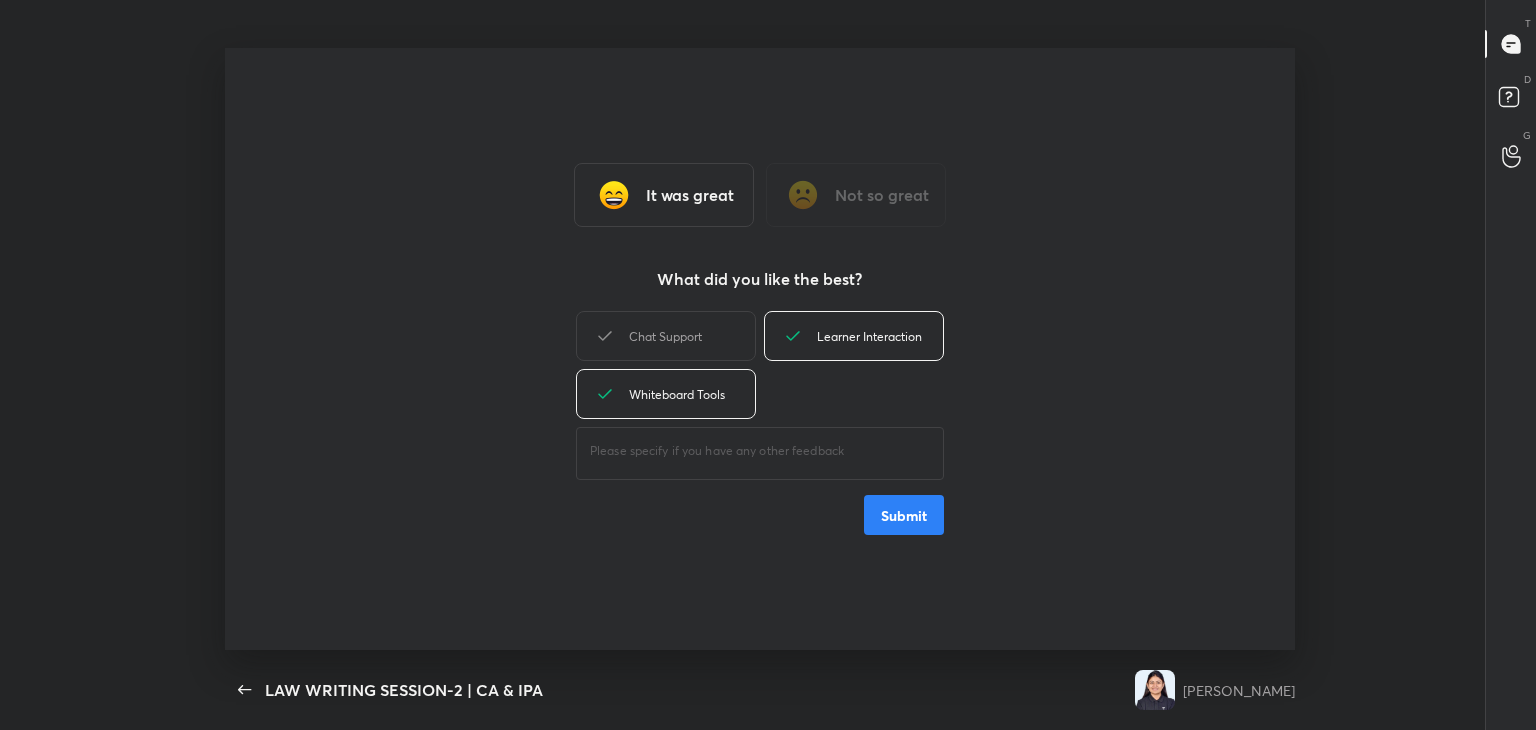 click on "Submit" at bounding box center [904, 515] 